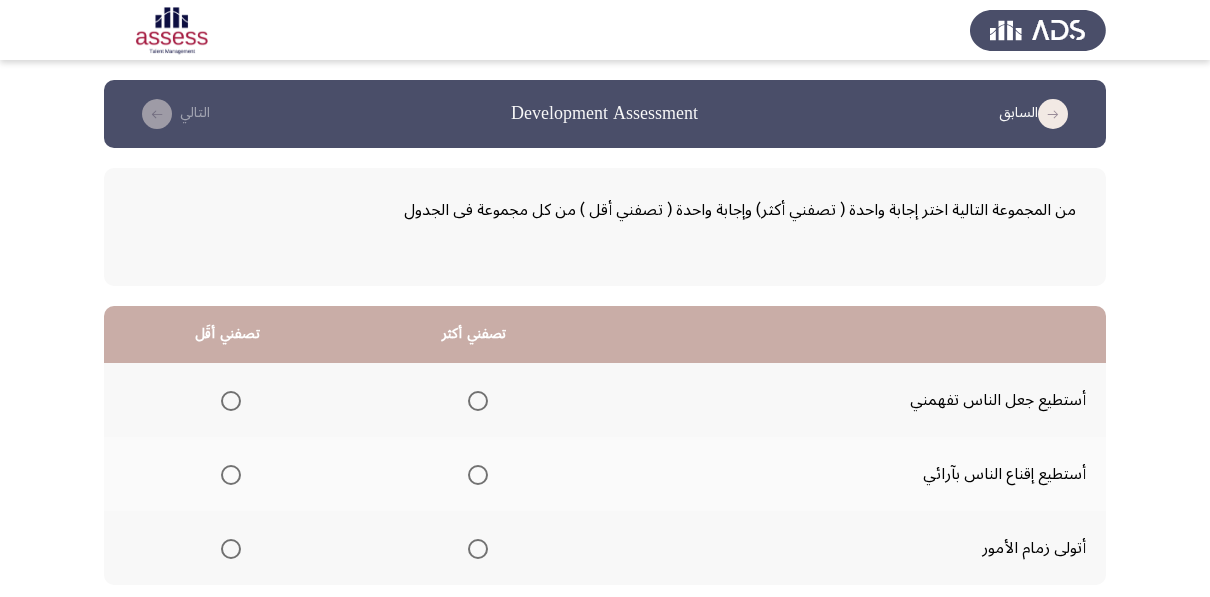 scroll, scrollTop: 0, scrollLeft: 0, axis: both 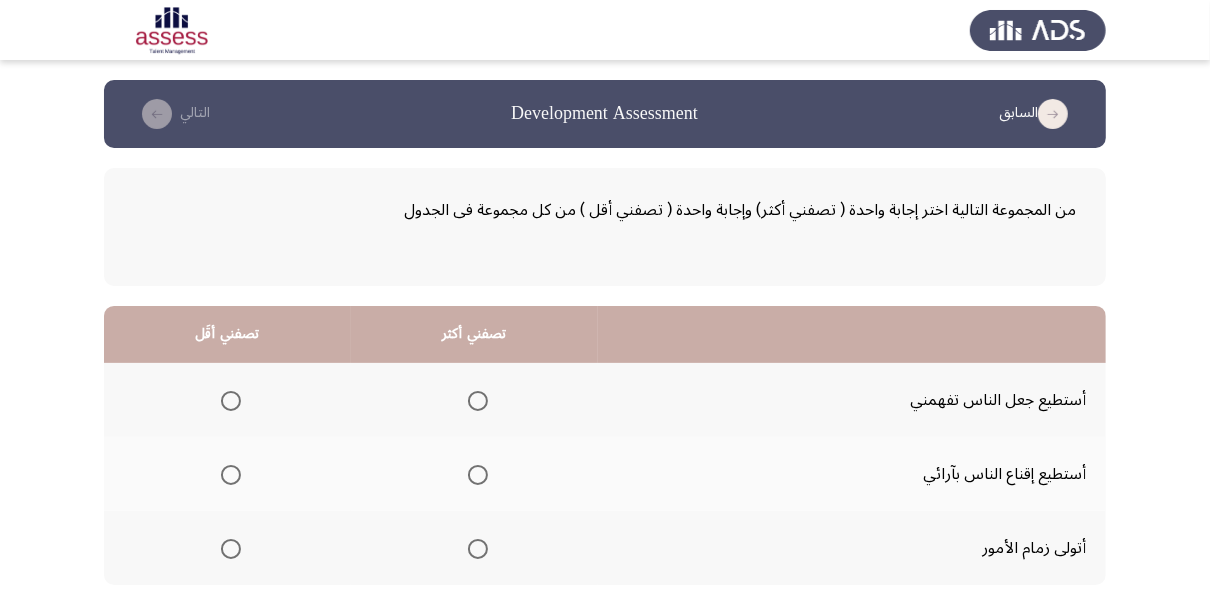 click on "من المجموعة التالية اختر إجابة واحدة ( تصفني أكثر) وإجابة واحدة ( تصفني أقل ) من كل مجموعة فى الجدول" 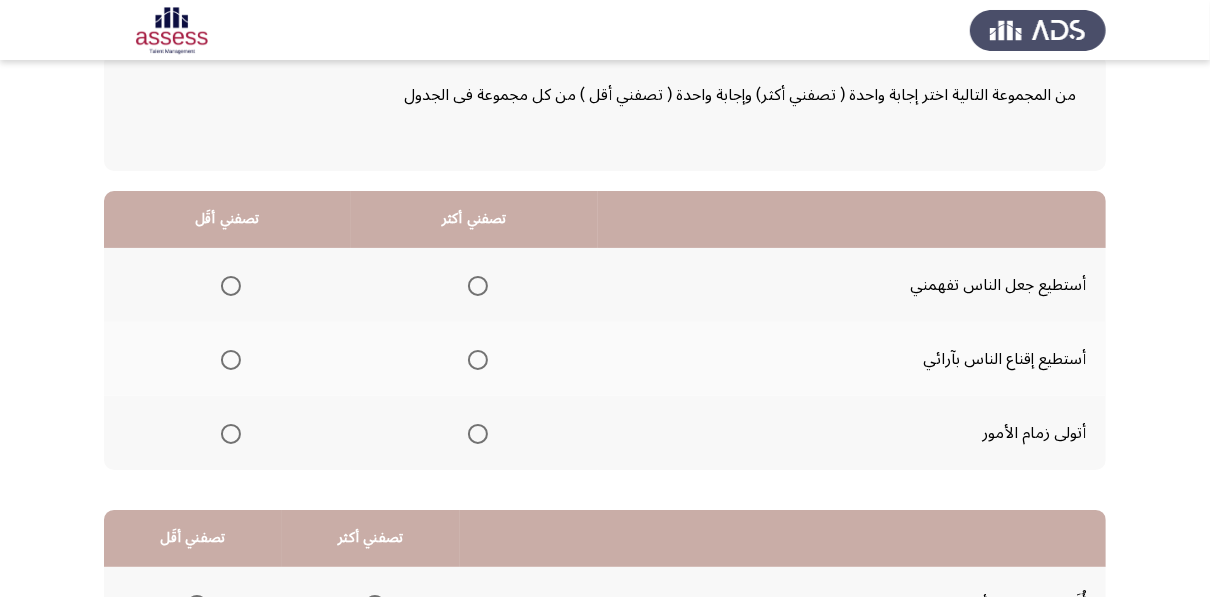 scroll, scrollTop: 128, scrollLeft: 0, axis: vertical 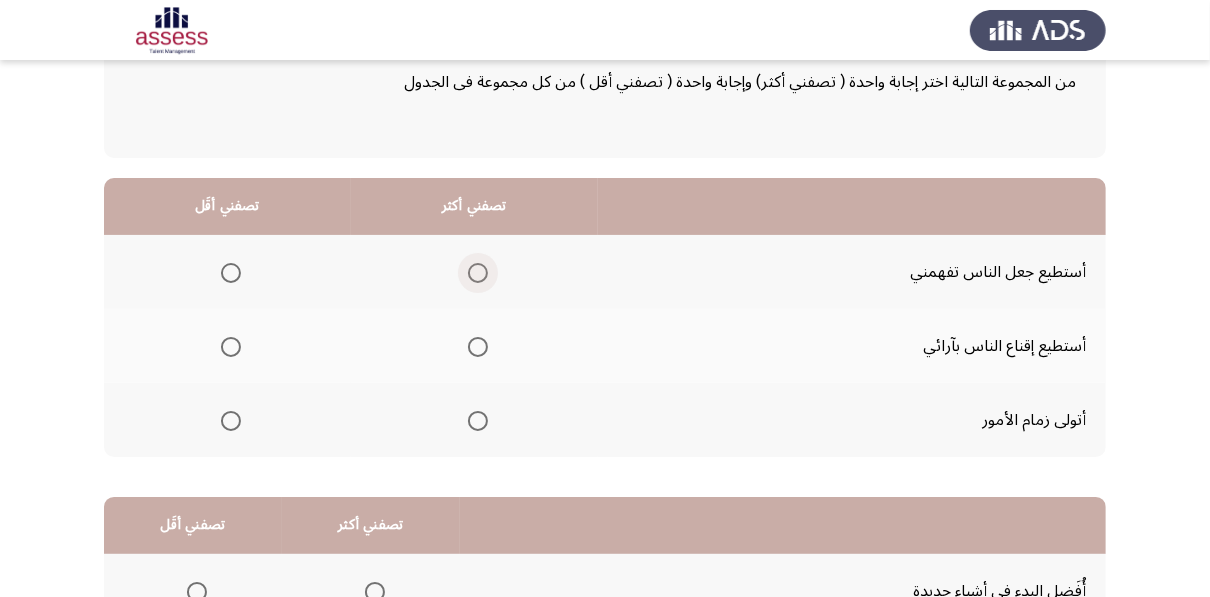 click at bounding box center [478, 273] 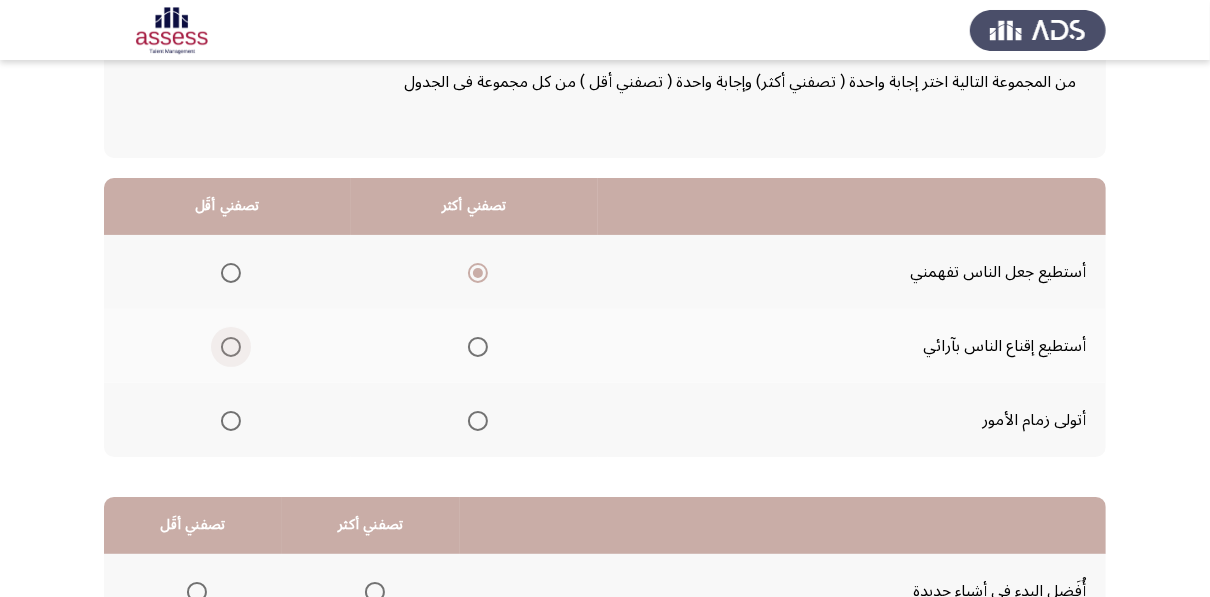 click at bounding box center (231, 347) 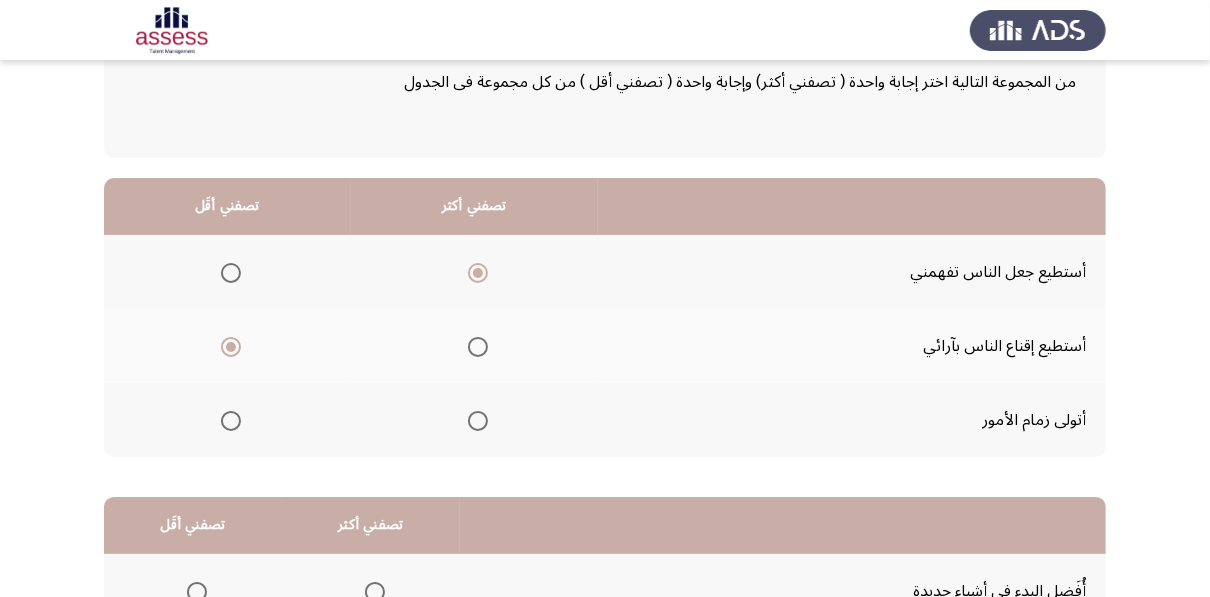 click 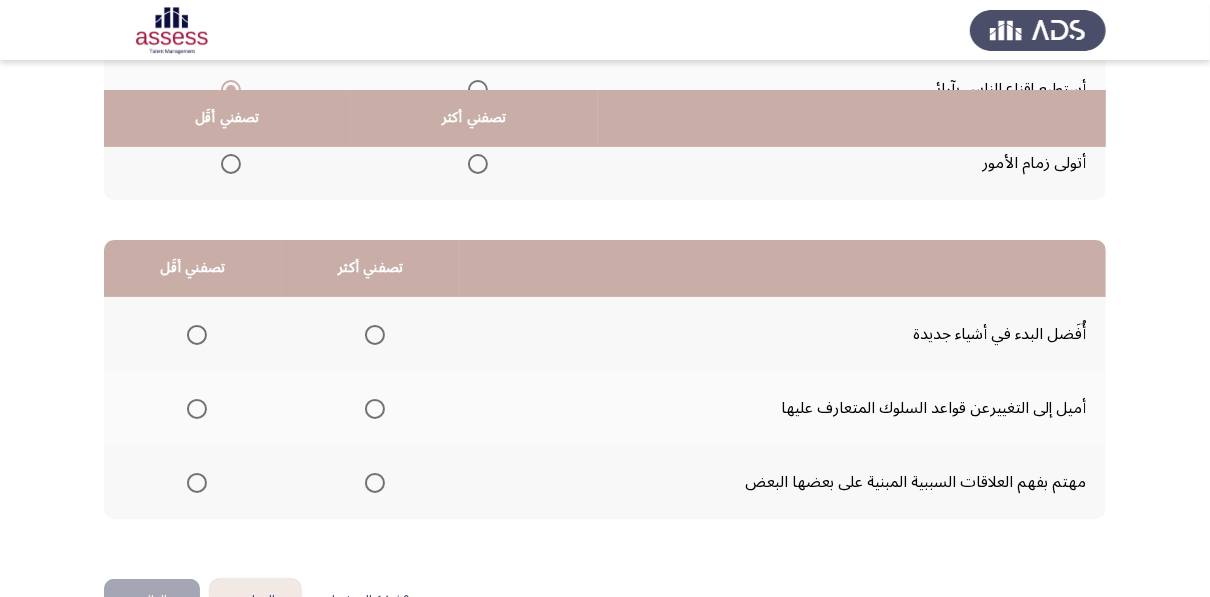 scroll, scrollTop: 384, scrollLeft: 0, axis: vertical 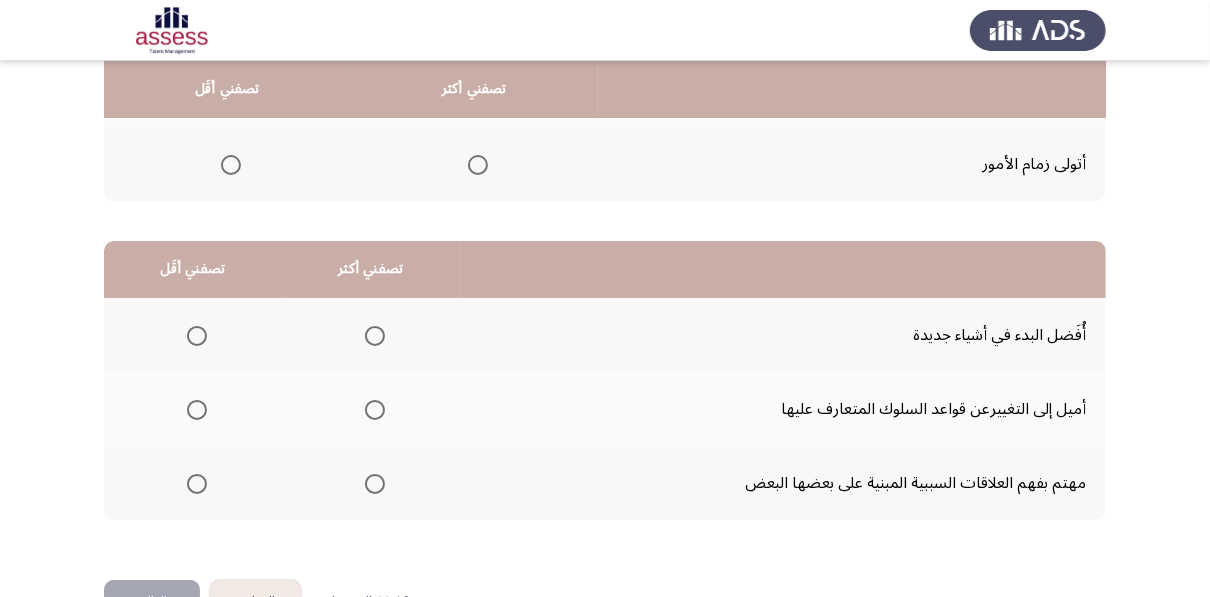click at bounding box center [197, 484] 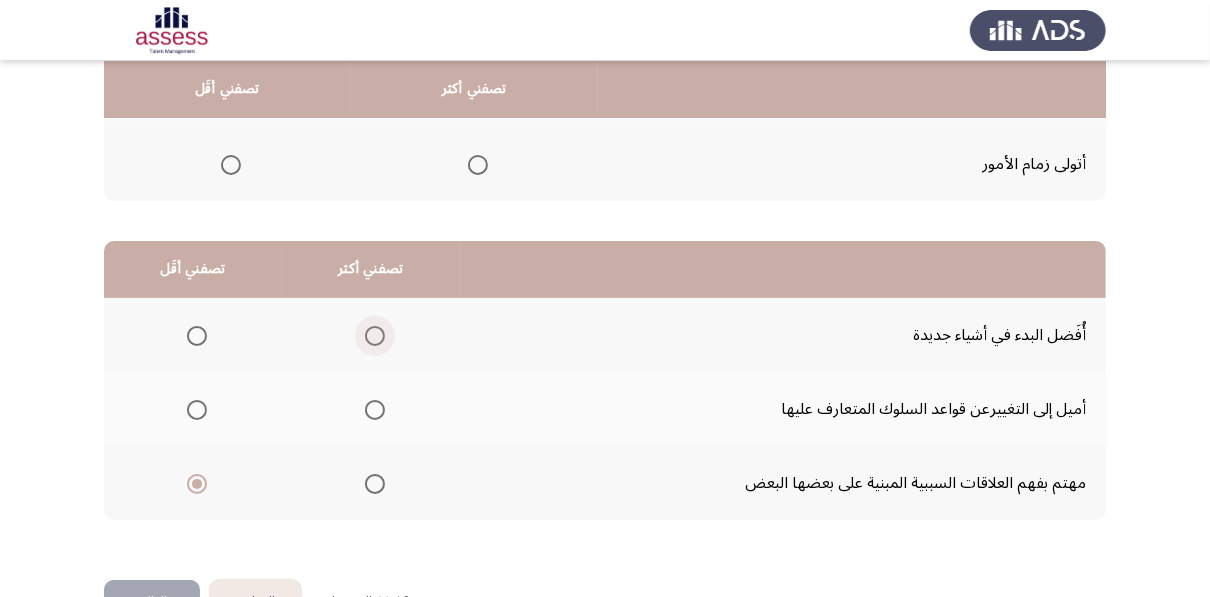 click at bounding box center [375, 336] 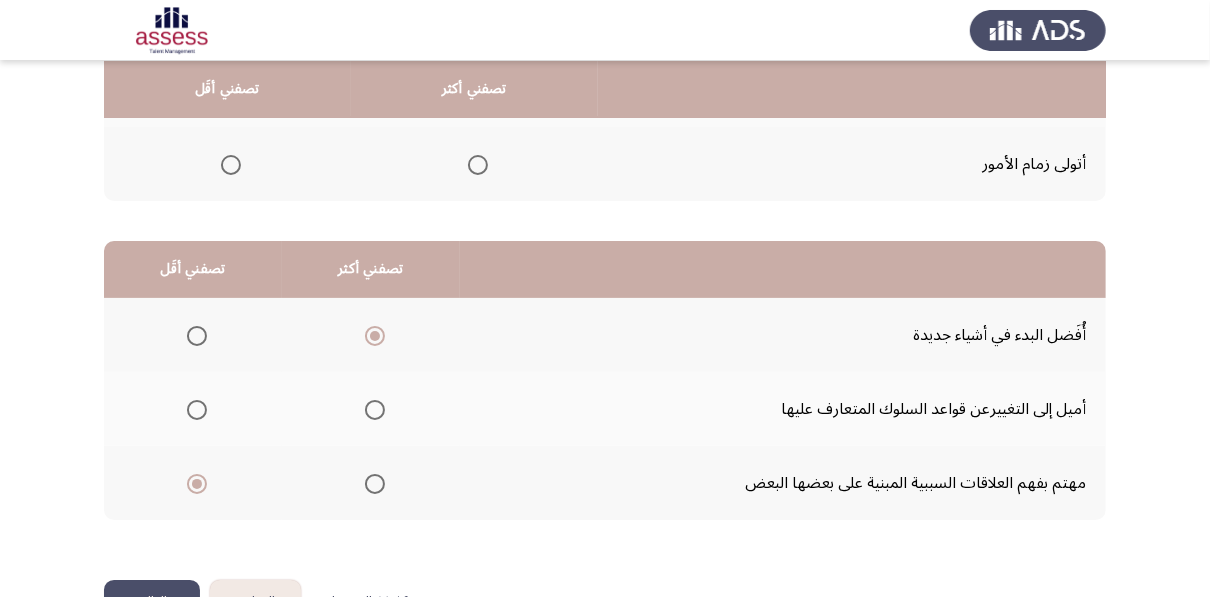 click on "أُفَضل البدء في أشياء جديدة" 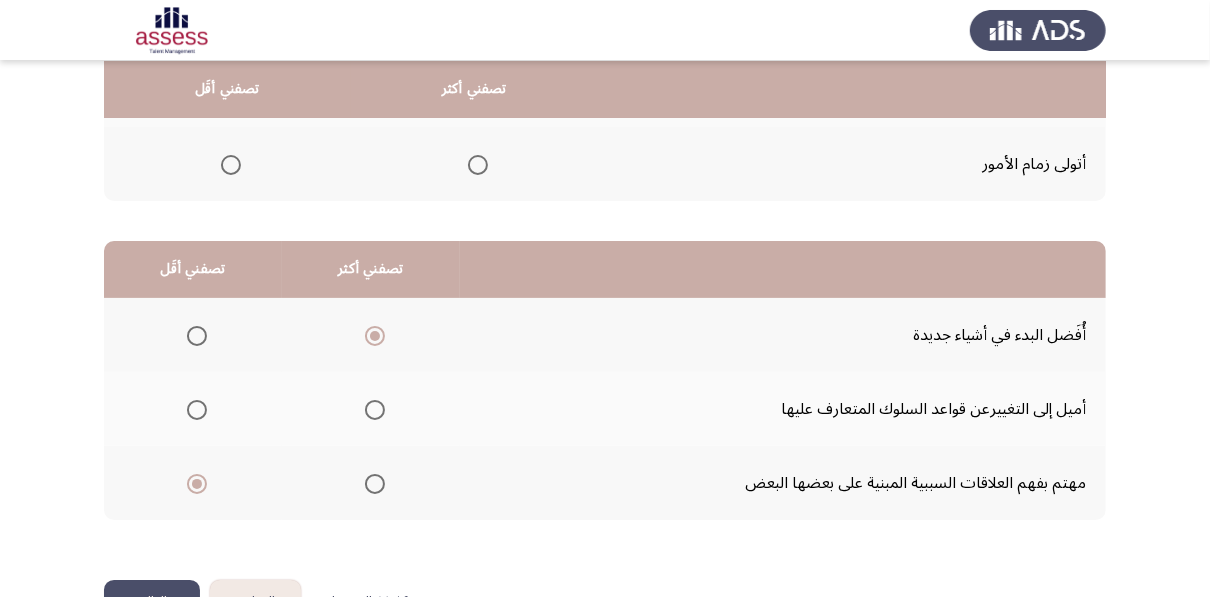 click on "التالي" 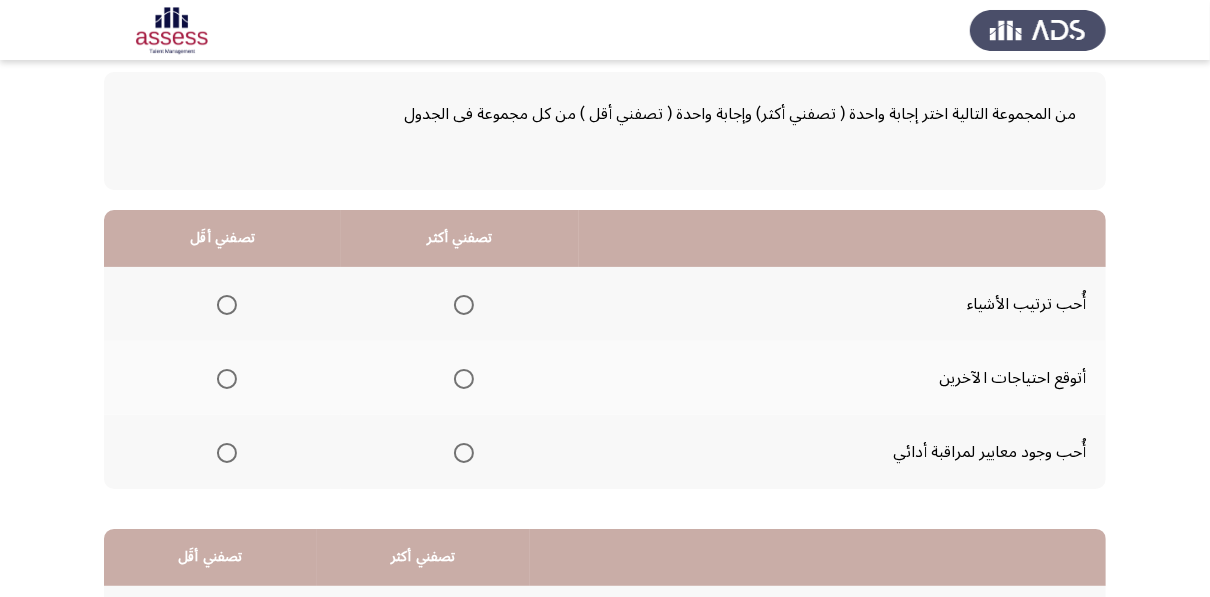 scroll, scrollTop: 128, scrollLeft: 0, axis: vertical 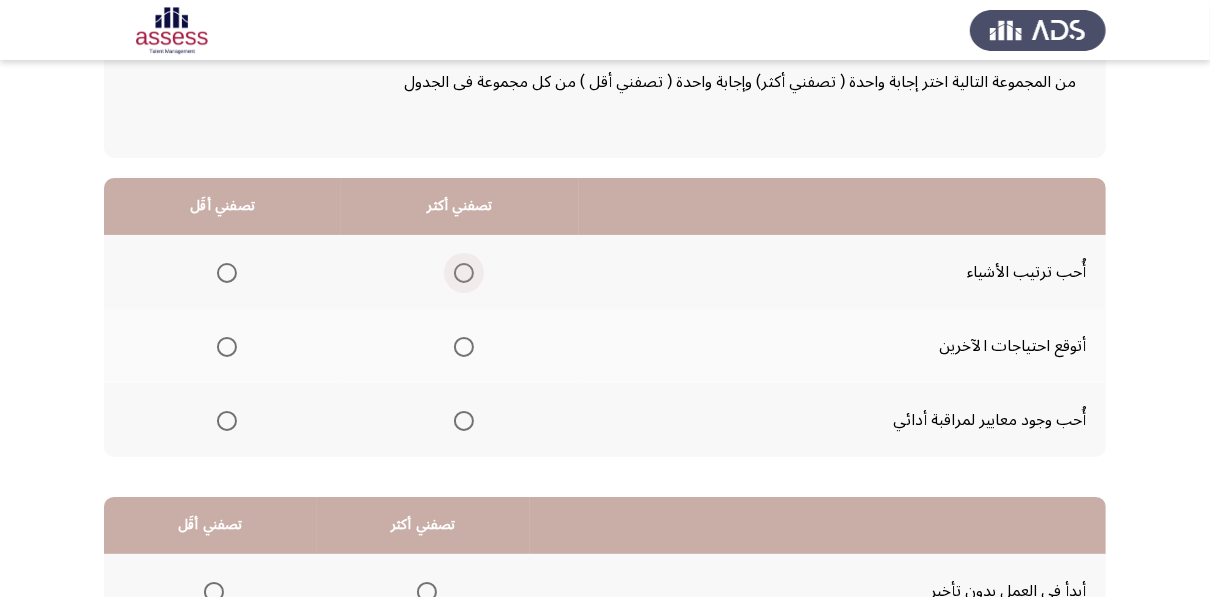 click at bounding box center (464, 273) 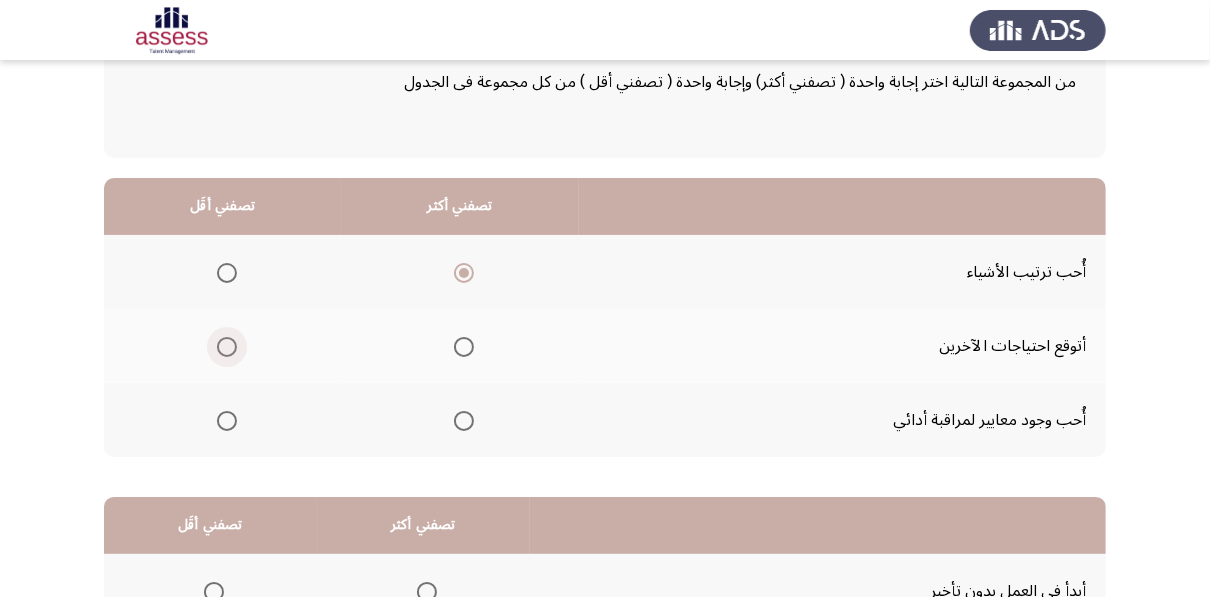 click at bounding box center [227, 347] 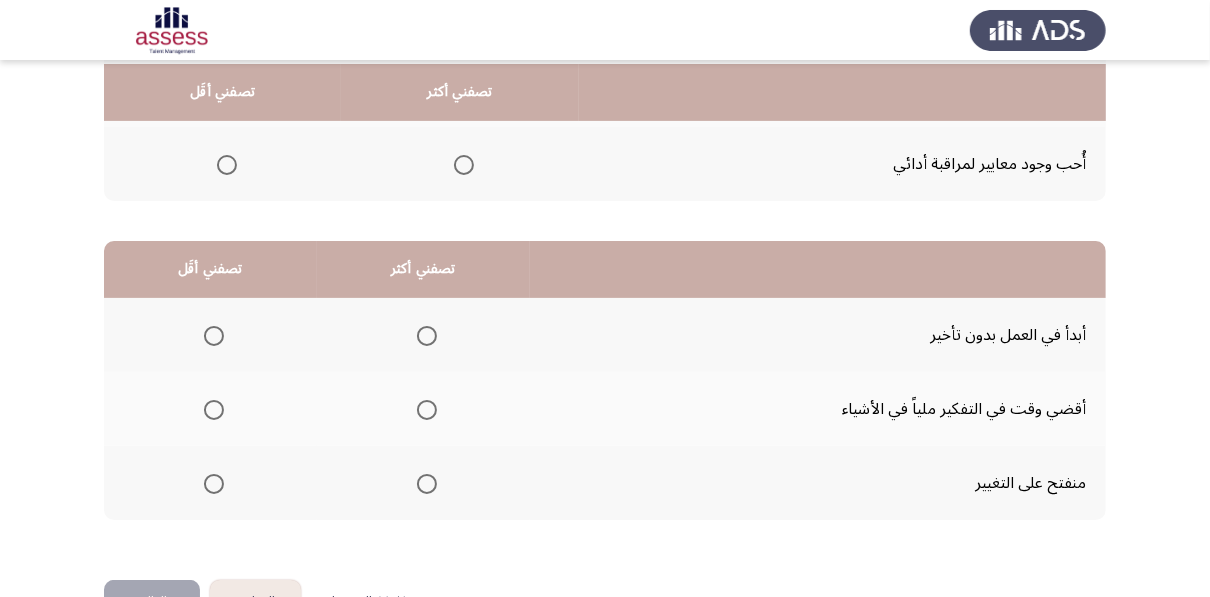 scroll, scrollTop: 416, scrollLeft: 0, axis: vertical 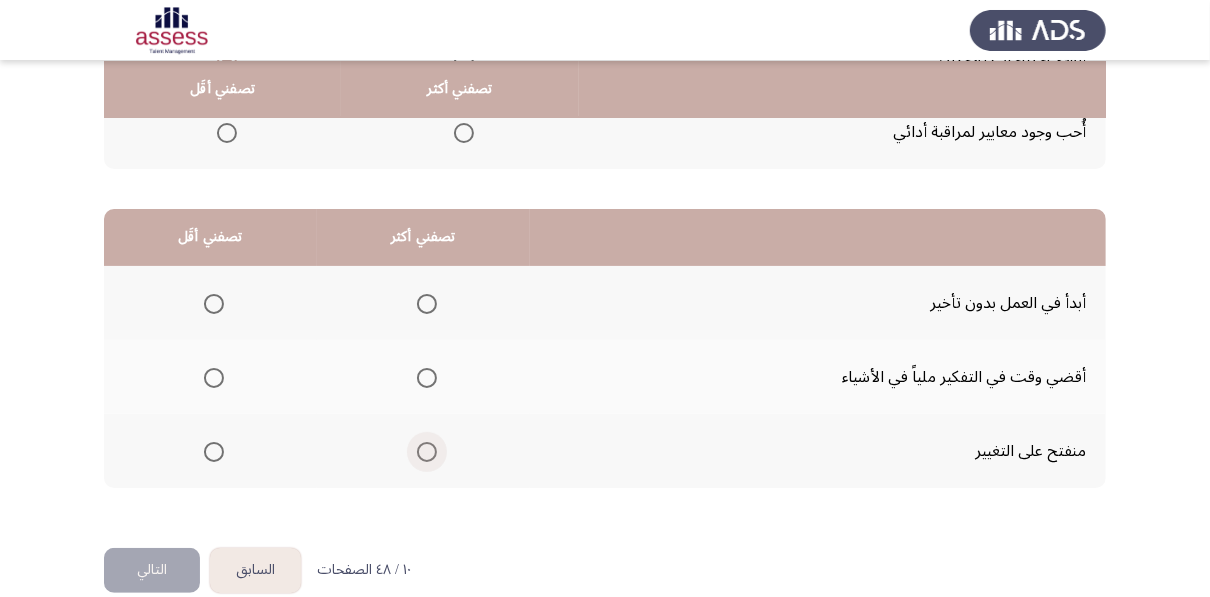 click at bounding box center [427, 452] 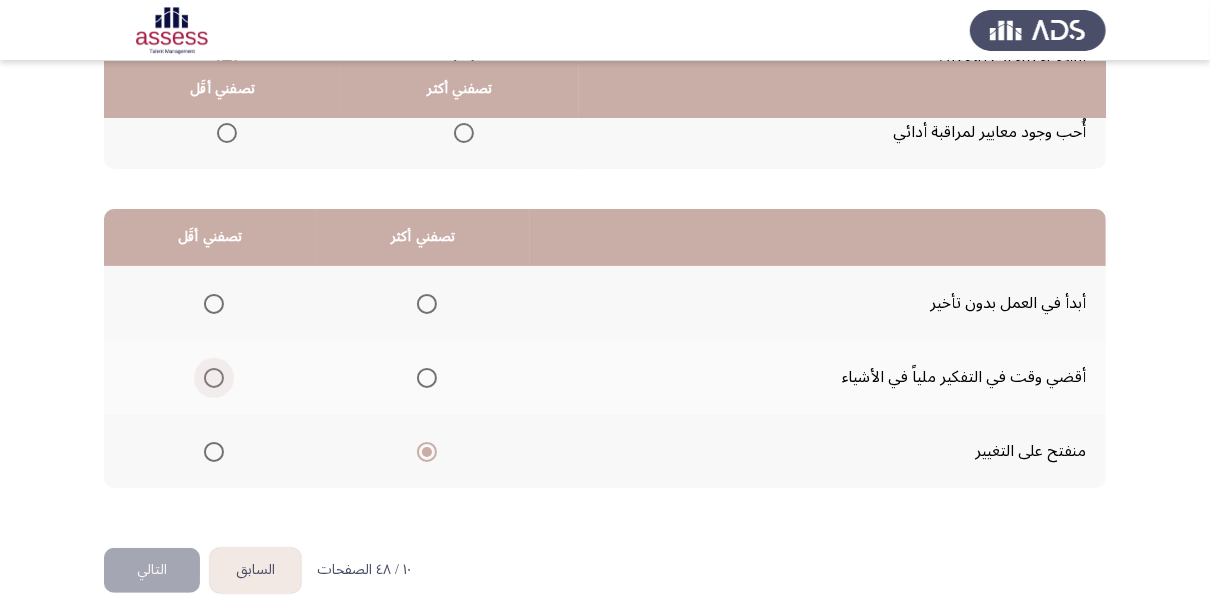 click at bounding box center [214, 378] 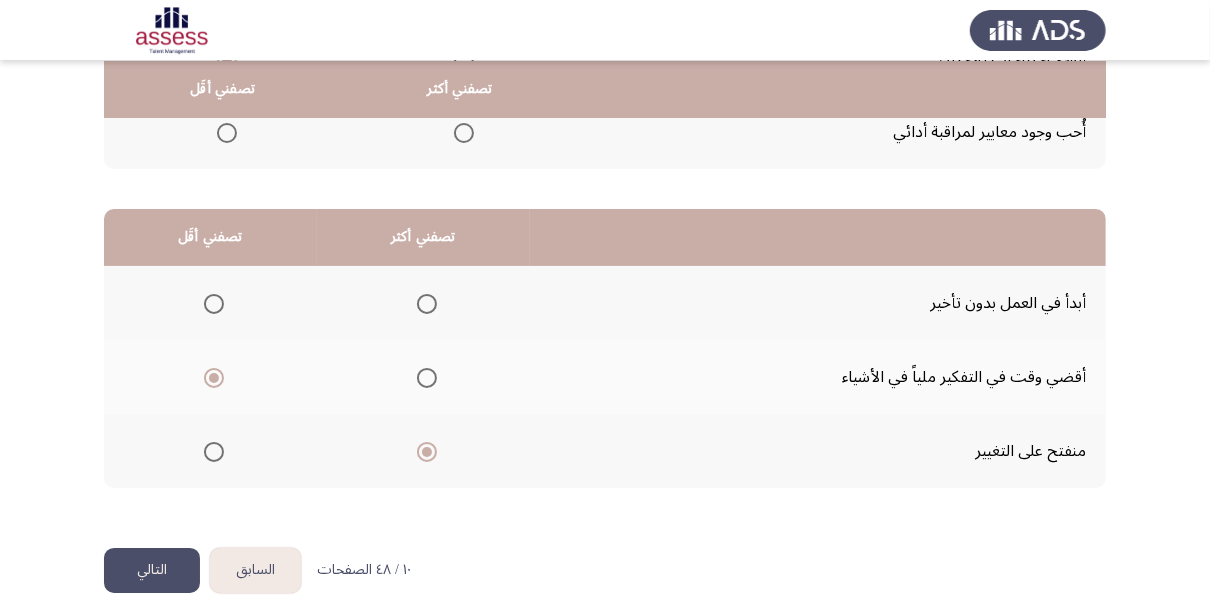 click on "التالي" 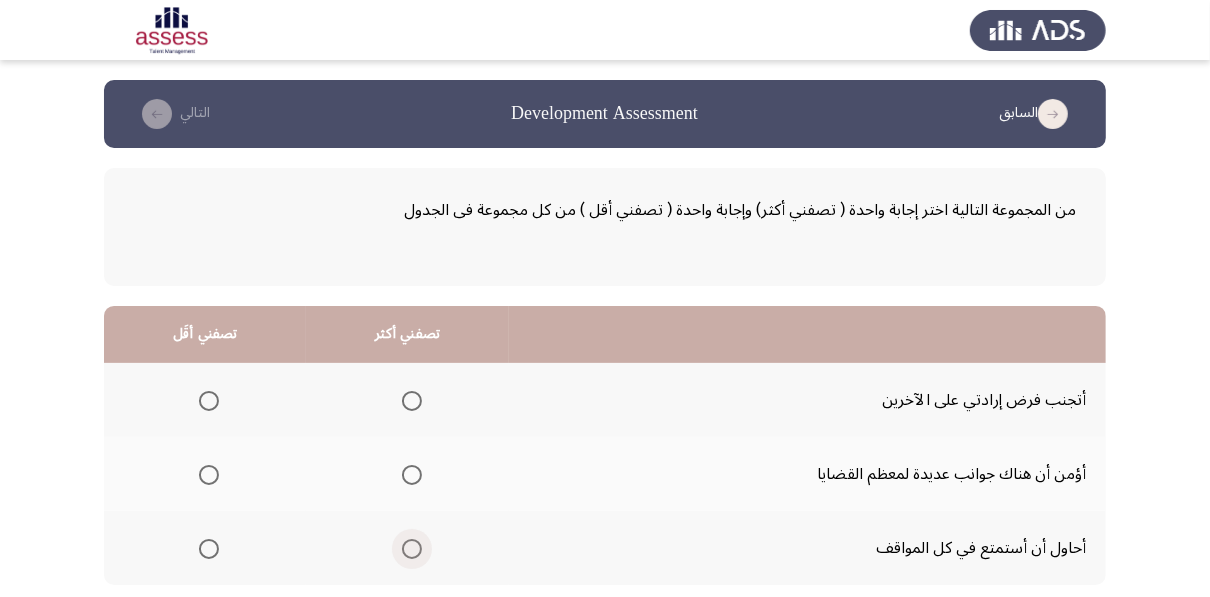 click at bounding box center [412, 549] 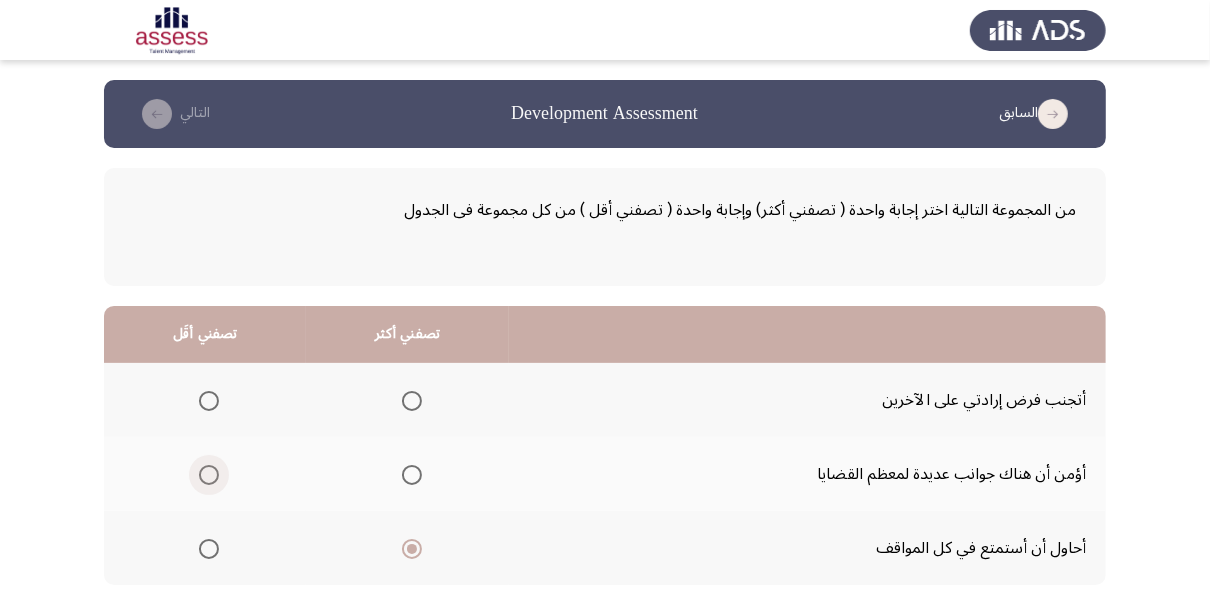 click at bounding box center [209, 475] 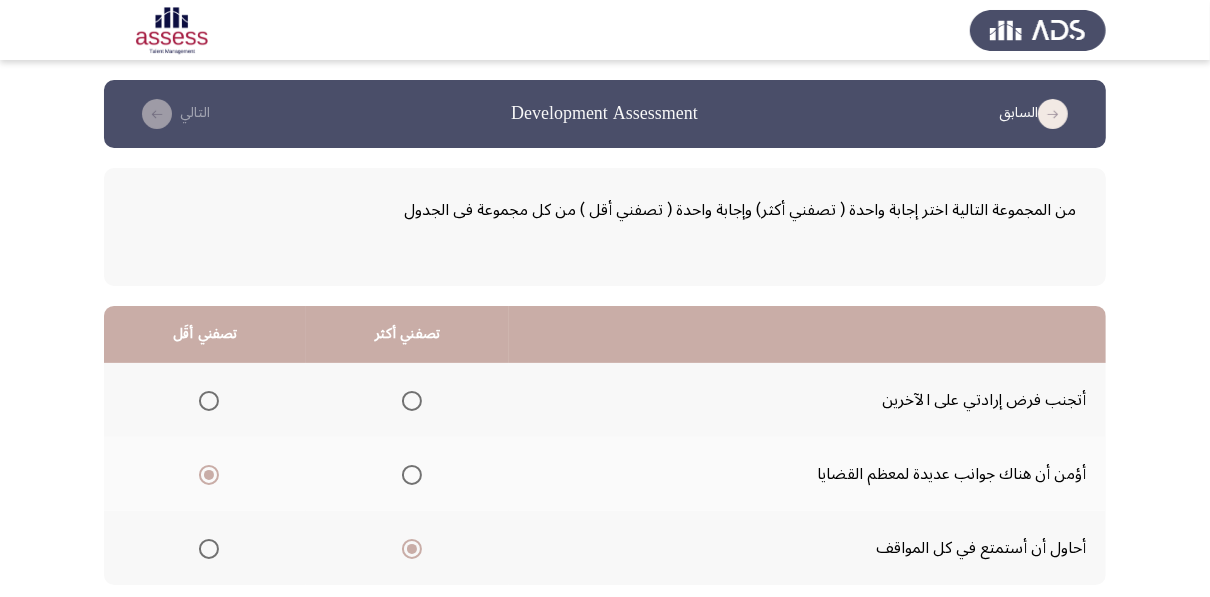 click 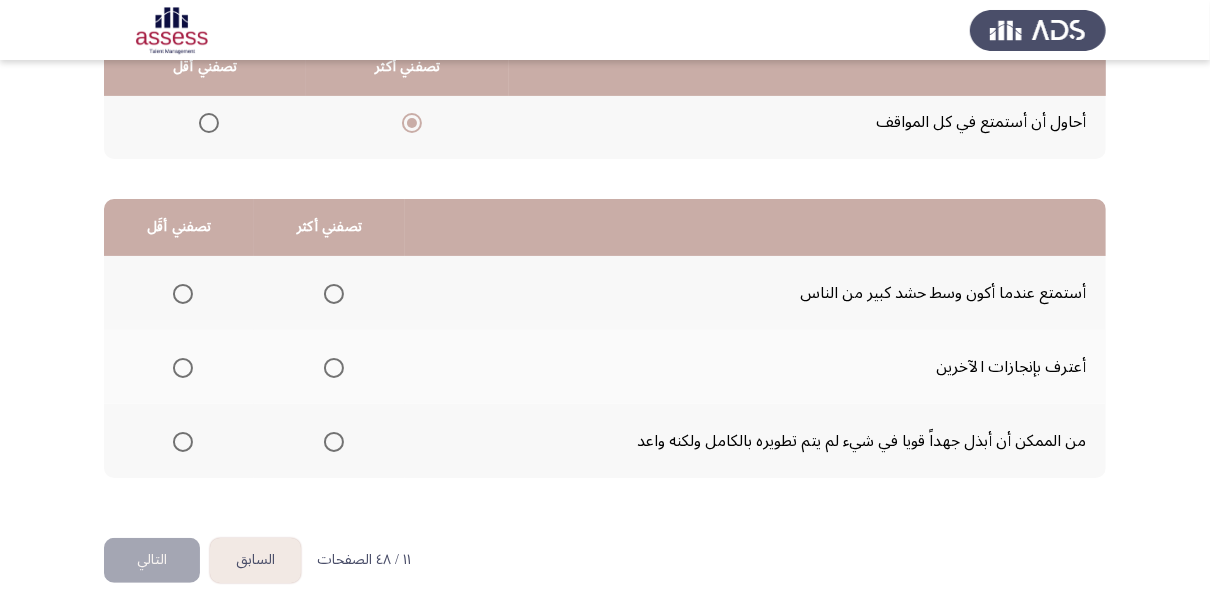 scroll, scrollTop: 440, scrollLeft: 0, axis: vertical 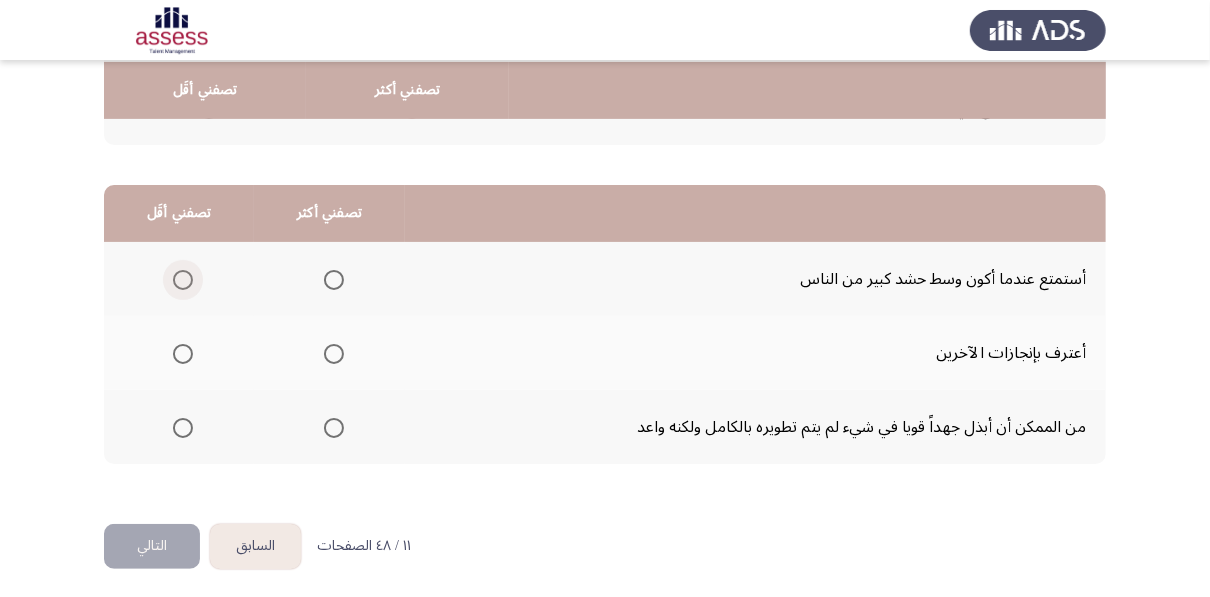 click at bounding box center [183, 280] 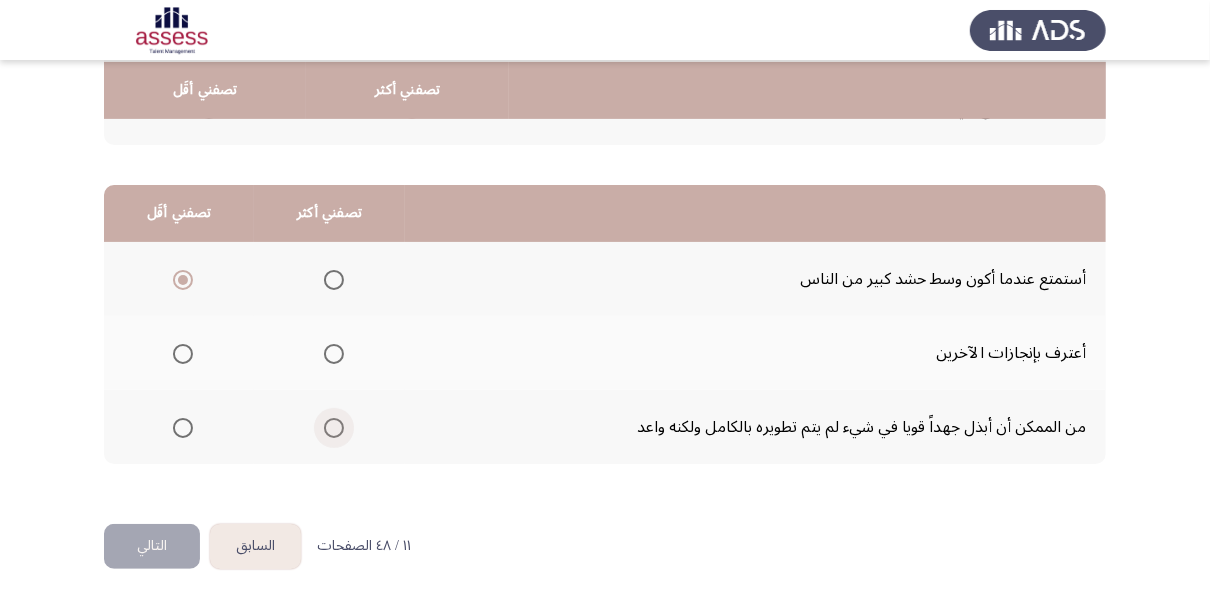 click at bounding box center [334, 428] 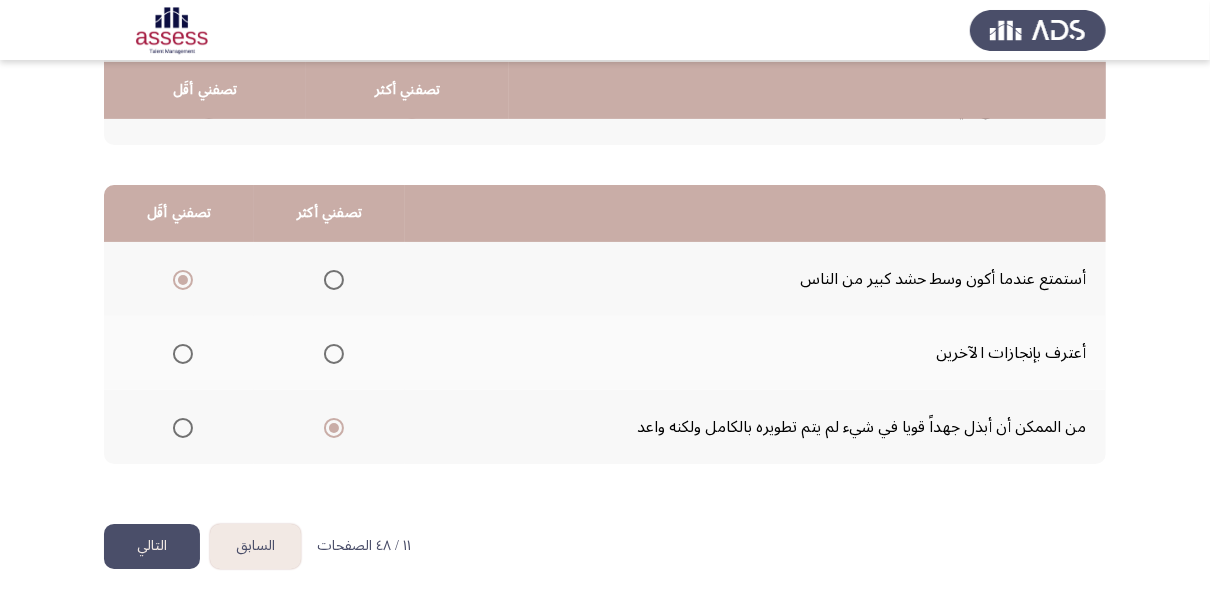 click on "التالي" 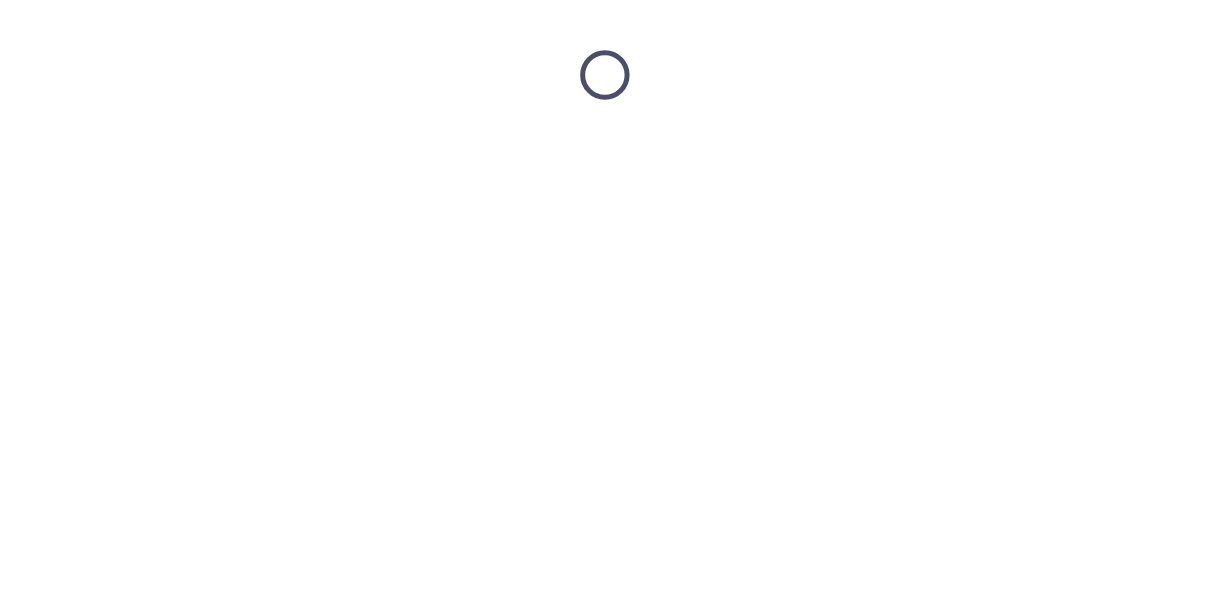 scroll, scrollTop: 0, scrollLeft: 0, axis: both 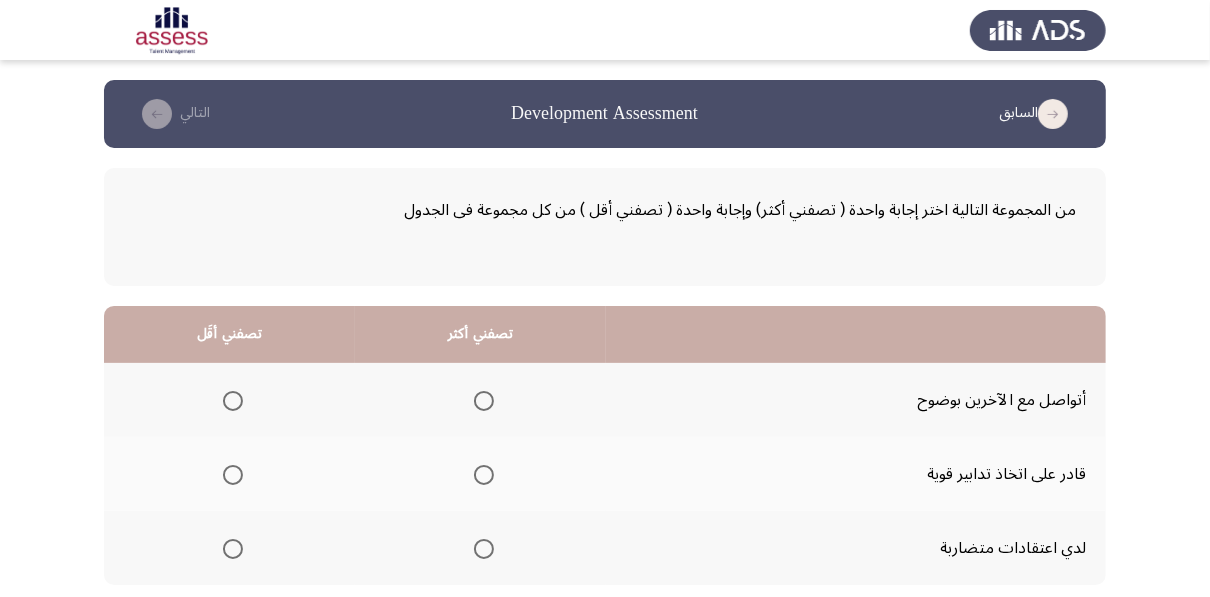 click 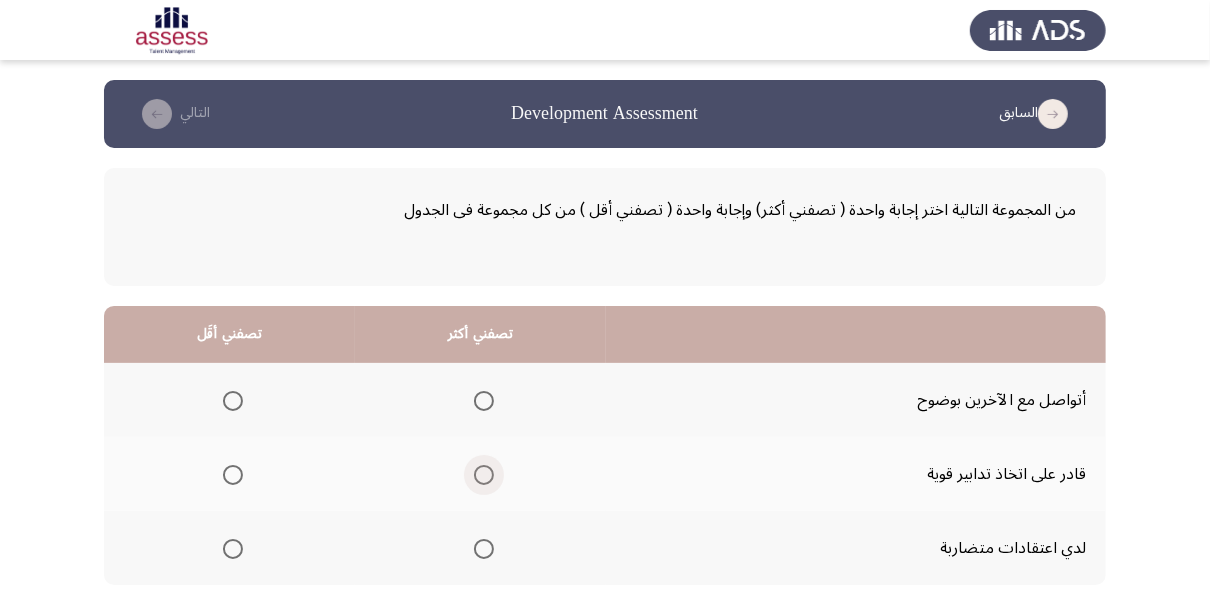 click at bounding box center [484, 475] 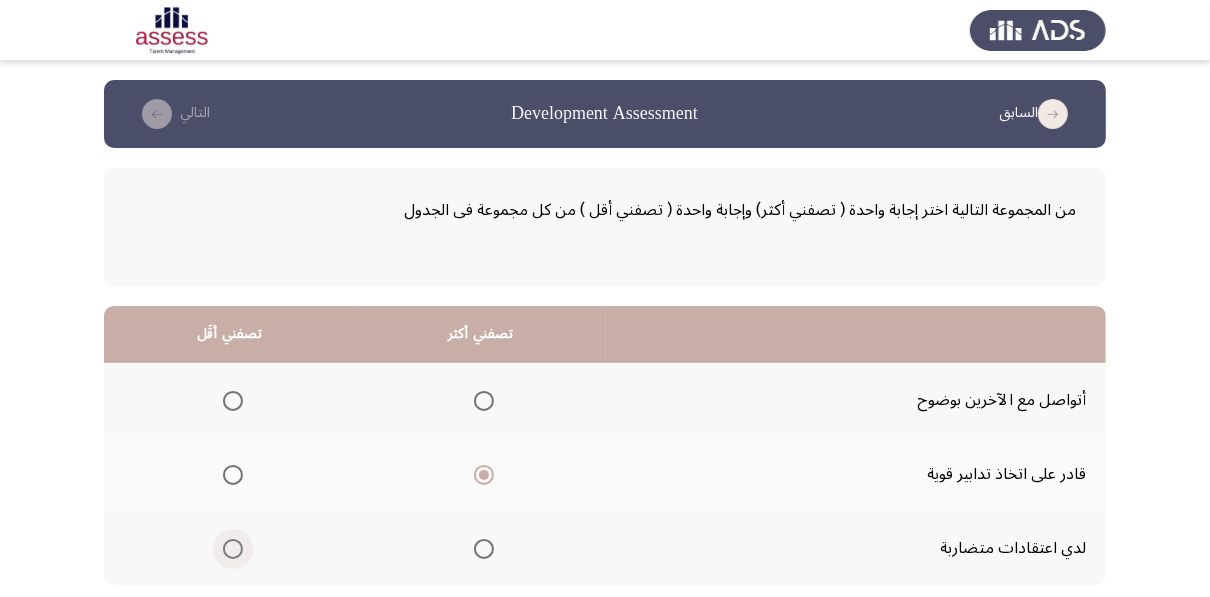 click at bounding box center (233, 549) 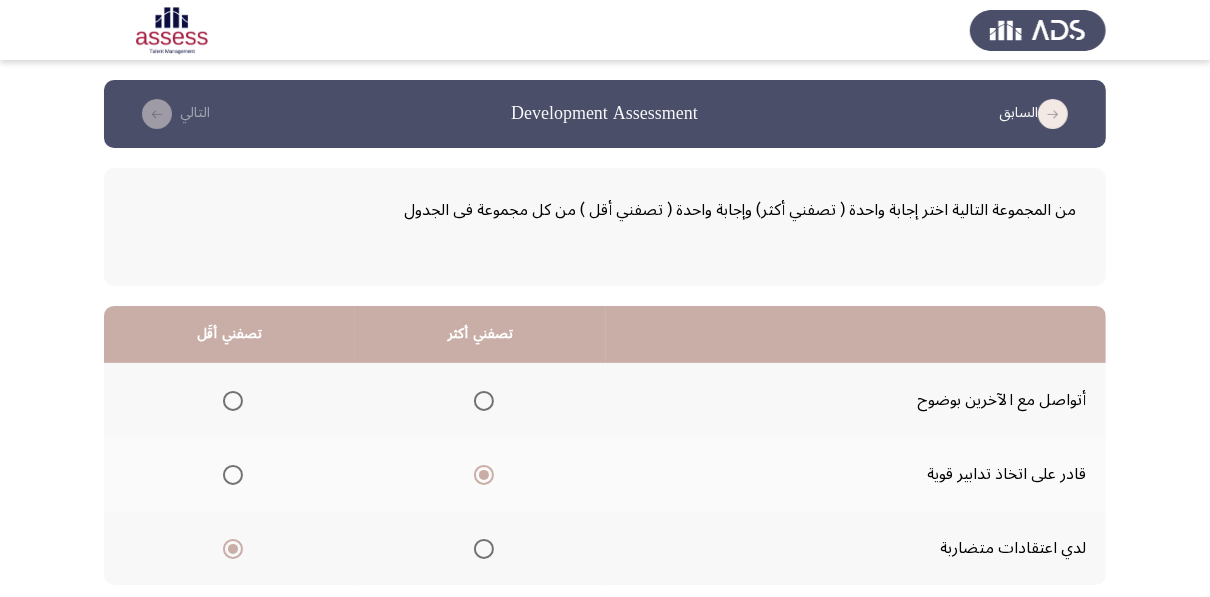 click on "السابق
Development Assessment   التالي  من المجموعة التالية اختر إجابة واحدة ( تصفني أكثر) وإجابة واحدة ( تصفني أقل ) من كل مجموعة فى الجدول  تصفني أكثر   تصفني أقَل  أتواصل مع الآخرين بوضوح     قادر على اتخاذ تدابير قوية     لدي اعتقادات متضاربة      تصفني أكثر   تصفني أقَل  أجد صعوبة في فهم مشاعر الآخرين     أشعر بأن حياتي تسير بدون هدف واضح     أميل للذعر إذا كان هناك شيء لا يعمل بشكل صحيح      ١٢ / ٤٨ الصفحات   السابق
التالي" 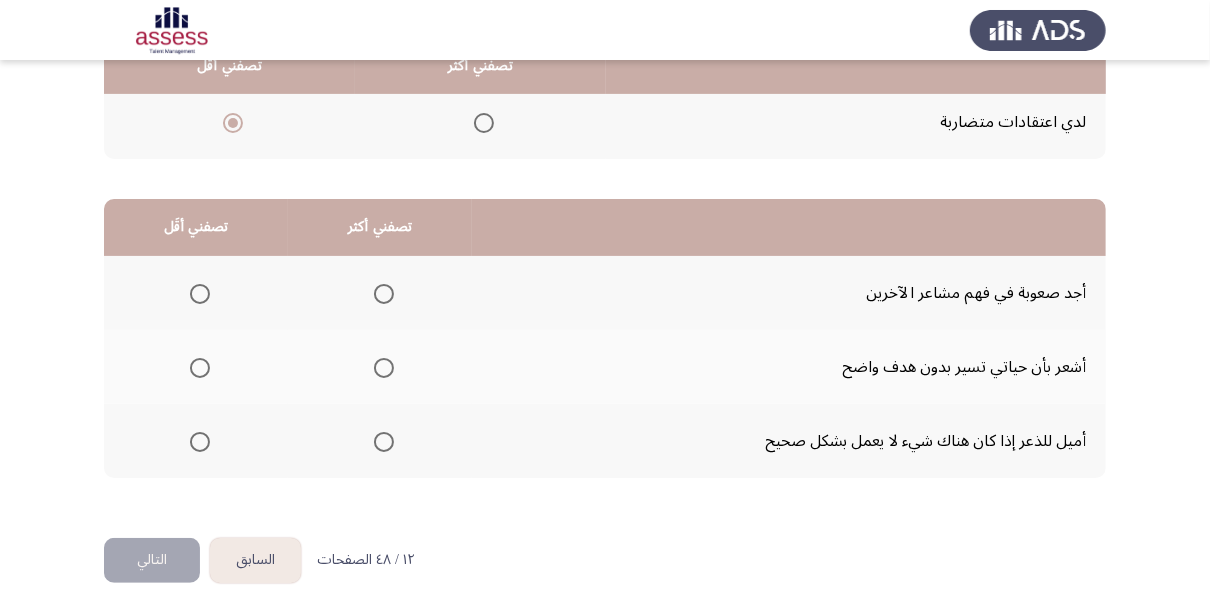 scroll, scrollTop: 440, scrollLeft: 0, axis: vertical 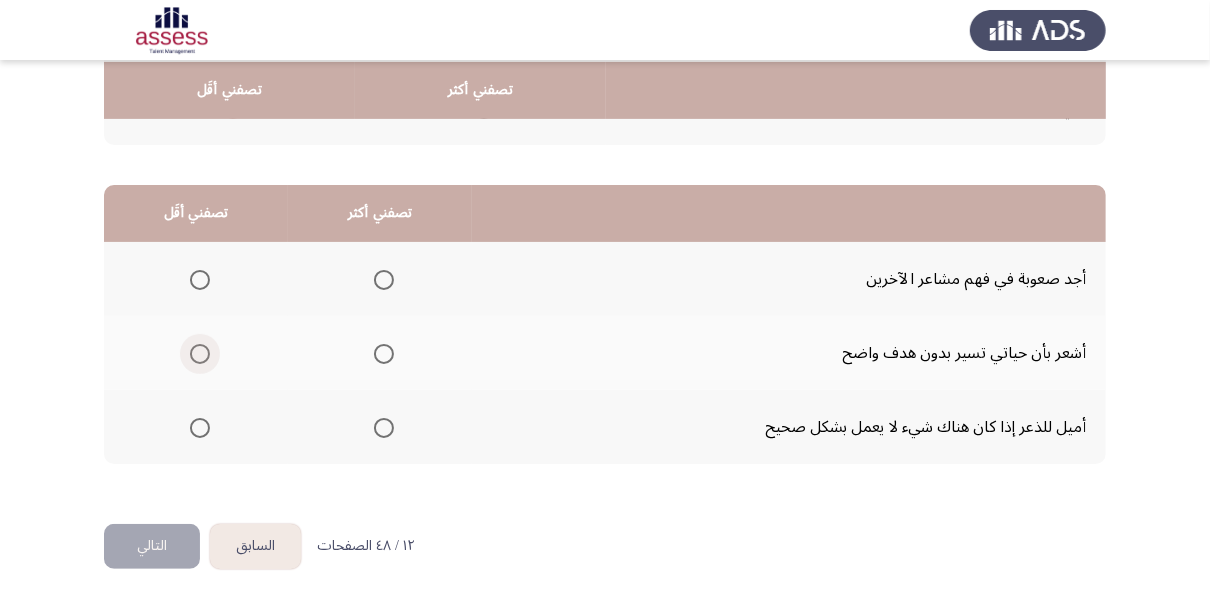 click at bounding box center [200, 354] 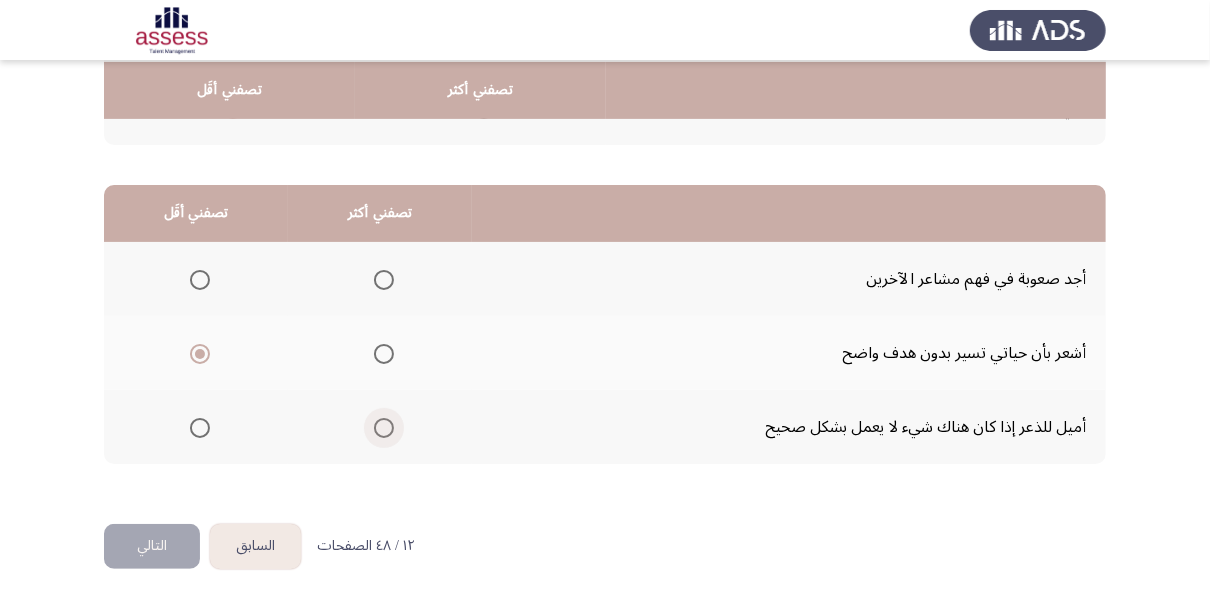 click at bounding box center (384, 428) 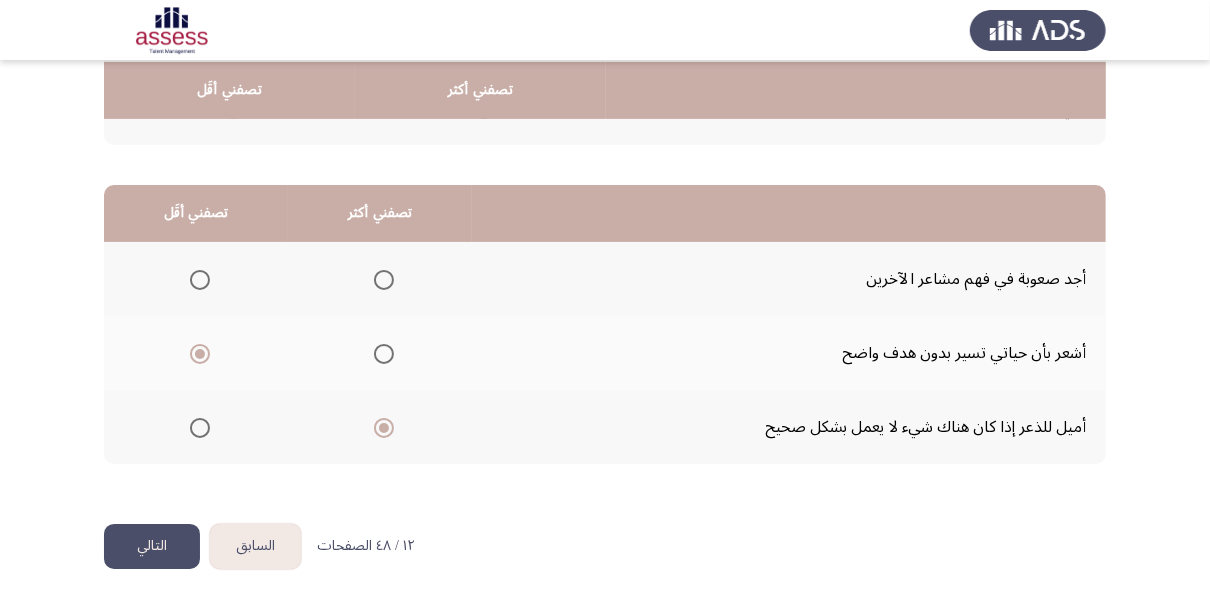 click on "التالي" 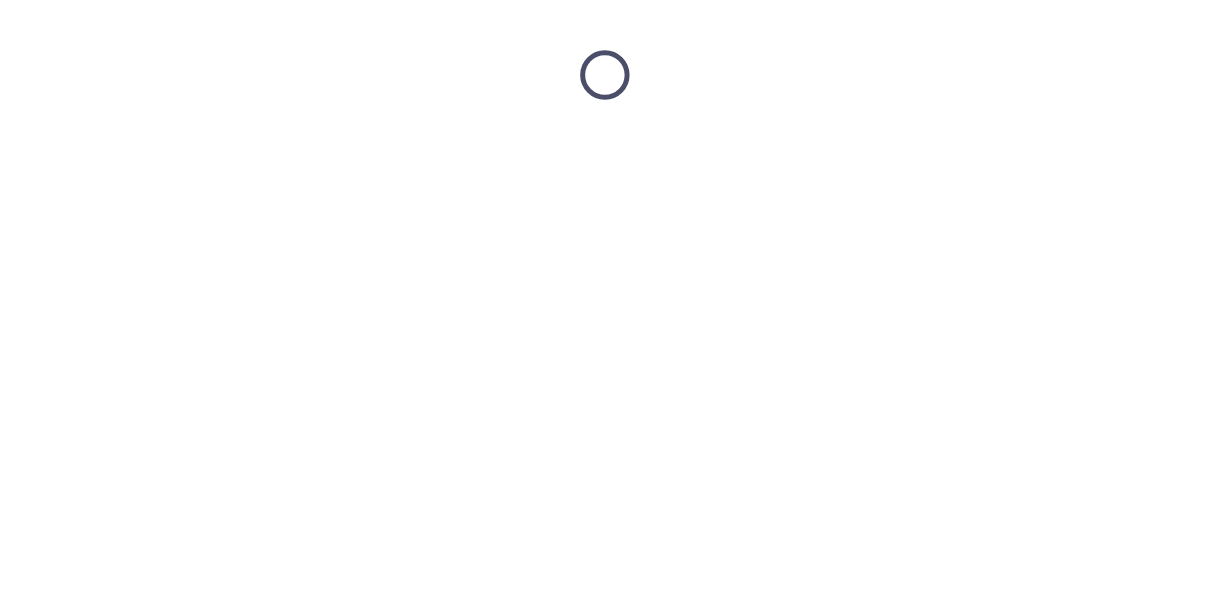 scroll, scrollTop: 0, scrollLeft: 0, axis: both 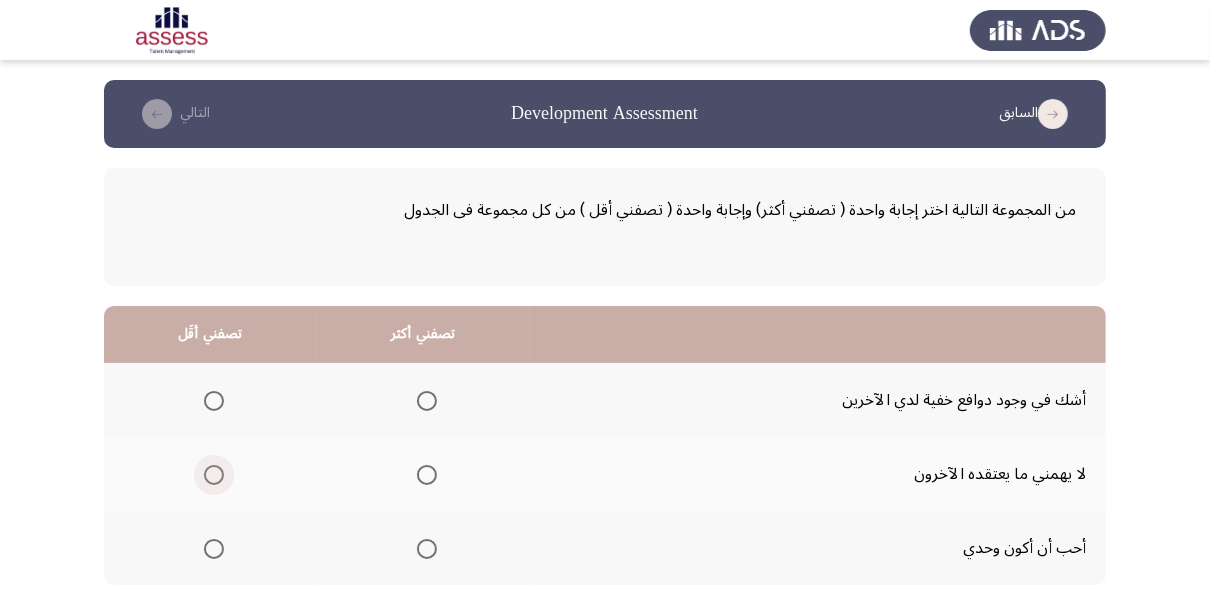 click at bounding box center [214, 475] 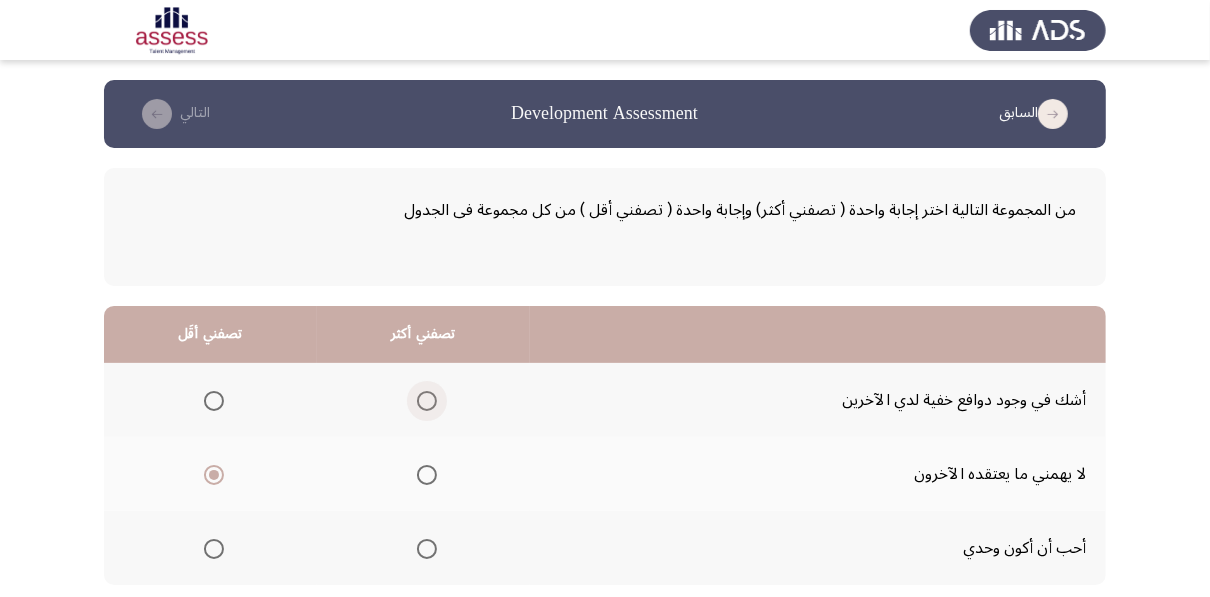 click at bounding box center [427, 401] 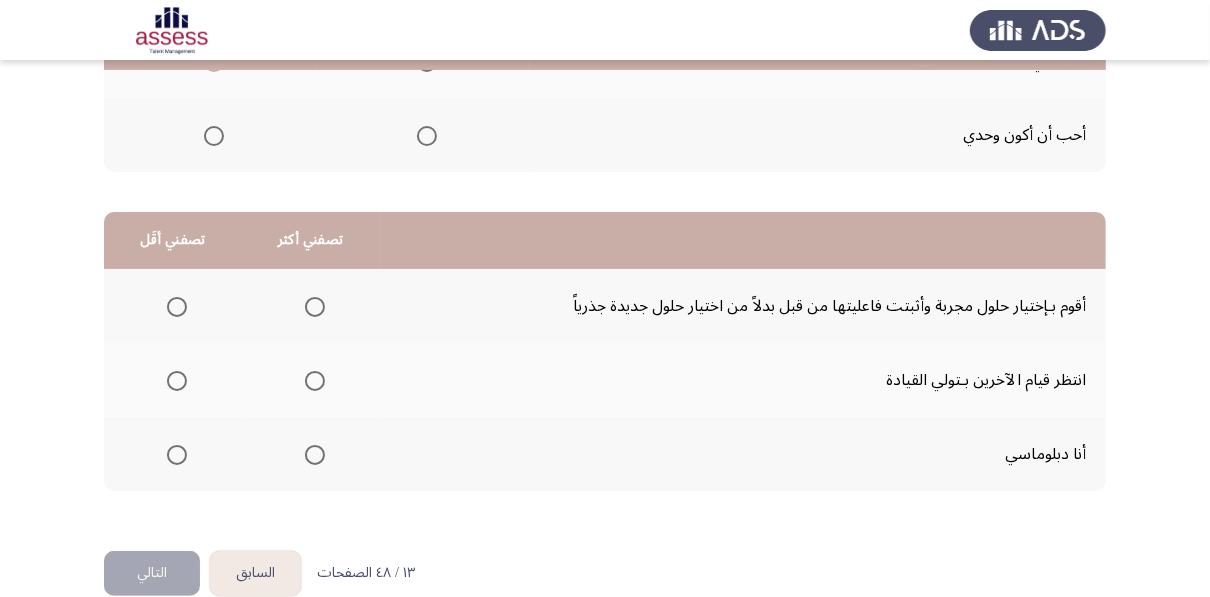 scroll, scrollTop: 440, scrollLeft: 0, axis: vertical 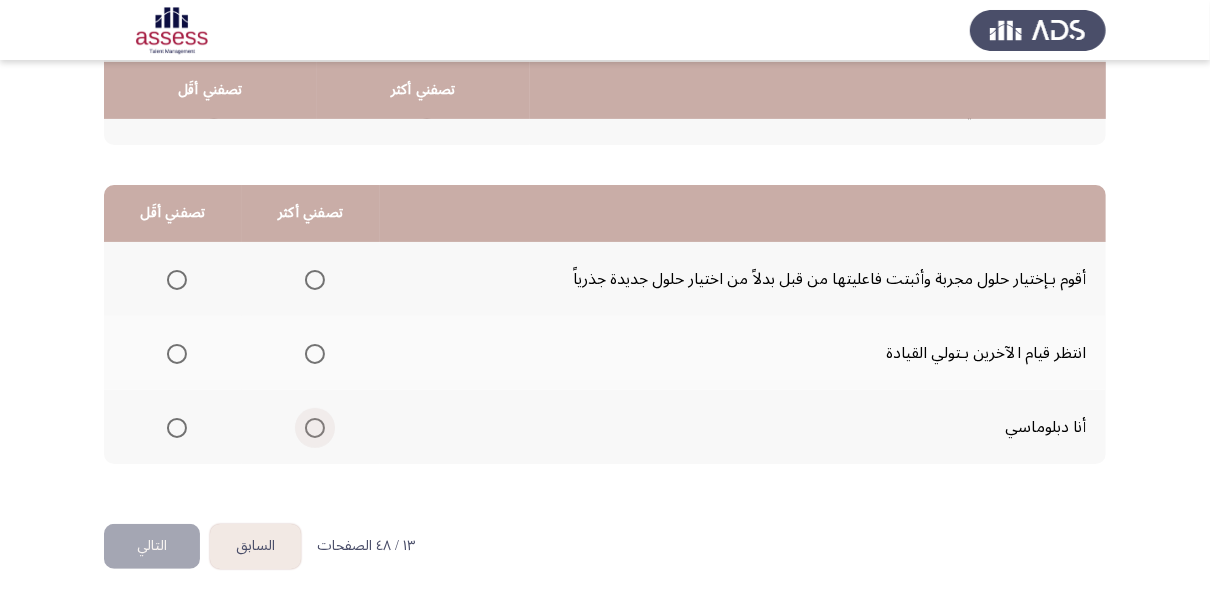 click at bounding box center (315, 428) 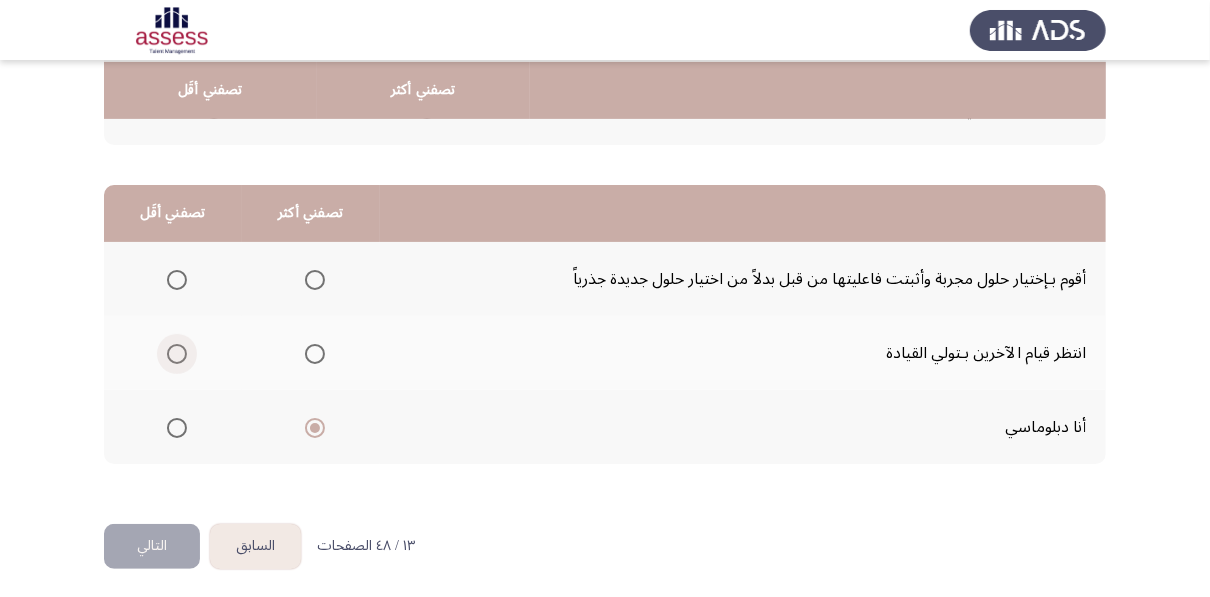 click at bounding box center [177, 354] 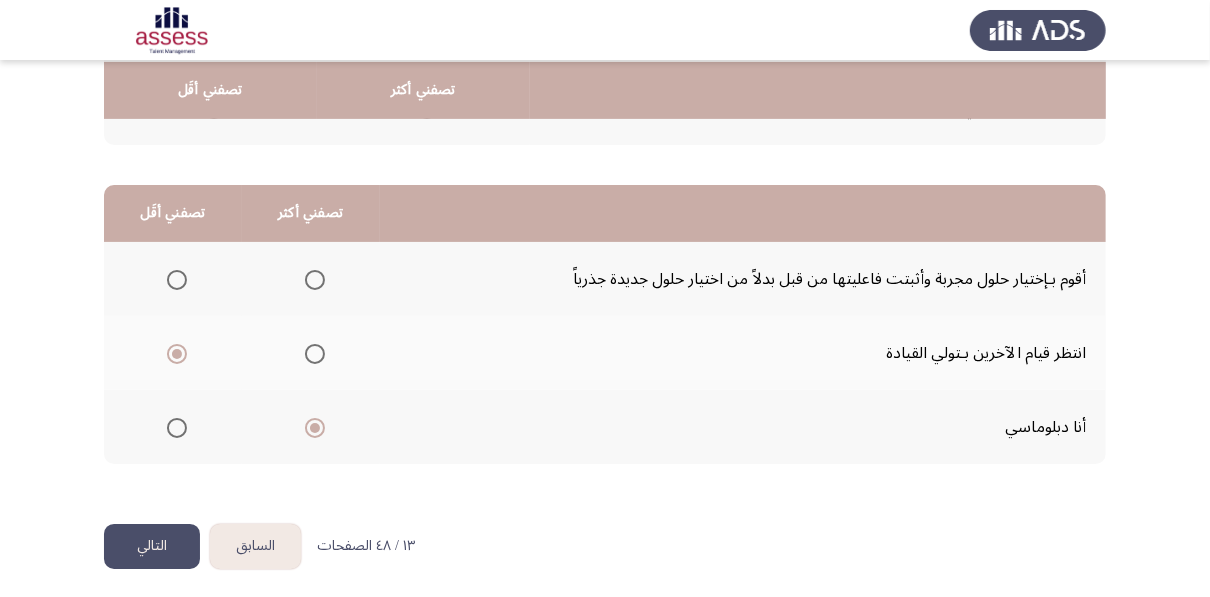 click on "التالي" 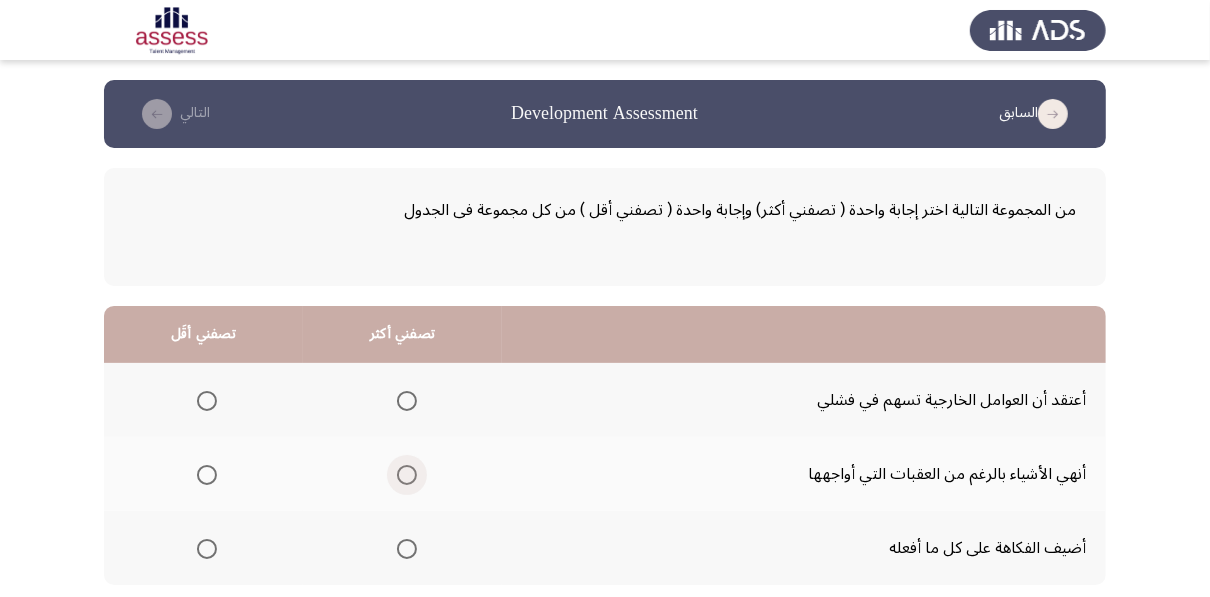 click at bounding box center [407, 475] 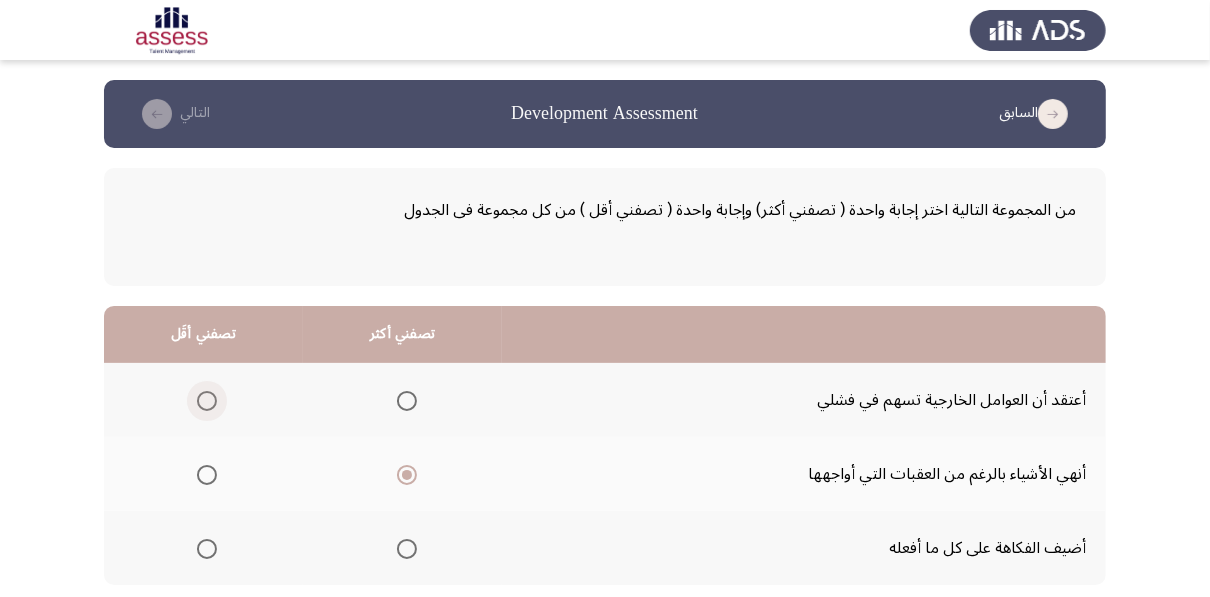click at bounding box center (207, 401) 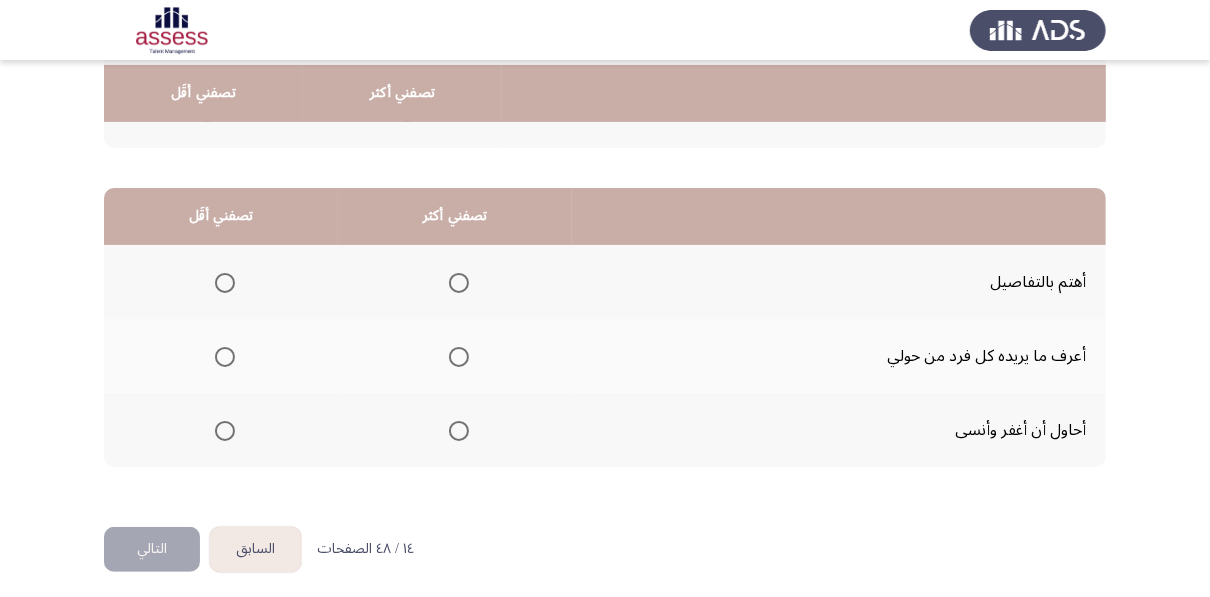 scroll, scrollTop: 440, scrollLeft: 0, axis: vertical 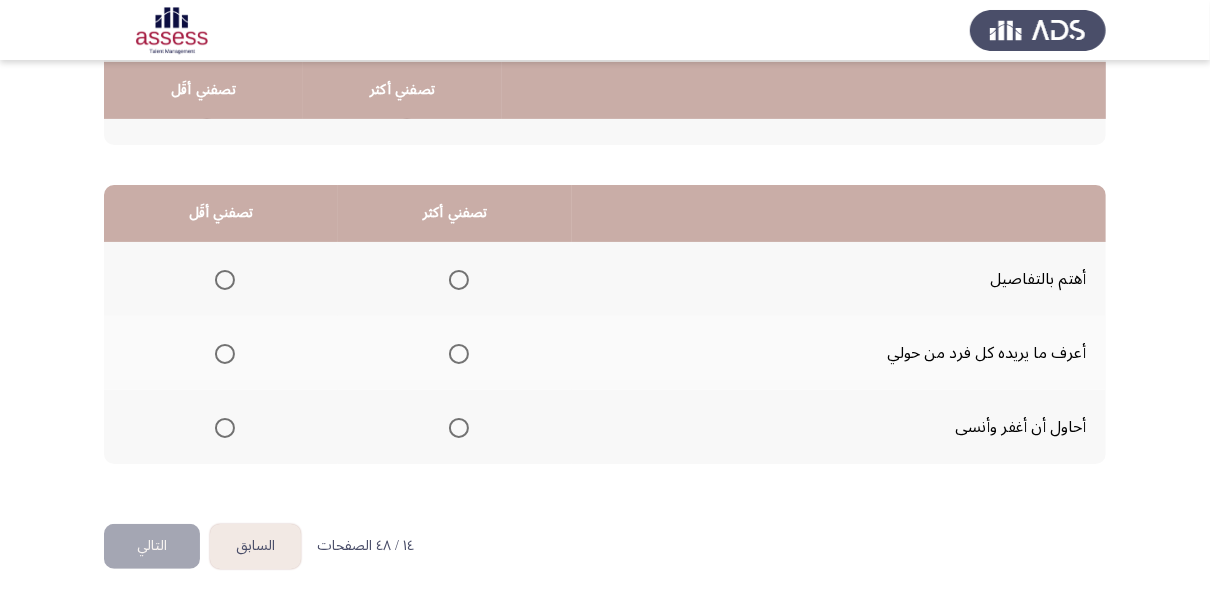 click at bounding box center [459, 280] 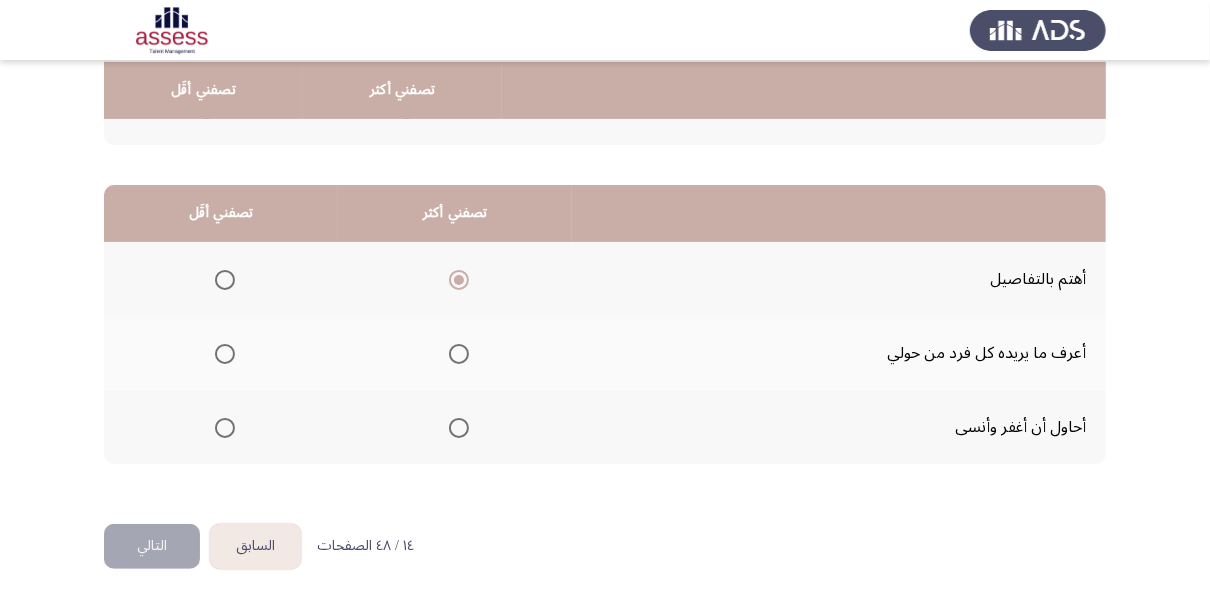 click at bounding box center (225, 428) 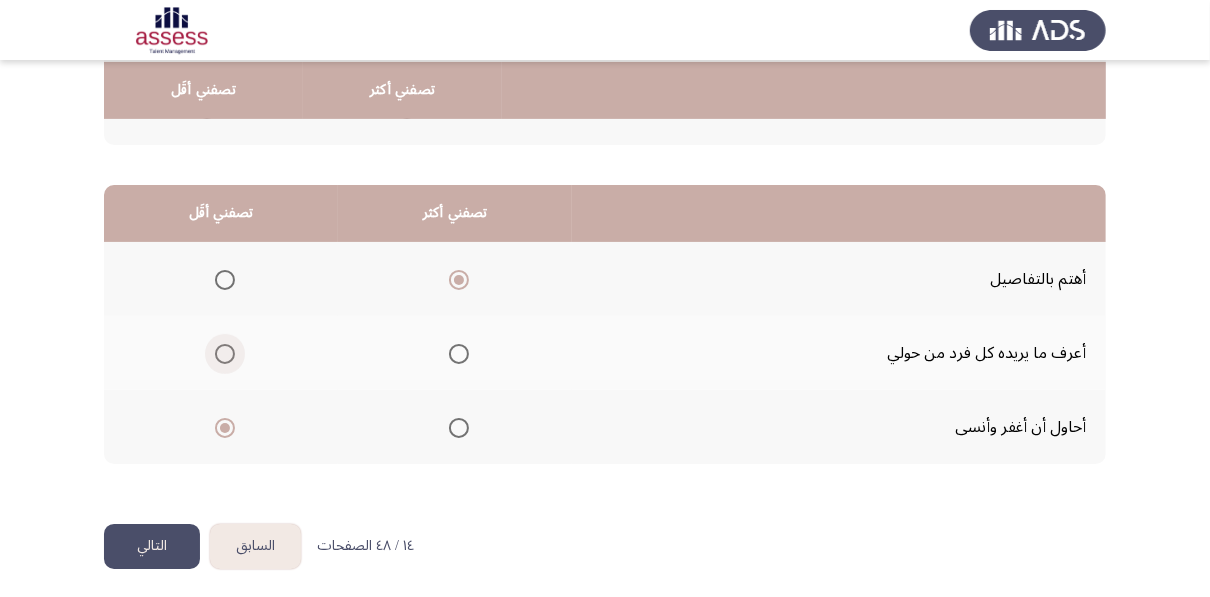 click at bounding box center [225, 354] 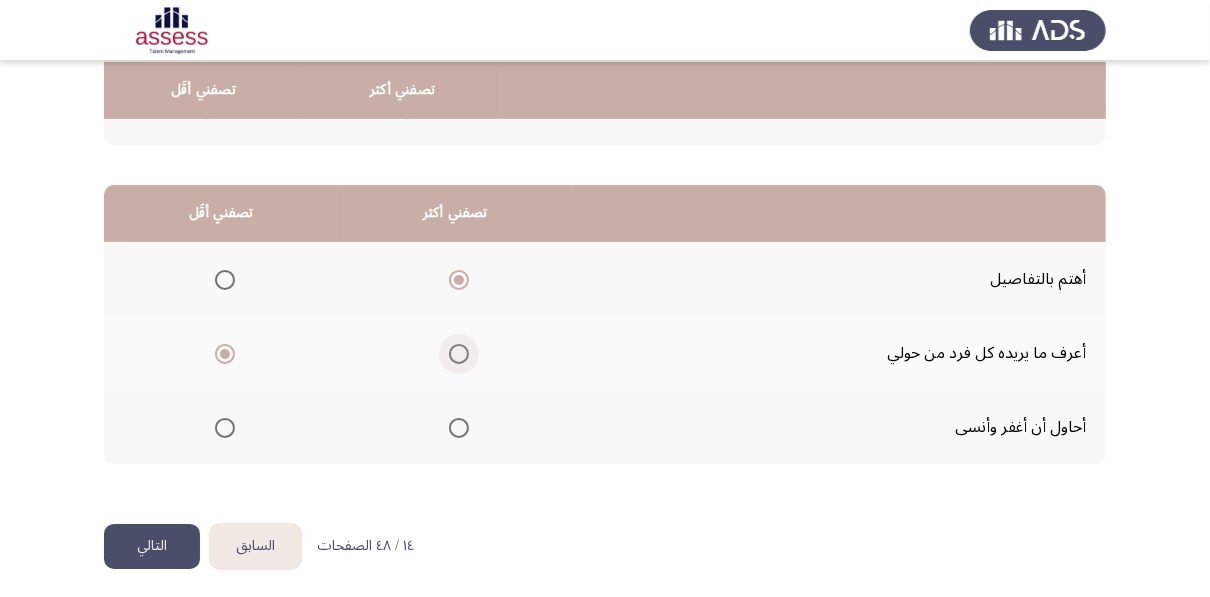click at bounding box center [459, 354] 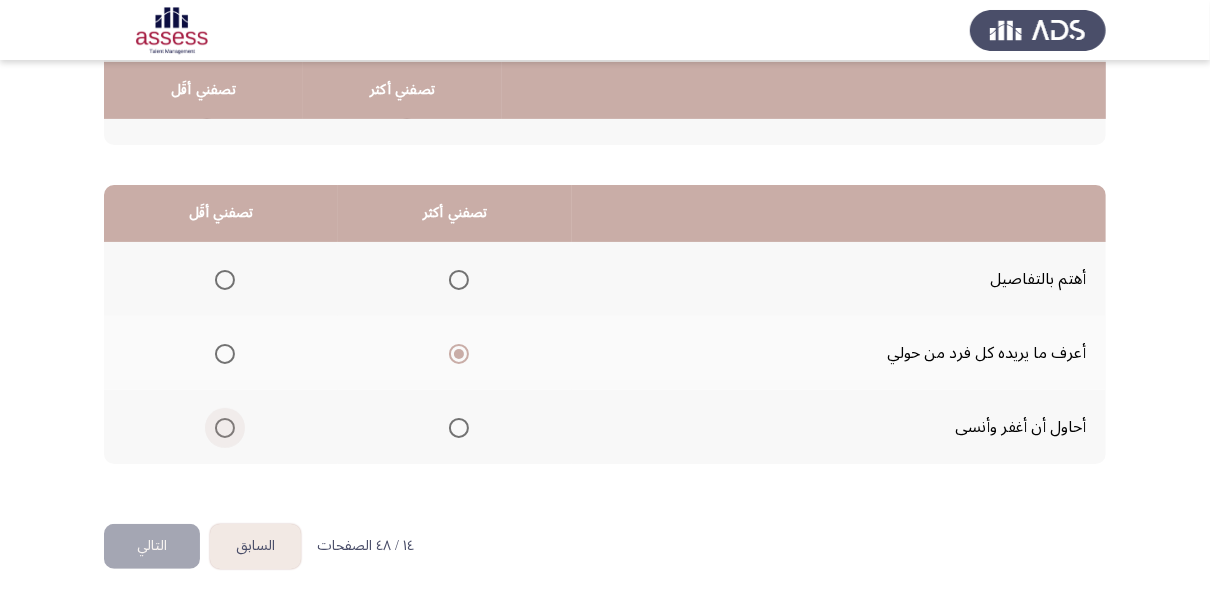 click at bounding box center (225, 428) 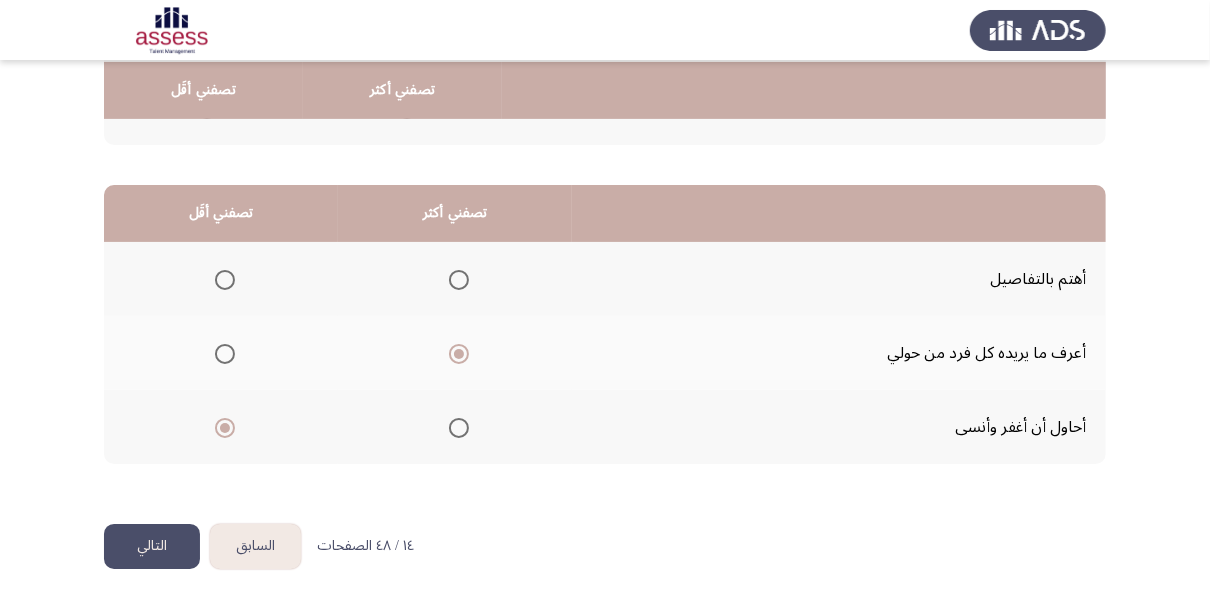 click on "التالي" 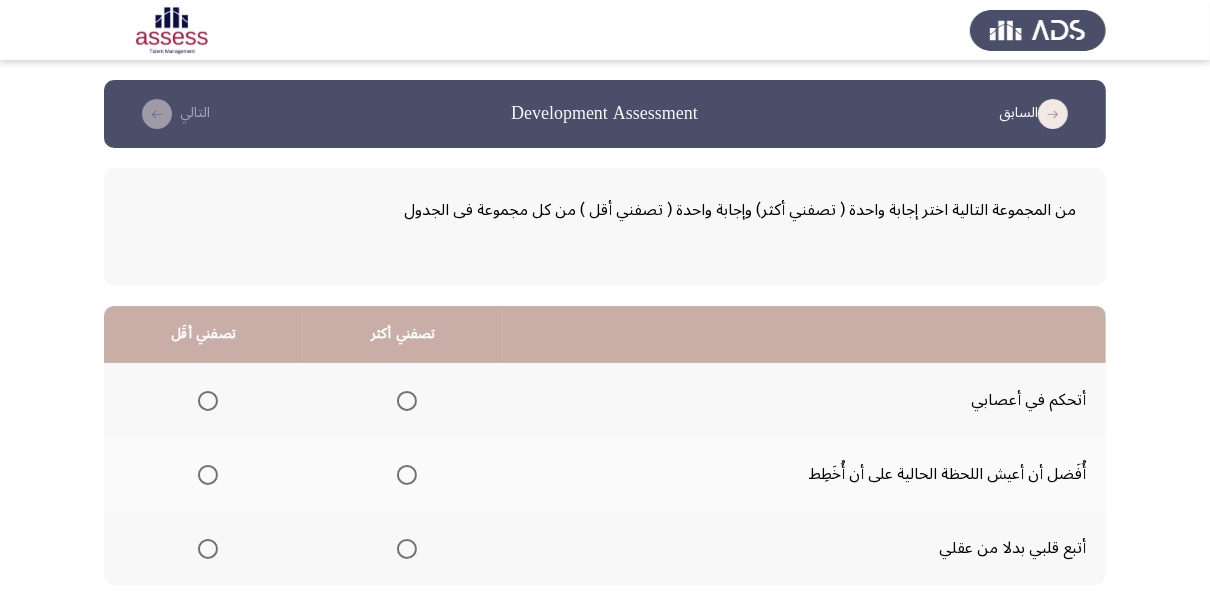 click on "من المجموعة التالية اختر إجابة واحدة ( تصفني أكثر) وإجابة واحدة ( تصفني أقل ) من كل مجموعة فى الجدول  تصفني أكثر   تصفني أقَل  أتحكم في أعصابي     أُفَضل أن أعيش اللحظة الحالية على أن أُخَطِط     أتبع قلبي بدلا من عقلي      تصفني أكثر   تصفني أقَل  أهتم أن يكون الآخرين في حال جيد     قادر على توقع الأمور     أؤمن بـأن النجاح له علاقة بالعمل الشاق وليس الحظ" 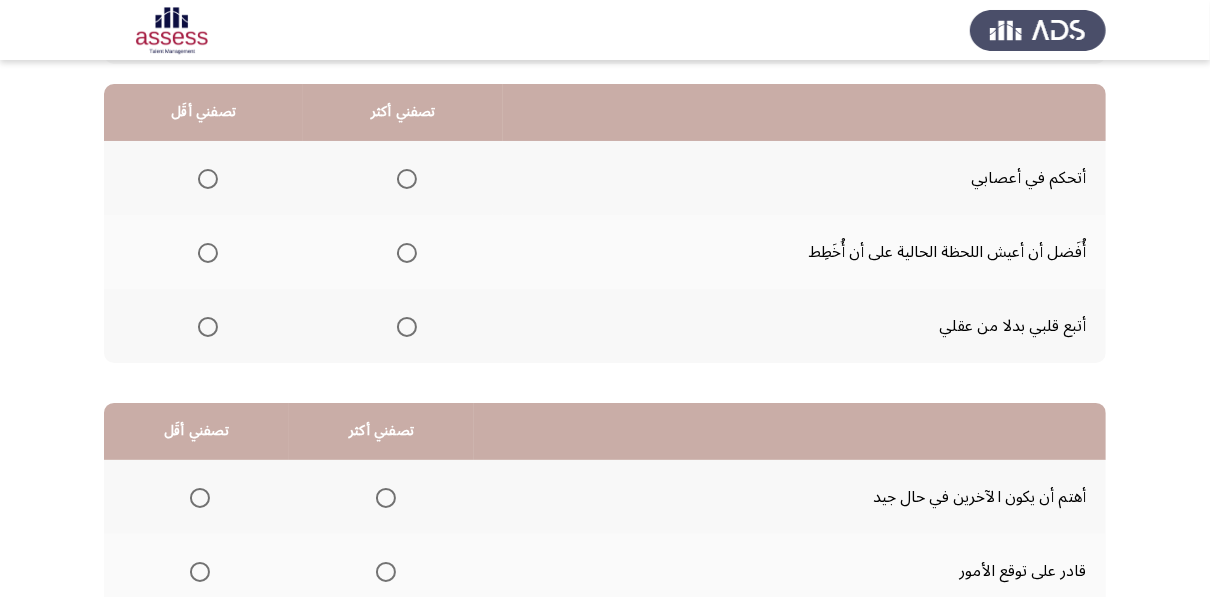 scroll, scrollTop: 224, scrollLeft: 0, axis: vertical 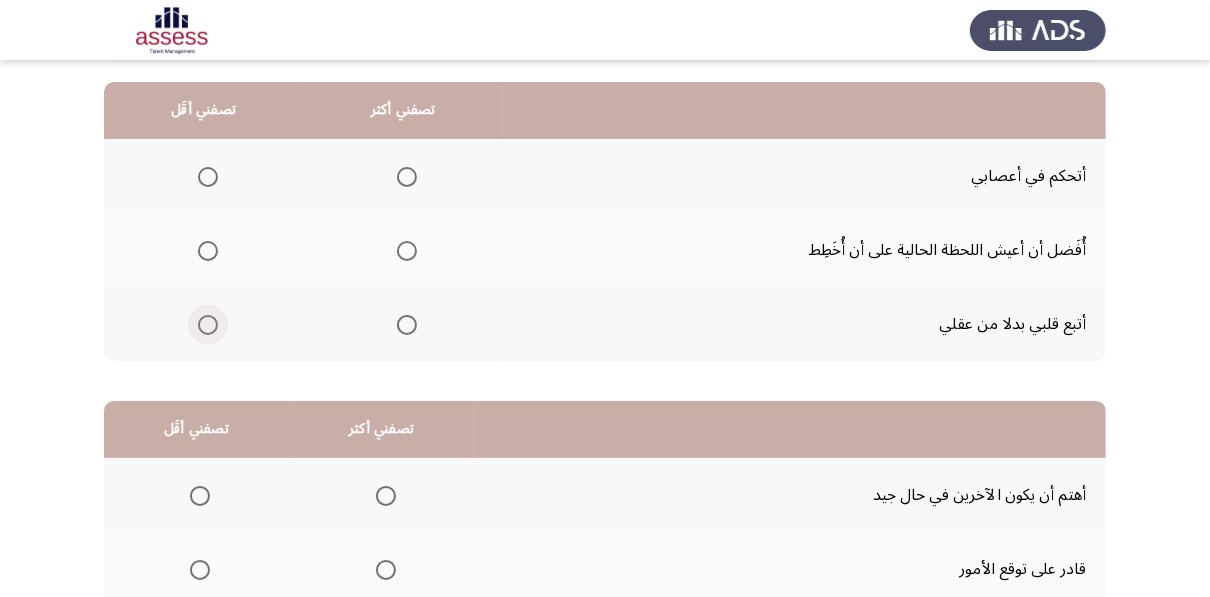 click at bounding box center (208, 325) 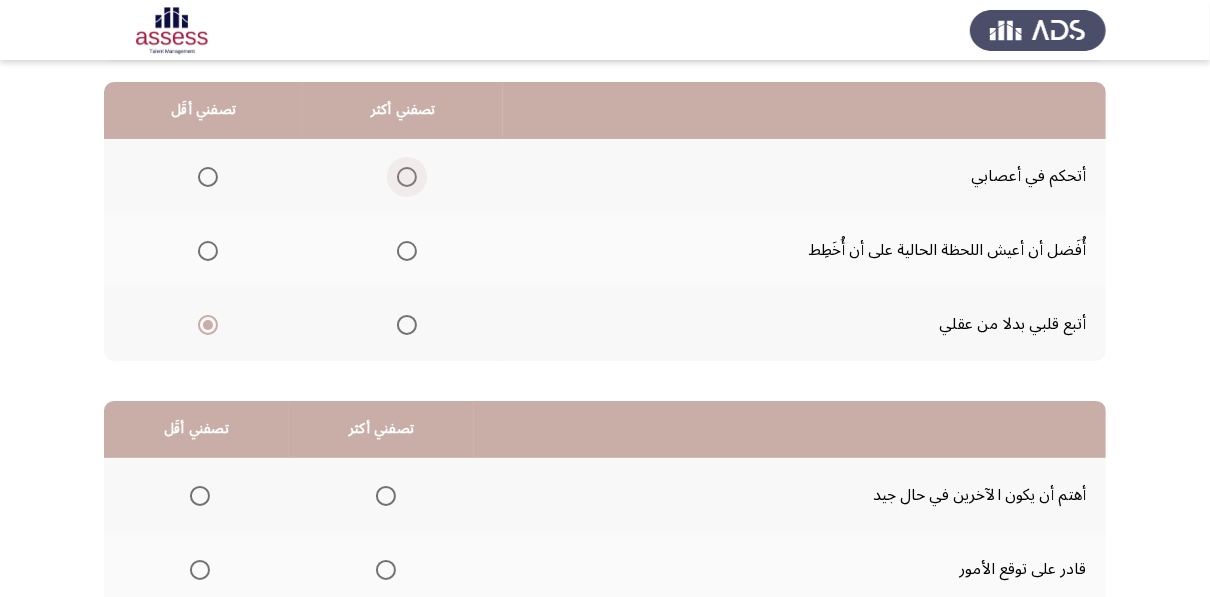 click at bounding box center [407, 177] 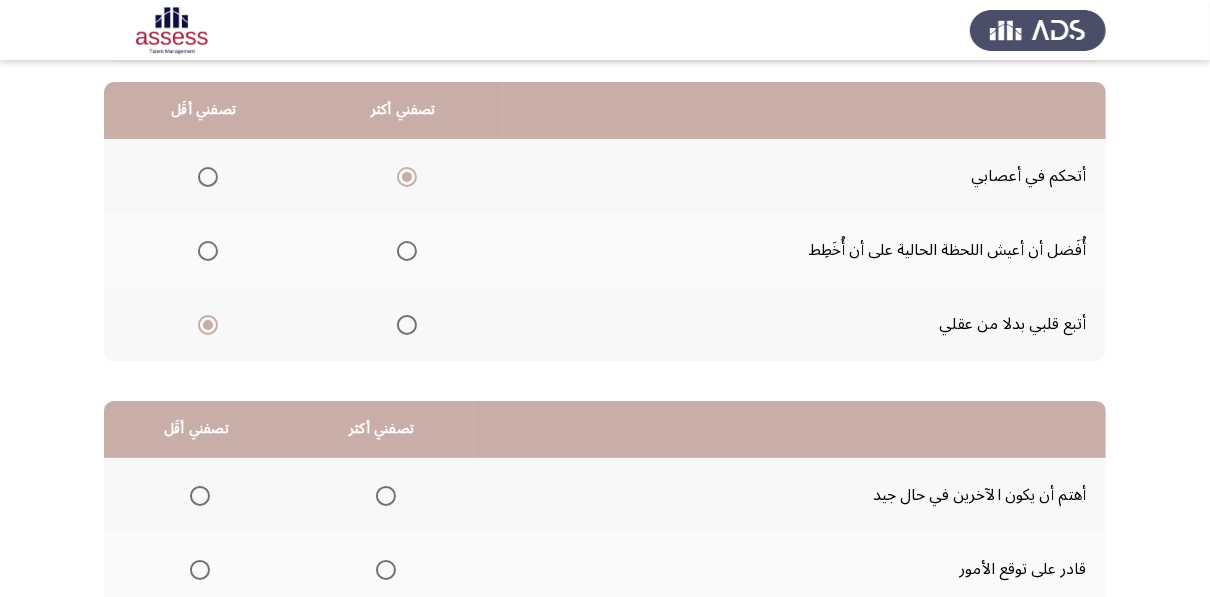click 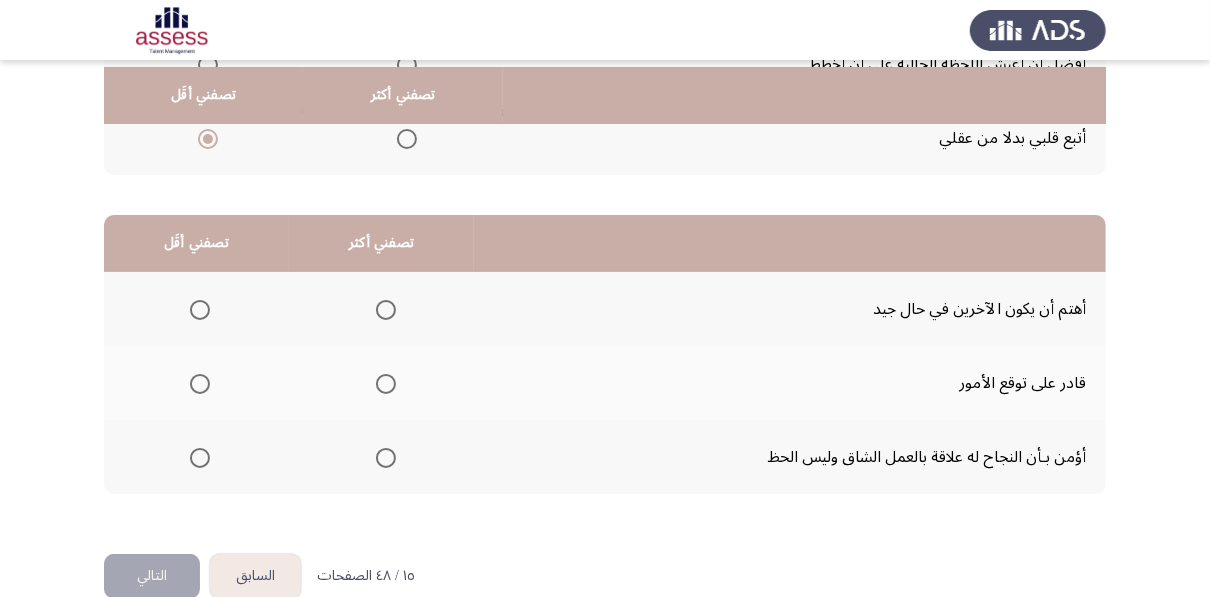 scroll, scrollTop: 416, scrollLeft: 0, axis: vertical 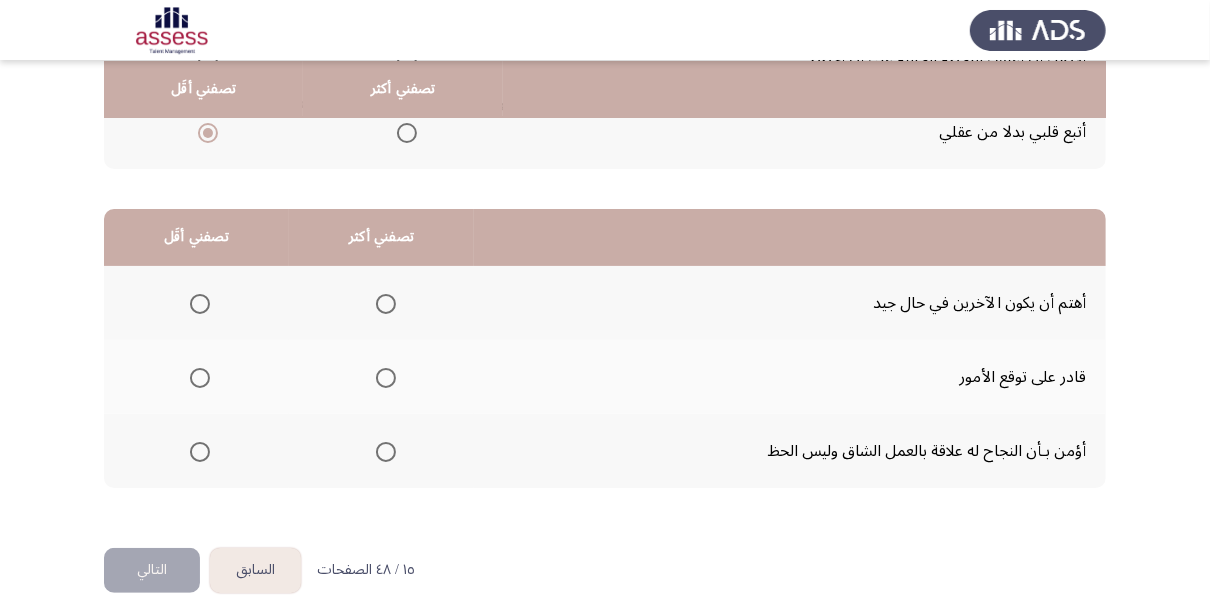click at bounding box center (200, 304) 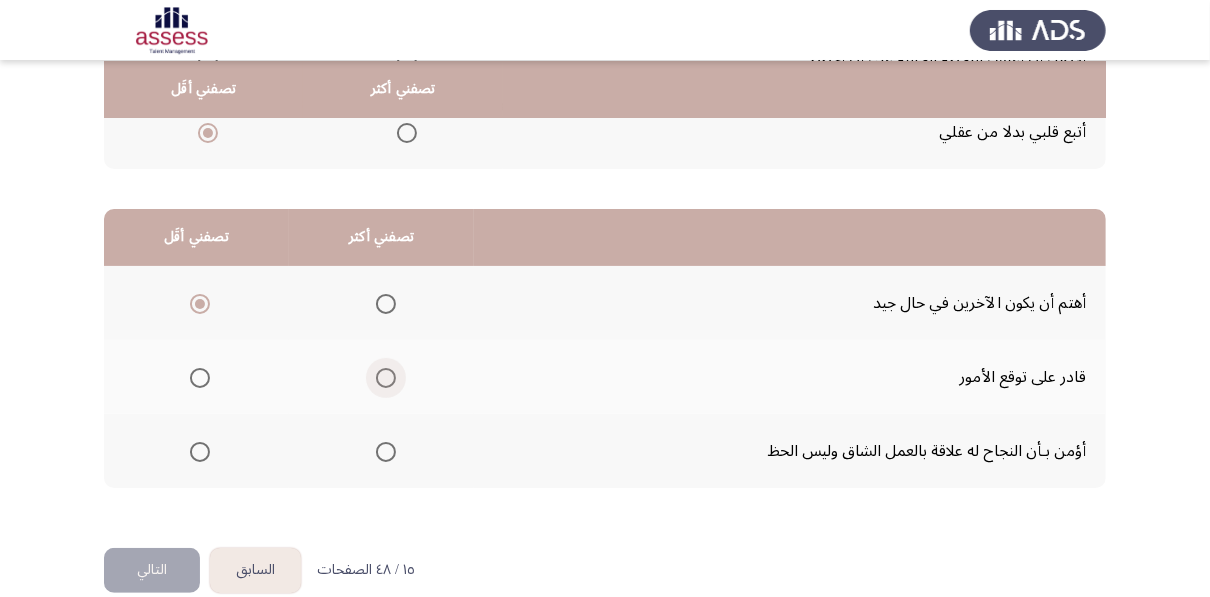 click at bounding box center [386, 378] 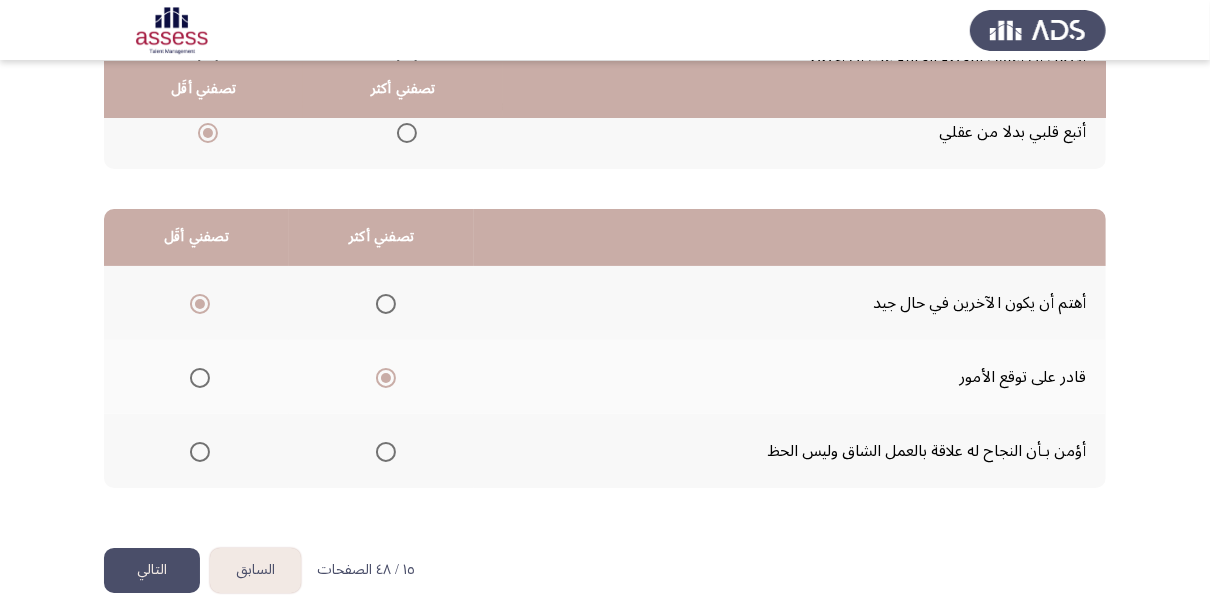 click on "التالي" 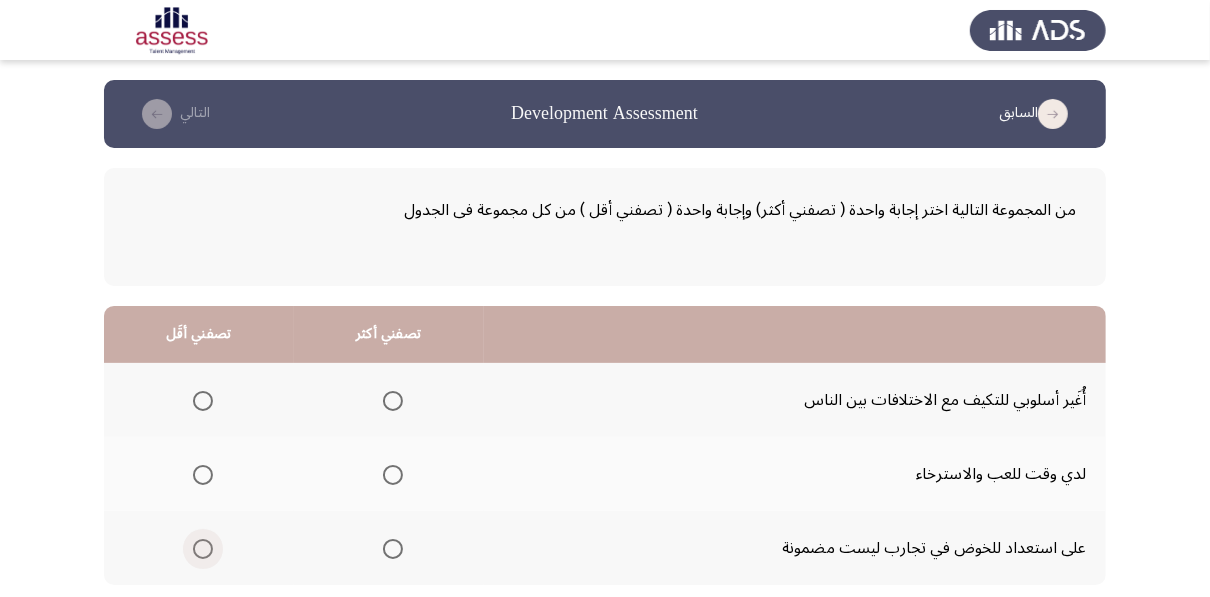 click at bounding box center (203, 549) 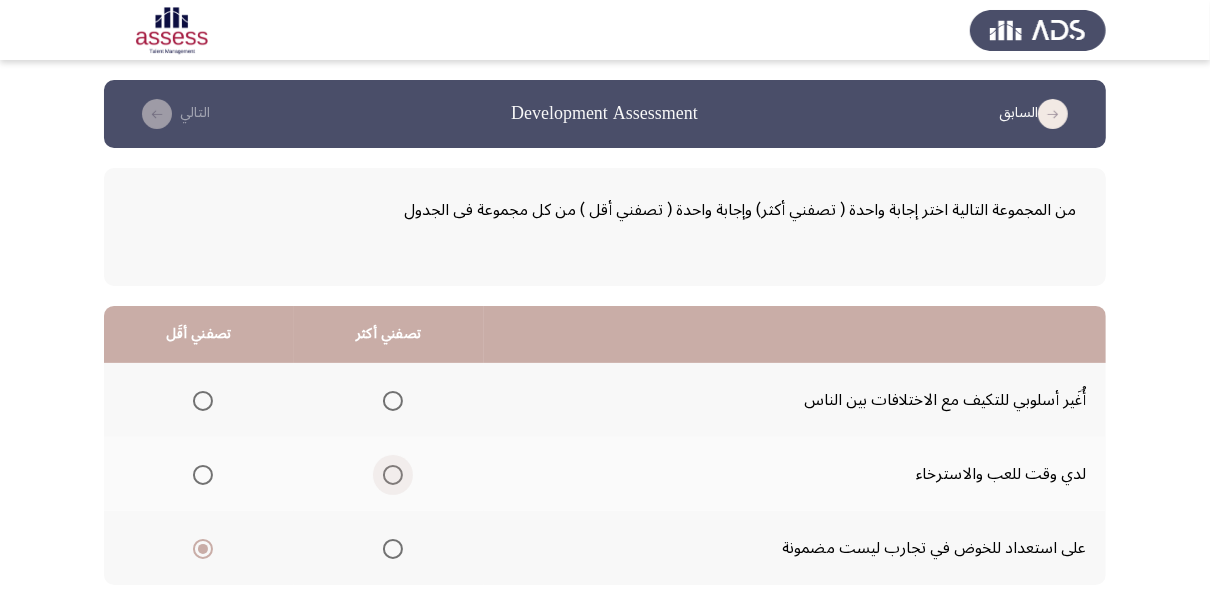 click at bounding box center [393, 475] 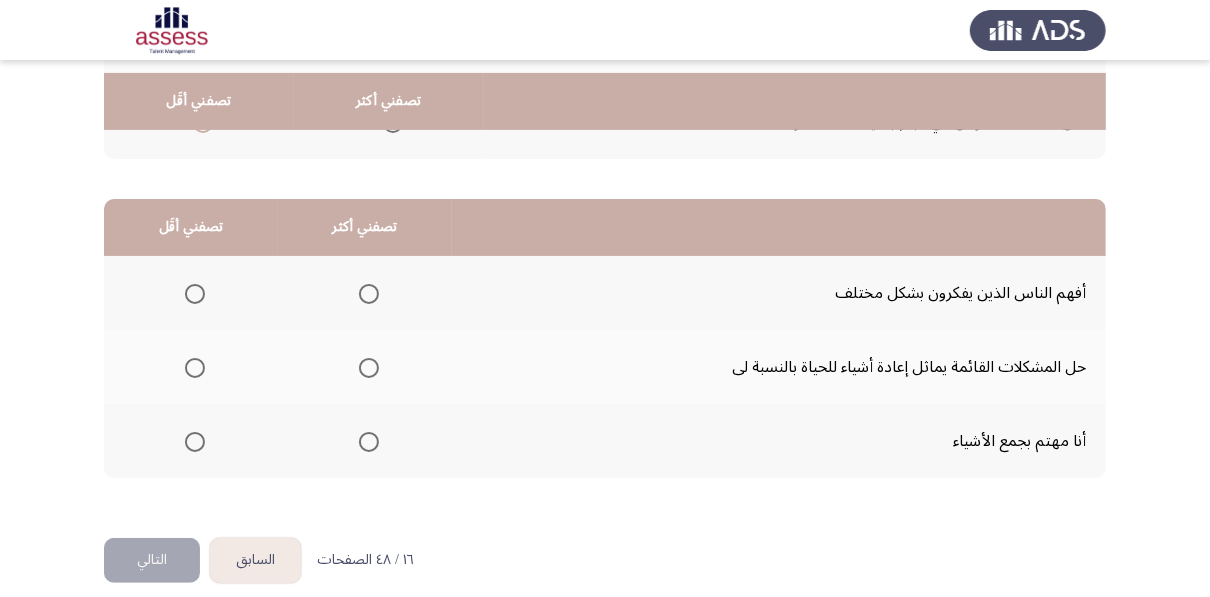 scroll, scrollTop: 440, scrollLeft: 0, axis: vertical 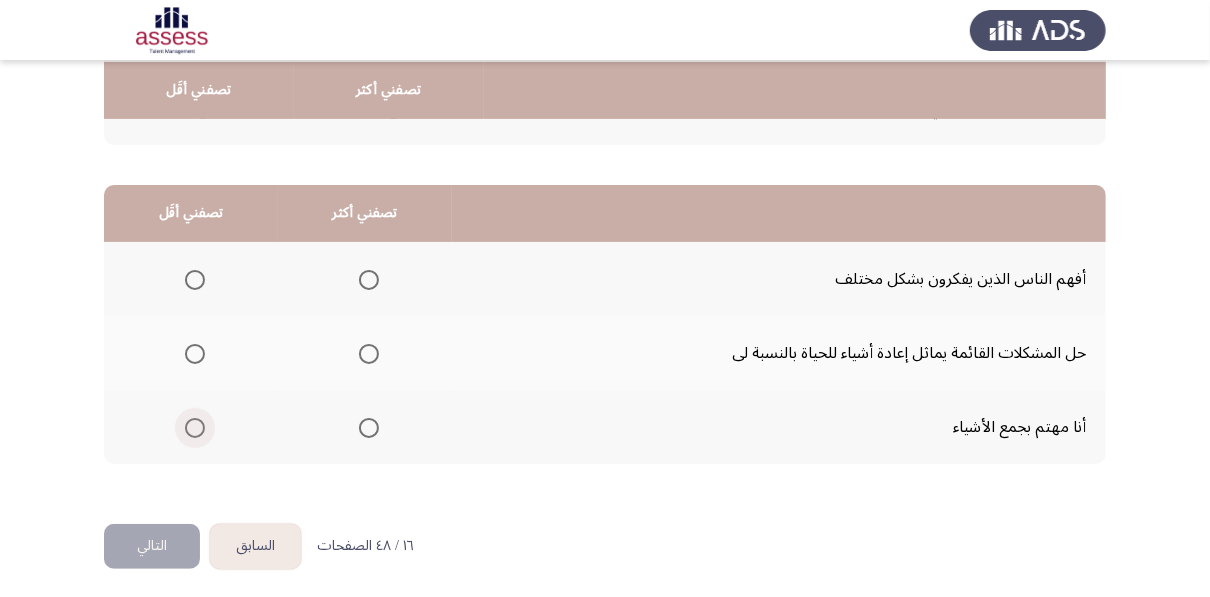 click at bounding box center [195, 428] 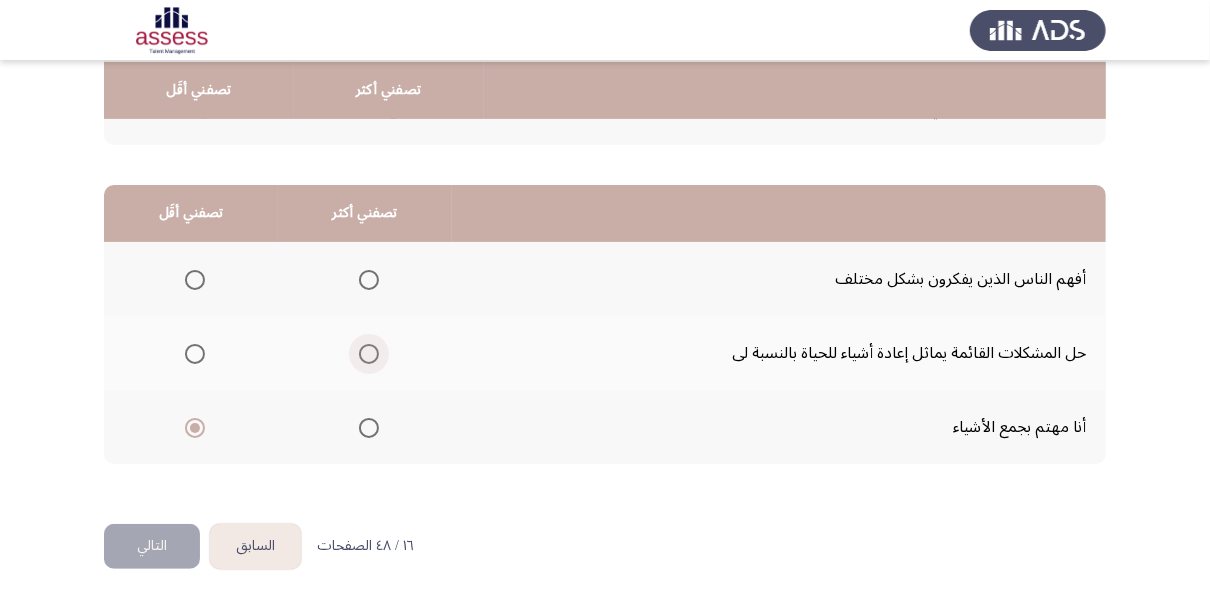 click at bounding box center [365, 354] 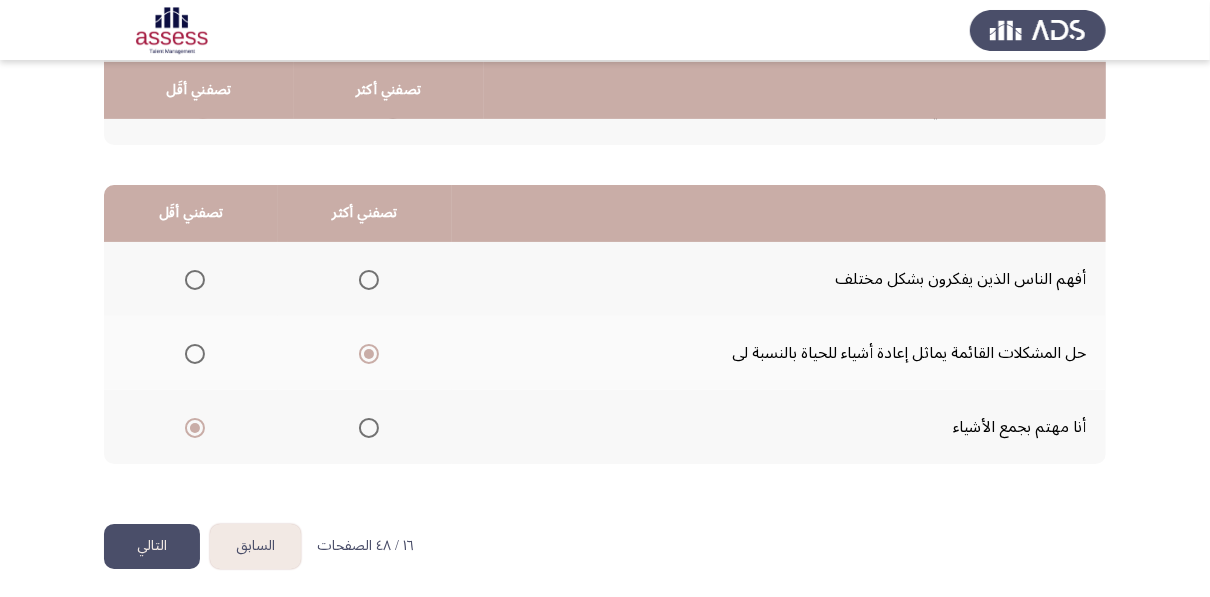 click on "التالي" 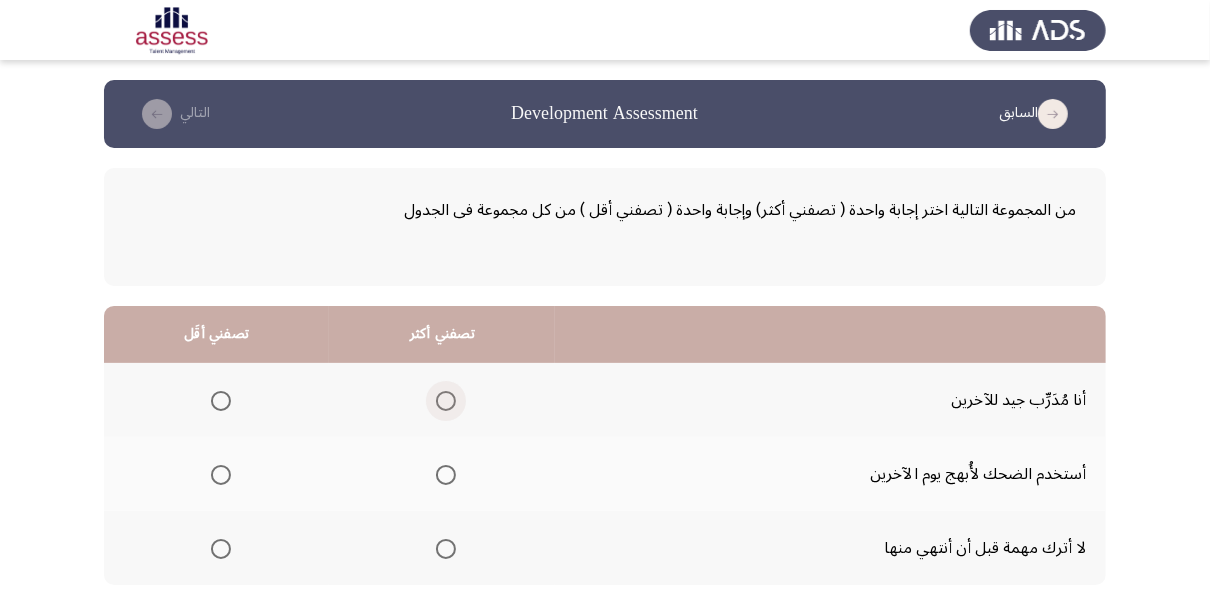 click at bounding box center (446, 401) 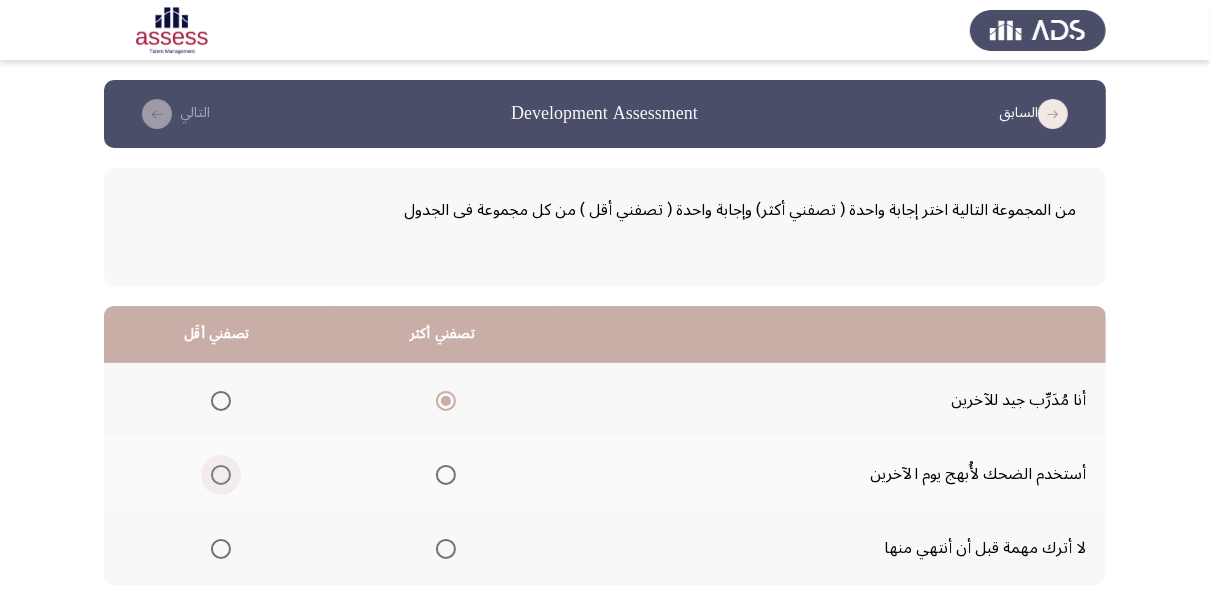 click at bounding box center (221, 475) 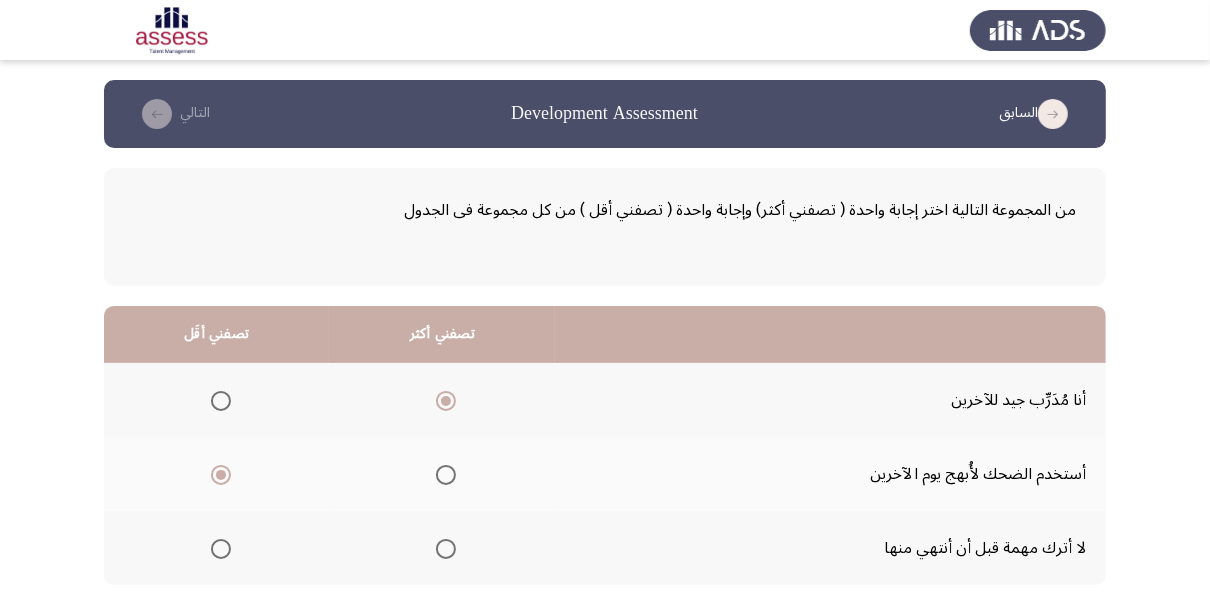click on "السابق
Development Assessment   التالي  من المجموعة التالية اختر إجابة واحدة ( تصفني أكثر) وإجابة واحدة ( تصفني أقل ) من كل مجموعة فى الجدول  تصفني أكثر   تصفني أقَل  أنا مُدَرِّب جيد للآخرين     أستخدم الضحك لأُبهج يوم الآخرين     لا أترك مهمة قبل أن أنتهي منها      تصفني أكثر   تصفني أقَل  أتكيف بسهولة مع الأوضاع الجديدة     أتّبِع جدول محدد للقيام بالمهام     أؤمن أن الفوز هو أهم شيء      ١٧ / ٤٨ الصفحات   السابق
التالي" 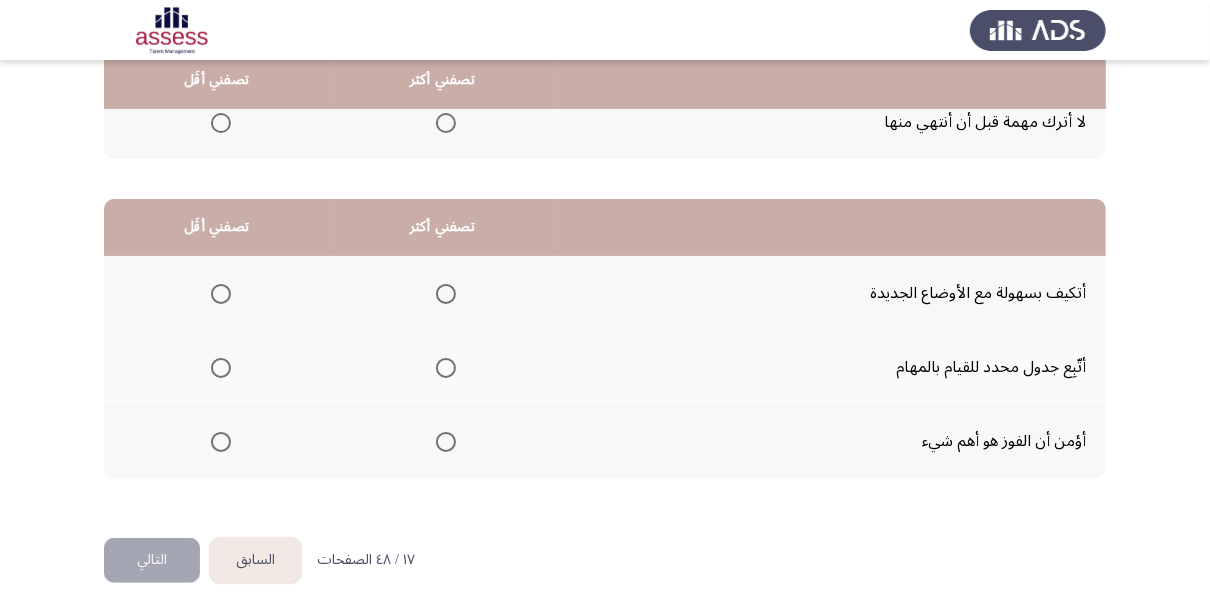 scroll, scrollTop: 440, scrollLeft: 0, axis: vertical 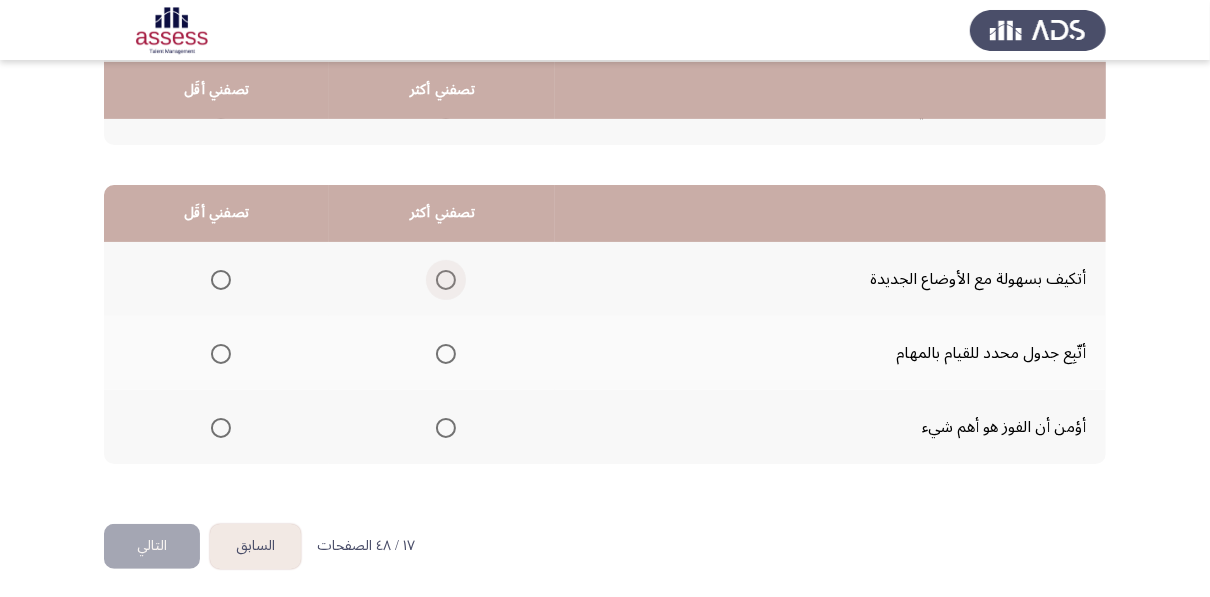 click at bounding box center [446, 280] 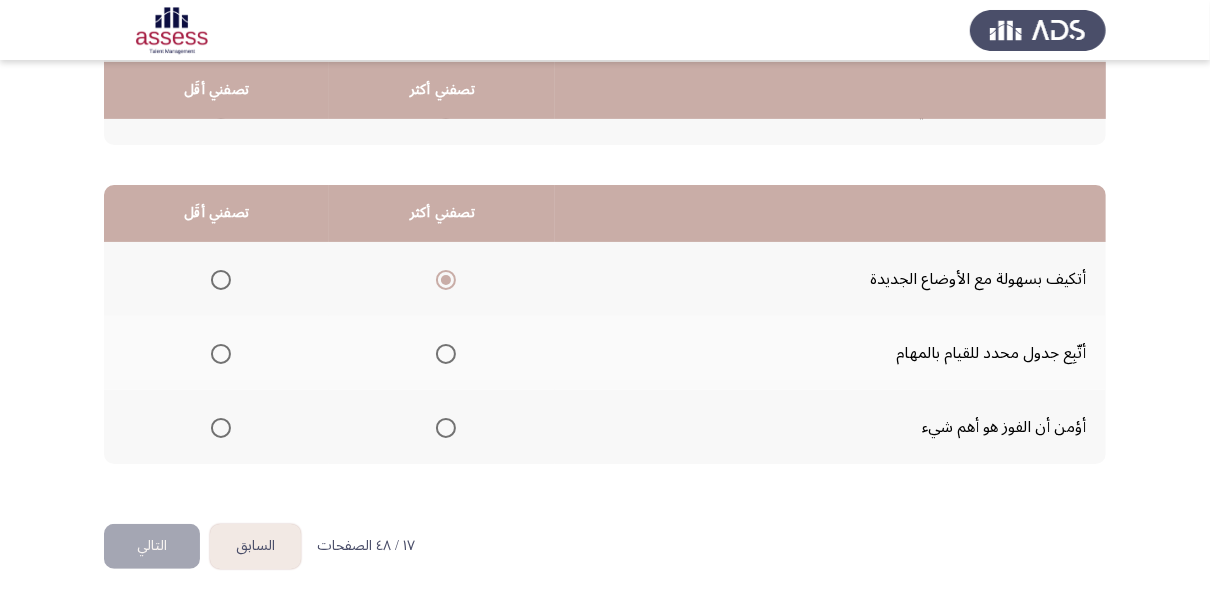 click on "السابق
Development Assessment   التالي  من المجموعة التالية اختر إجابة واحدة ( تصفني أكثر) وإجابة واحدة ( تصفني أقل ) من كل مجموعة فى الجدول  تصفني أكثر   تصفني أقَل  أنا مُدَرِّب جيد للآخرين     أستخدم الضحك لأُبهج يوم الآخرين     لا أترك مهمة قبل أن أنتهي منها      تصفني أكثر   تصفني أقَل  أتكيف بسهولة مع الأوضاع الجديدة     أتّبِع جدول محدد للقيام بالمهام     أؤمن أن الفوز هو أهم شيء      ١٧ / ٤٨ الصفحات   السابق
التالي" 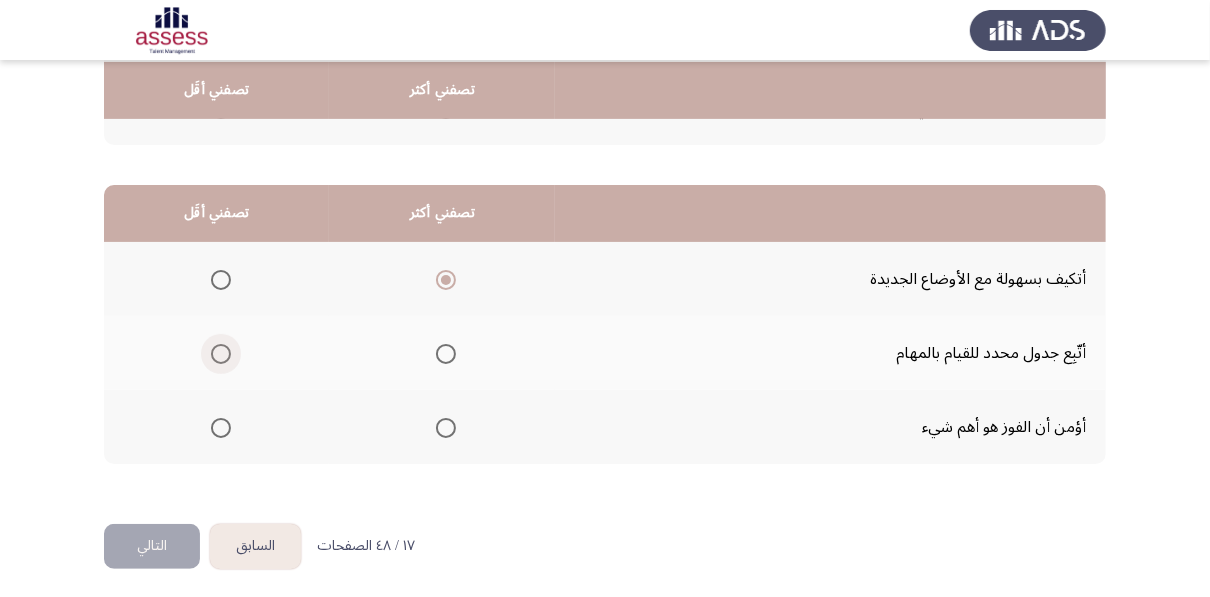 click at bounding box center [221, 354] 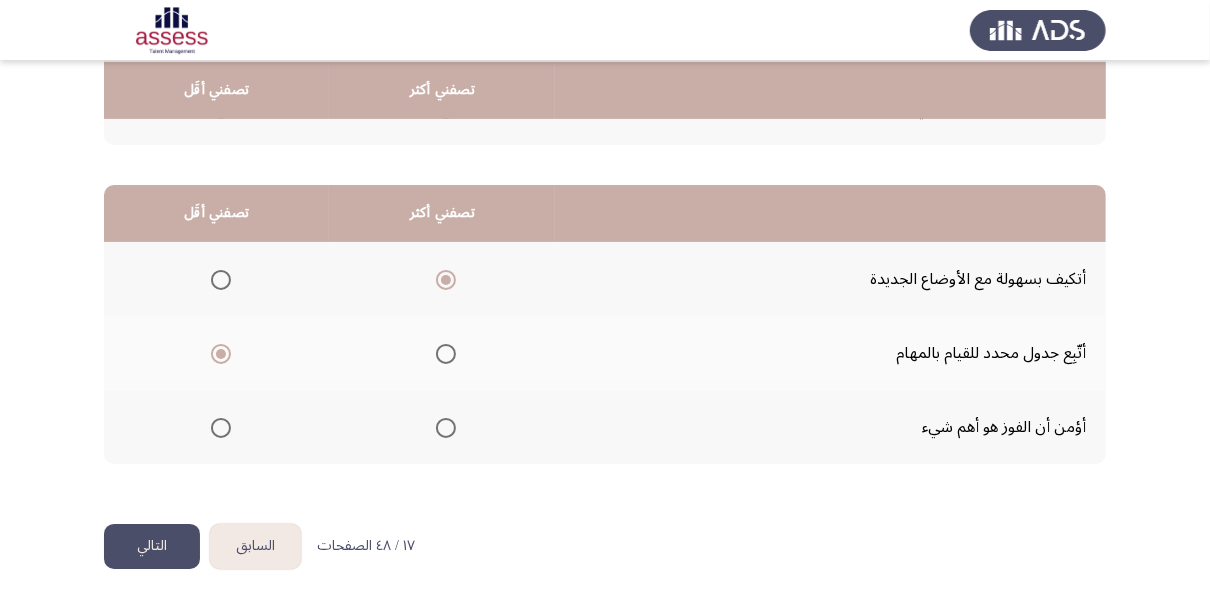 click on "التالي" 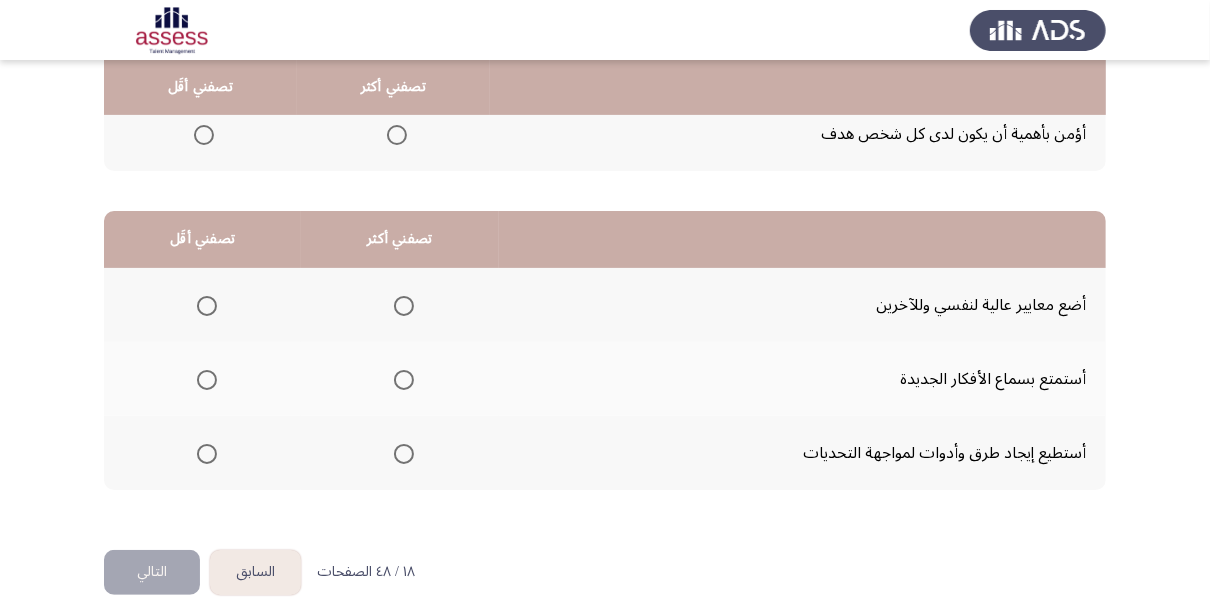 scroll, scrollTop: 416, scrollLeft: 0, axis: vertical 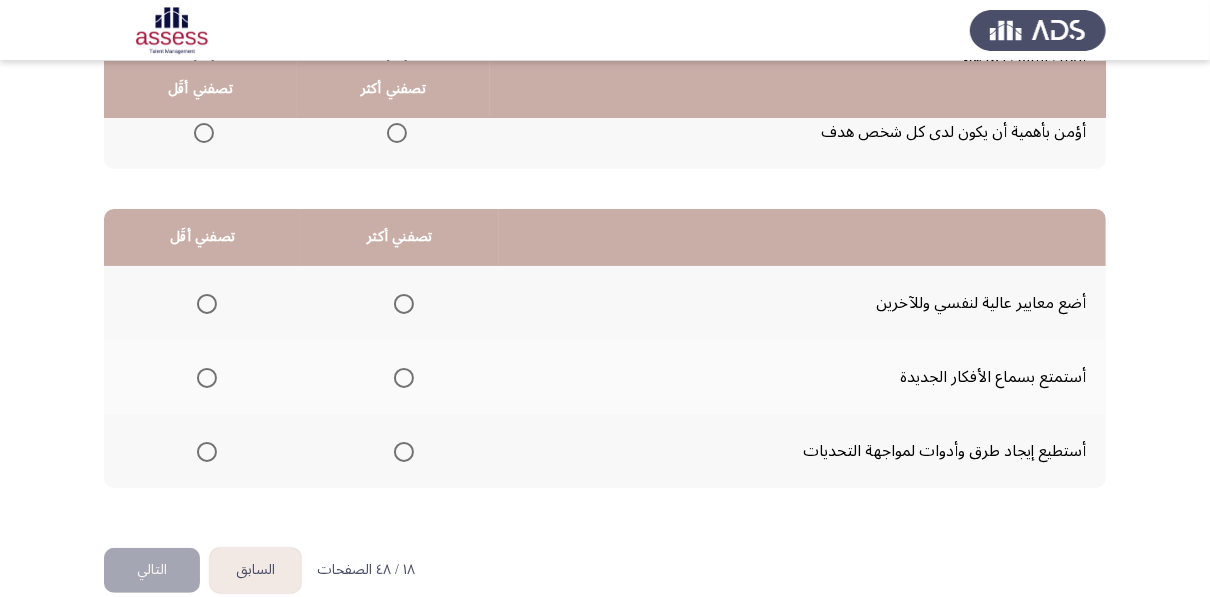 click at bounding box center (404, 378) 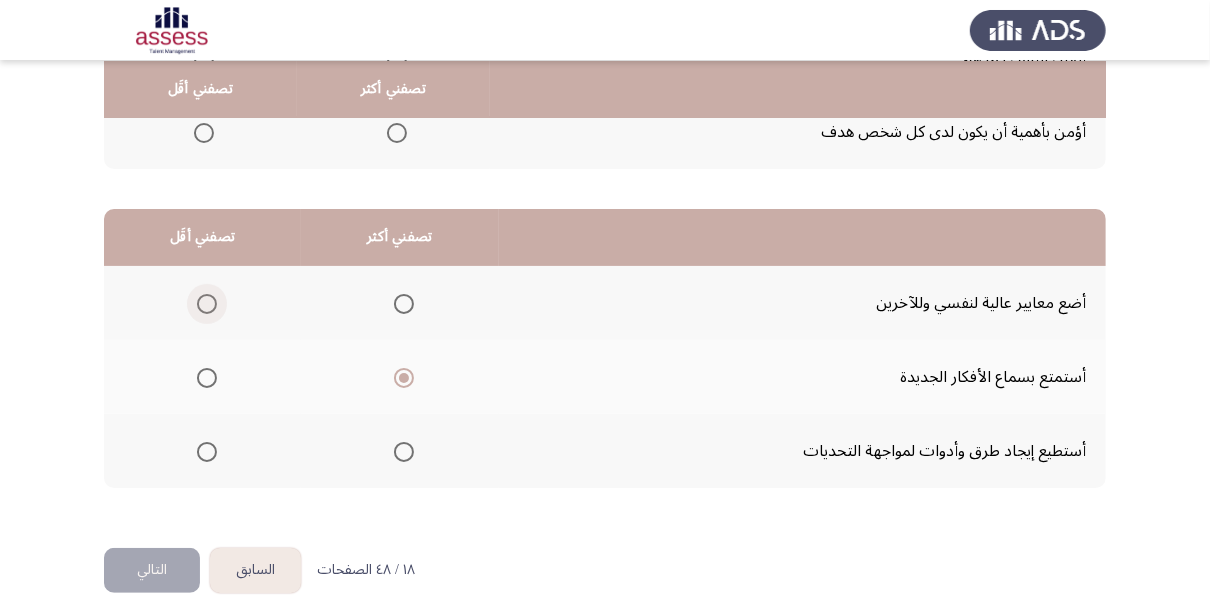 click at bounding box center (207, 304) 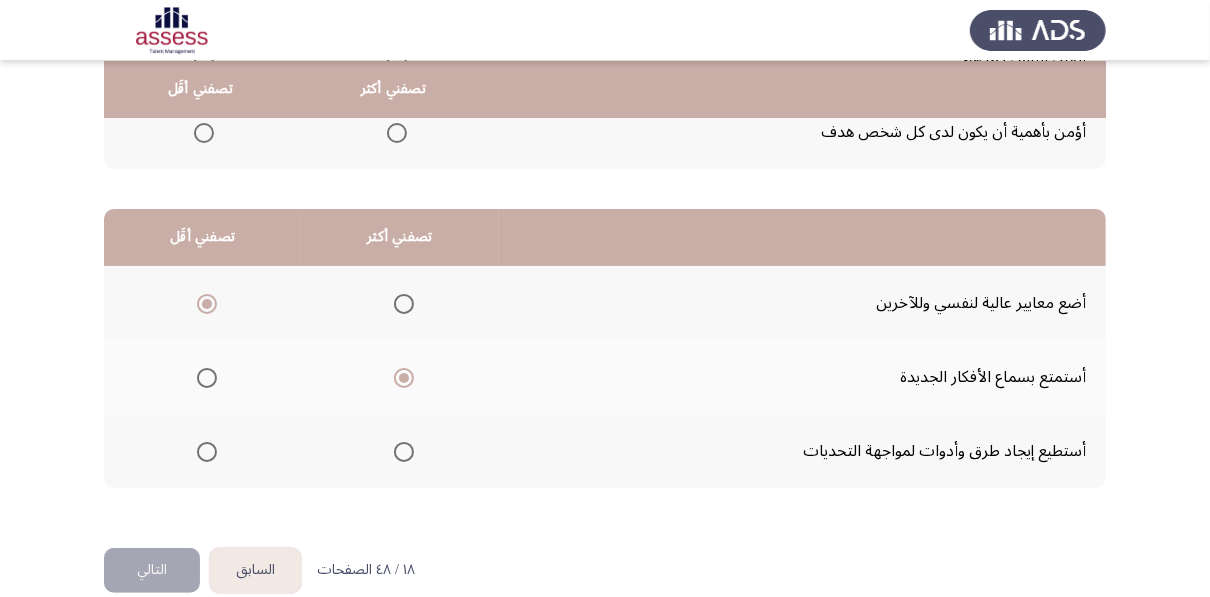 click on "التالي" 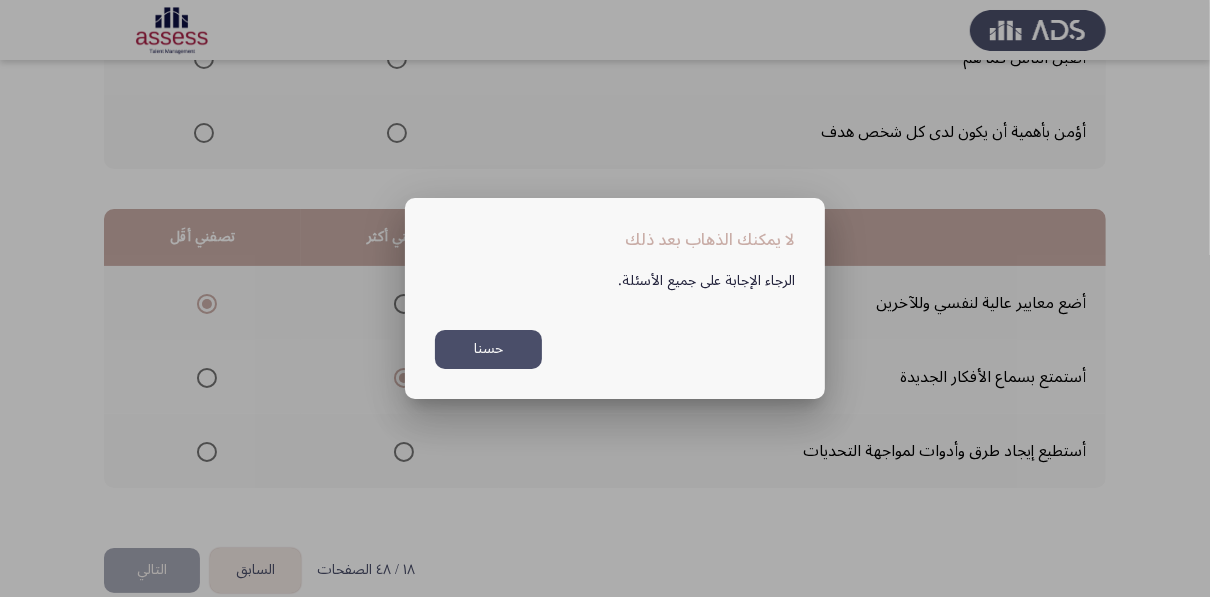scroll, scrollTop: 0, scrollLeft: 0, axis: both 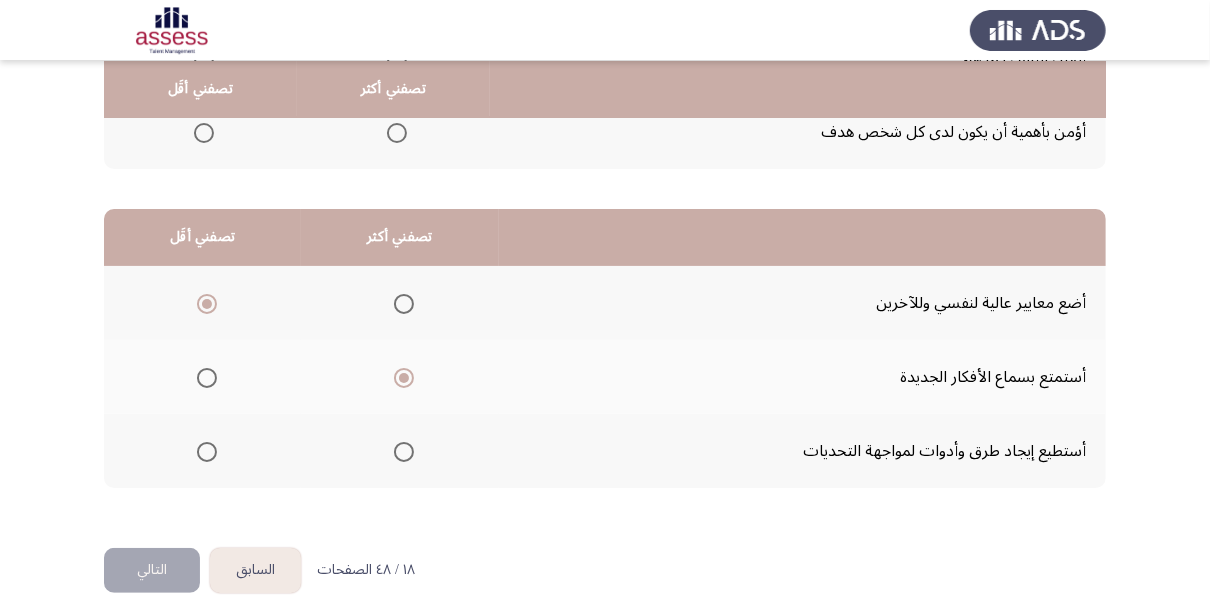 click on "أؤمن بأهمية أن يكون لدى كل شخص هدف" 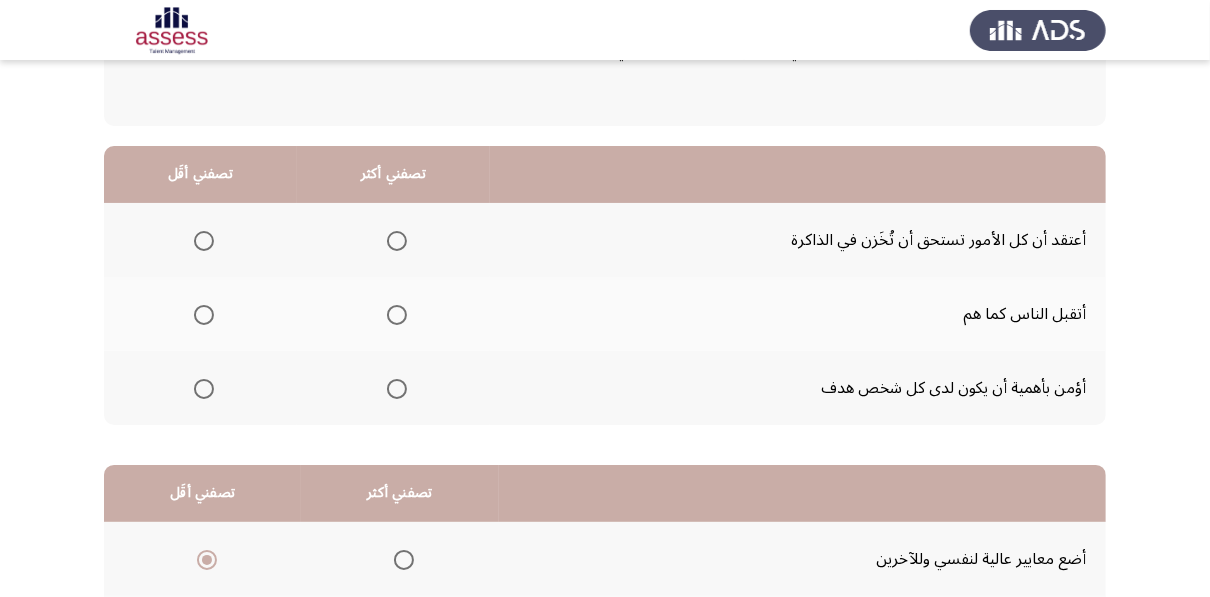 scroll, scrollTop: 192, scrollLeft: 0, axis: vertical 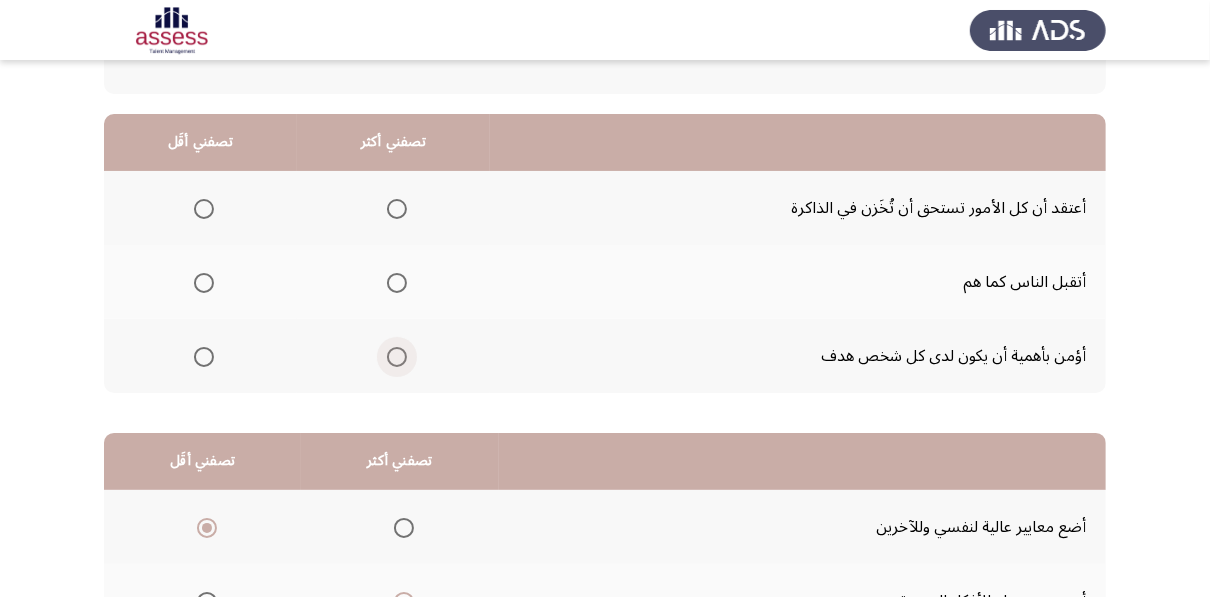 click at bounding box center [397, 357] 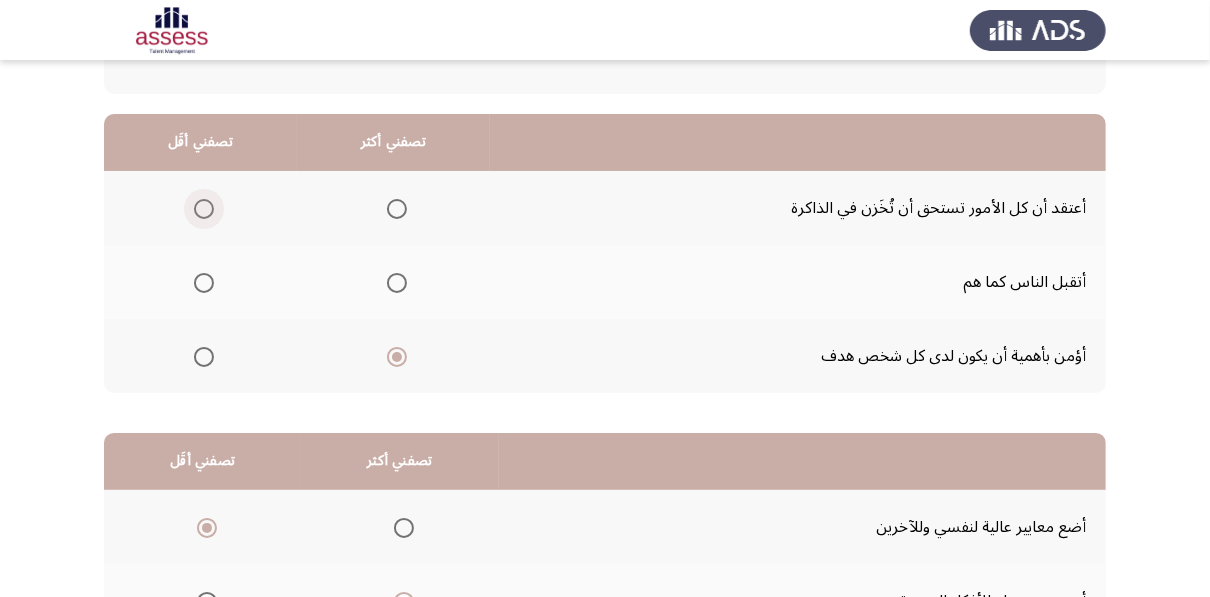 click at bounding box center (204, 209) 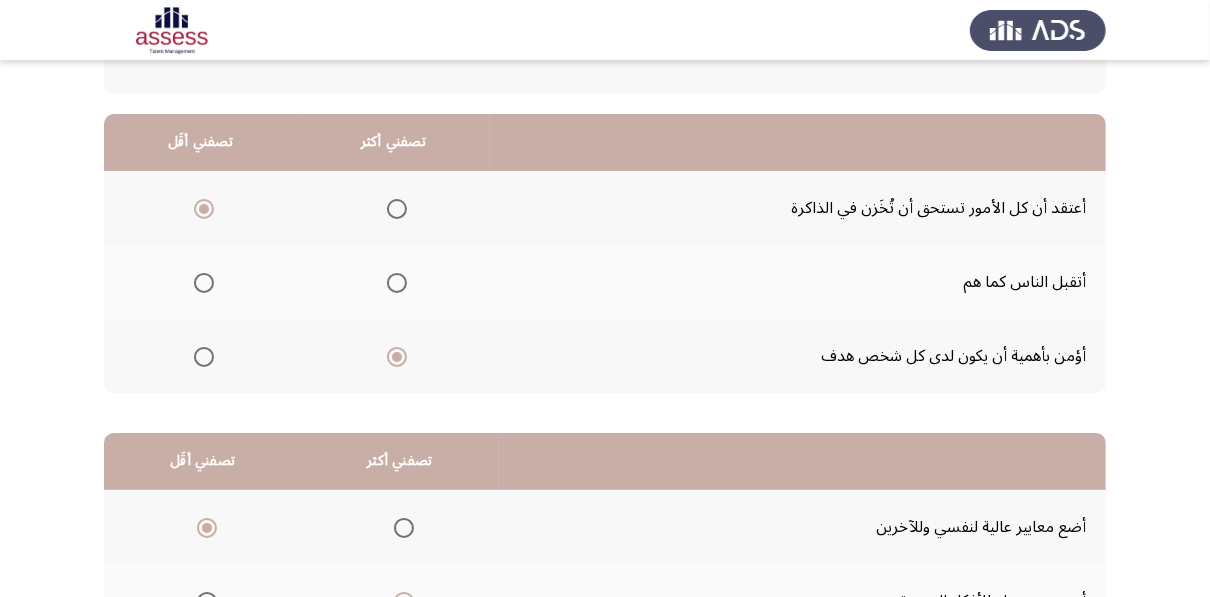 click on "السابق
Development Assessment   التالي  من المجموعة التالية اختر إجابة واحدة ( تصفني أكثر) وإجابة واحدة ( تصفني أقل ) من كل مجموعة فى الجدول  تصفني أكثر   تصفني أقَل  أعتقد أن كل الأمور تستحق أن تُخَزن في الذاكرة     أتقبل الناس كما هم     أؤمن بأهمية أن يكون لدى كل شخص هدف      تصفني أكثر   تصفني أقَل  أضع معايير عالية لنفسي وللآخرين     أستمتع بسماع الأفكار الجديدة     أستطيع إيجاد طرق وأدوات لمواجهة التحديات      ١٨ / ٤٨ الصفحات   السابق
التالي" 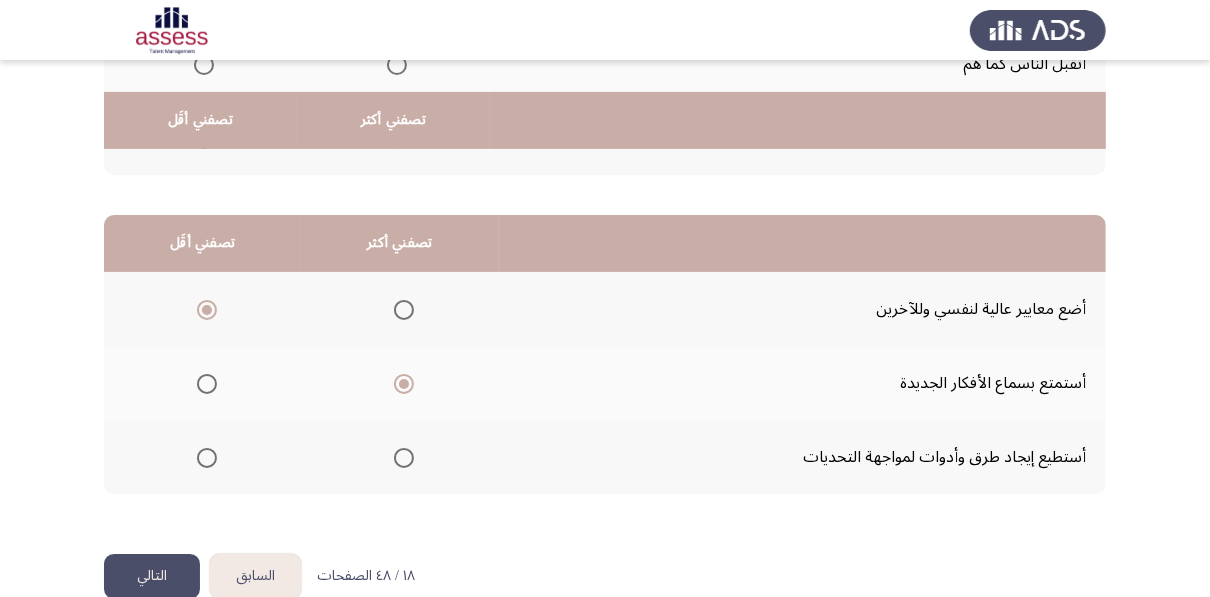 scroll, scrollTop: 440, scrollLeft: 0, axis: vertical 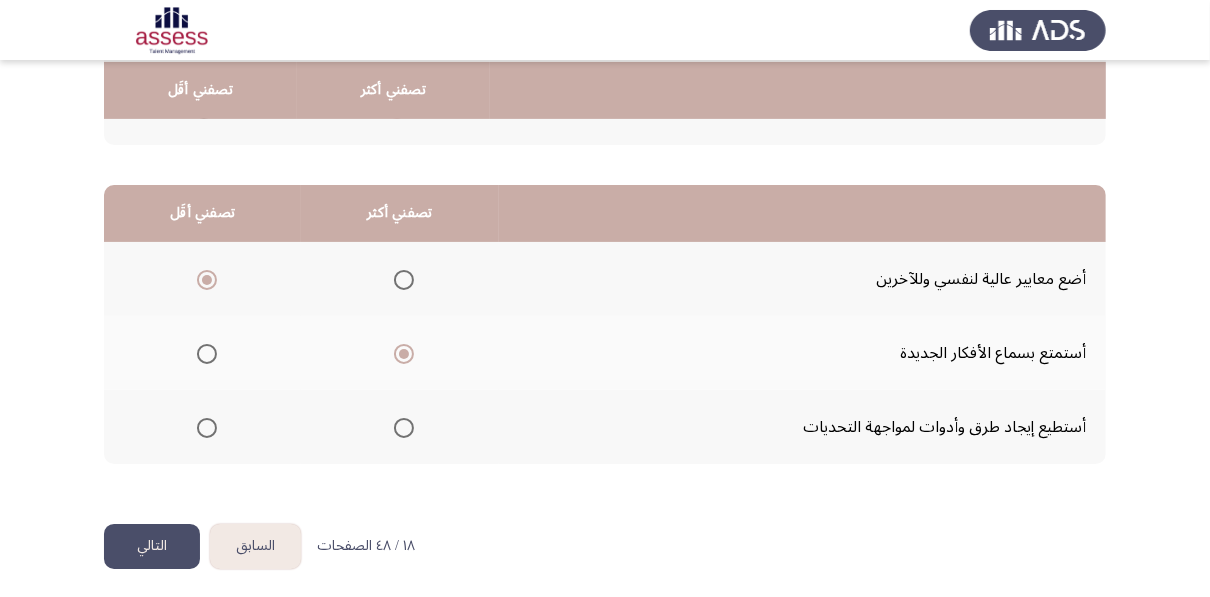 click on "التالي" 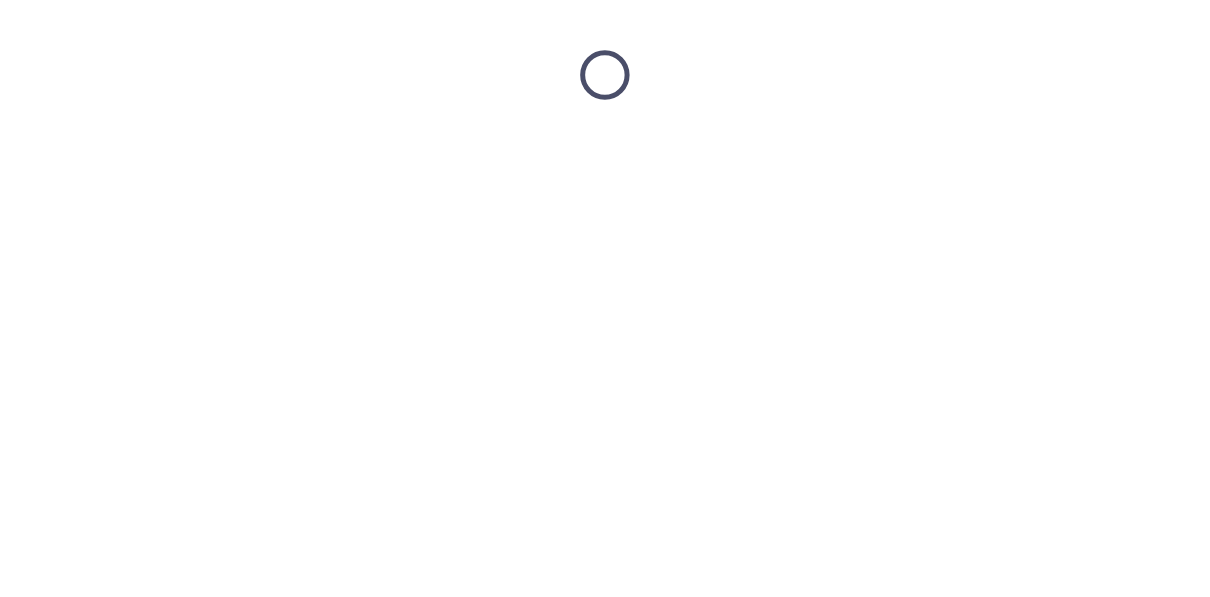 scroll, scrollTop: 0, scrollLeft: 0, axis: both 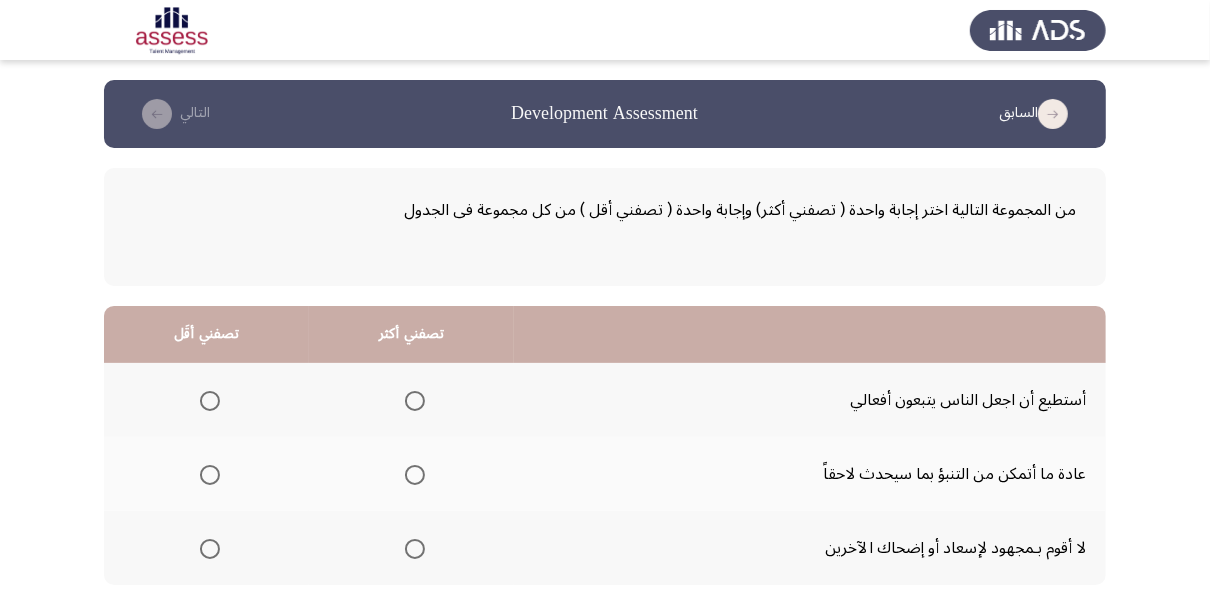 click on "السابق
Development Assessment   التالي  من المجموعة التالية اختر إجابة واحدة ( تصفني أكثر) وإجابة واحدة ( تصفني أقل ) من كل مجموعة فى الجدول  تصفني أكثر   تصفني أقَل  أستطيع أن اجعل الناس يتبعون أفعالي     عادة ما أتمكن من التنبؤ بما سيحدث لاحقاً     لا أقوم بـمجهود لإسعاد أو إضحاك الآخرين      تصفني أكثر   تصفني أقَل  أفكر قبل أن أفعل     أحب تقضية الوقت بدون فعل أي شيء     تقودني رغباتي وليس مسئولياتي      ١٩ / ٤٨ الصفحات   السابق
التالي" 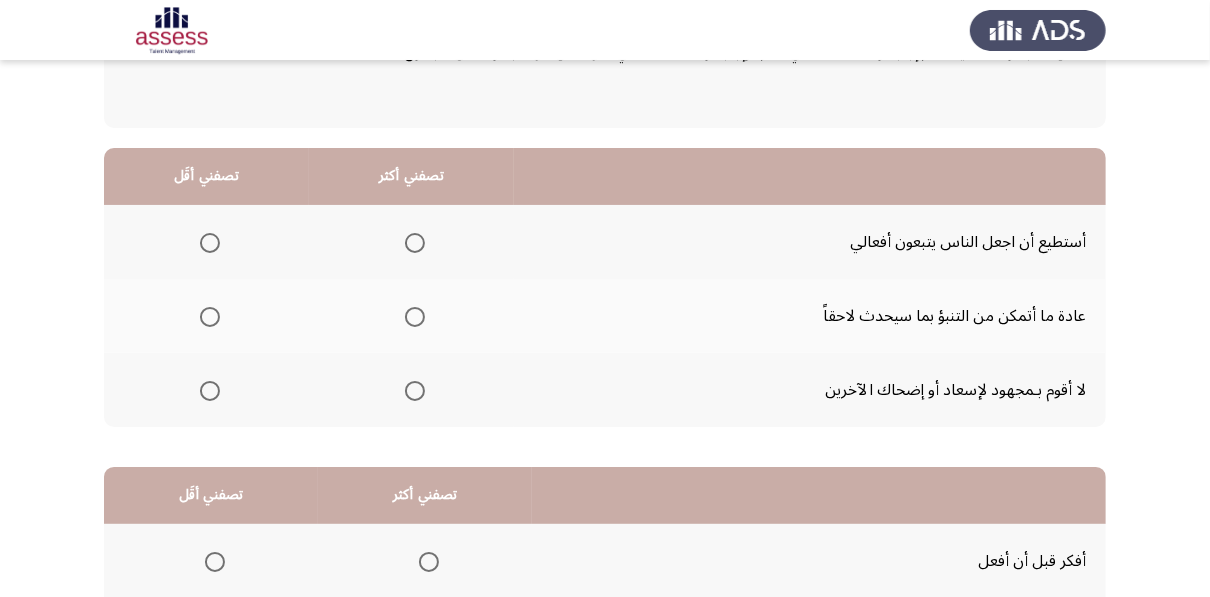 scroll, scrollTop: 160, scrollLeft: 0, axis: vertical 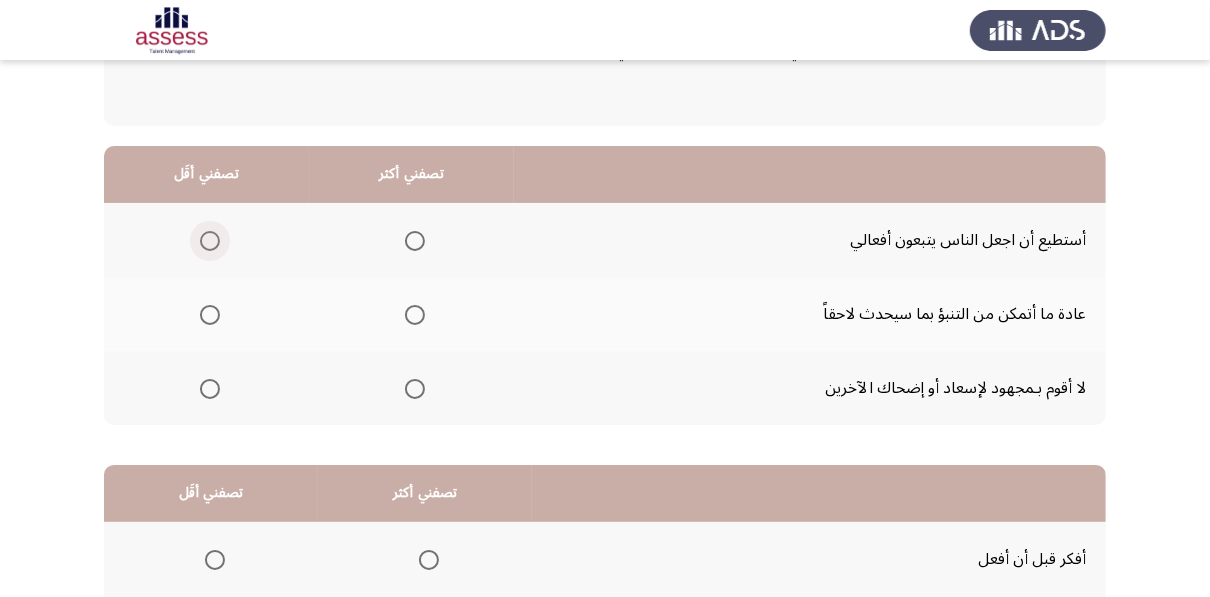 click at bounding box center [210, 241] 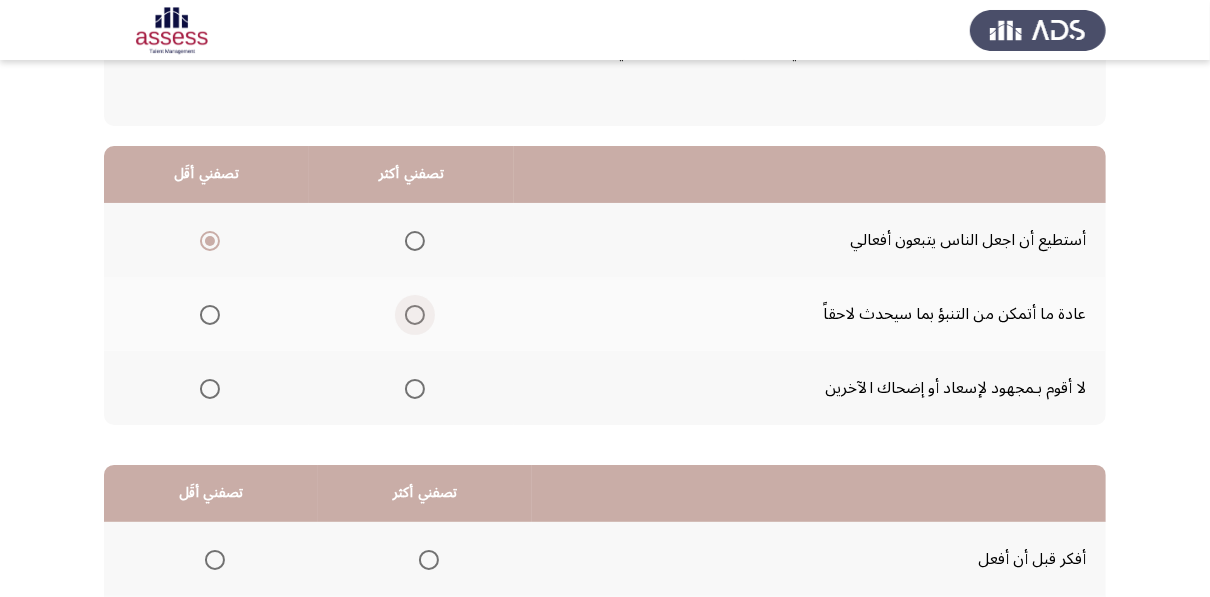 click at bounding box center (415, 315) 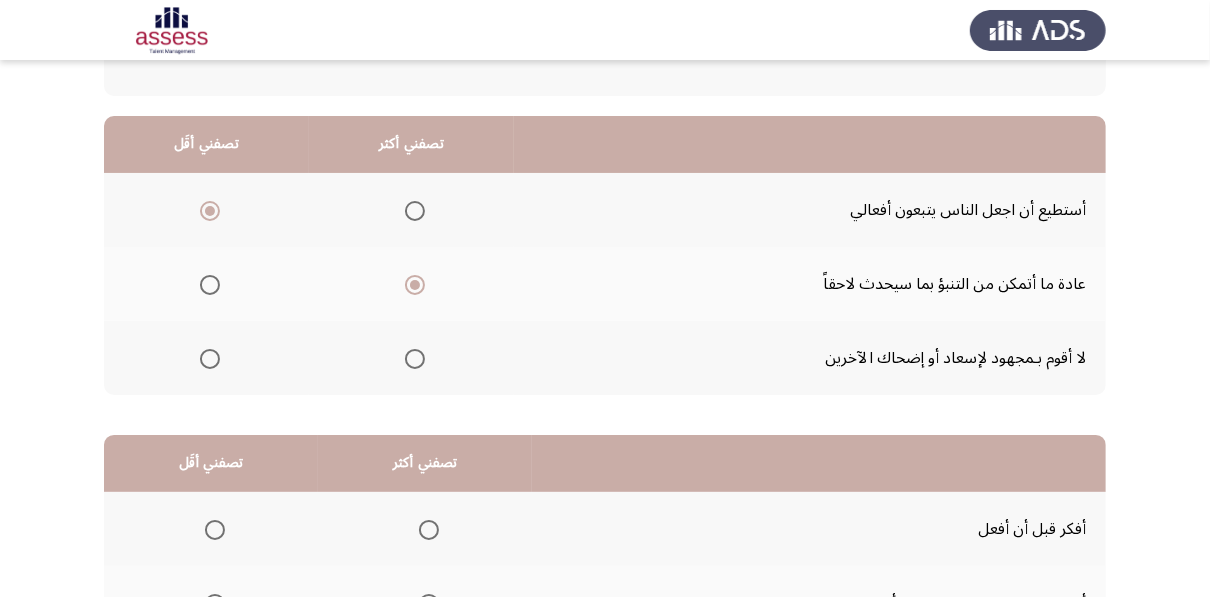 click on "السابق
Development Assessment   التالي  من المجموعة التالية اختر إجابة واحدة ( تصفني أكثر) وإجابة واحدة ( تصفني أقل ) من كل مجموعة فى الجدول  تصفني أكثر   تصفني أقَل  أستطيع أن اجعل الناس يتبعون أفعالي     عادة ما أتمكن من التنبؤ بما سيحدث لاحقاً     لا أقوم بـمجهود لإسعاد أو إضحاك الآخرين      تصفني أكثر   تصفني أقَل  أفكر قبل أن أفعل     أحب تقضية الوقت بدون فعل أي شيء     تقودني رغباتي وليس مسئولياتي      ١٩ / ٤٨ الصفحات   السابق
التالي" 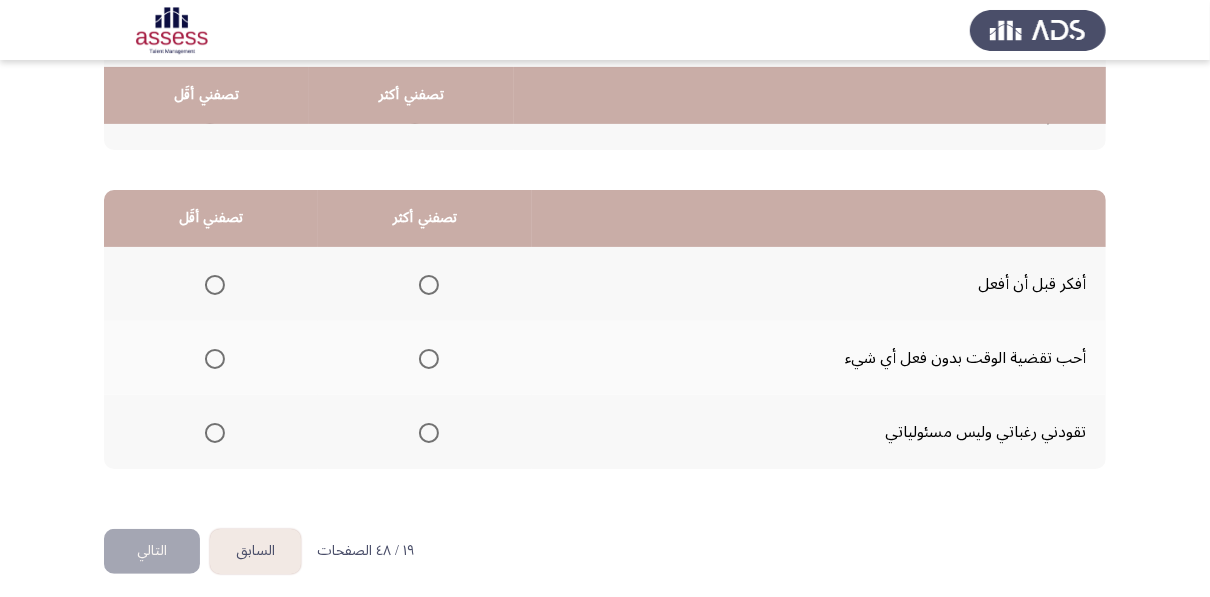 scroll, scrollTop: 440, scrollLeft: 0, axis: vertical 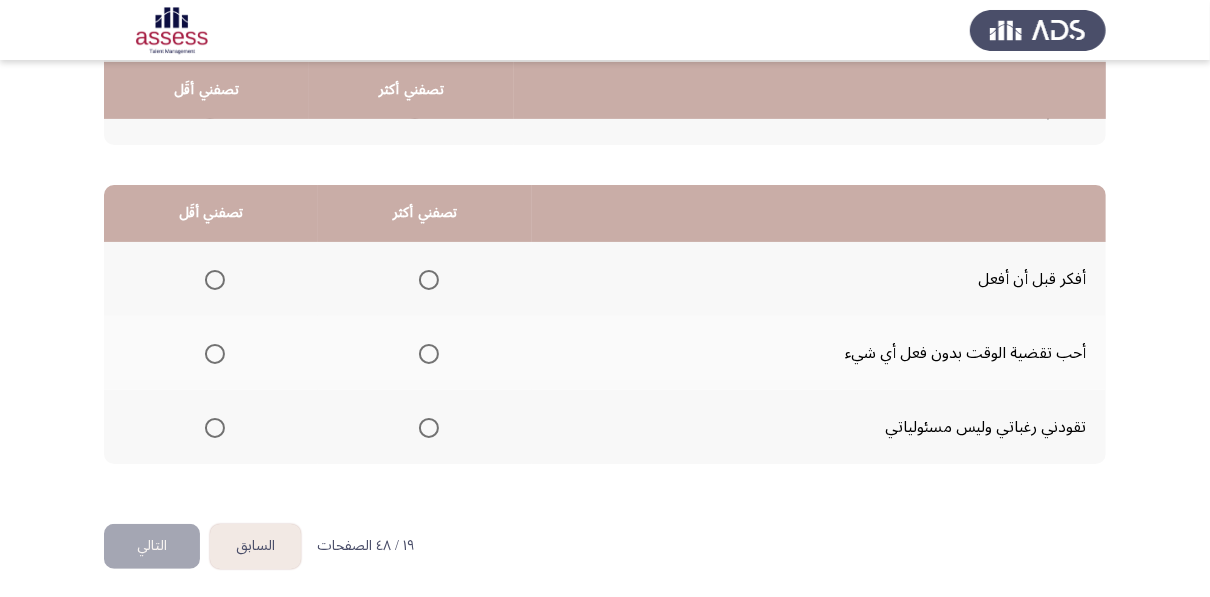 click 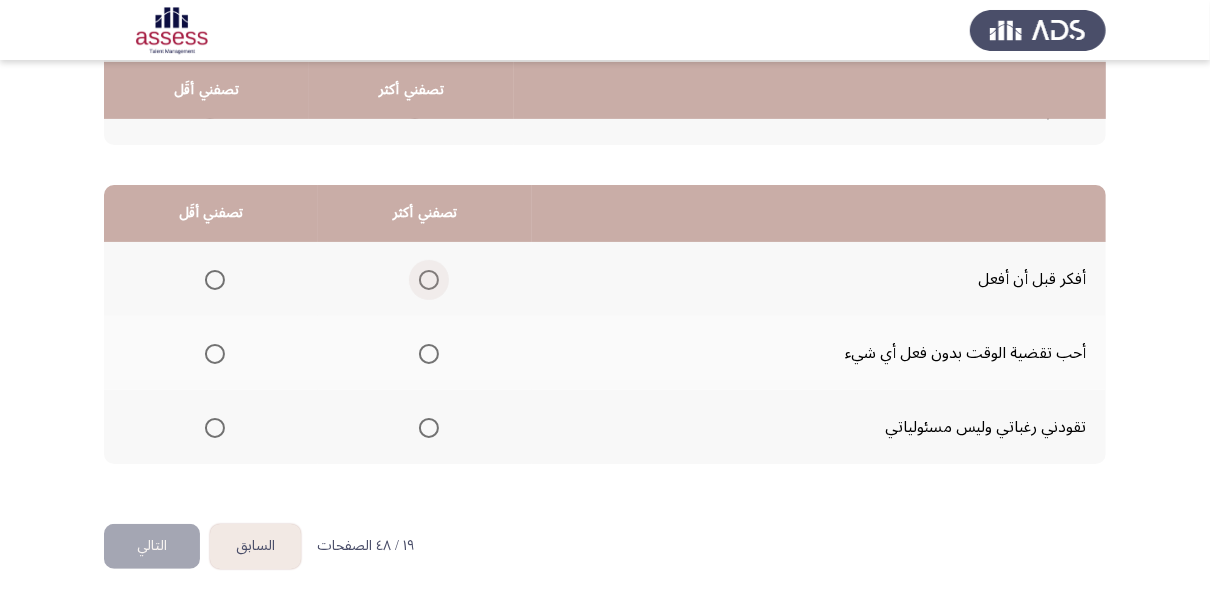 click at bounding box center (429, 280) 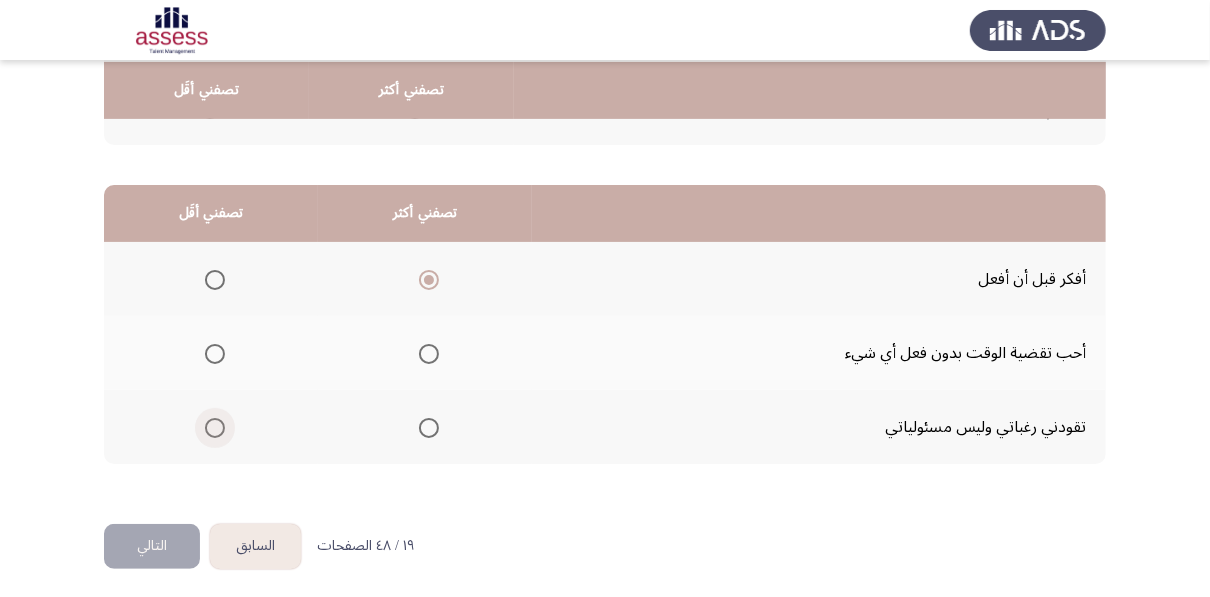 click at bounding box center [215, 428] 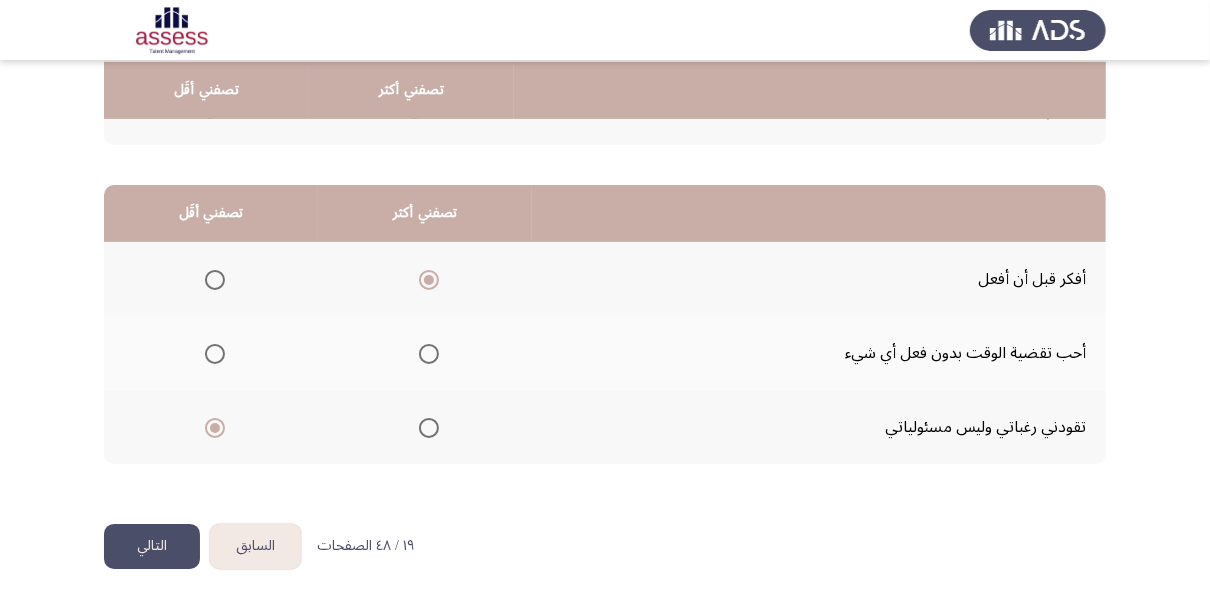click on "التالي" 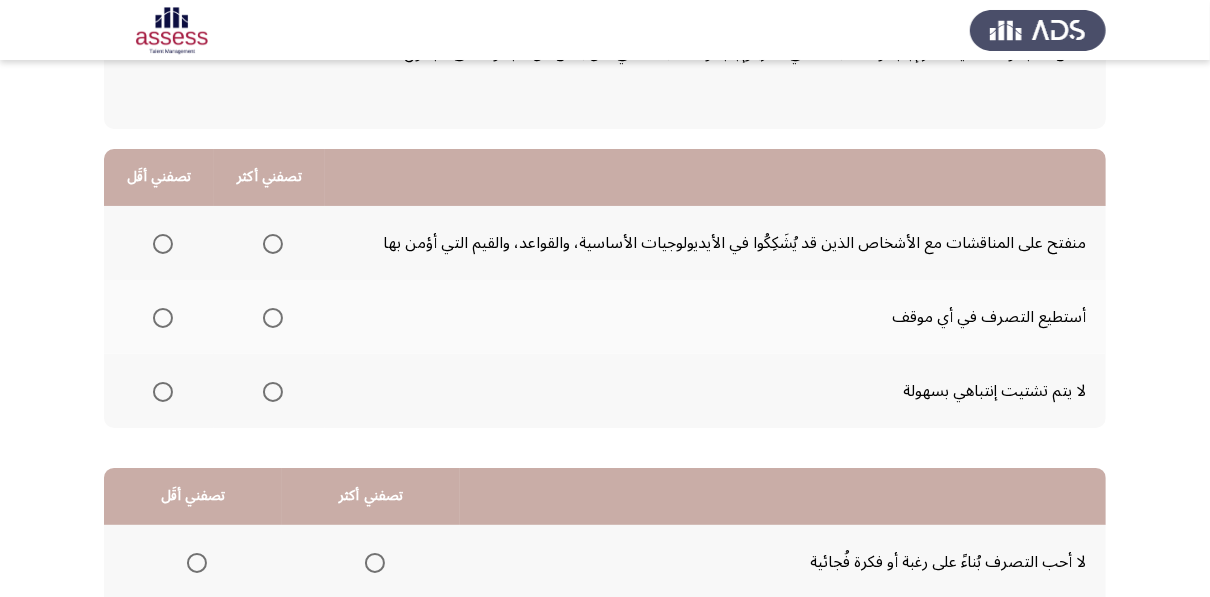 scroll, scrollTop: 160, scrollLeft: 0, axis: vertical 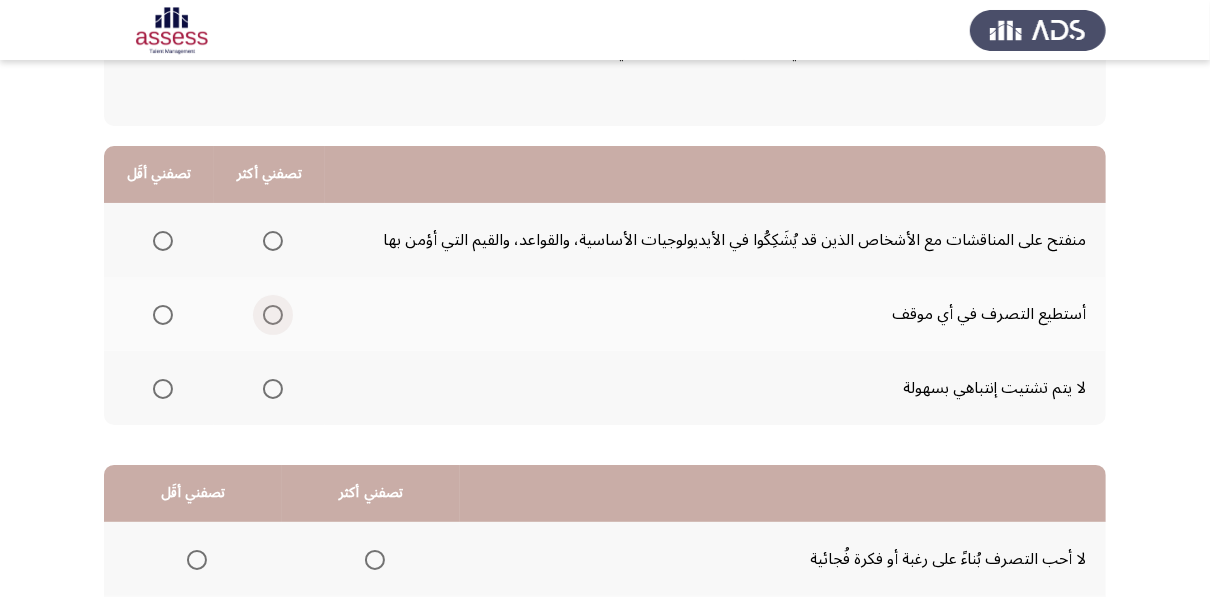 click at bounding box center (273, 315) 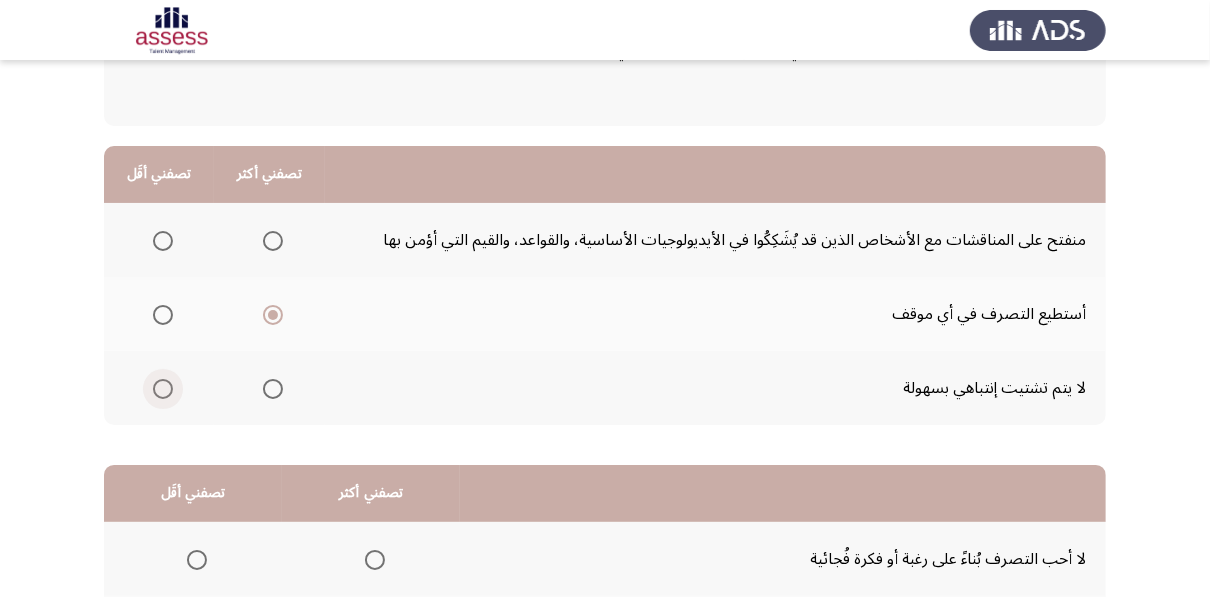 click at bounding box center [163, 389] 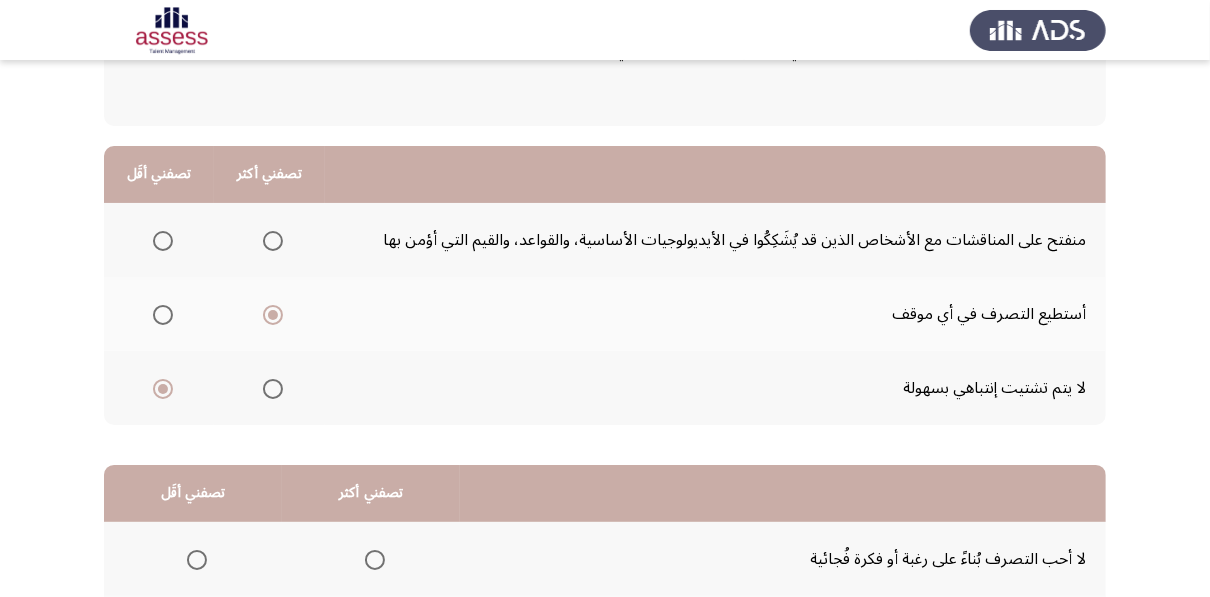 click on "السابق
Development Assessment   التالي  من المجموعة التالية اختر إجابة واحدة ( تصفني أكثر) وإجابة واحدة ( تصفني أقل ) من كل مجموعة فى الجدول  تصفني أكثر   تصفني أقَل  منفتح على المناقشات مع الأشخاص الذين قد يُشَكِكُوا في الأيديولوجيات الأساسية، والقواعد، والقيم التي أؤمن بها     أستطيع التصرف في أي موقف     لا يتم تشتيت إنتباهي بسهولة      تصفني أكثر   تصفني أقَل  لا أحب التصرف بُناءً على رغبة أو فكرة فُجائية     أستطيع أن أقول بكل صراحة عندما أكون حزينأً أو سعيداً     غير قادرعلى تحديد الفروق بين الناس      ٢٠ / ٤٨ الصفحات   السابق
التالي" 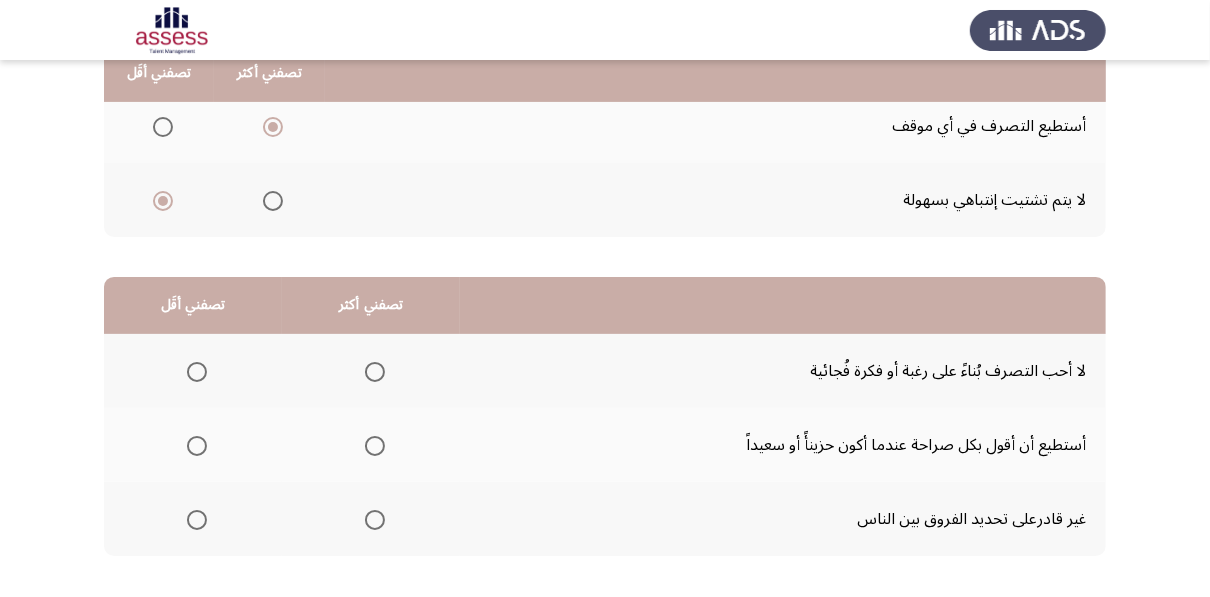 scroll, scrollTop: 384, scrollLeft: 0, axis: vertical 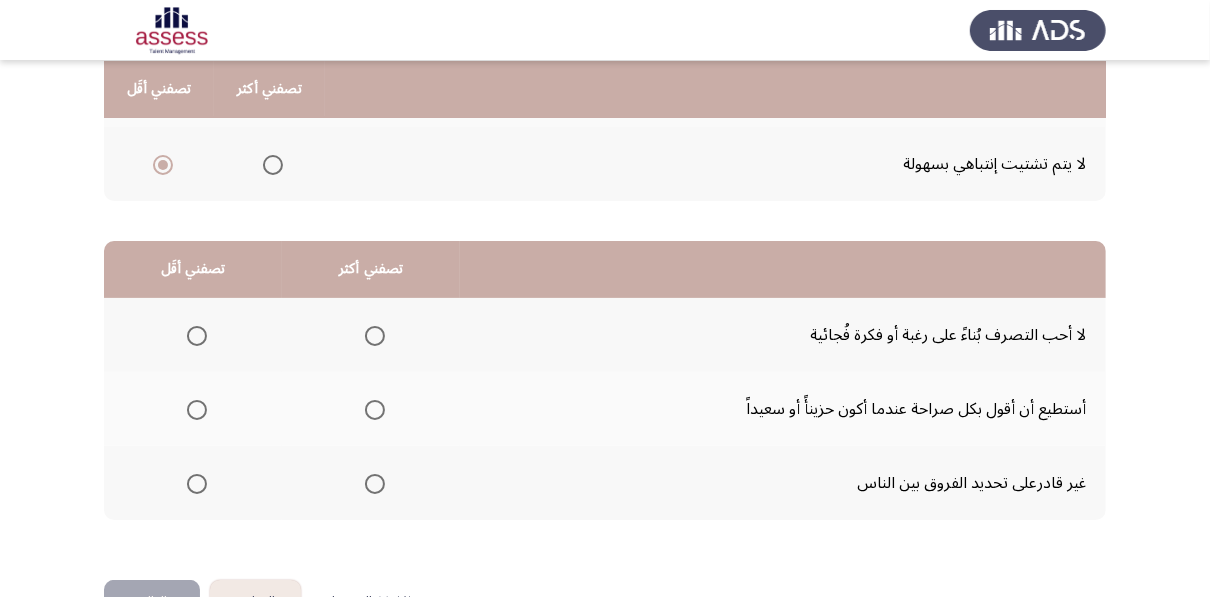 click at bounding box center (197, 484) 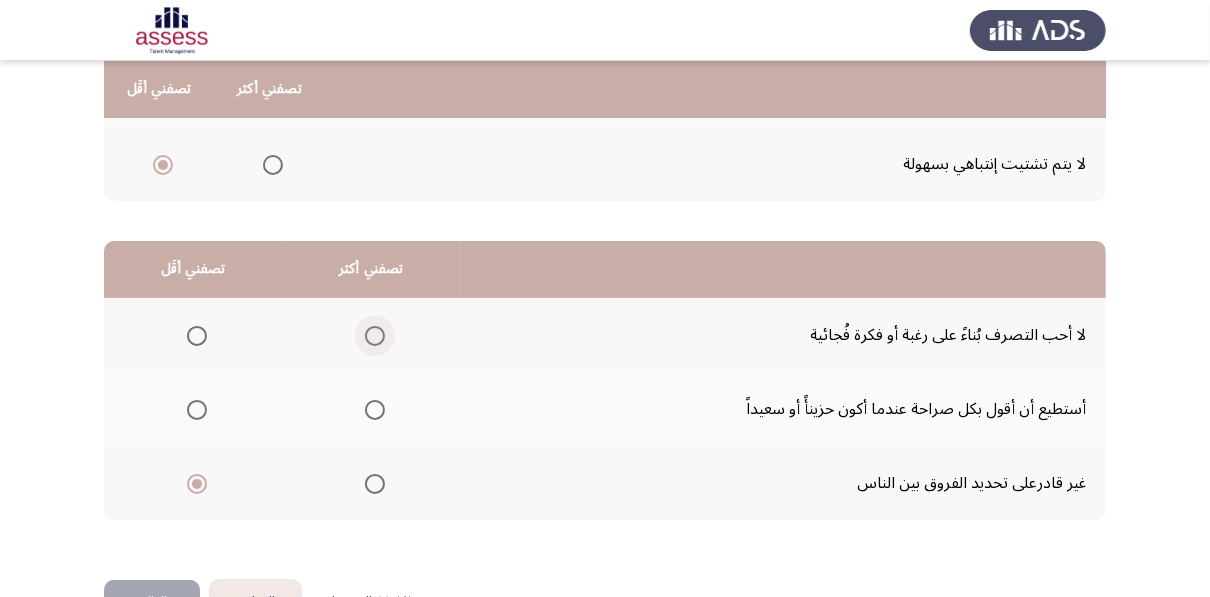click at bounding box center [375, 336] 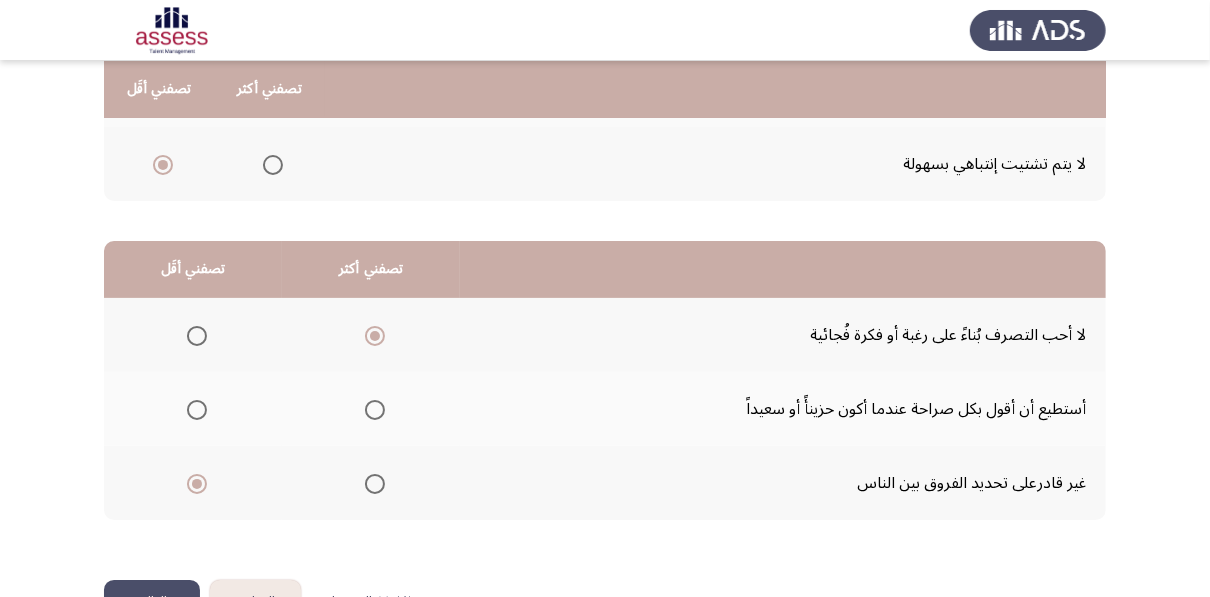 click on "التالي" 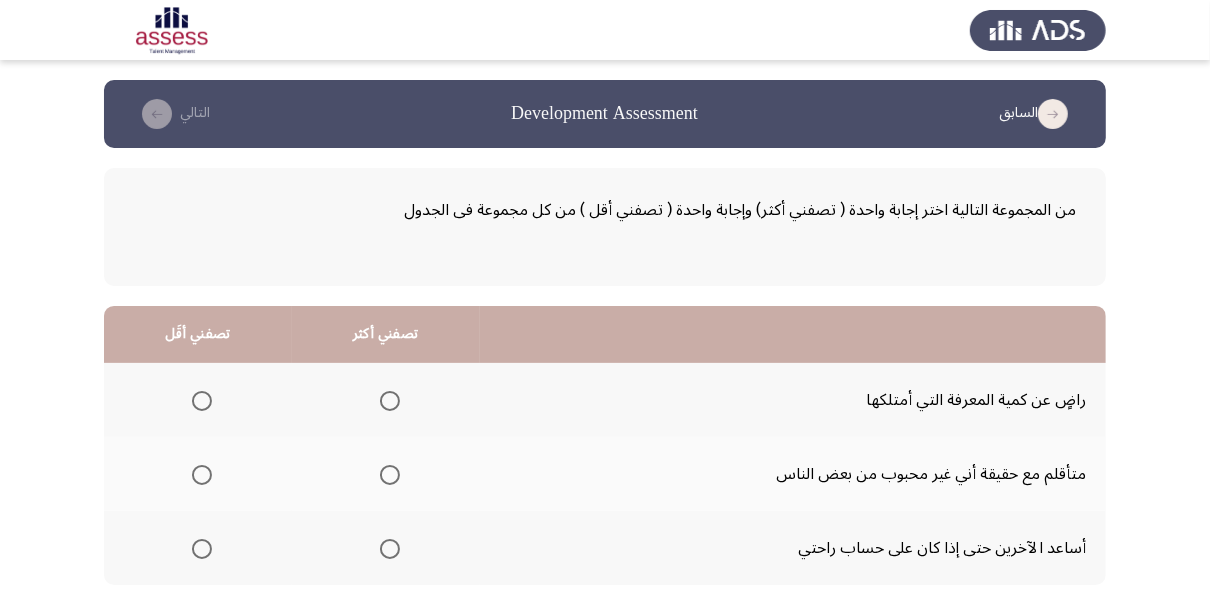 click on "السابق
Development Assessment   التالي  من المجموعة التالية اختر إجابة واحدة ( تصفني أكثر) وإجابة واحدة ( تصفني أقل ) من كل مجموعة فى الجدول  تصفني أكثر   تصفني أقَل  راضٍ عن كمية المعرفة التي أمتلكها     متأقلم مع حقيقة أني غير محبوب من بعض الناس     أساعد الآخرين حتى إذا كان على حساب راحتي      تصفني أكثر   تصفني أقَل  أترك اتخاذ القرارات للآخرين     أفسر الأشياء كما تبدو لي     لا أمانع أن أكون في المركز الثاني      ٢١ / ٤٨ الصفحات   السابق
التالي" 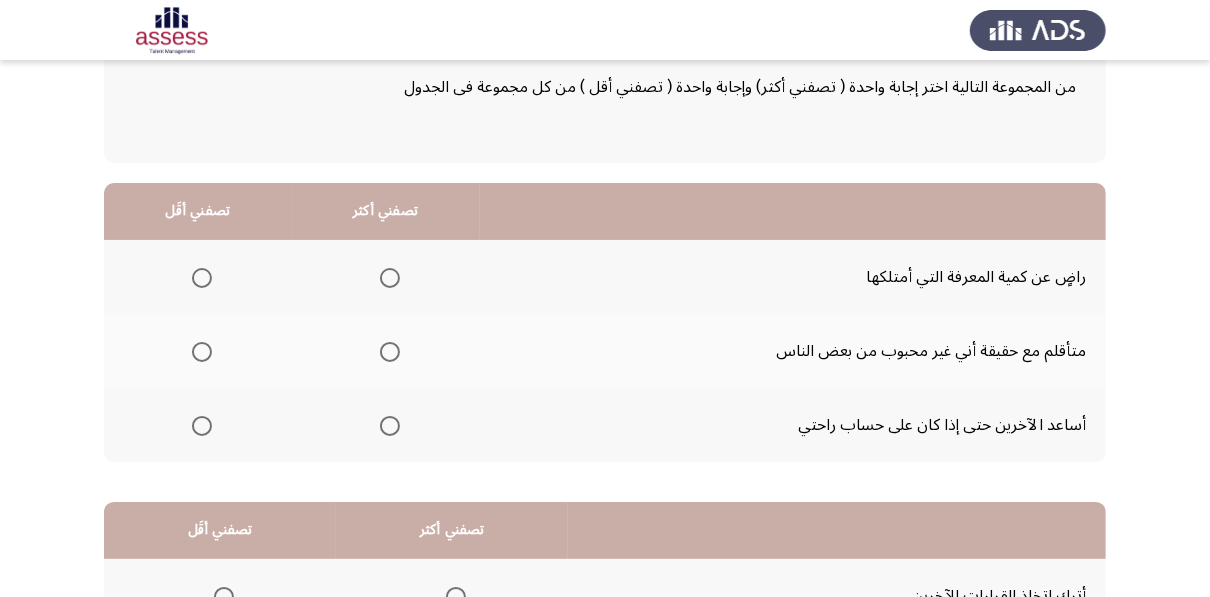 scroll, scrollTop: 128, scrollLeft: 0, axis: vertical 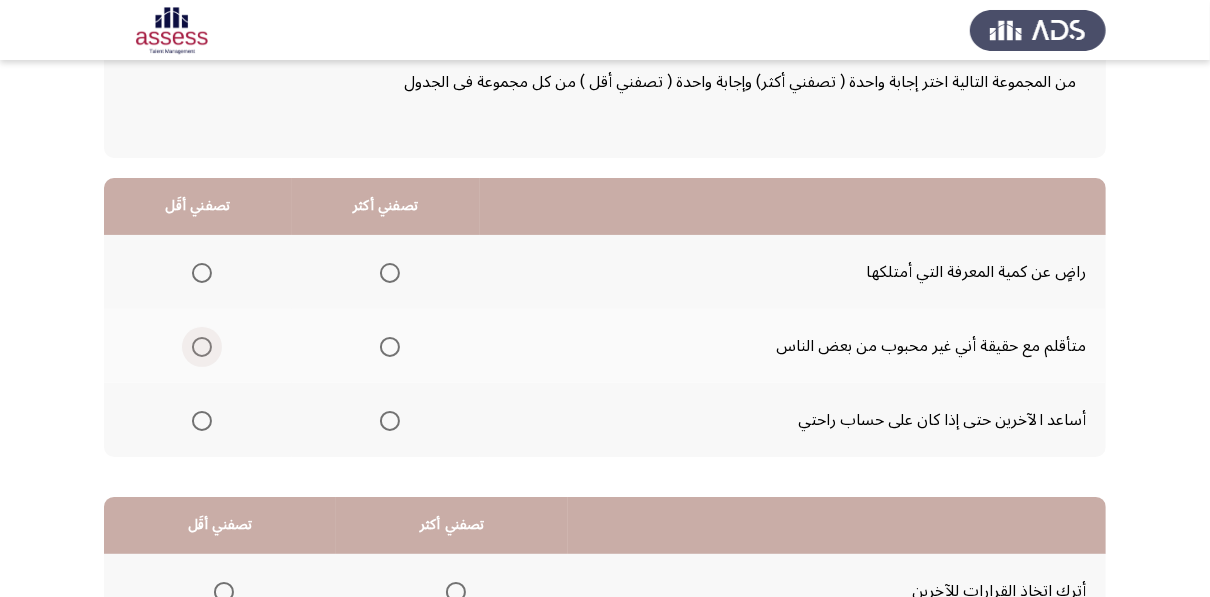 click at bounding box center (202, 347) 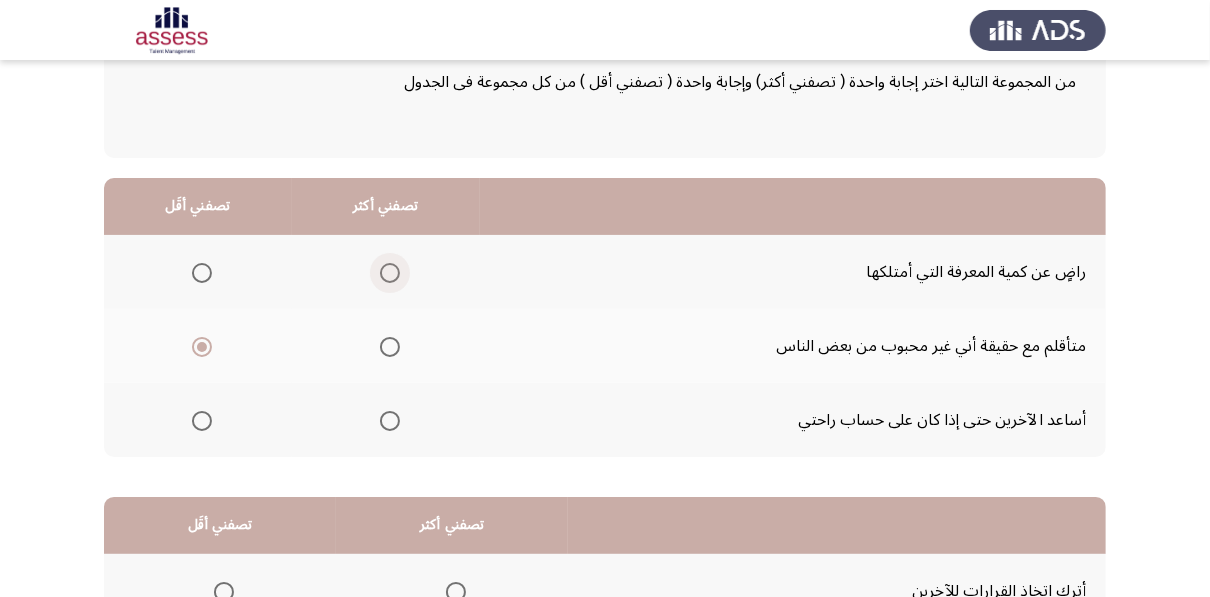 click at bounding box center [390, 273] 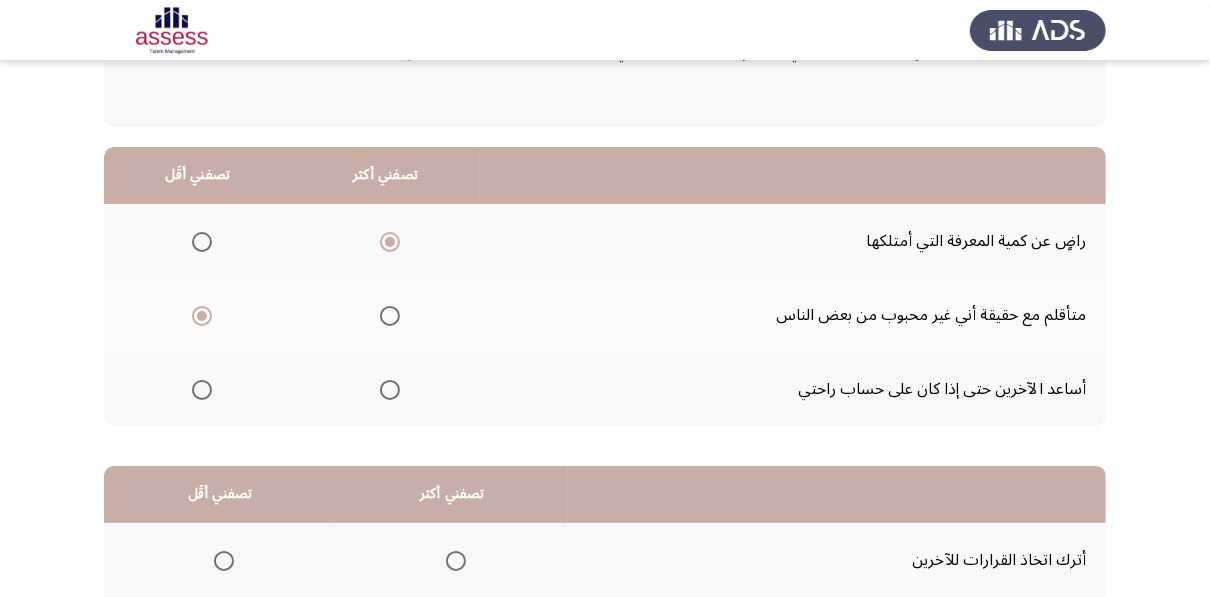 click on "السابق
Development Assessment   التالي  من المجموعة التالية اختر إجابة واحدة ( تصفني أكثر) وإجابة واحدة ( تصفني أقل ) من كل مجموعة فى الجدول  تصفني أكثر   تصفني أقَل  راضٍ عن كمية المعرفة التي أمتلكها     متأقلم مع حقيقة أني غير محبوب من بعض الناس     أساعد الآخرين حتى إذا كان على حساب راحتي      تصفني أكثر   تصفني أقَل  أترك اتخاذ القرارات للآخرين     أفسر الأشياء كما تبدو لي     لا أمانع أن أكون في المركز الثاني      ٢١ / ٤٨ الصفحات   السابق
التالي" 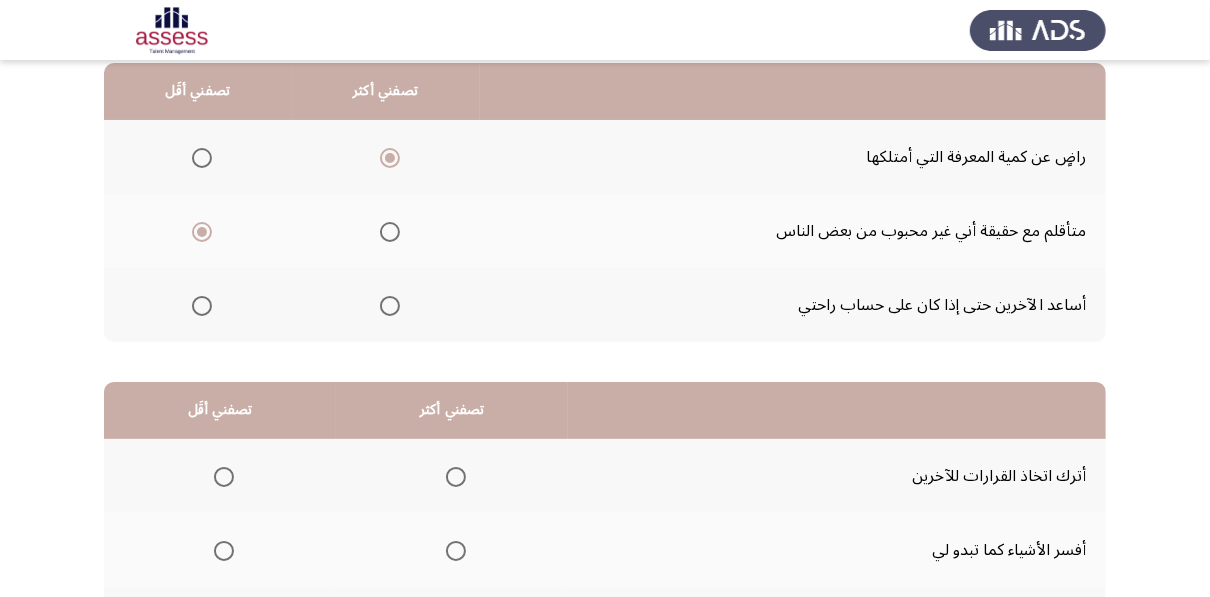 scroll, scrollTop: 224, scrollLeft: 0, axis: vertical 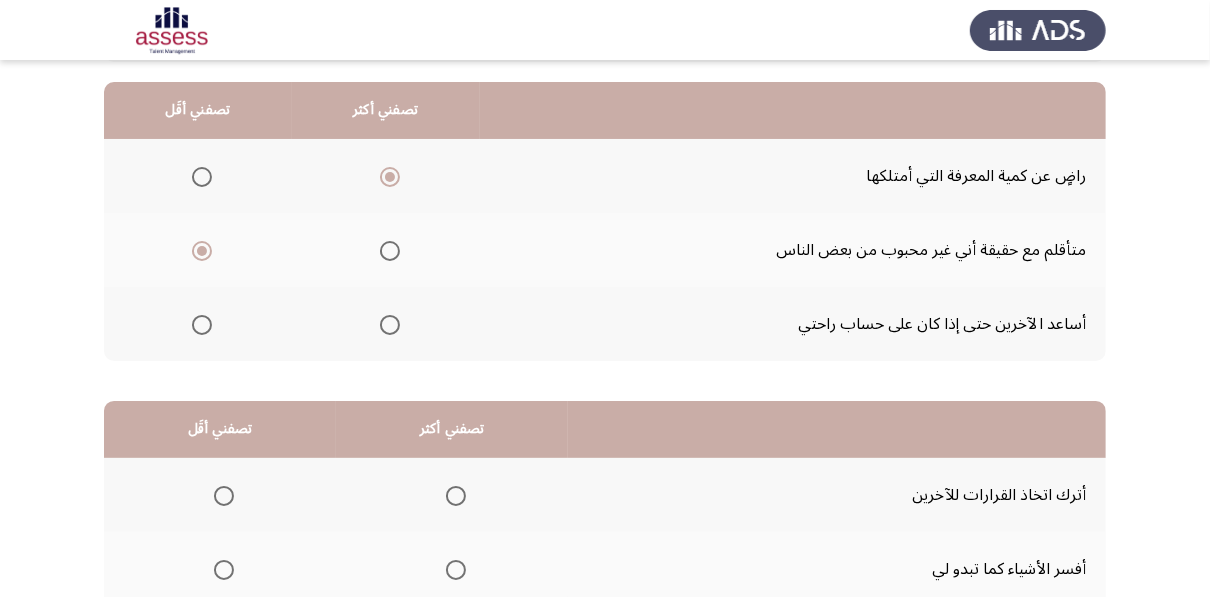 click at bounding box center (390, 325) 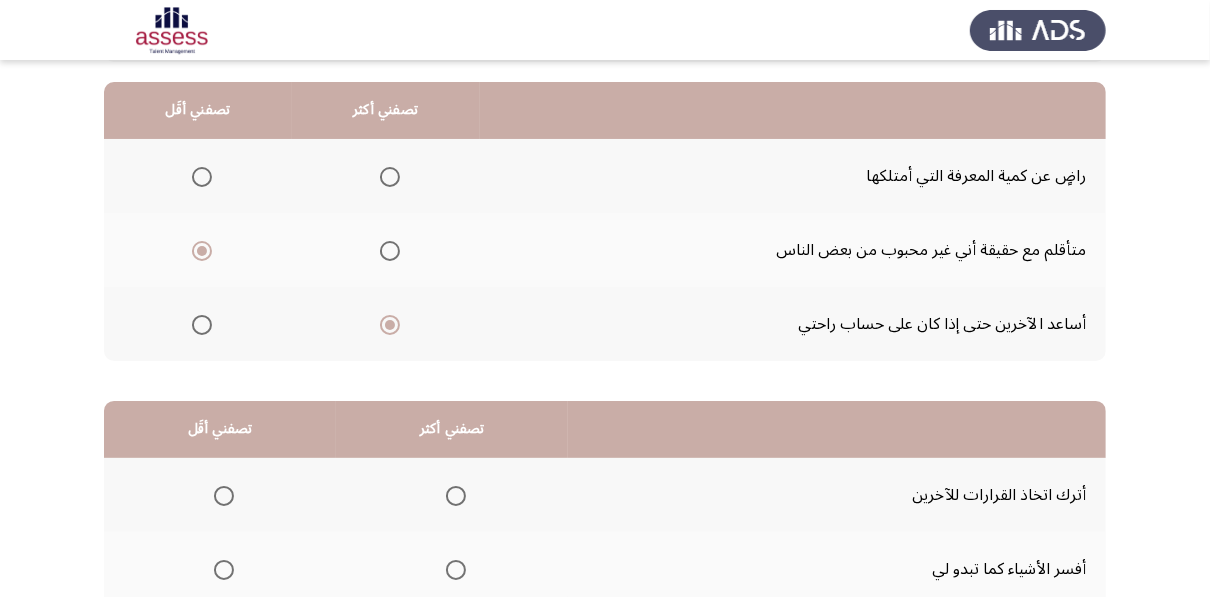 click on "السابق
Development Assessment   التالي  من المجموعة التالية اختر إجابة واحدة ( تصفني أكثر) وإجابة واحدة ( تصفني أقل ) من كل مجموعة فى الجدول  تصفني أكثر   تصفني أقَل  راضٍ عن كمية المعرفة التي أمتلكها     متأقلم مع حقيقة أني غير محبوب من بعض الناس     أساعد الآخرين حتى إذا كان على حساب راحتي      تصفني أكثر   تصفني أقَل  أترك اتخاذ القرارات للآخرين     أفسر الأشياء كما تبدو لي     لا أمانع أن أكون في المركز الثاني      ٢١ / ٤٨ الصفحات   السابق
التالي" 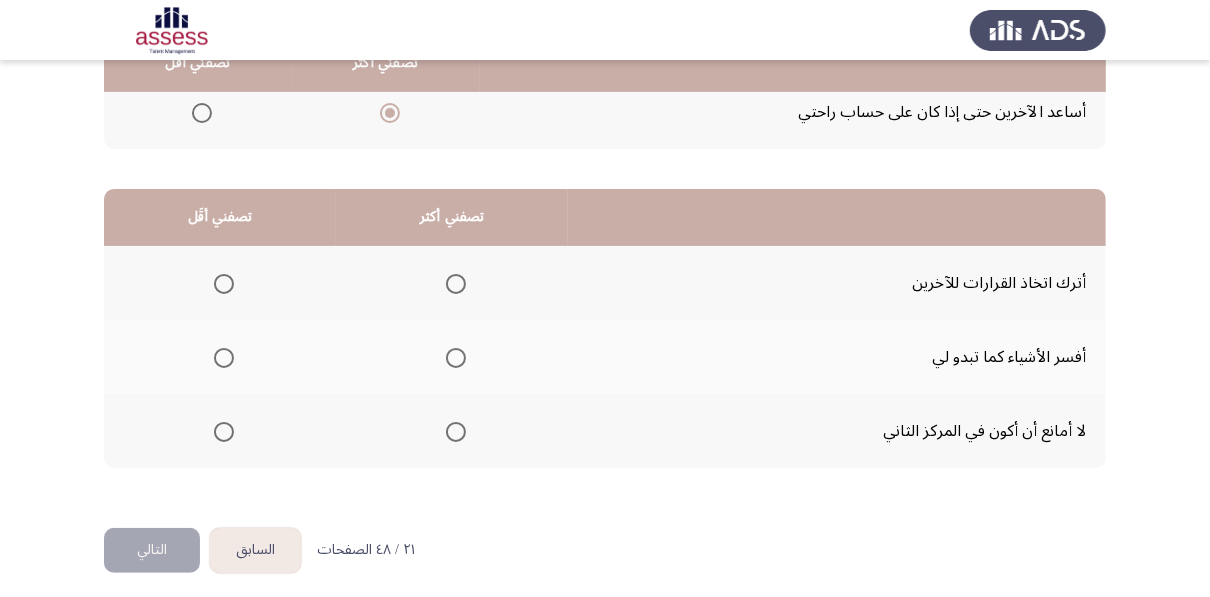 scroll, scrollTop: 440, scrollLeft: 0, axis: vertical 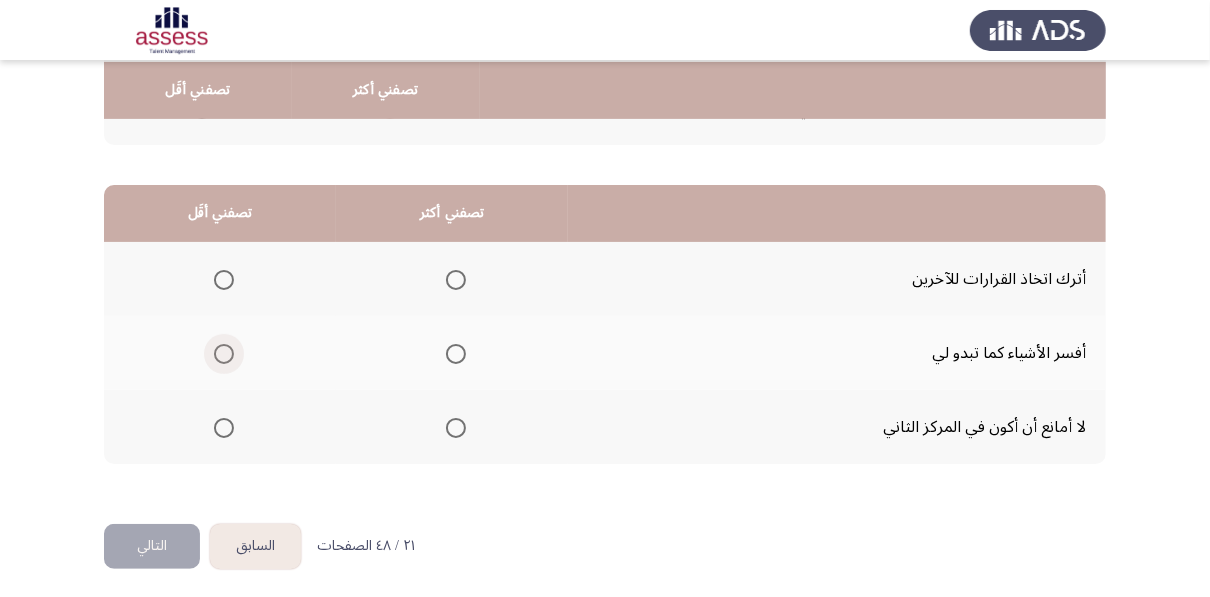 click at bounding box center [224, 354] 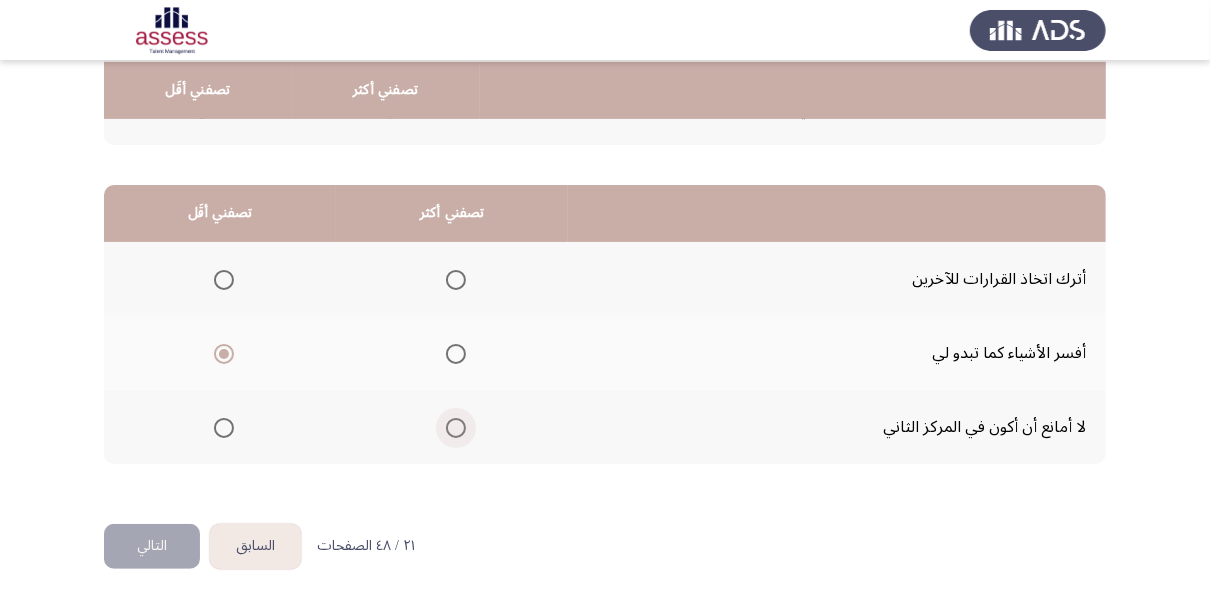 click at bounding box center [456, 428] 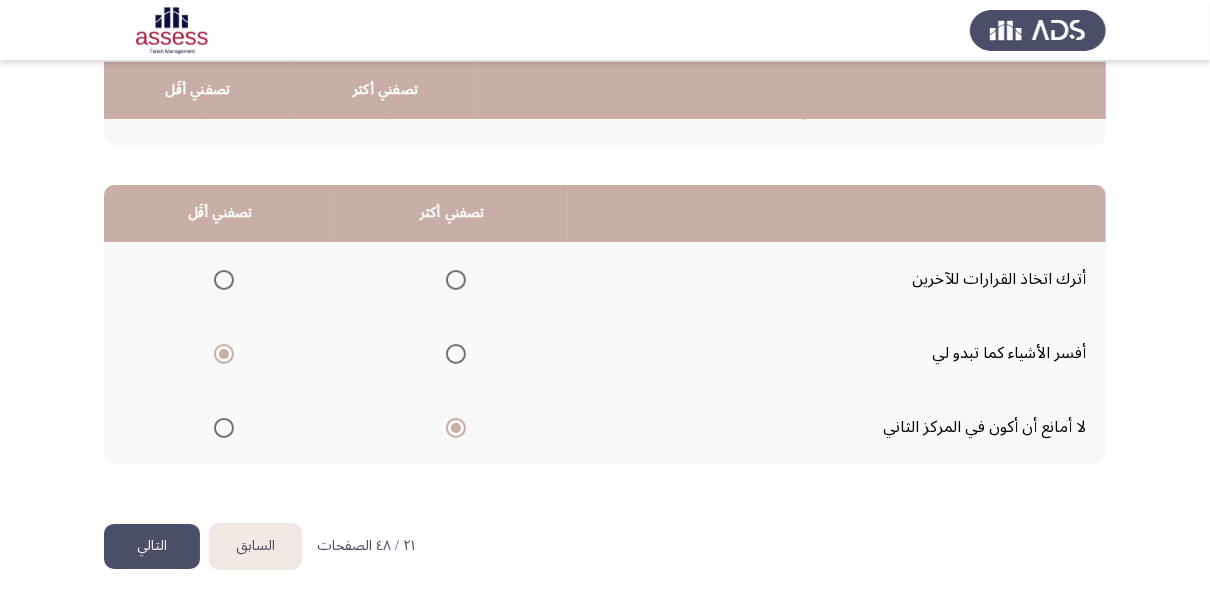 click on "التالي" 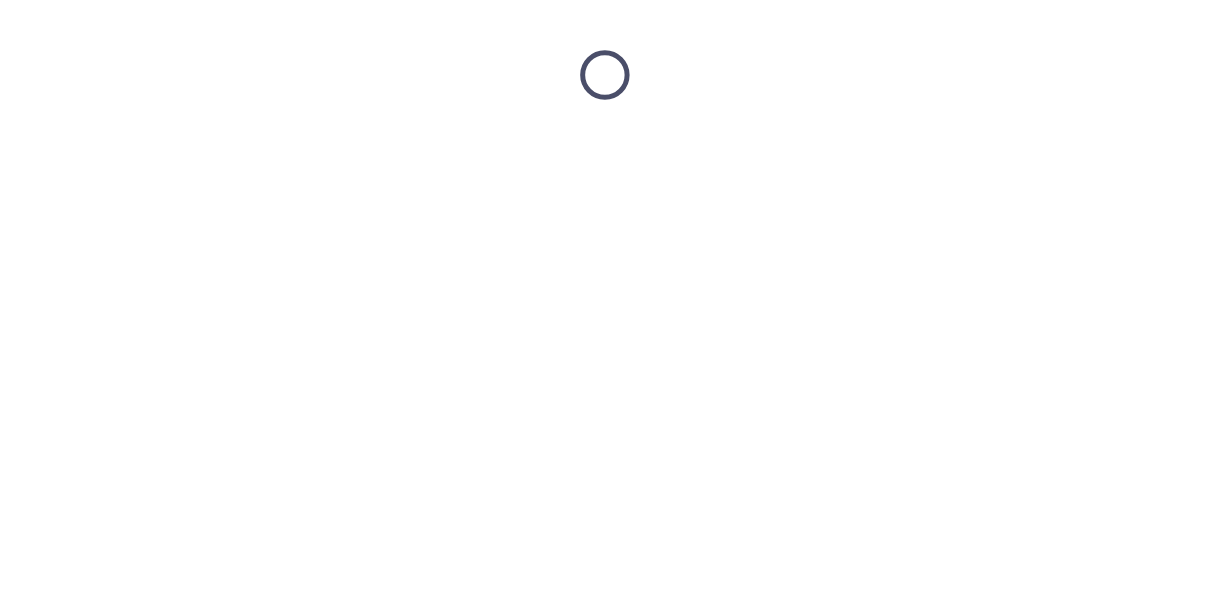 scroll, scrollTop: 0, scrollLeft: 0, axis: both 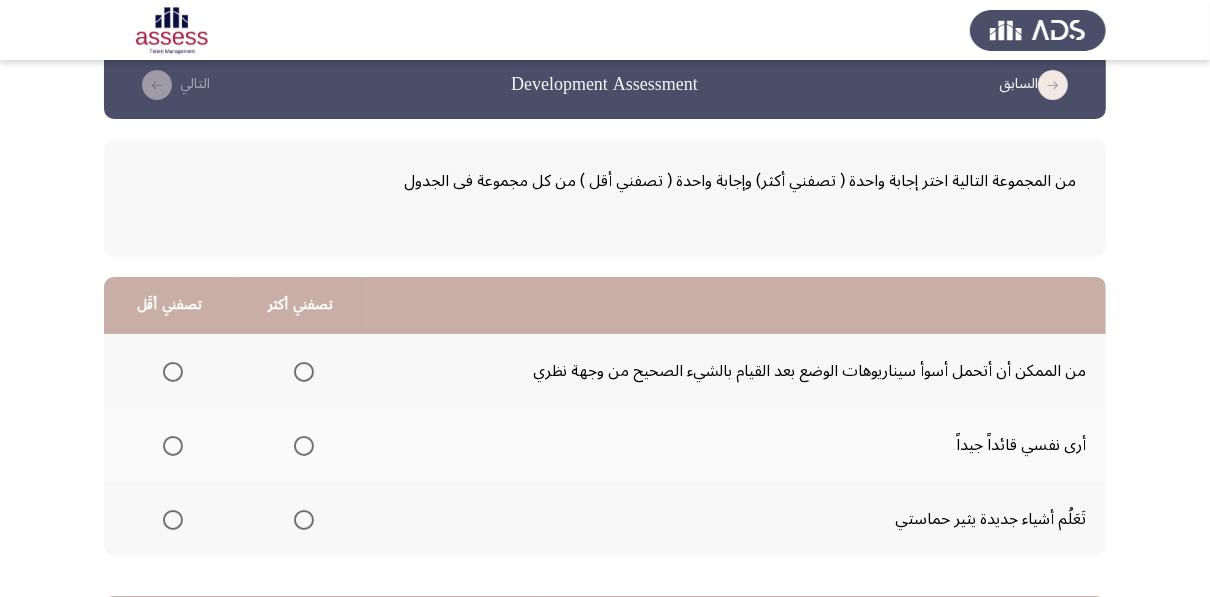 click on "من الممكن أن أتحمل أسوأ سيناريوهات الوضع بعد القيام بالشيء الصحيح من وجهة نظري" 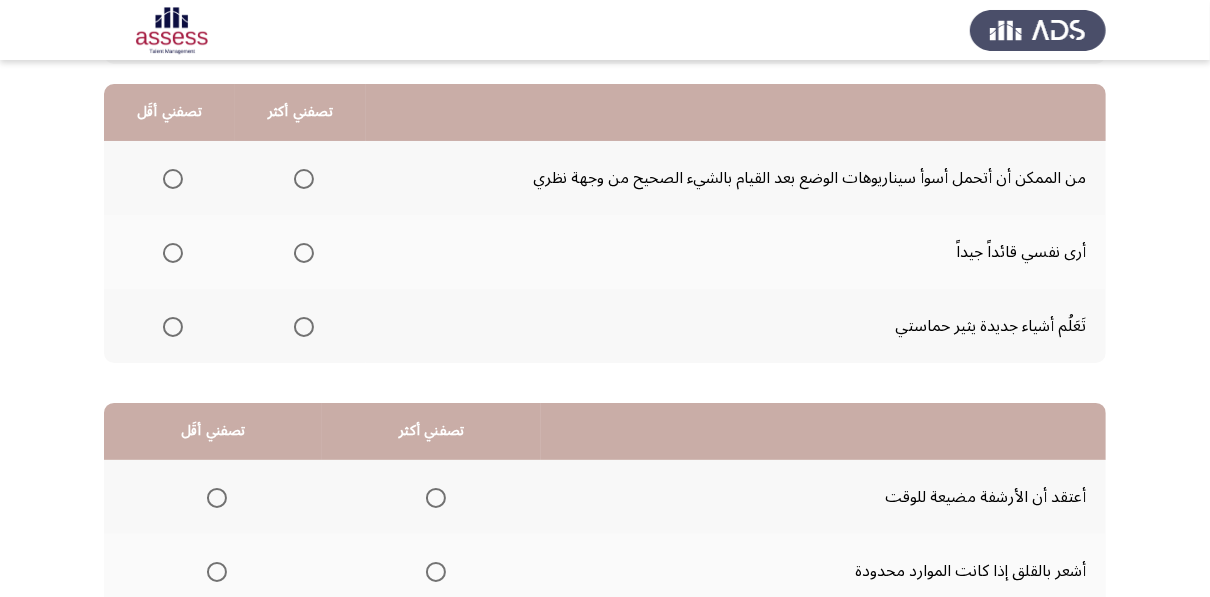 scroll, scrollTop: 224, scrollLeft: 0, axis: vertical 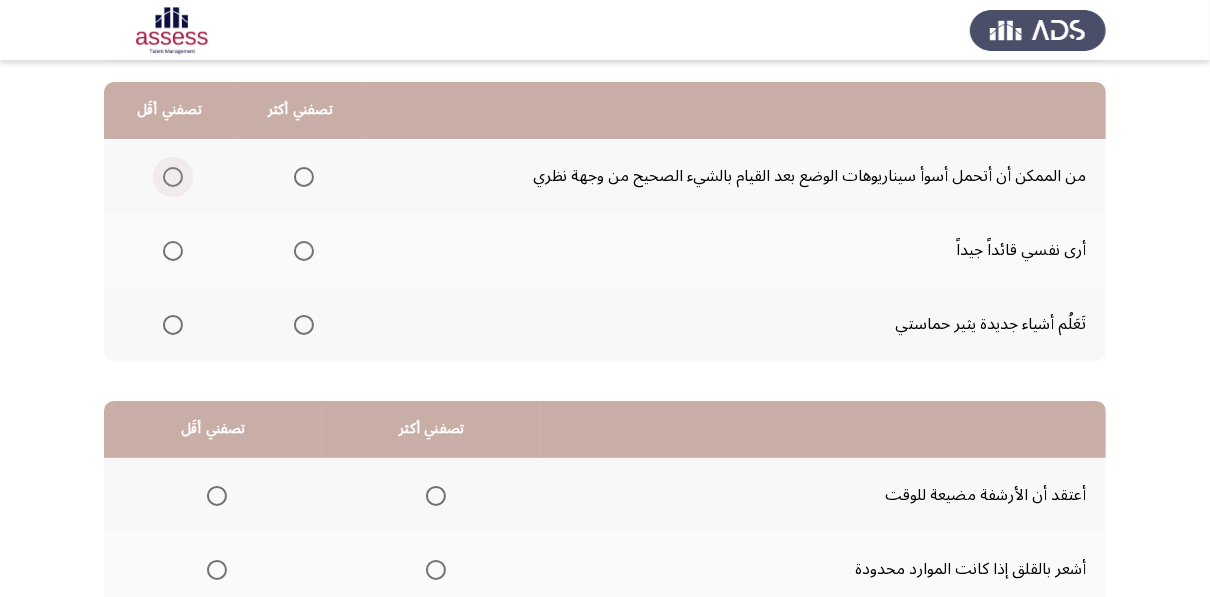 click at bounding box center (173, 177) 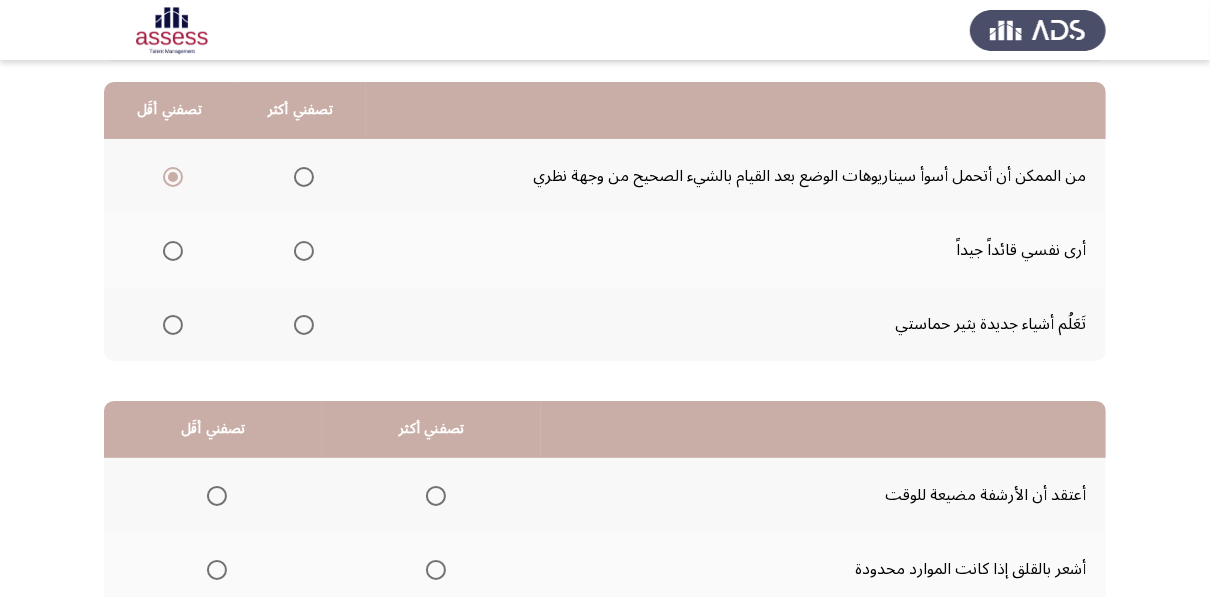 click 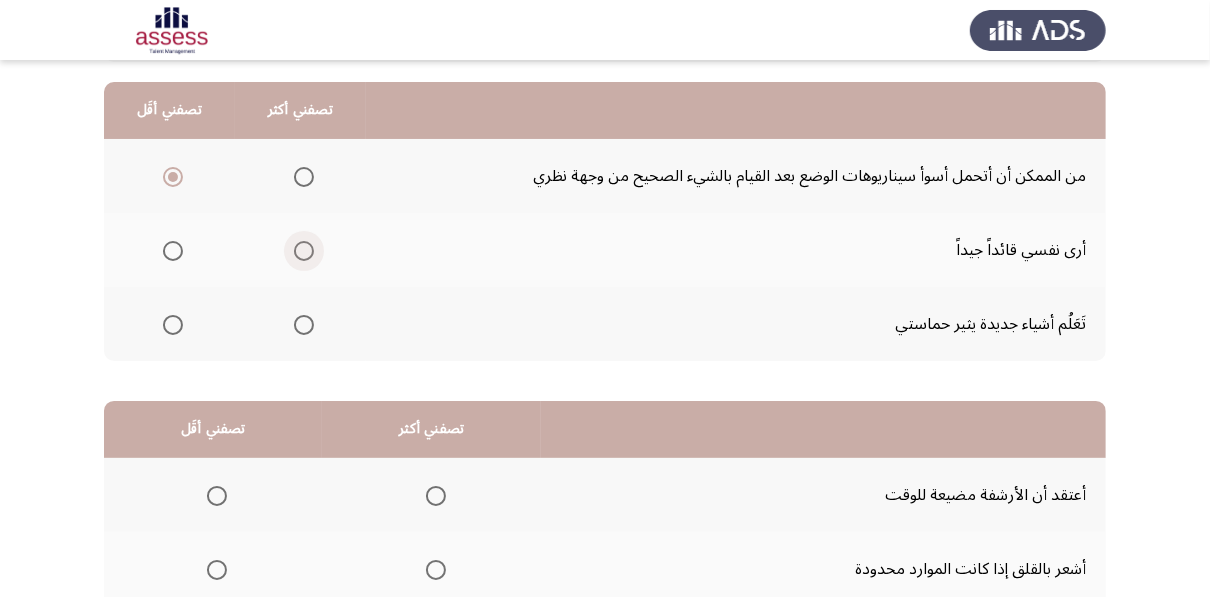 click at bounding box center [304, 251] 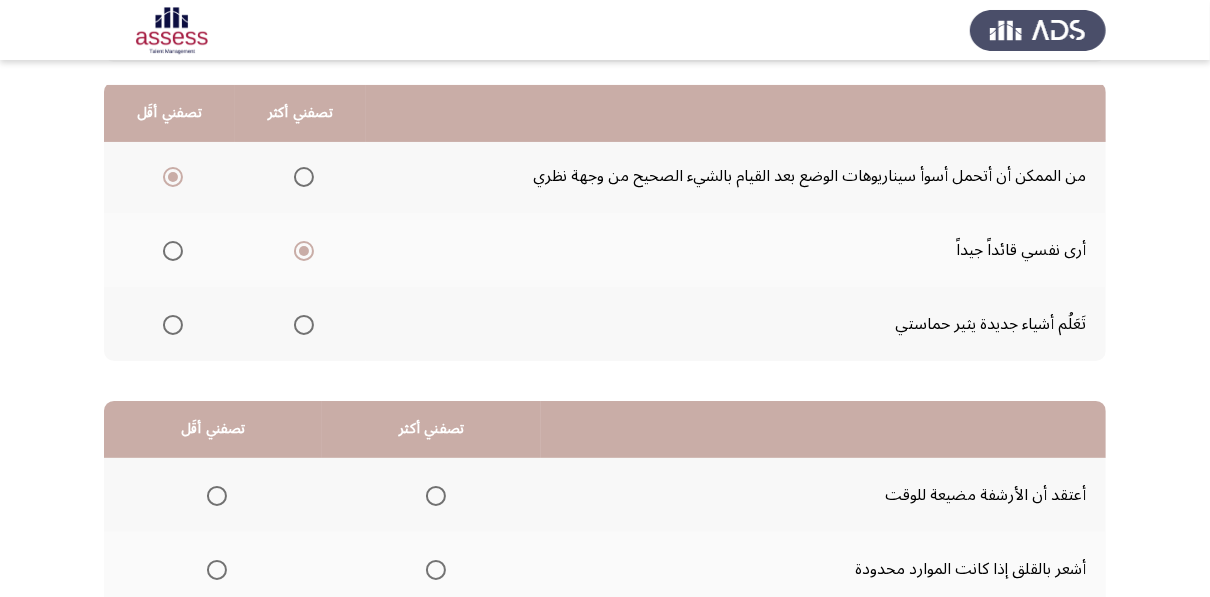 click on "السابق
Development Assessment   التالي  من المجموعة التالية اختر إجابة واحدة ( تصفني أكثر) وإجابة واحدة ( تصفني أقل ) من كل مجموعة فى الجدول  تصفني أكثر   تصفني أقَل  من الممكن أن أتحمل أسوأ سيناريوهات الوضع بعد القيام بالشيء الصحيح من وجهة نظري     أرى نفسي قائداً جيداً     تَعَلُم أشياء جديدة يثير حماستي      تصفني أكثر   تصفني أقَل  أعتقد أن الأرشفة مضيعة للوقت     أشعر بالقلق إذا كانت الموارد محدودة     غير قادر على الخروج بأفكار جديدة      ٢٢ / ٤٨ الصفحات   السابق
التالي" 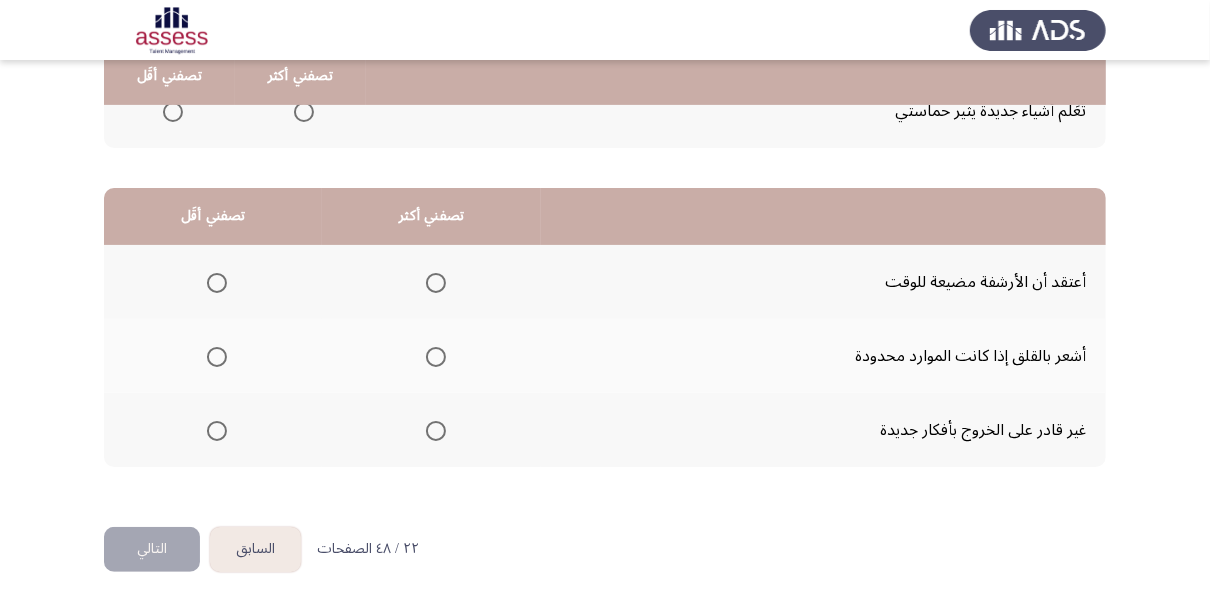 scroll, scrollTop: 440, scrollLeft: 0, axis: vertical 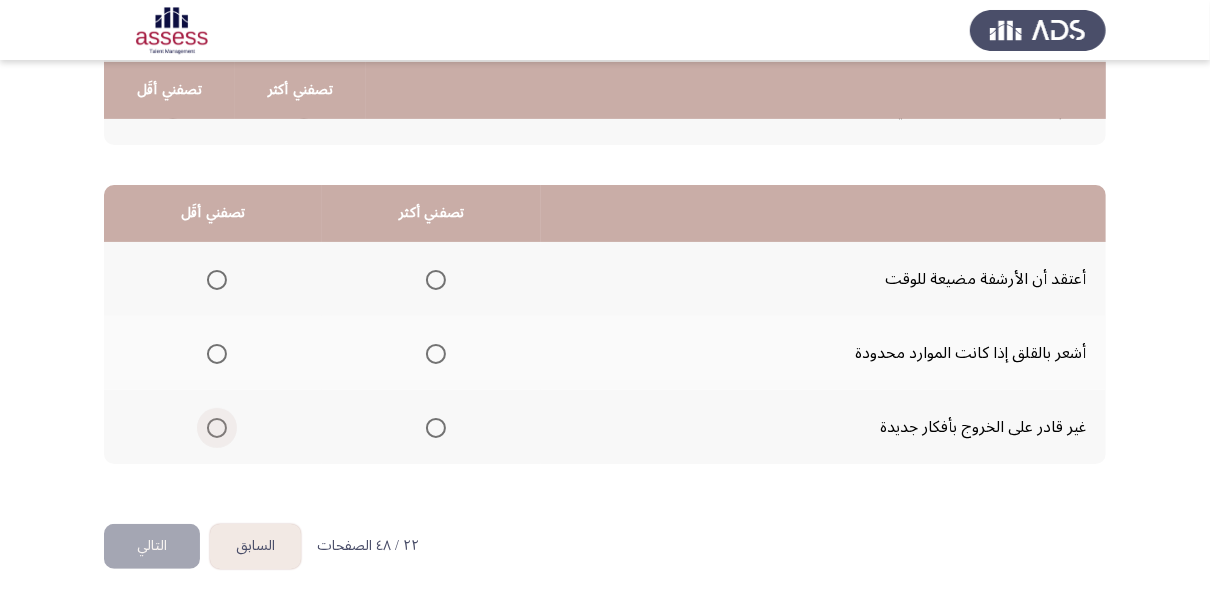 click at bounding box center (217, 428) 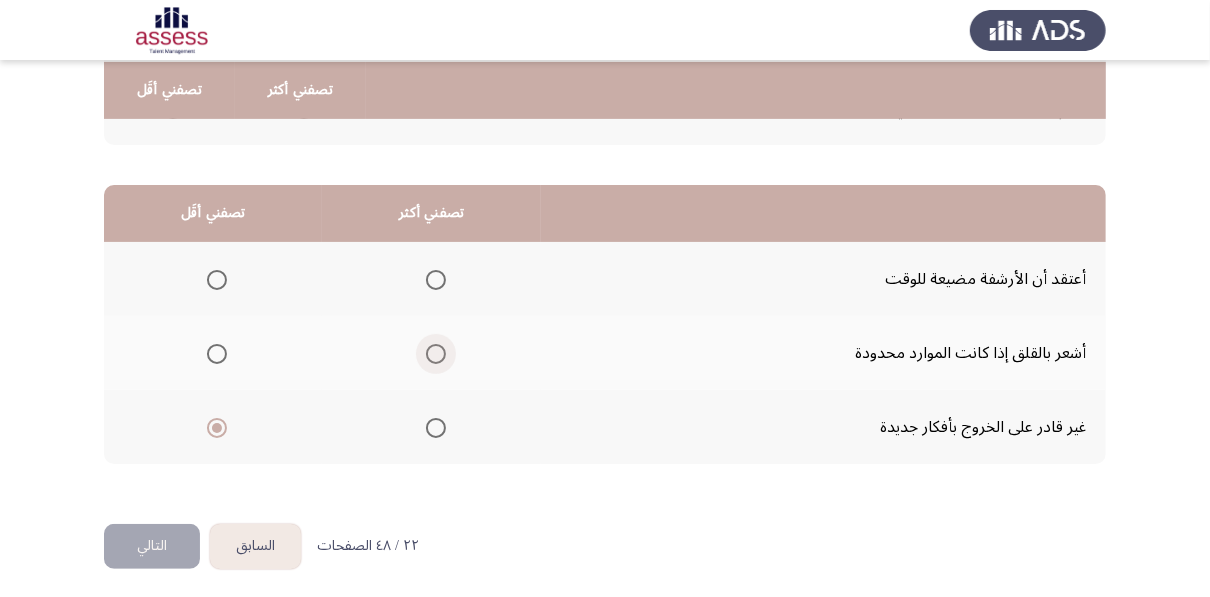 click at bounding box center (436, 354) 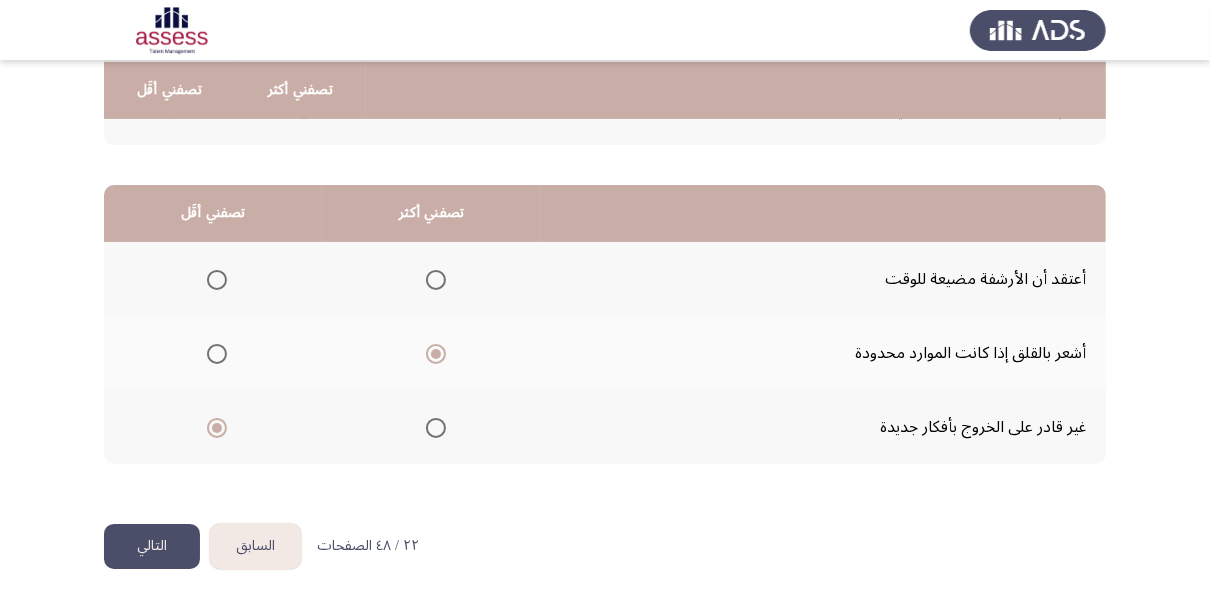 click on "التالي" 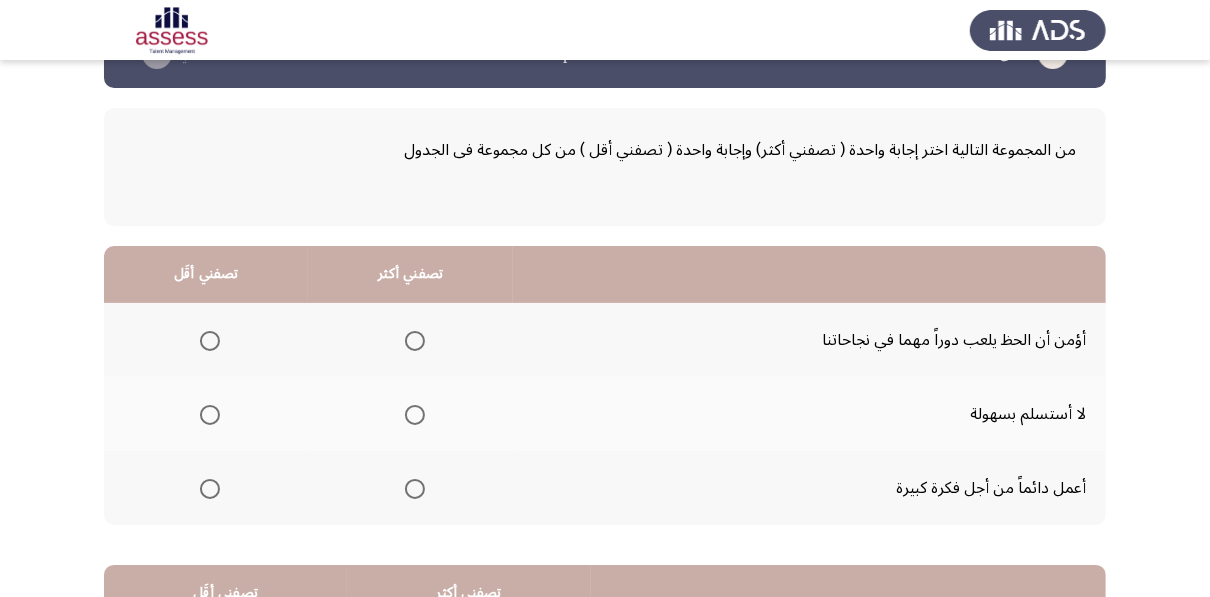 scroll, scrollTop: 64, scrollLeft: 0, axis: vertical 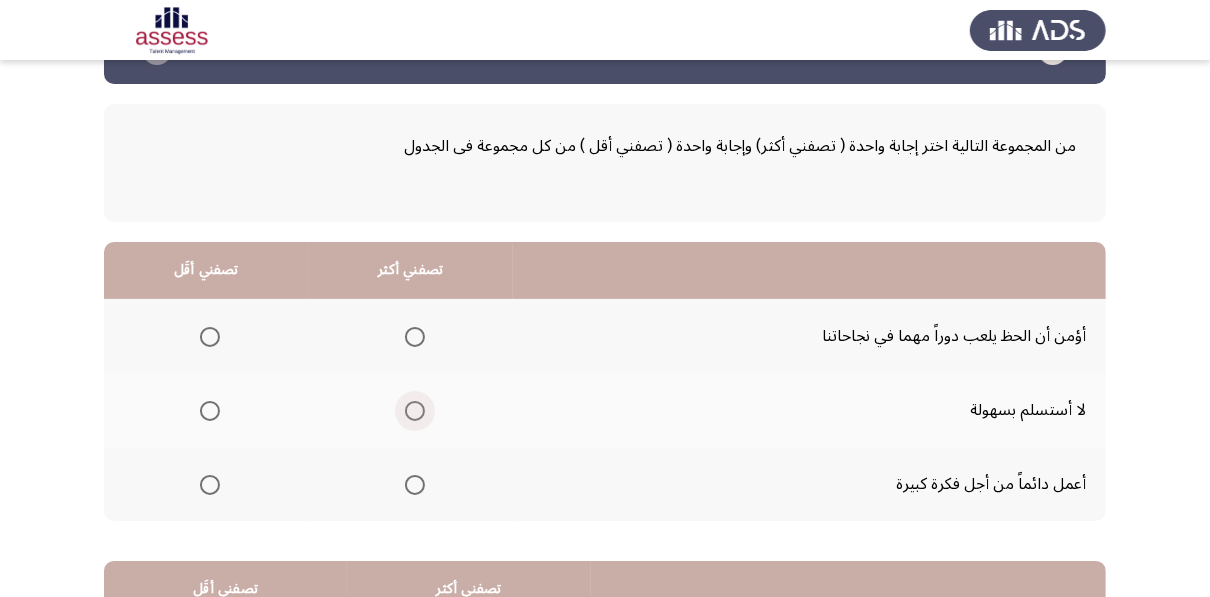 click at bounding box center (415, 411) 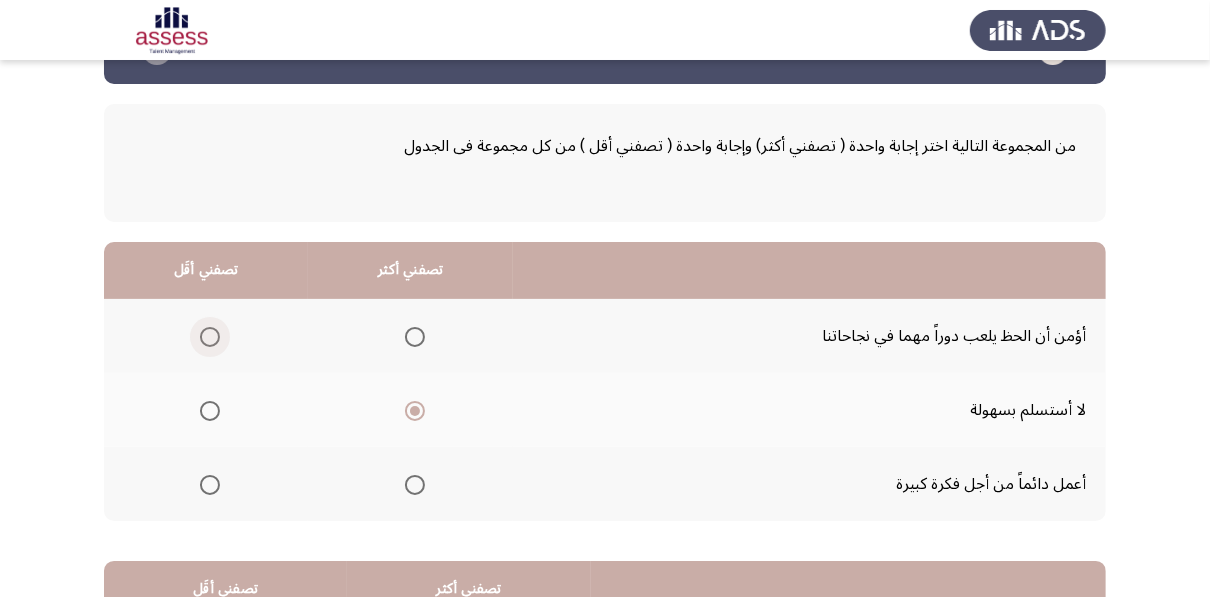click at bounding box center (210, 337) 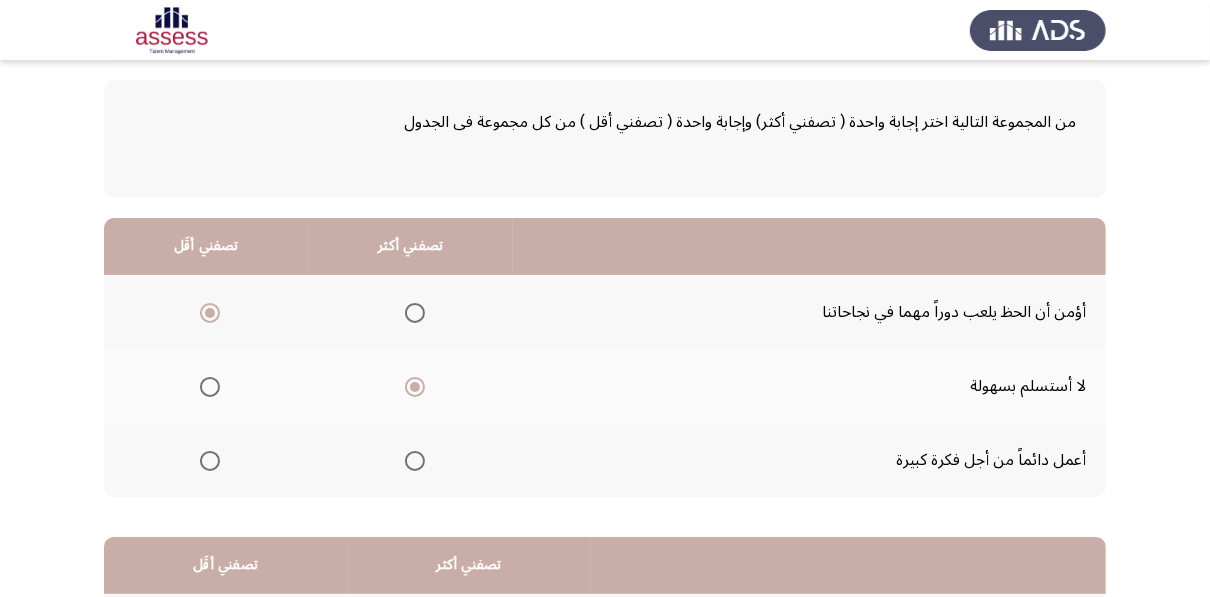 click on "السابق
Development Assessment   التالي  من المجموعة التالية اختر إجابة واحدة ( تصفني أكثر) وإجابة واحدة ( تصفني أقل ) من كل مجموعة فى الجدول  تصفني أكثر   تصفني أقَل  أؤمن أن الحظ يلعب دوراً مهما في نجاحاتنا     لا أستسلم بسهولة     أعمل دائماً من أجل فكرة كبيرة      تصفني أكثر   تصفني أقَل  أفكر جيداً قبل اتخاذ القرار     لدي وعي بعدم إهدار أي موارد     أجعل الناس يشعرون بالراحة      ٢٣ / ٤٨ الصفحات   السابق
التالي" 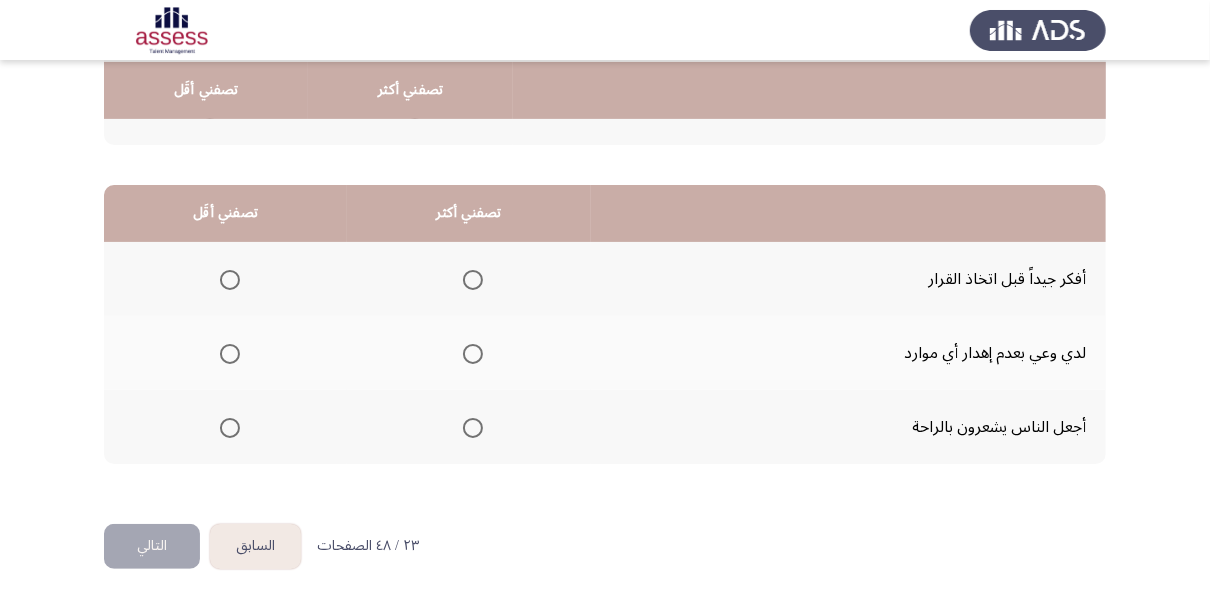 scroll, scrollTop: 440, scrollLeft: 0, axis: vertical 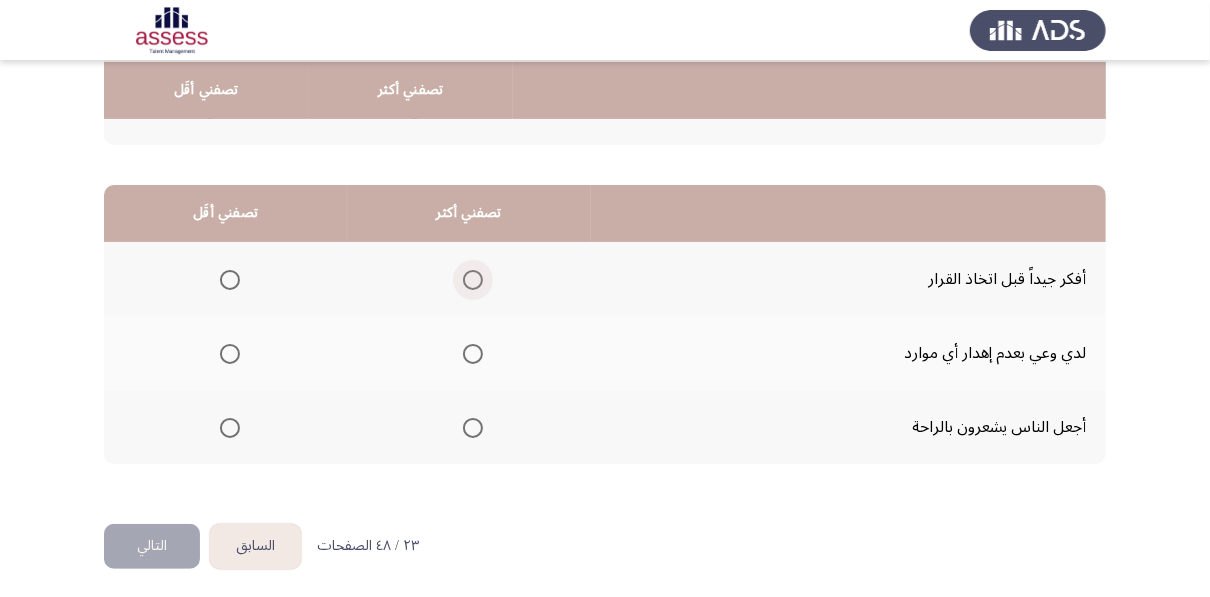 click at bounding box center [473, 280] 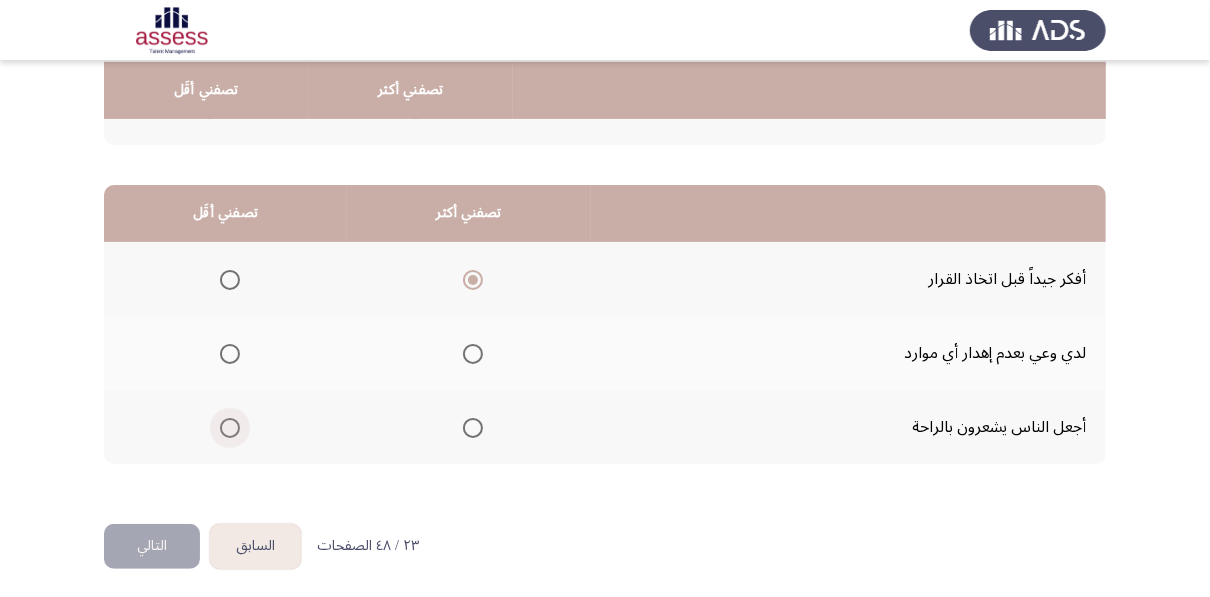 click at bounding box center [230, 428] 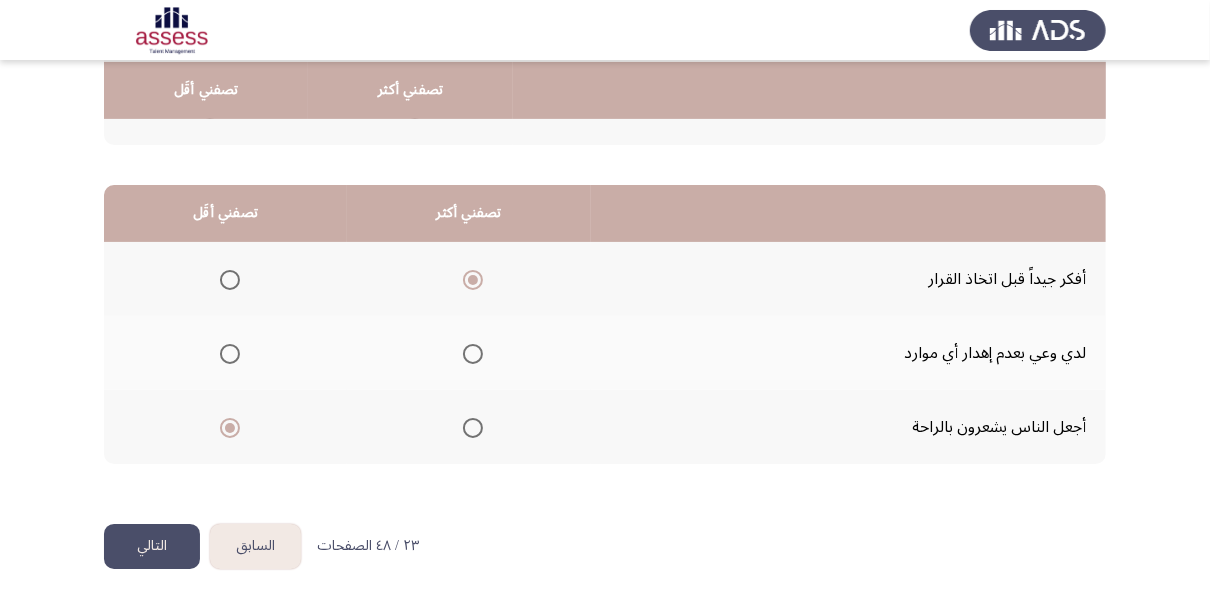 click on "التالي" 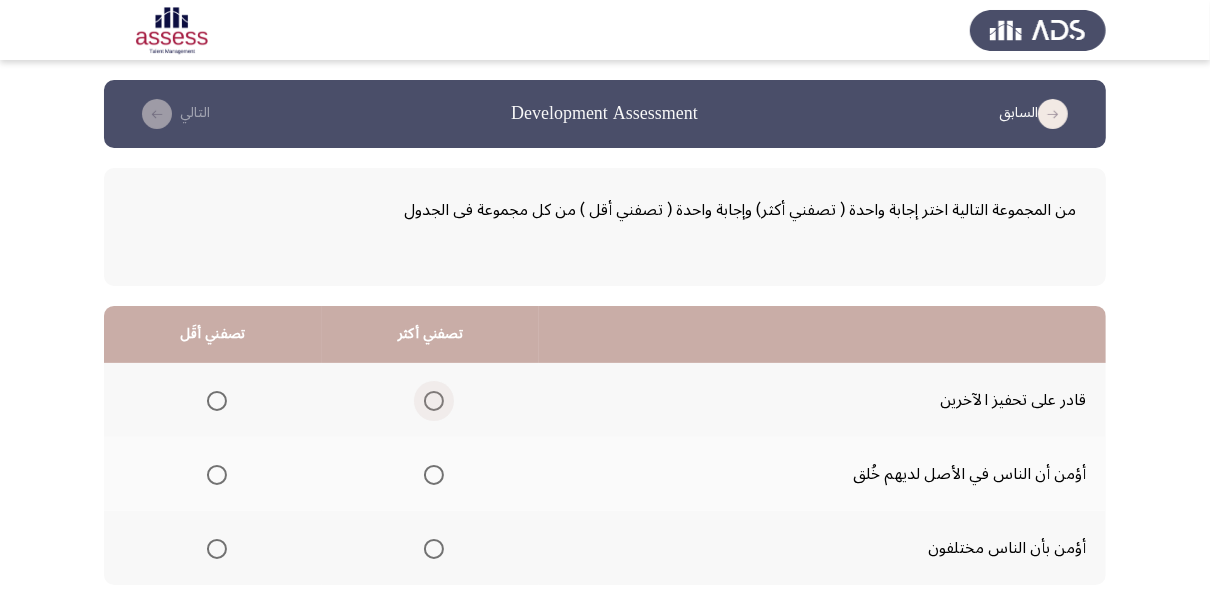 click at bounding box center [434, 401] 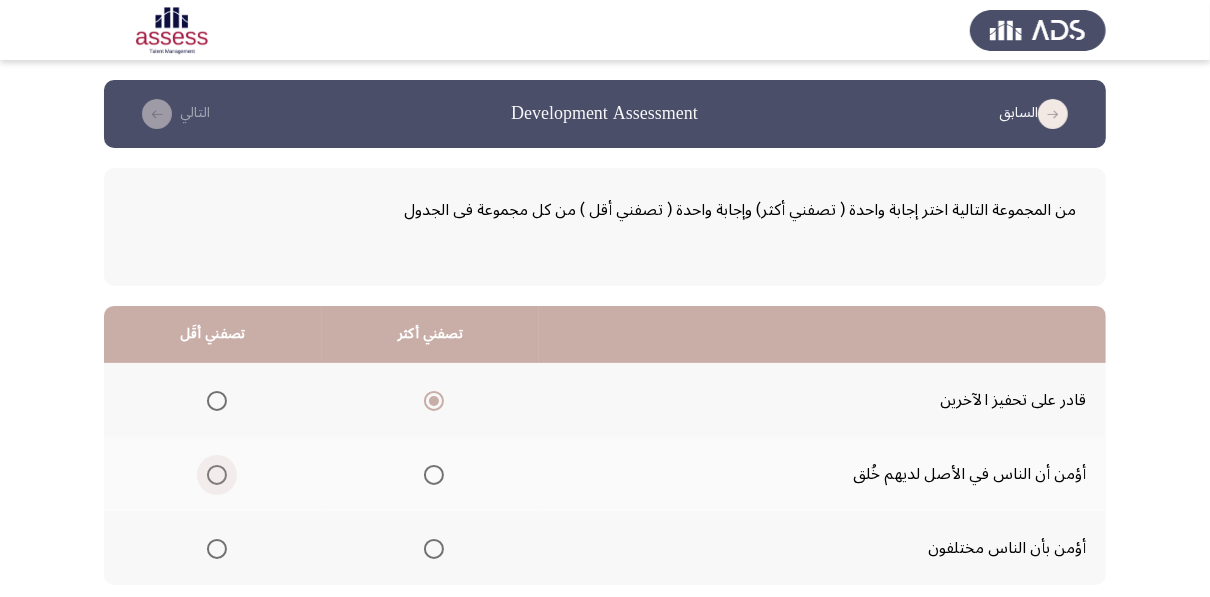 click at bounding box center (217, 475) 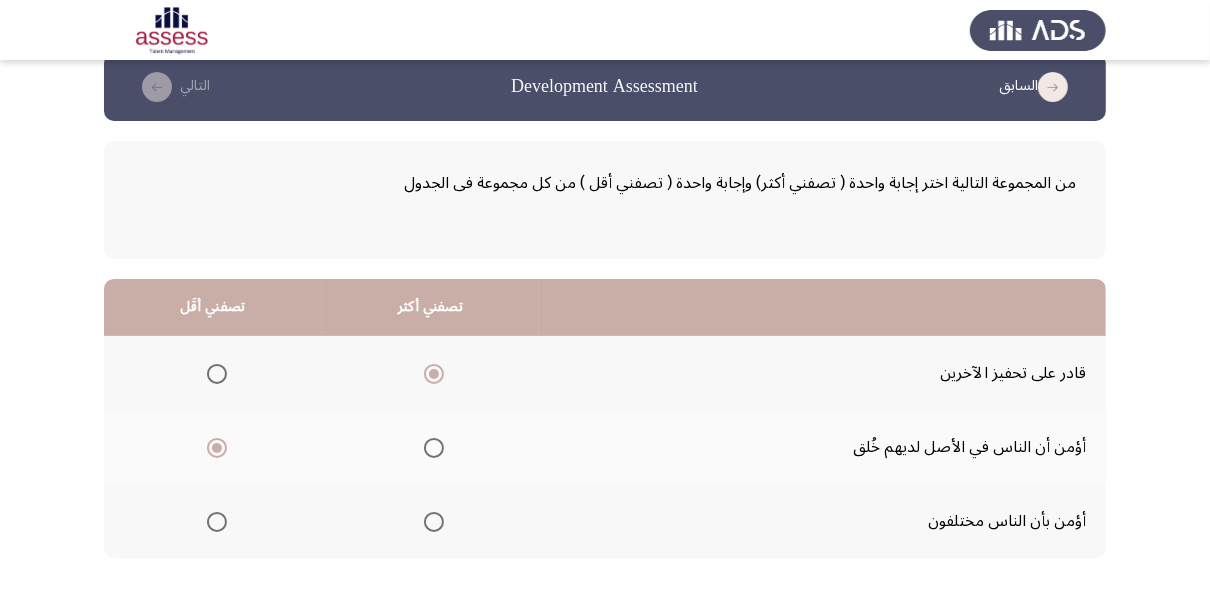 click on "السابق
Development Assessment   التالي  من المجموعة التالية اختر إجابة واحدة ( تصفني أكثر) وإجابة واحدة ( تصفني أقل ) من كل مجموعة فى الجدول  تصفني أكثر   تصفني أقَل  قادر على تحفيز الآخرين     أؤمن أن الناس في الأصل لديهم خُلق     أؤمن بأن الناس مختلفون      تصفني أكثر   تصفني أقَل  ليس من عادتي أن أقوم بـعمل تغييرات غير مؤكد نجاحها حتى لو كنت على علم بأن هناك مقابل أعلى إذا نجحت     أُفَضل التركيز على الحاضر أكثر من المستقبل     أُفَضل الثبات والاستقرار على طرق لتسيير الأمور أكثر من الطرق الجديدة      ٢٤ / ٤٨ الصفحات   السابق
التالي" 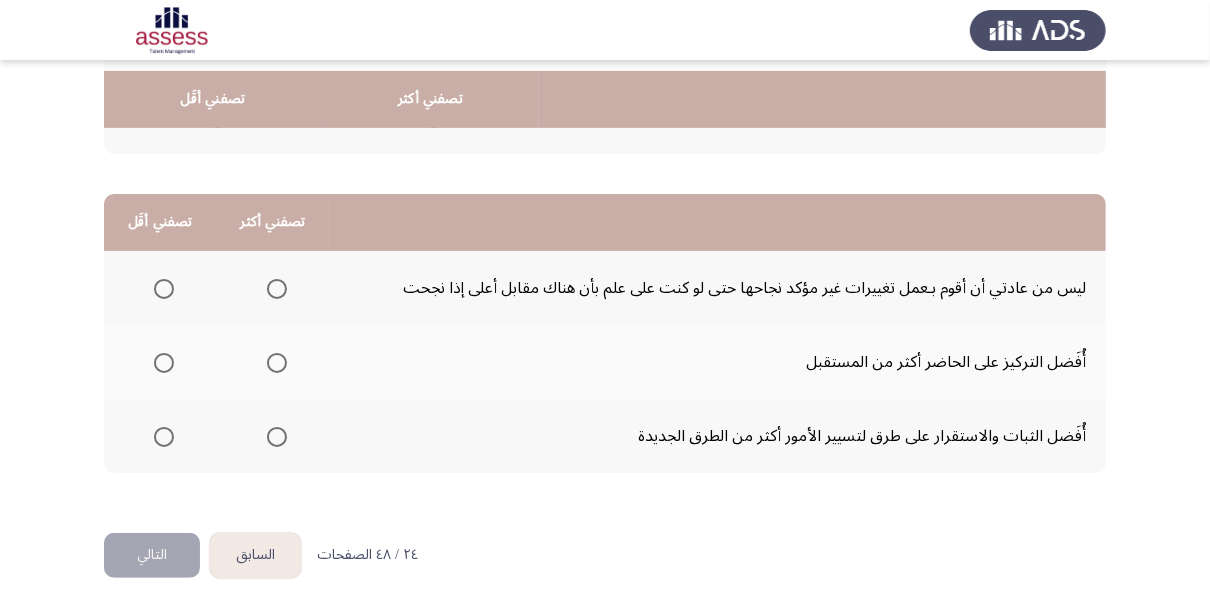 scroll, scrollTop: 440, scrollLeft: 0, axis: vertical 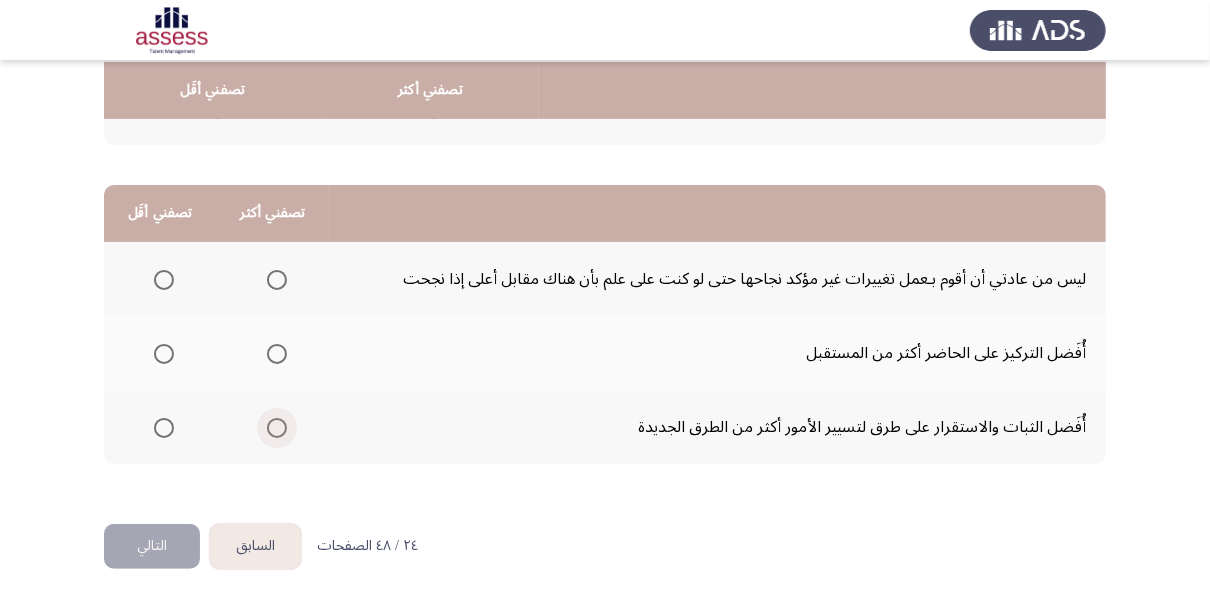 click at bounding box center [277, 428] 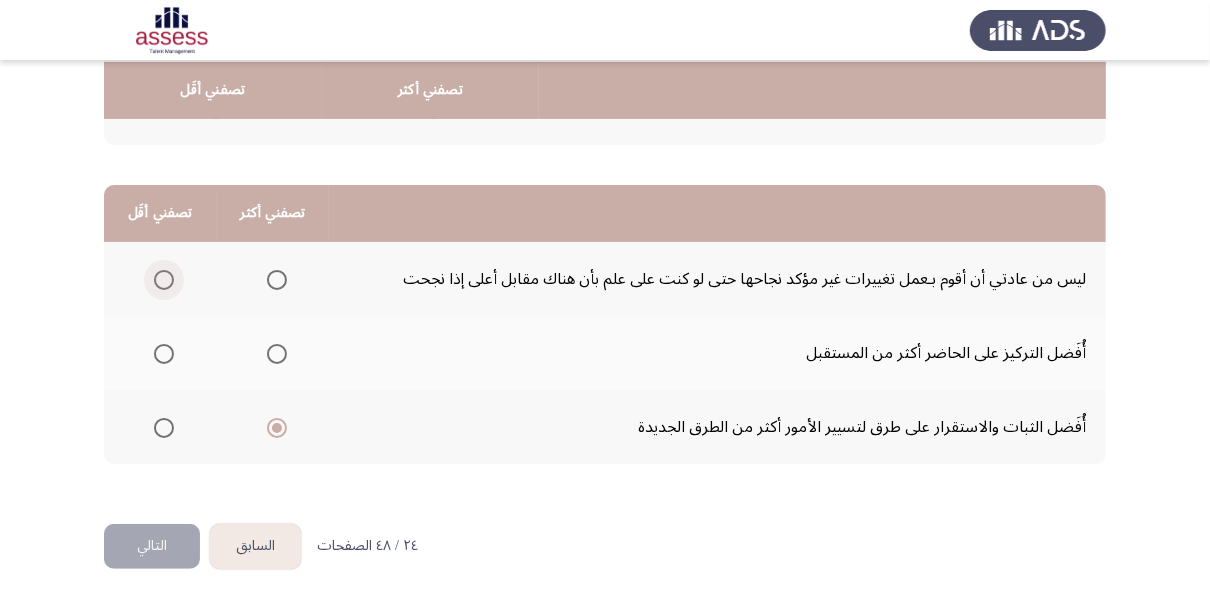 click at bounding box center (164, 280) 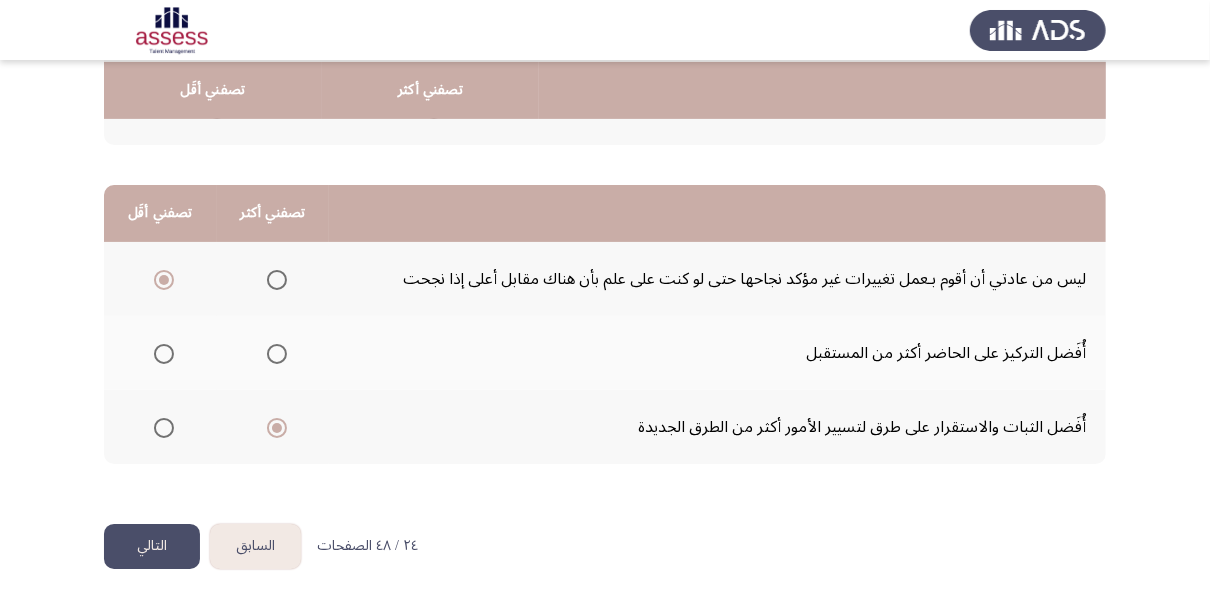 click on "التالي" 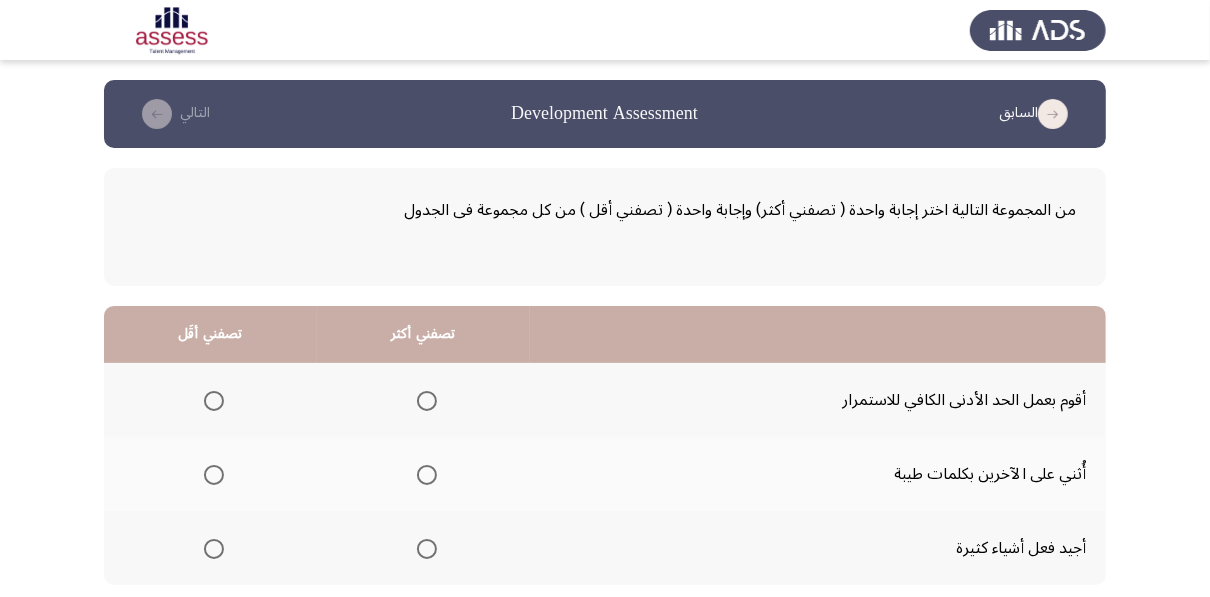 click on "السابق
Development Assessment   التالي  من المجموعة التالية اختر إجابة واحدة ( تصفني أكثر) وإجابة واحدة ( تصفني أقل ) من كل مجموعة فى الجدول  تصفني أكثر   تصفني أقَل  أقوم بعمل الحد الأدنى الكافي للاستمرار     أُثني على الآخرين بكلمات طيبة     أجيد فعل أشياء كثيرة      تصفني أكثر   تصفني أقَل  أركز في التفاصيل     أسعى للفوز     أنا مرن في تعديل قراراتي      ٢٥ / ٤٨ الصفحات   السابق
التالي" 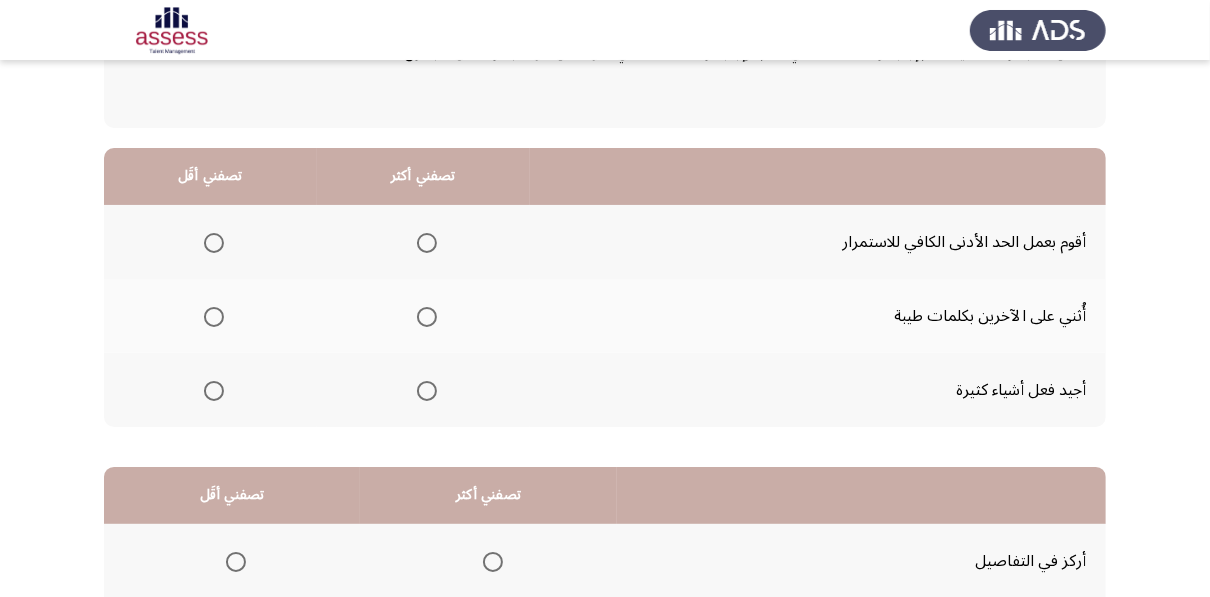 scroll, scrollTop: 160, scrollLeft: 0, axis: vertical 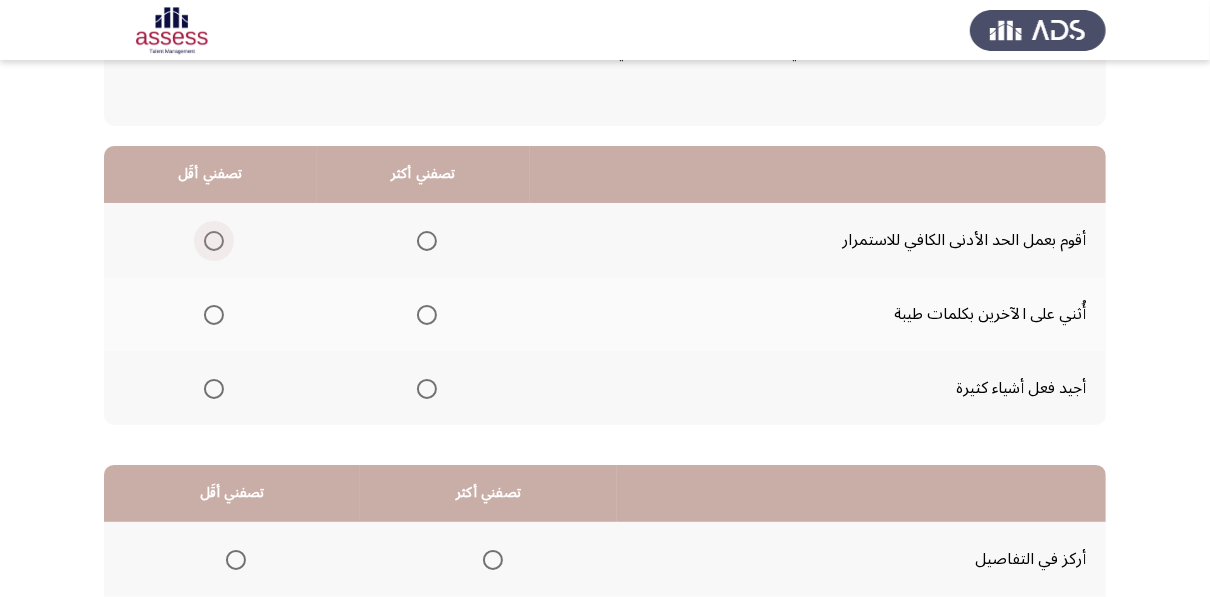 click at bounding box center [214, 241] 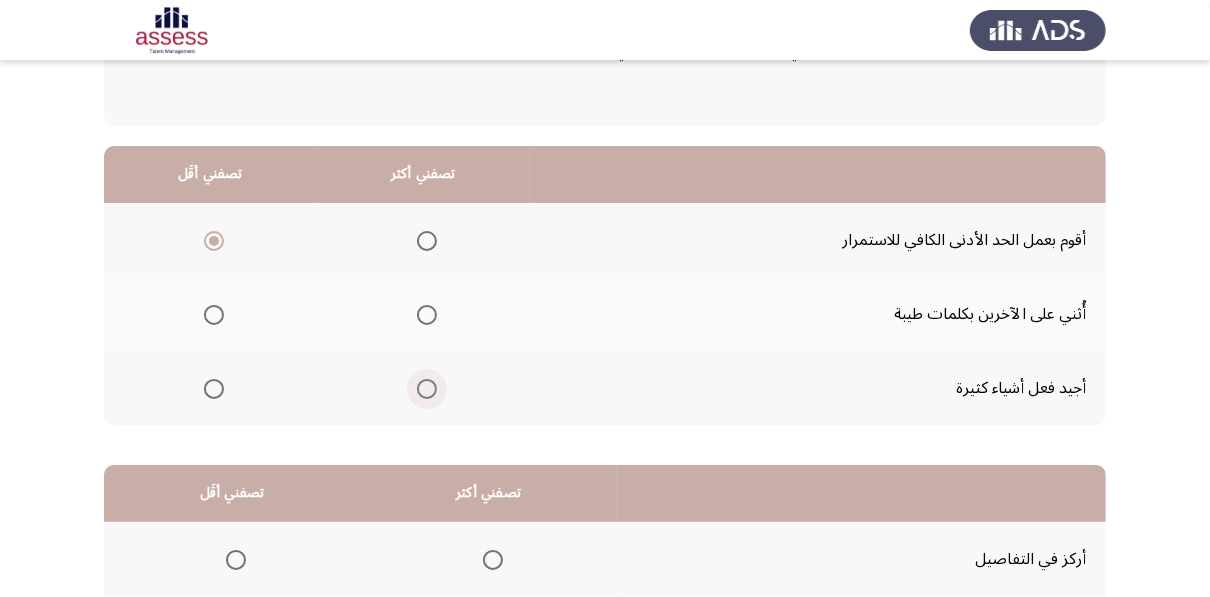 click at bounding box center (427, 389) 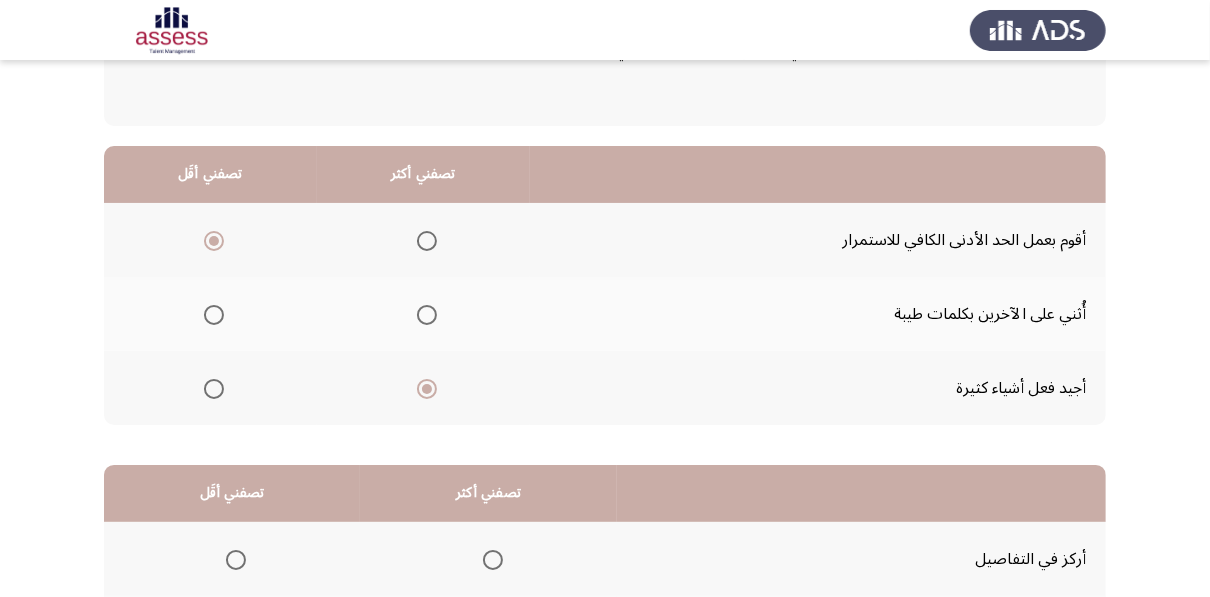 click on "السابق
Development Assessment   التالي  من المجموعة التالية اختر إجابة واحدة ( تصفني أكثر) وإجابة واحدة ( تصفني أقل ) من كل مجموعة فى الجدول  تصفني أكثر   تصفني أقَل  أقوم بعمل الحد الأدنى الكافي للاستمرار     أُثني على الآخرين بكلمات طيبة     أجيد فعل أشياء كثيرة      تصفني أكثر   تصفني أقَل  أركز في التفاصيل     أسعى للفوز     أنا مرن في تعديل قراراتي      ٢٥ / ٤٨ الصفحات   السابق
التالي" 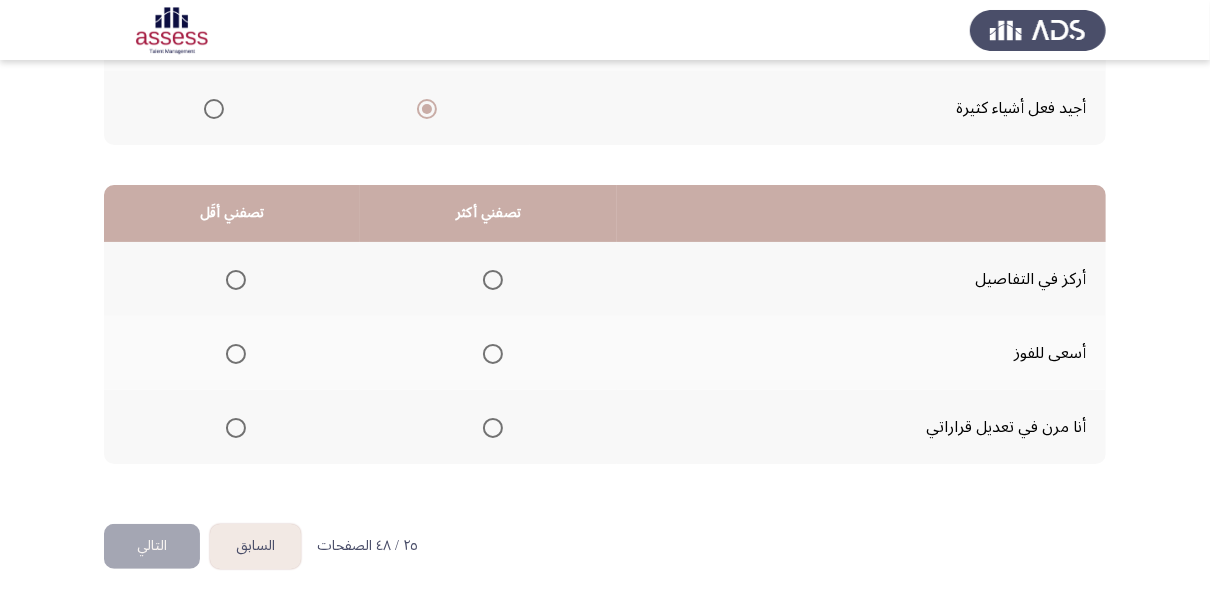 scroll, scrollTop: 440, scrollLeft: 0, axis: vertical 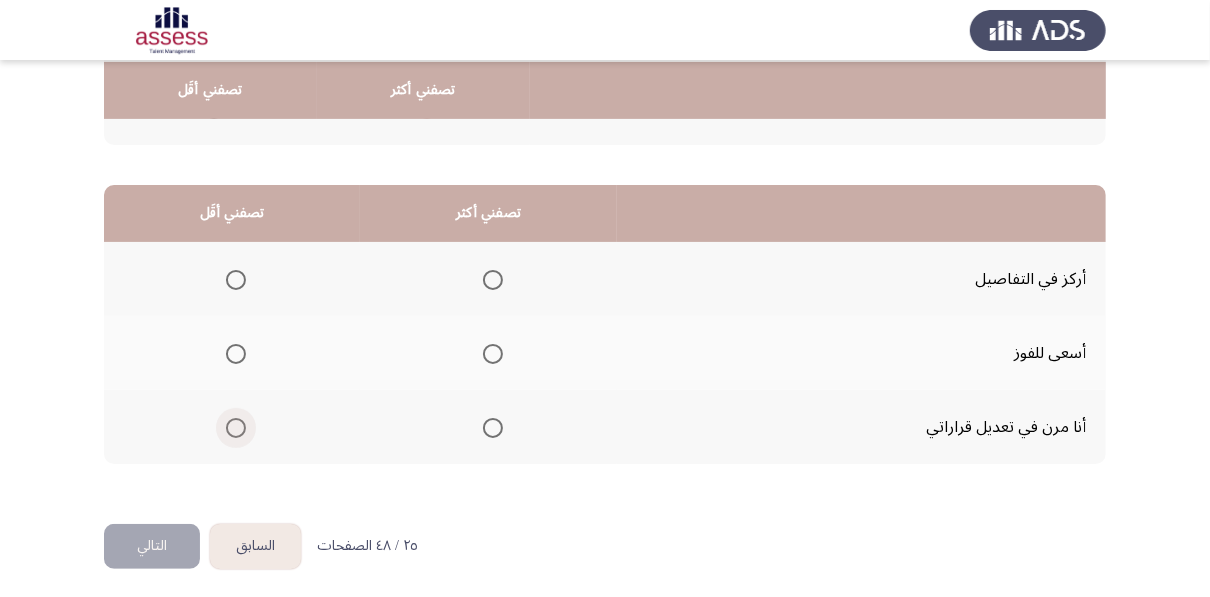 click at bounding box center [236, 428] 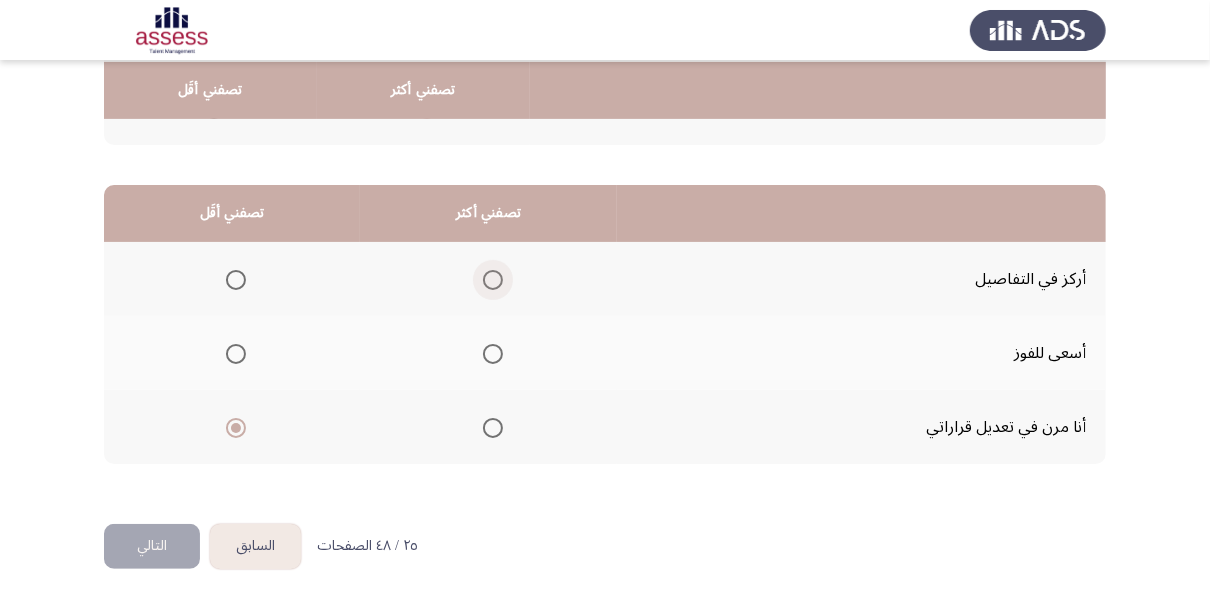 click at bounding box center [493, 280] 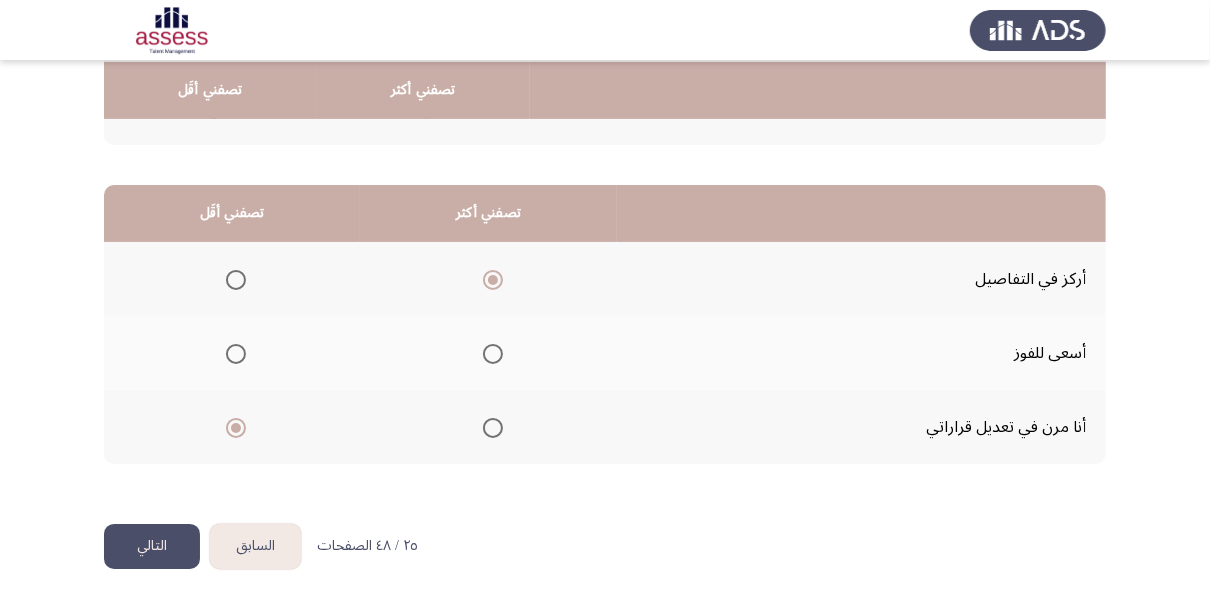 click on "التالي" 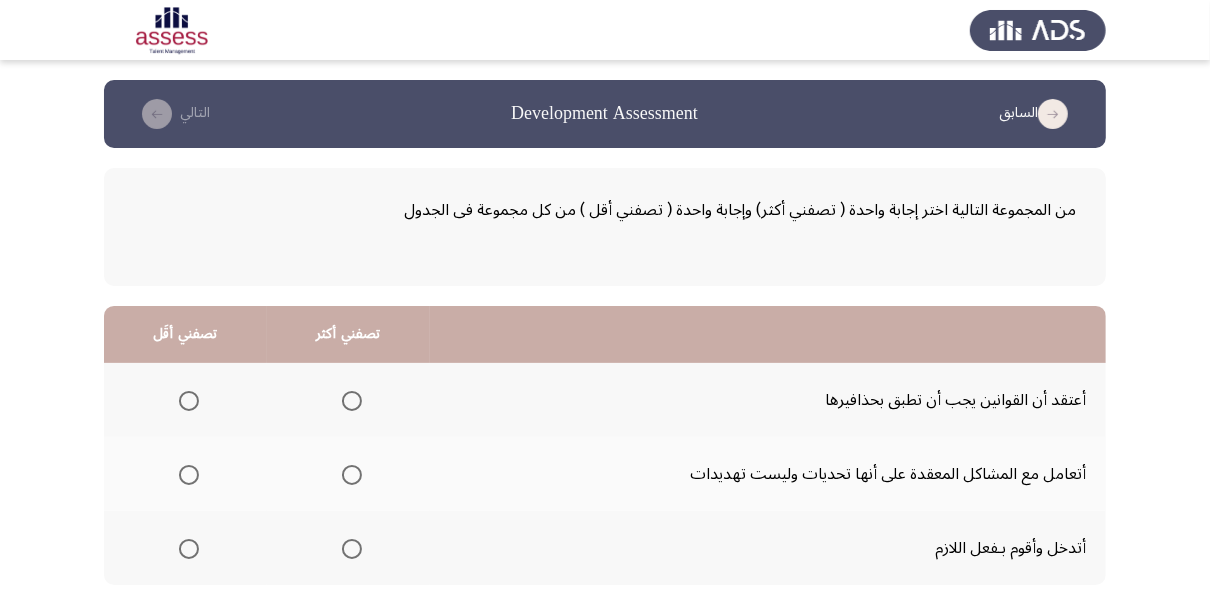 click on "السابق
Development Assessment   التالي  من المجموعة التالية اختر إجابة واحدة ( تصفني أكثر) وإجابة واحدة ( تصفني أقل ) من كل مجموعة فى الجدول  تصفني أكثر   تصفني أقَل  أعتقد أن القوانين يجب أن تطبق بحذافيرها     أتعامل مع المشاكل المعقدة على أنها تحديات وليست تهديدات     أتدخل وأقوم بـفعل اللازم      تصفني أكثر   تصفني أقَل  هناك دائماً هدف وراء أفعالي     أحب النظام     أفعل أكثر مما هو متوقع مني      ٢٦ / ٤٨ الصفحات   السابق
التالي" 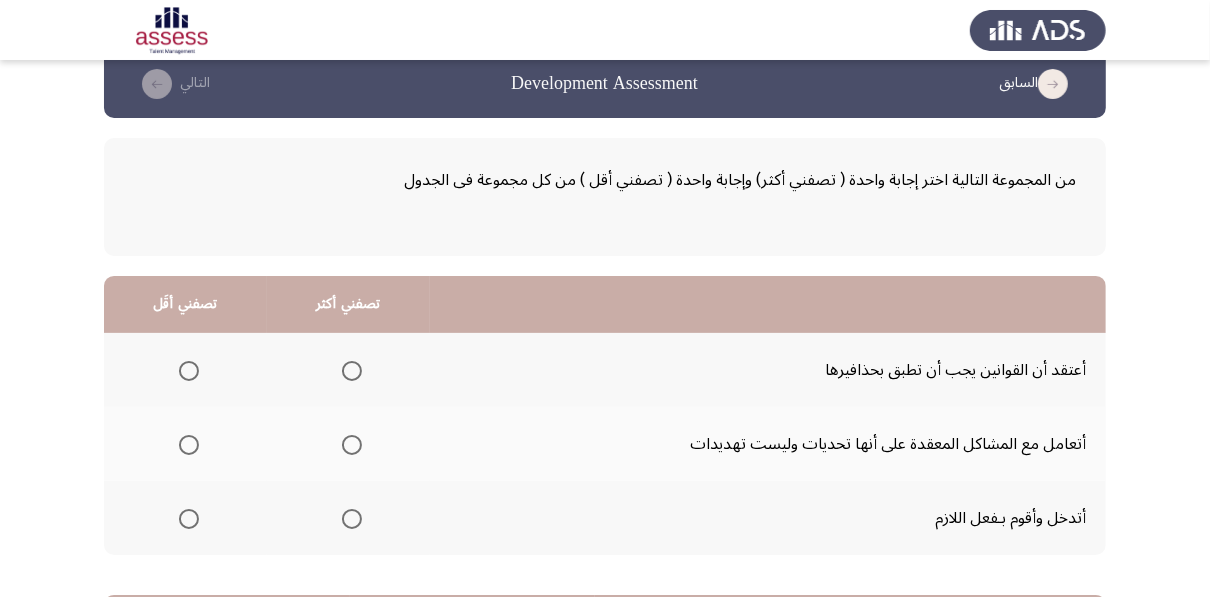 scroll, scrollTop: 32, scrollLeft: 0, axis: vertical 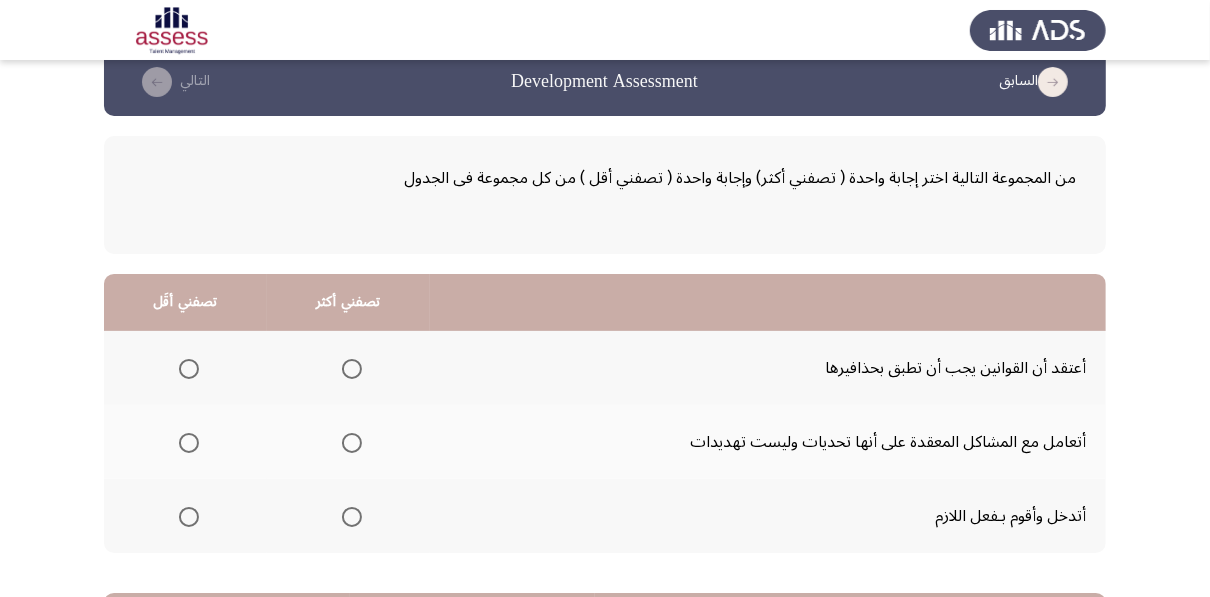click on "السابق
Development Assessment   التالي  من المجموعة التالية اختر إجابة واحدة ( تصفني أكثر) وإجابة واحدة ( تصفني أقل ) من كل مجموعة فى الجدول  تصفني أكثر   تصفني أقَل  أعتقد أن القوانين يجب أن تطبق بحذافيرها     أتعامل مع المشاكل المعقدة على أنها تحديات وليست تهديدات     أتدخل وأقوم بـفعل اللازم      تصفني أكثر   تصفني أقَل  هناك دائماً هدف وراء أفعالي     أحب النظام     أفعل أكثر مما هو متوقع مني      ٢٦ / ٤٨ الصفحات   السابق
التالي" 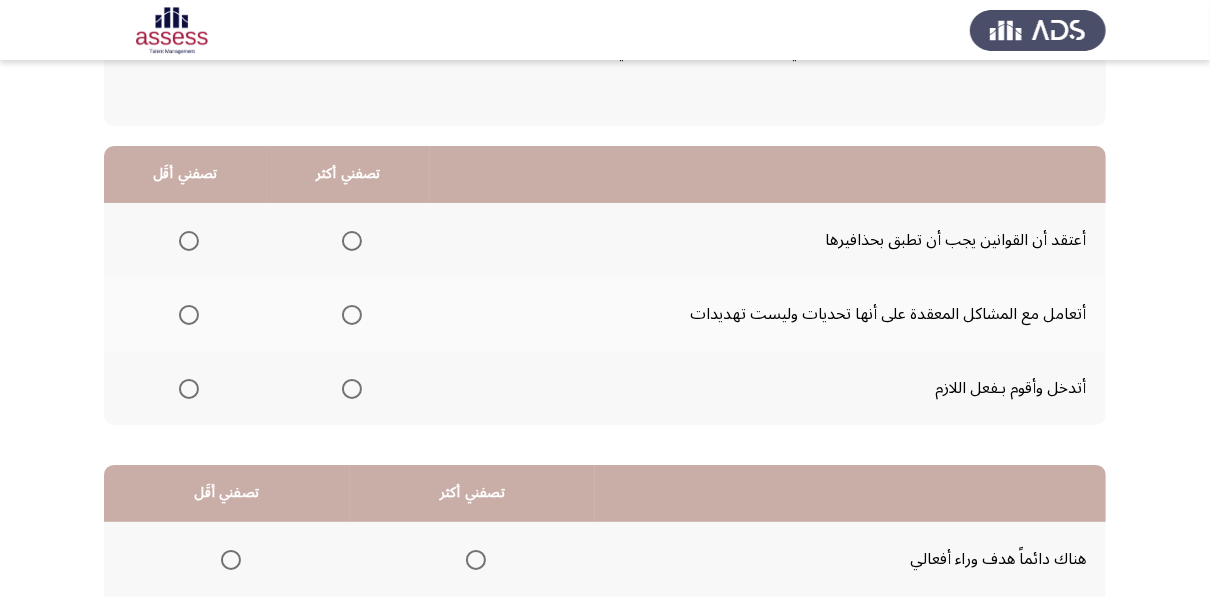 scroll, scrollTop: 128, scrollLeft: 0, axis: vertical 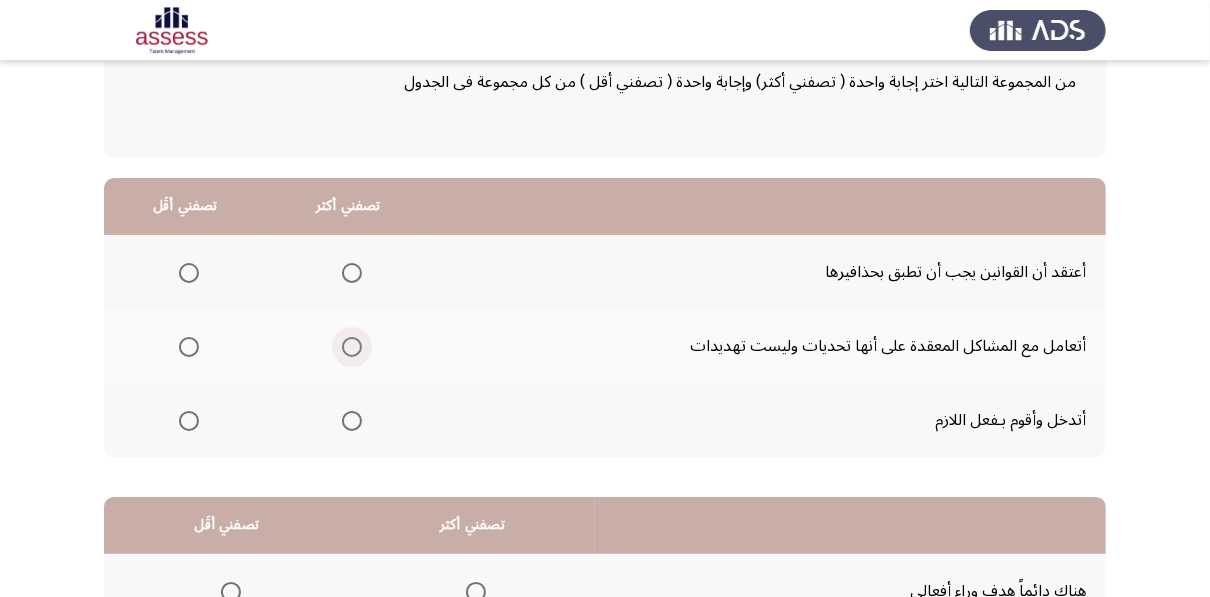 click at bounding box center (352, 347) 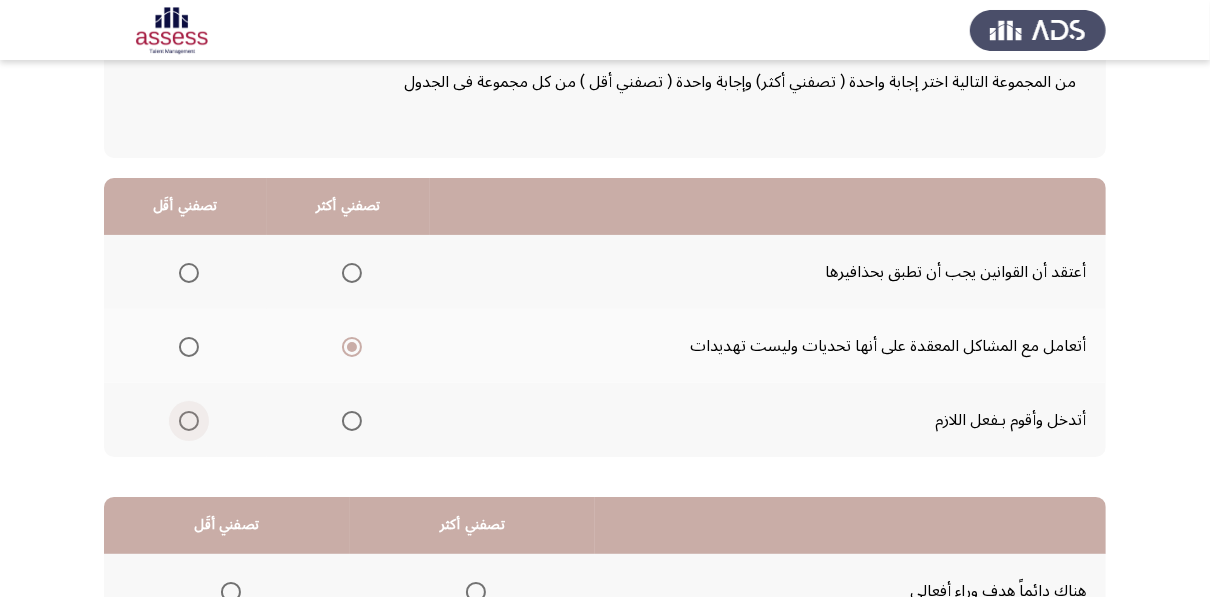 click at bounding box center (189, 421) 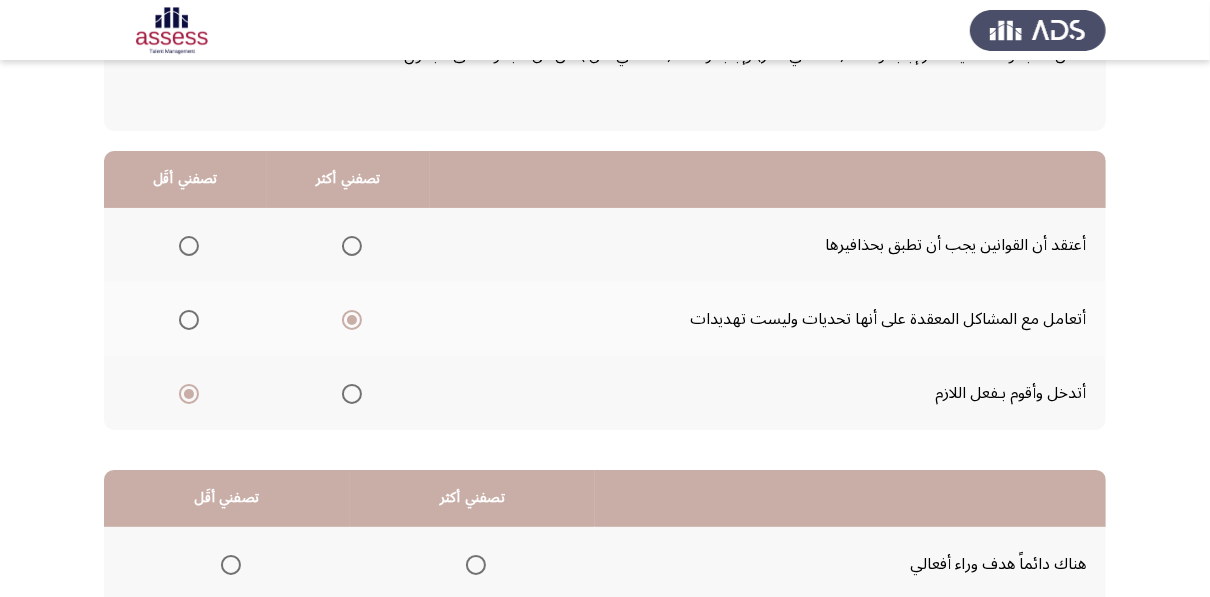 click on "السابق
Development Assessment   التالي  من المجموعة التالية اختر إجابة واحدة ( تصفني أكثر) وإجابة واحدة ( تصفني أقل ) من كل مجموعة فى الجدول  تصفني أكثر   تصفني أقَل  أعتقد أن القوانين يجب أن تطبق بحذافيرها     أتعامل مع المشاكل المعقدة على أنها تحديات وليست تهديدات     أتدخل وأقوم بـفعل اللازم      تصفني أكثر   تصفني أقَل  هناك دائماً هدف وراء أفعالي     أحب النظام     أفعل أكثر مما هو متوقع مني      ٢٦ / ٤٨ الصفحات   السابق
التالي" 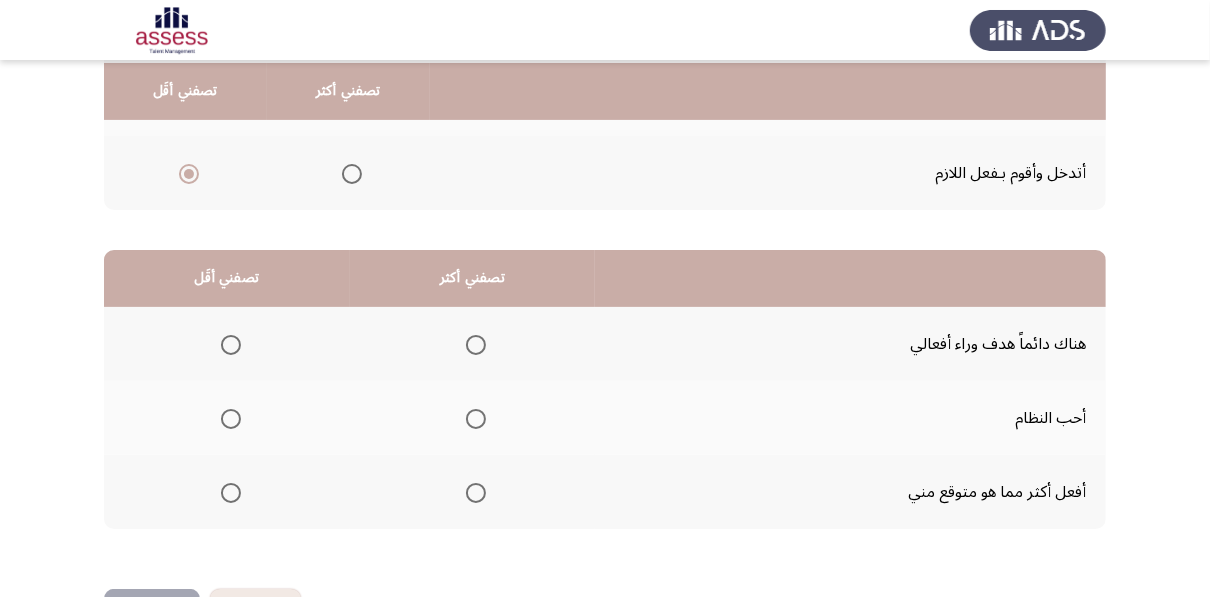 scroll, scrollTop: 376, scrollLeft: 0, axis: vertical 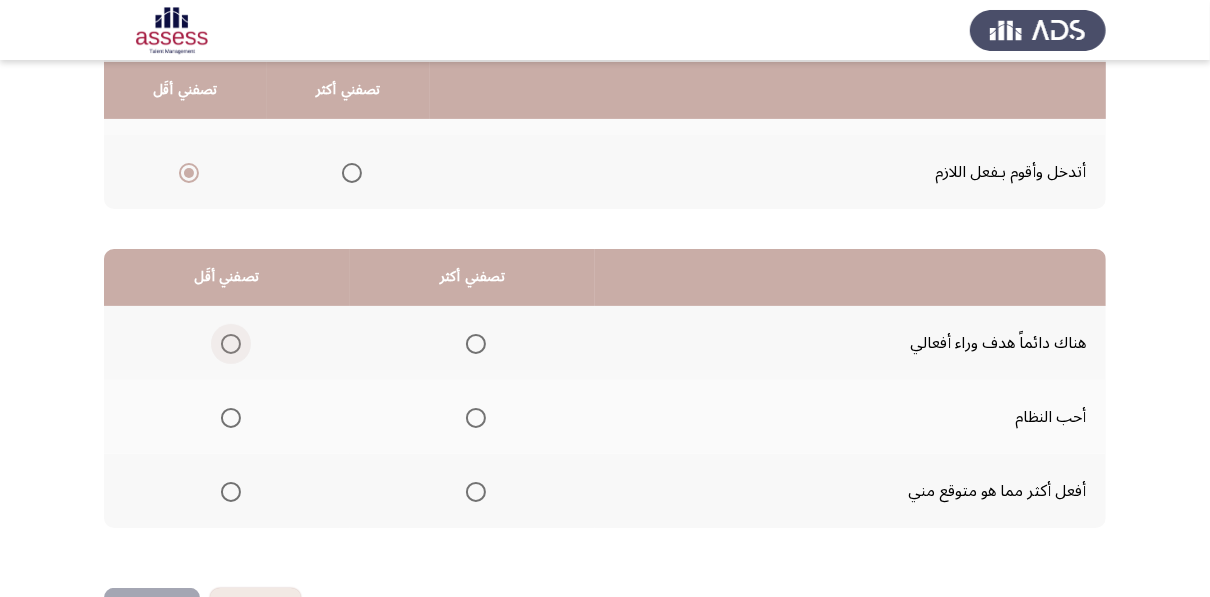click at bounding box center [231, 344] 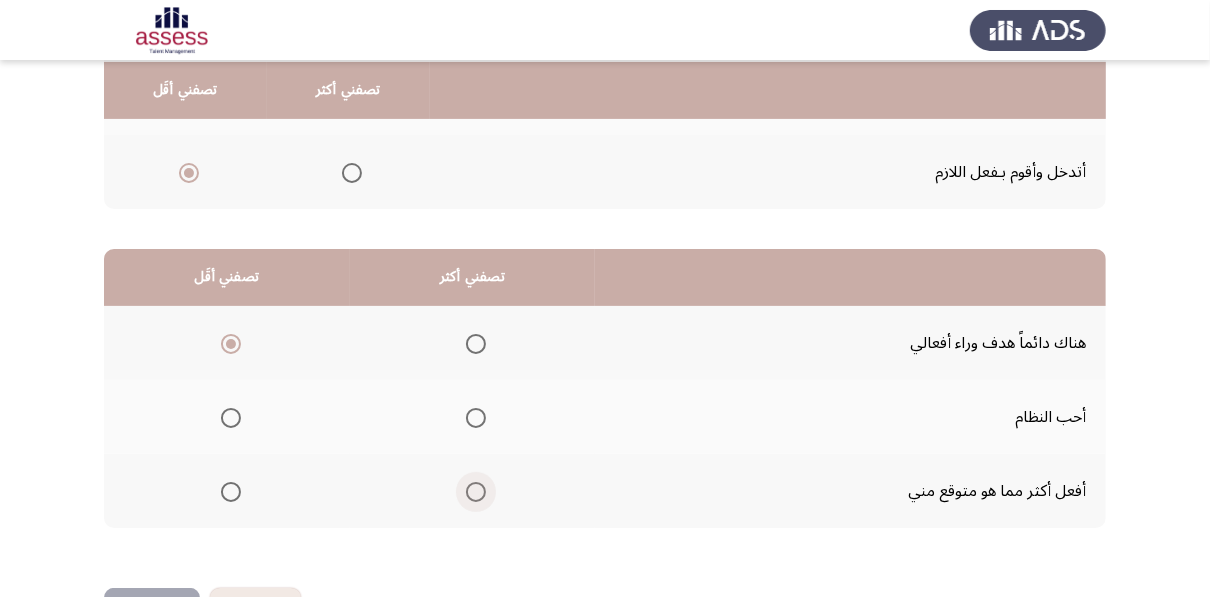 click at bounding box center (476, 492) 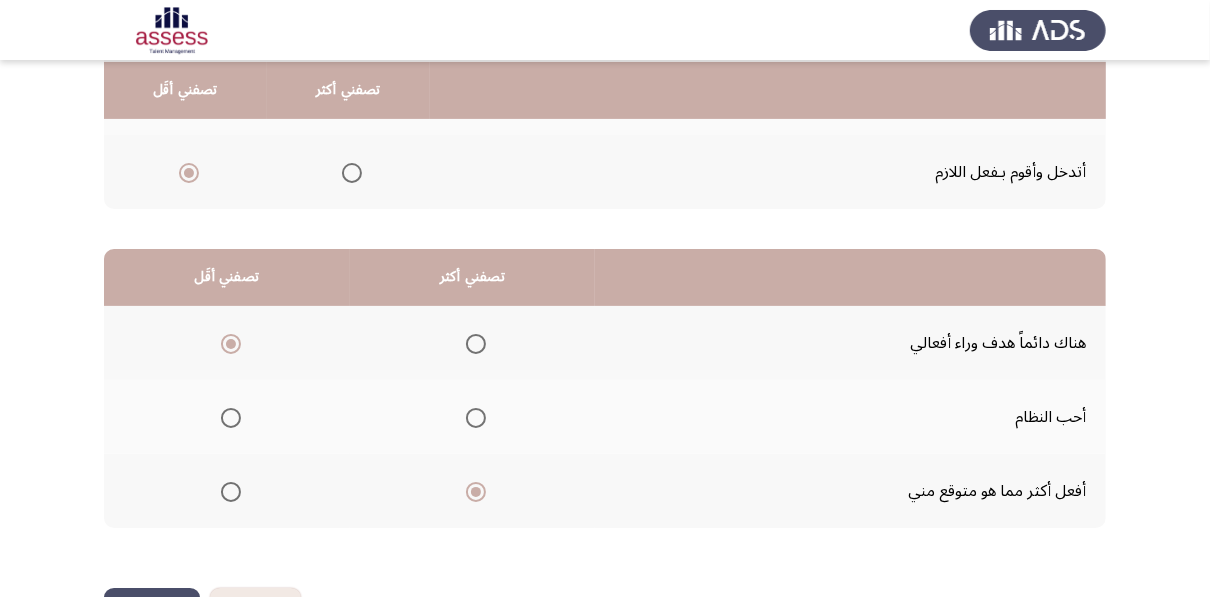 click on "التالي" 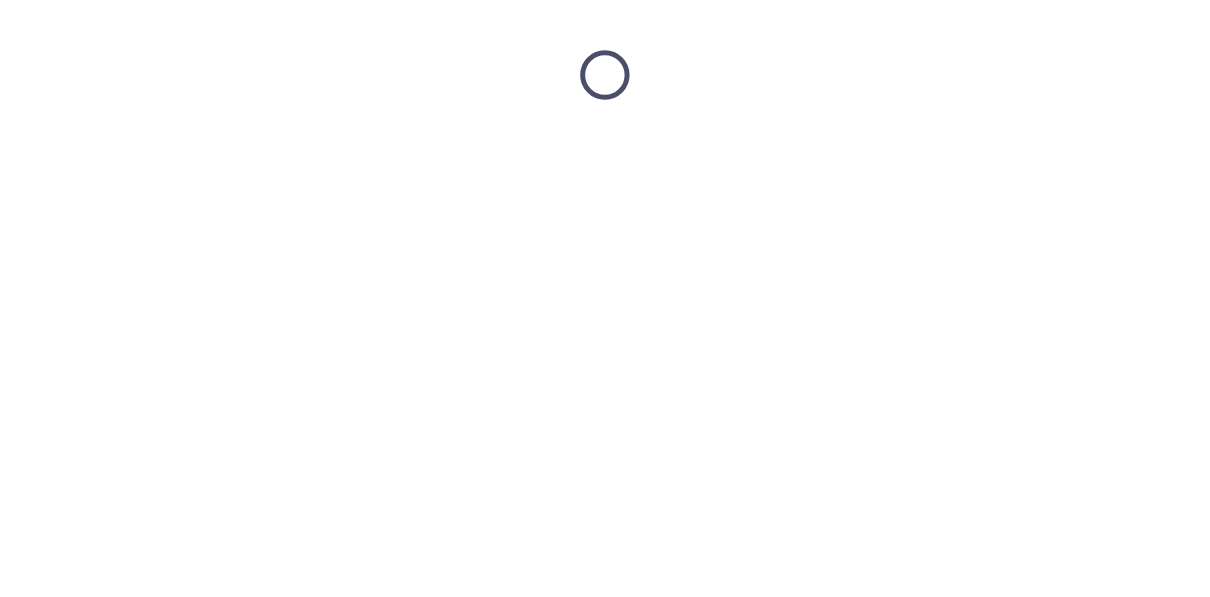 scroll, scrollTop: 0, scrollLeft: 0, axis: both 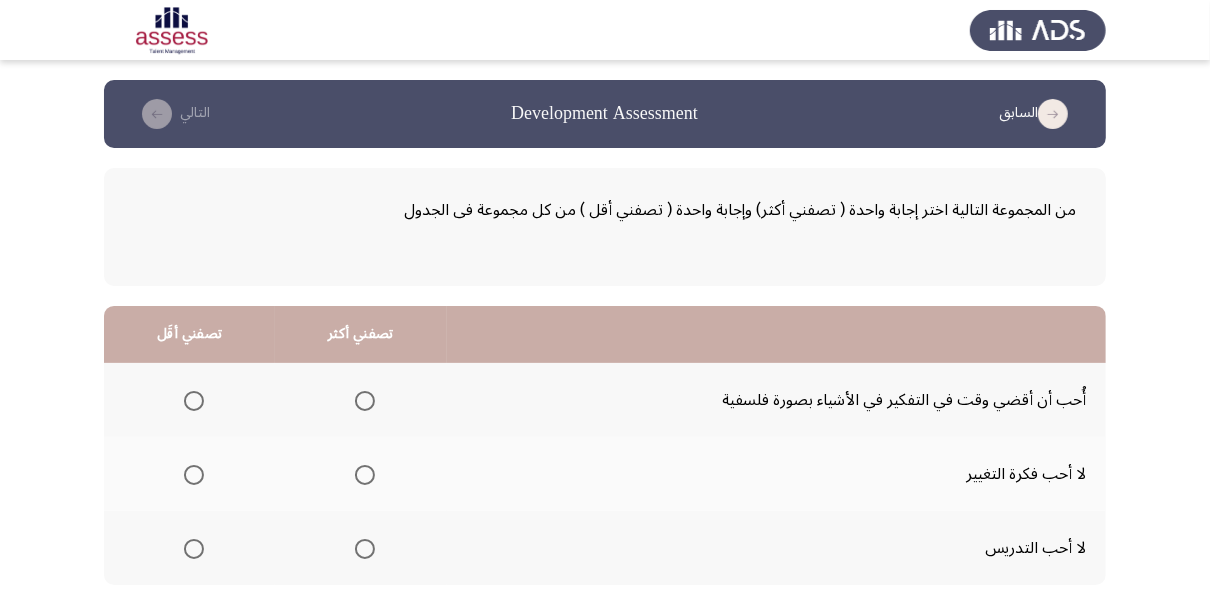 click on "السابق
Development Assessment   التالي  من المجموعة التالية اختر إجابة واحدة ( تصفني أكثر) وإجابة واحدة ( تصفني أقل ) من كل مجموعة فى الجدول  تصفني أكثر   تصفني أقَل  أُحب أن أقضي وقت في التفكير في الأشياء بصورة فلسفية     لا أحب فكرة التغيير     لا أحب التدريس      تصفني أكثر   تصفني أقَل  لا أكشف عن أحاسيسي     أحتاج تحفيز للبدء في العمل     أؤمن بـأهمية الأرشفة      ٢٧ / ٤٨ الصفحات   السابق
التالي" 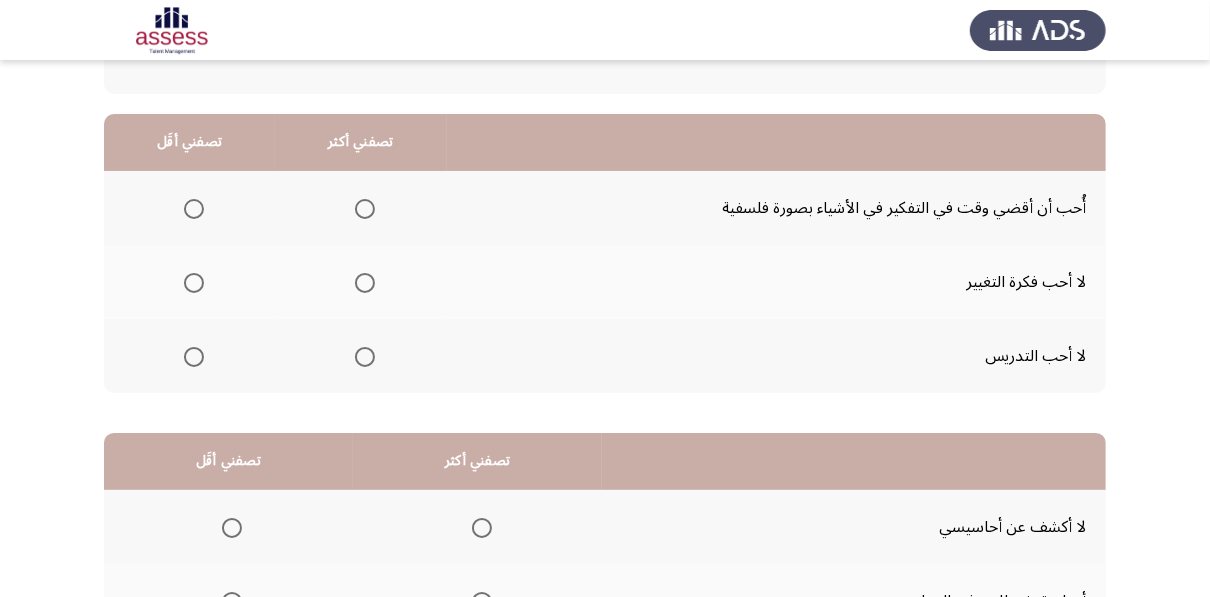 scroll, scrollTop: 224, scrollLeft: 0, axis: vertical 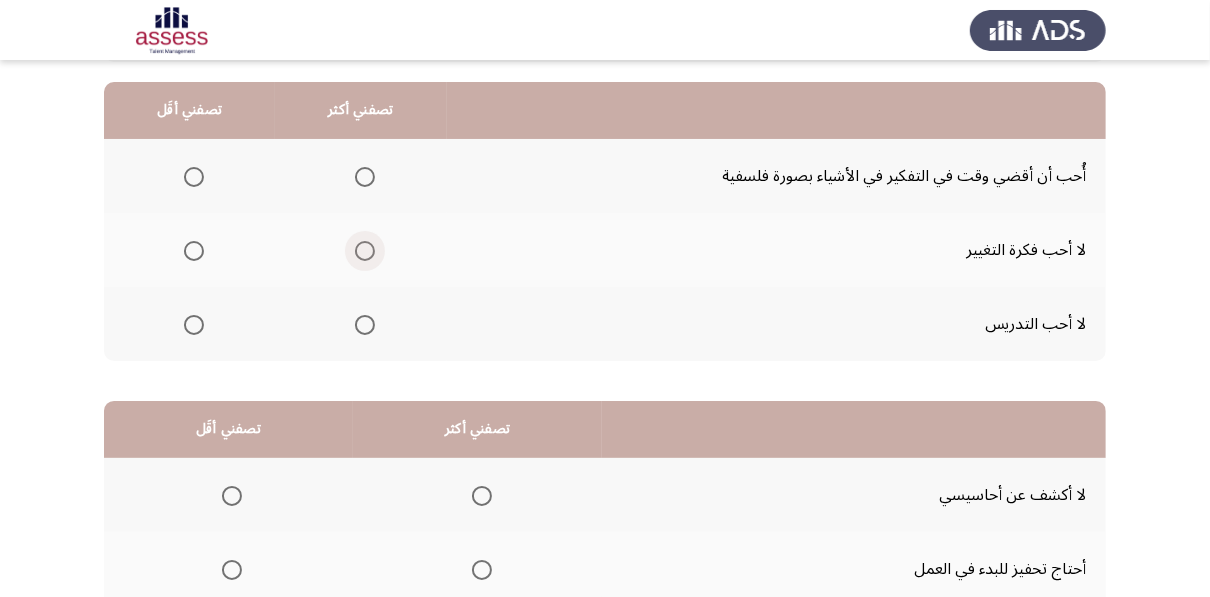 click at bounding box center [365, 251] 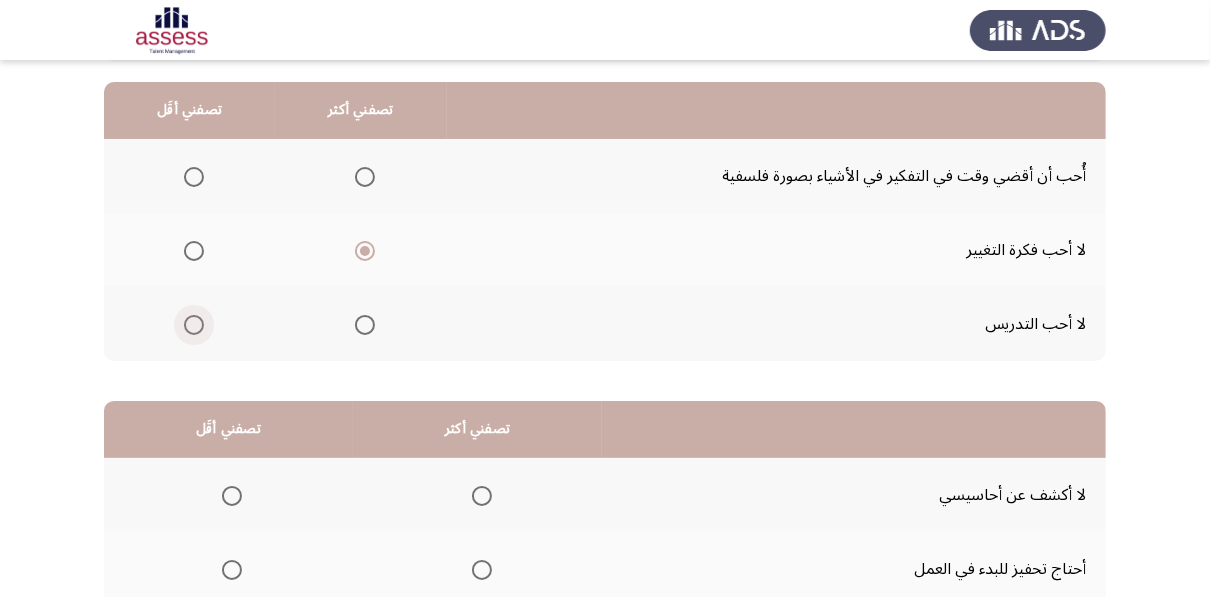 click at bounding box center [194, 325] 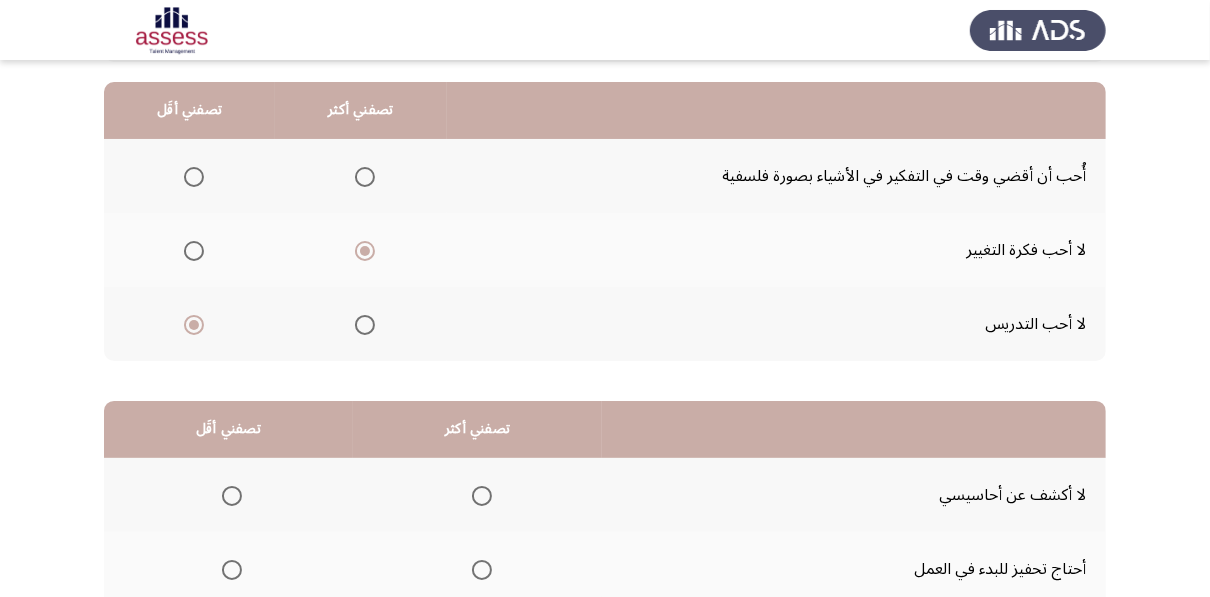 click on "السابق
Development Assessment   التالي  من المجموعة التالية اختر إجابة واحدة ( تصفني أكثر) وإجابة واحدة ( تصفني أقل ) من كل مجموعة فى الجدول  تصفني أكثر   تصفني أقَل  أُحب أن أقضي وقت في التفكير في الأشياء بصورة فلسفية     لا أحب فكرة التغيير     لا أحب التدريس      تصفني أكثر   تصفني أقَل  لا أكشف عن أحاسيسي     أحتاج تحفيز للبدء في العمل     أؤمن بـأهمية الأرشفة      ٢٧ / ٤٨ الصفحات   السابق
التالي" 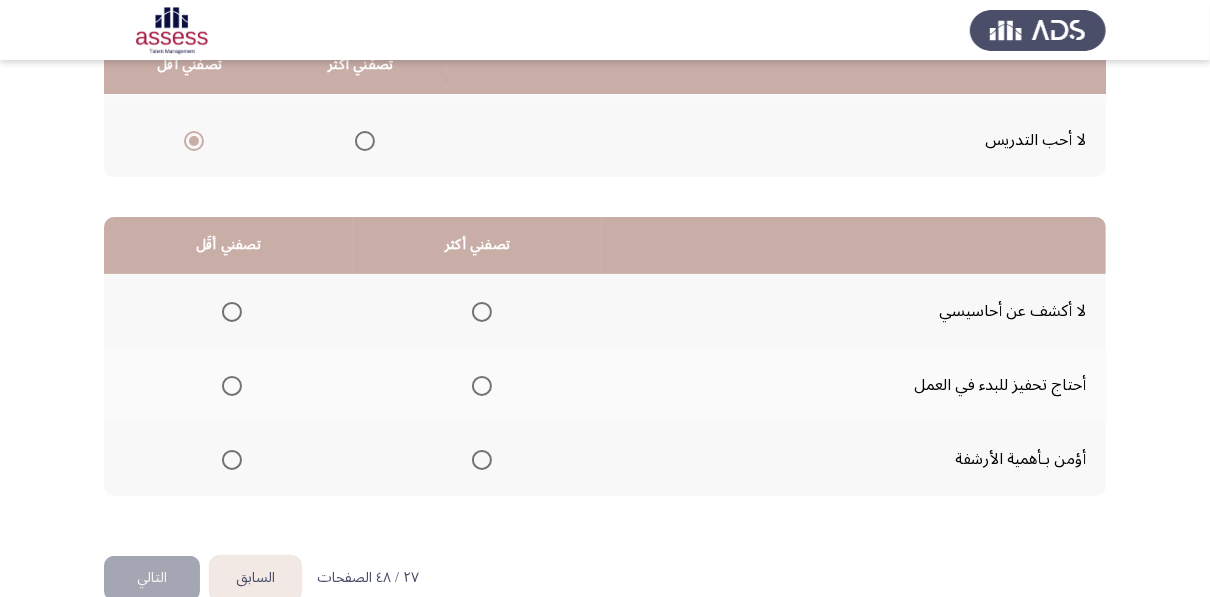 scroll, scrollTop: 376, scrollLeft: 0, axis: vertical 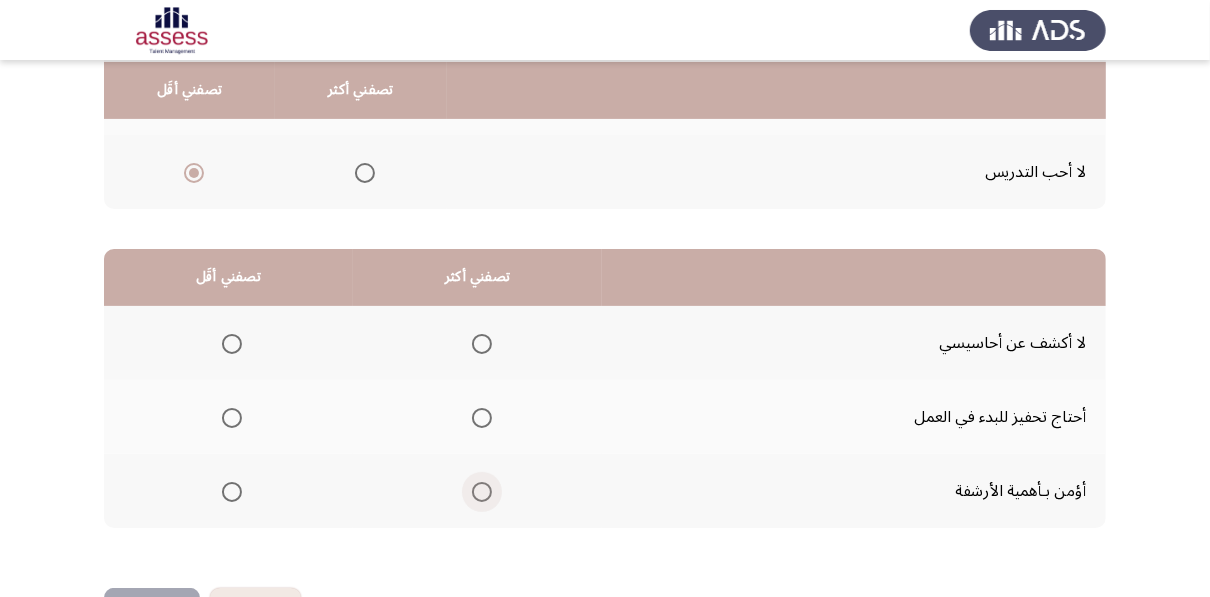click at bounding box center [482, 492] 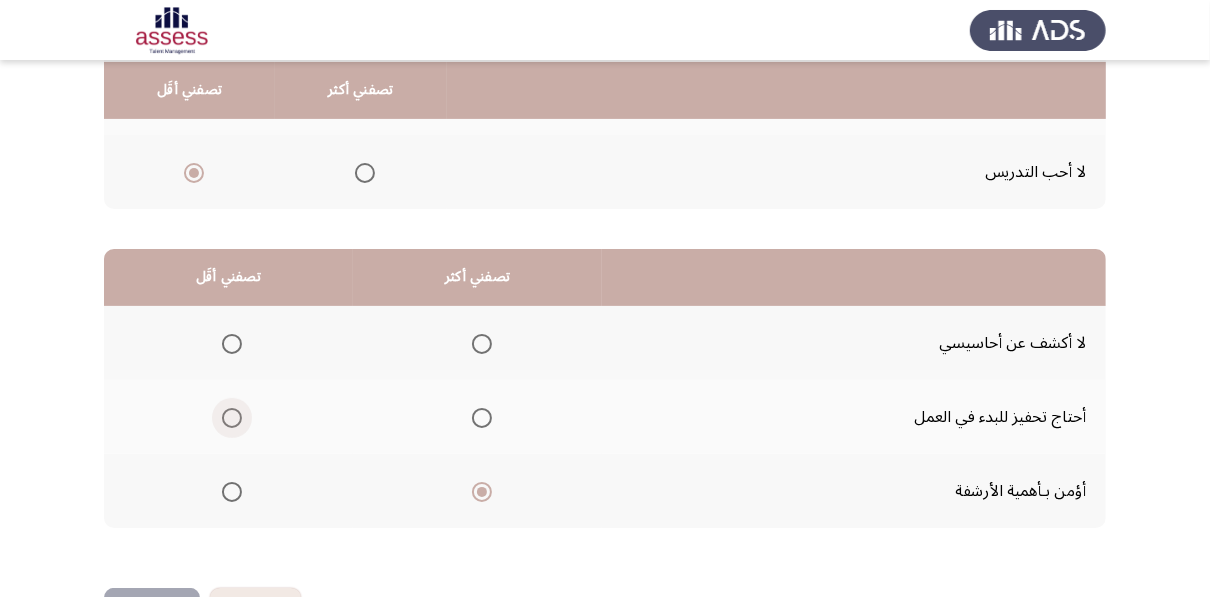 click at bounding box center [232, 418] 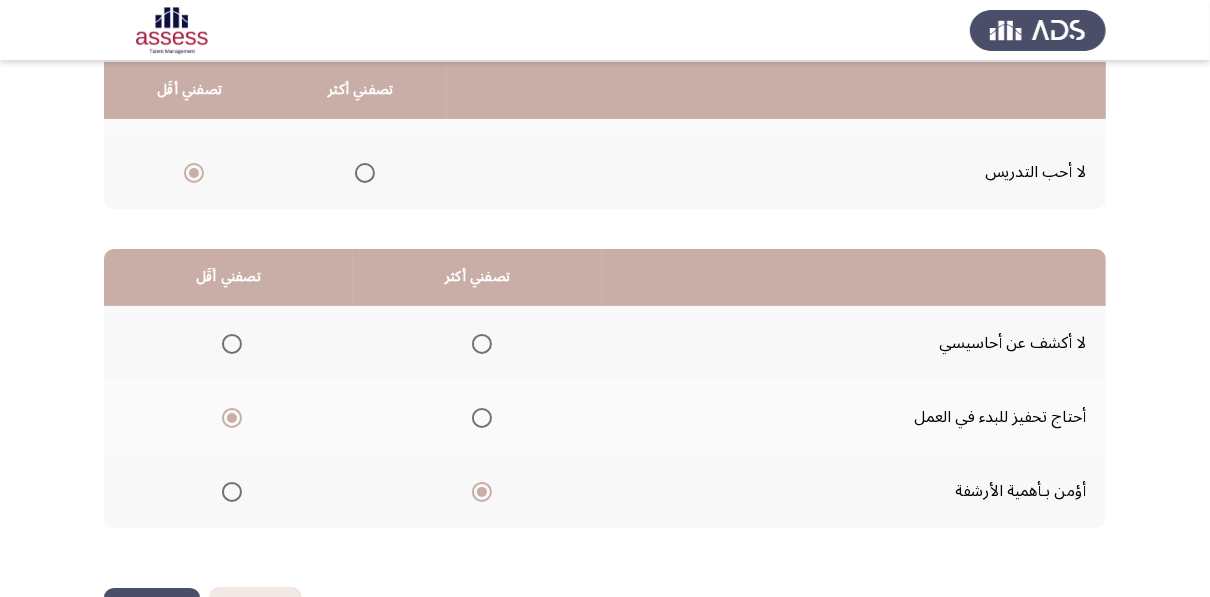 click on "التالي" 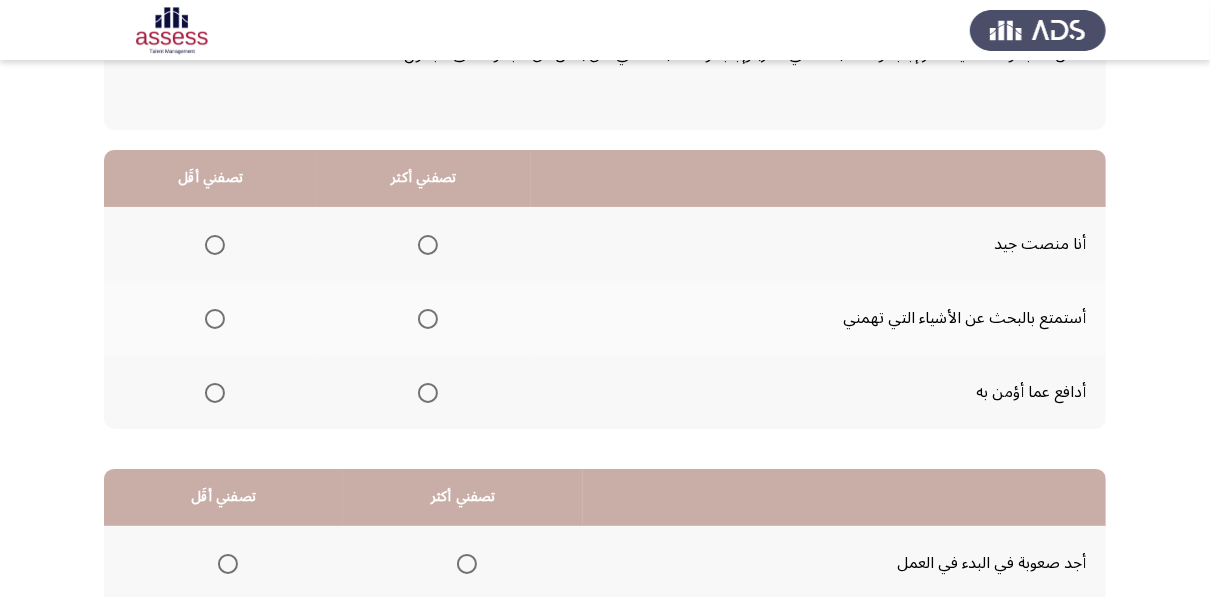 scroll, scrollTop: 160, scrollLeft: 0, axis: vertical 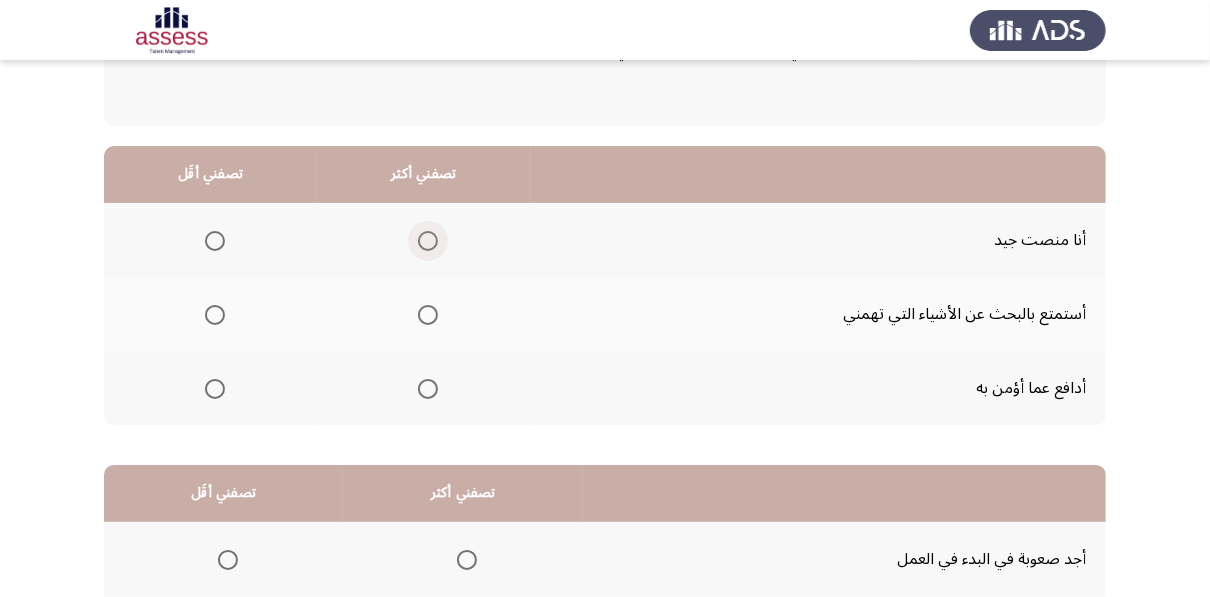 click at bounding box center (428, 241) 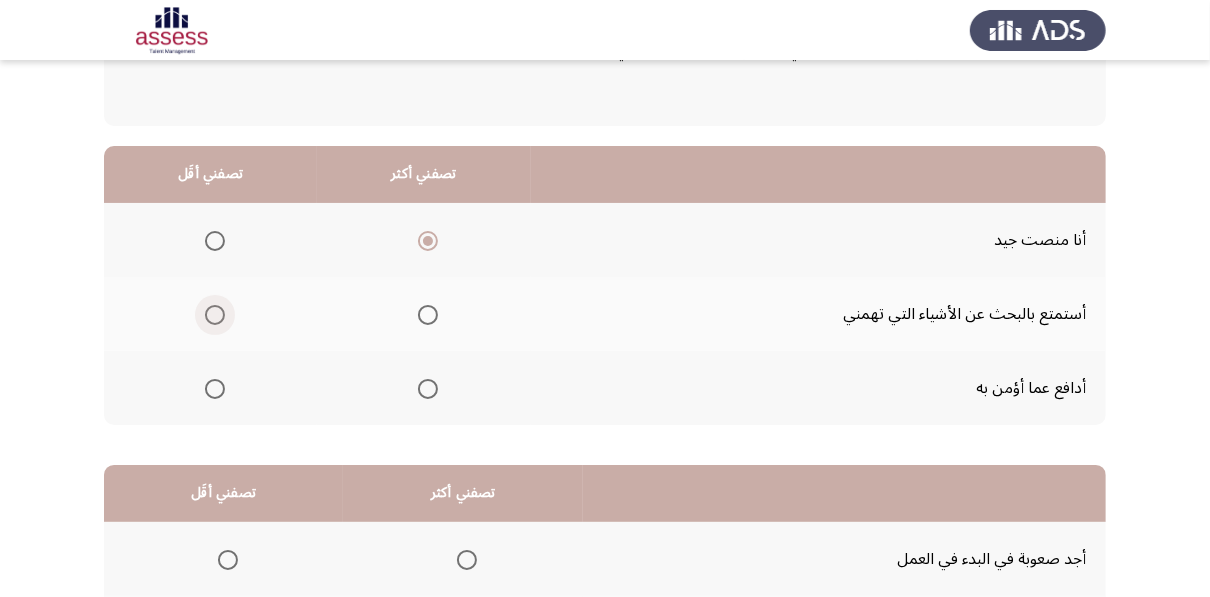 click at bounding box center (215, 315) 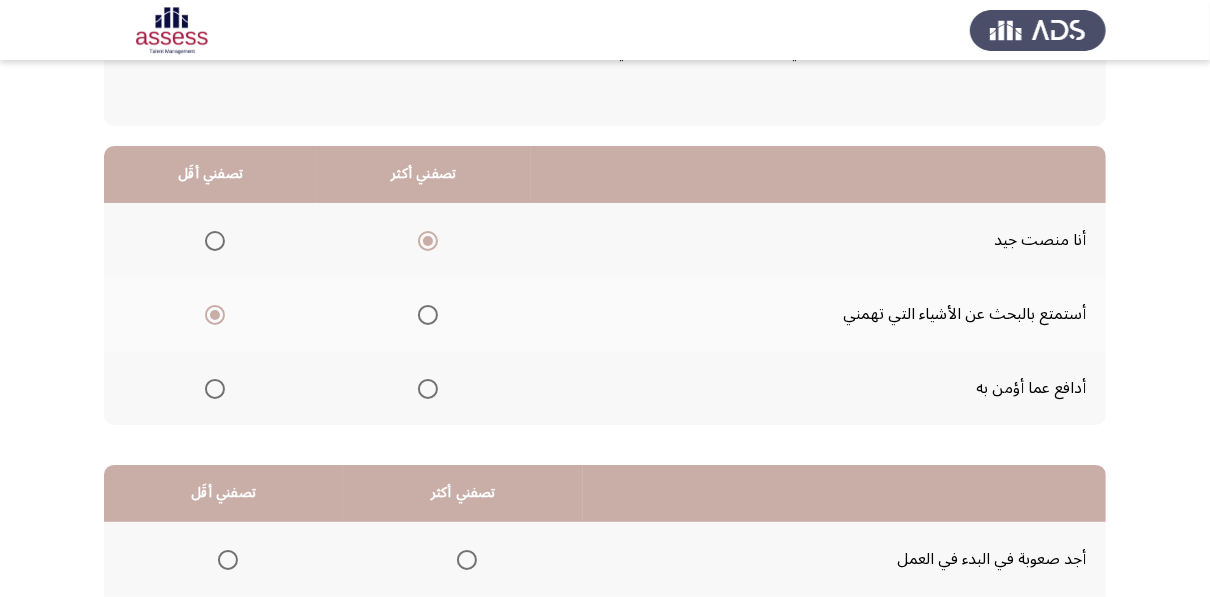 click on "السابق
Development Assessment   التالي  من المجموعة التالية اختر إجابة واحدة ( تصفني أكثر) وإجابة واحدة ( تصفني أقل ) من كل مجموعة فى الجدول  تصفني أكثر   تصفني أقَل  أنا منصت جيد     أستمتع بالبحث عن الأشياء التي تهمني     أدافع عما أؤمن به      تصفني أكثر   تصفني أقَل  أجد صعوبة في البدء في العمل     أثق فقط في قدراتي     أنزعج من أخطاء الآخرين      ٢٨ / ٤٨ الصفحات   السابق
التالي" 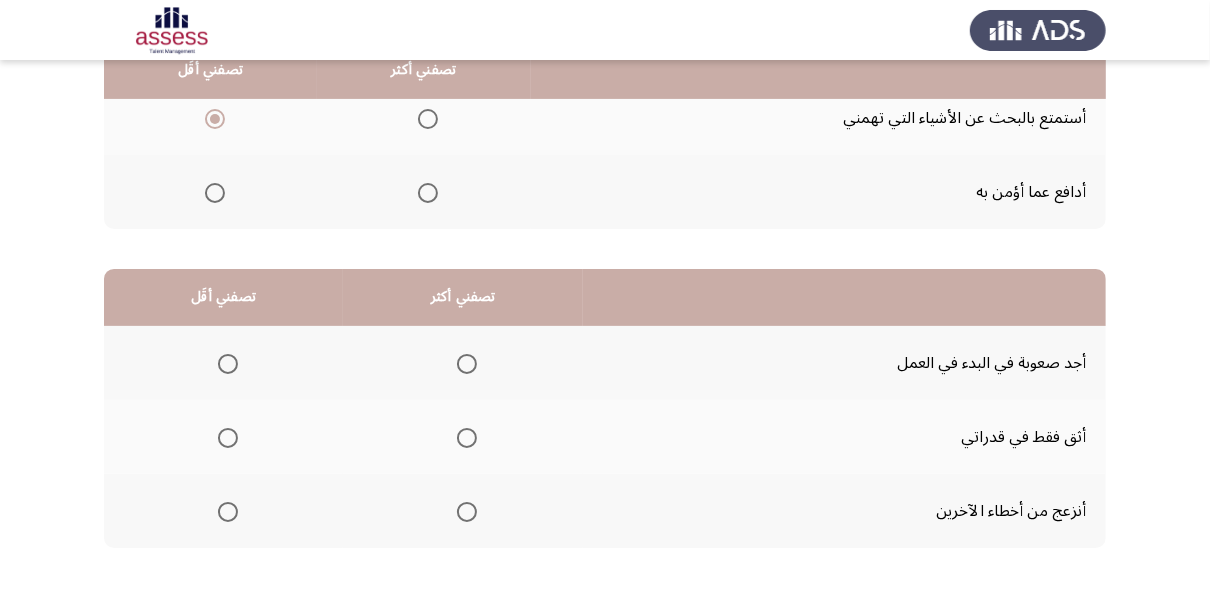 scroll, scrollTop: 440, scrollLeft: 0, axis: vertical 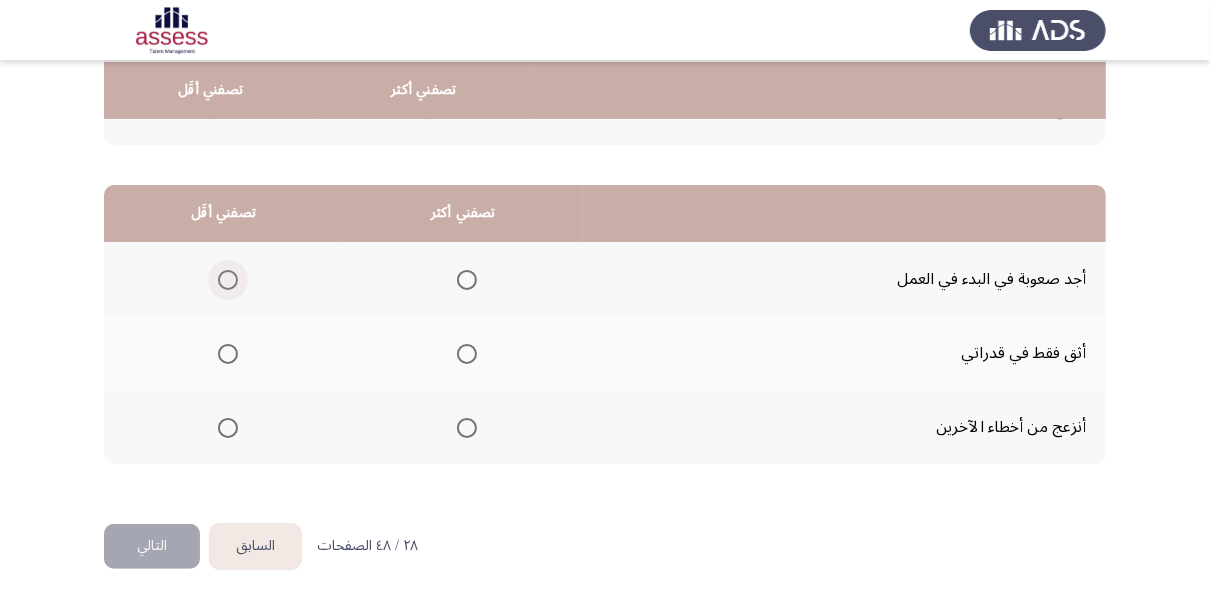 click at bounding box center (228, 280) 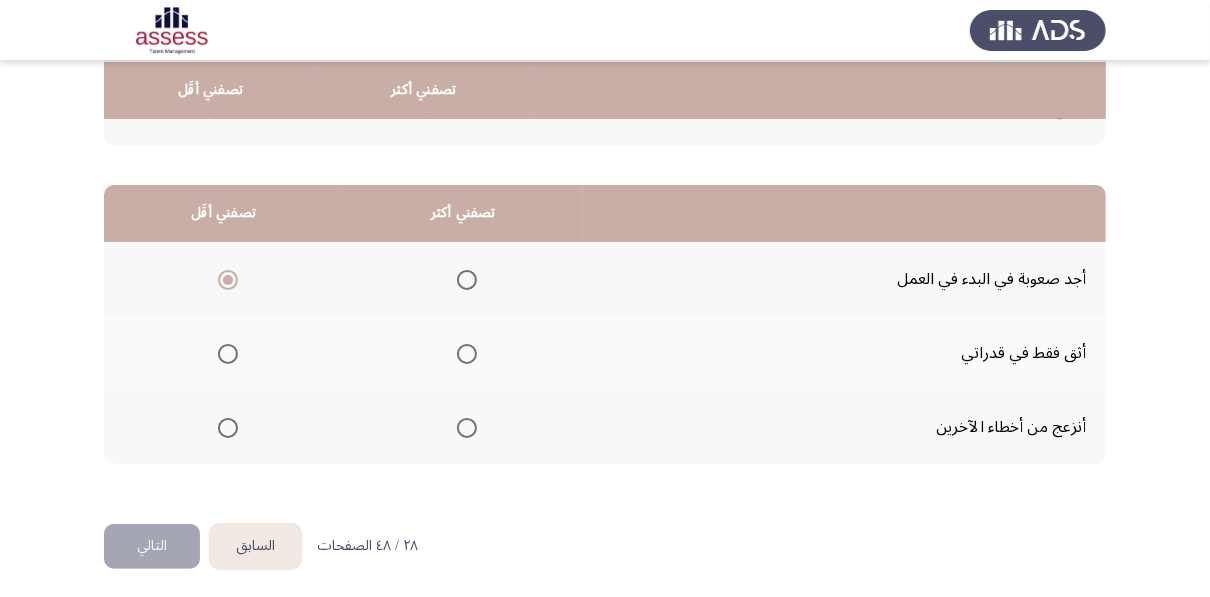 click at bounding box center [467, 354] 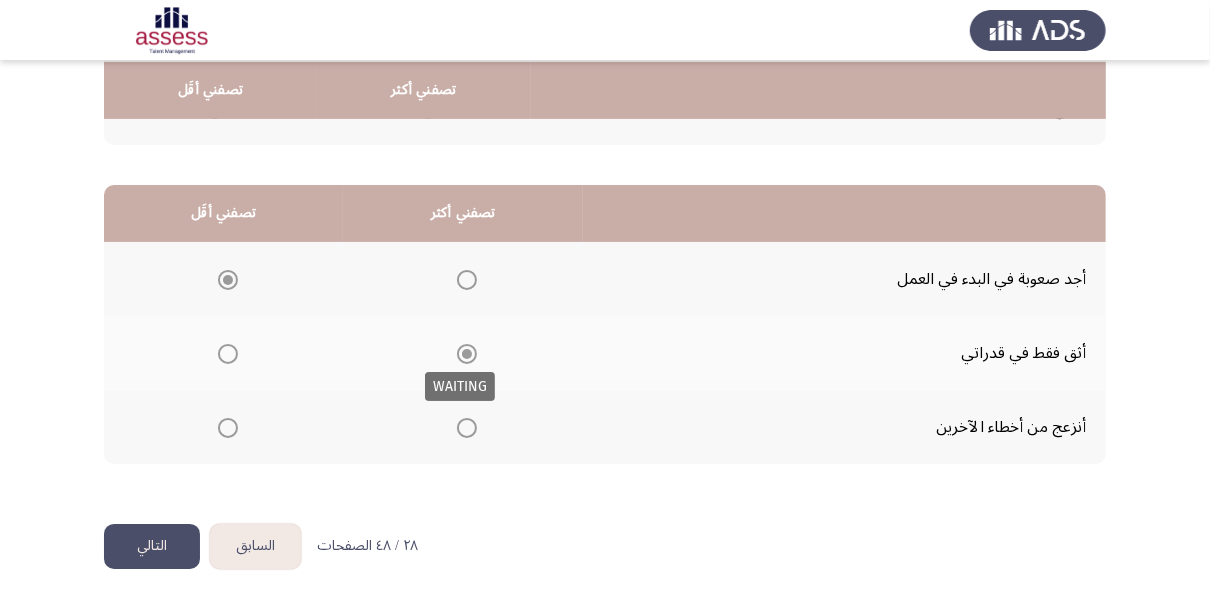 click at bounding box center [467, 354] 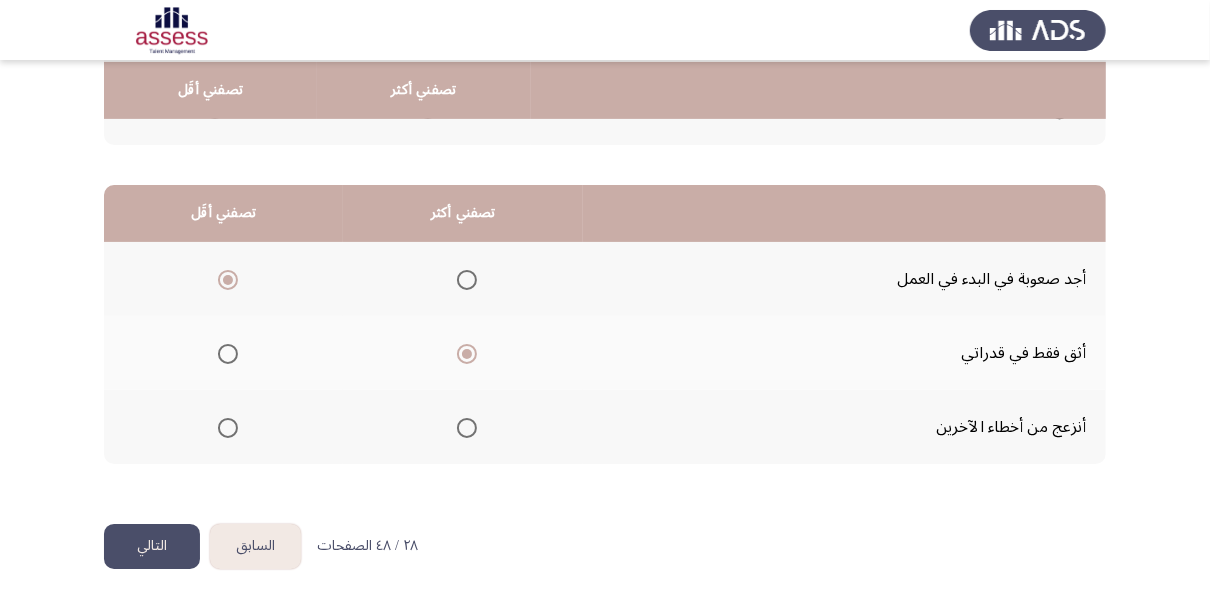 click on "التالي" 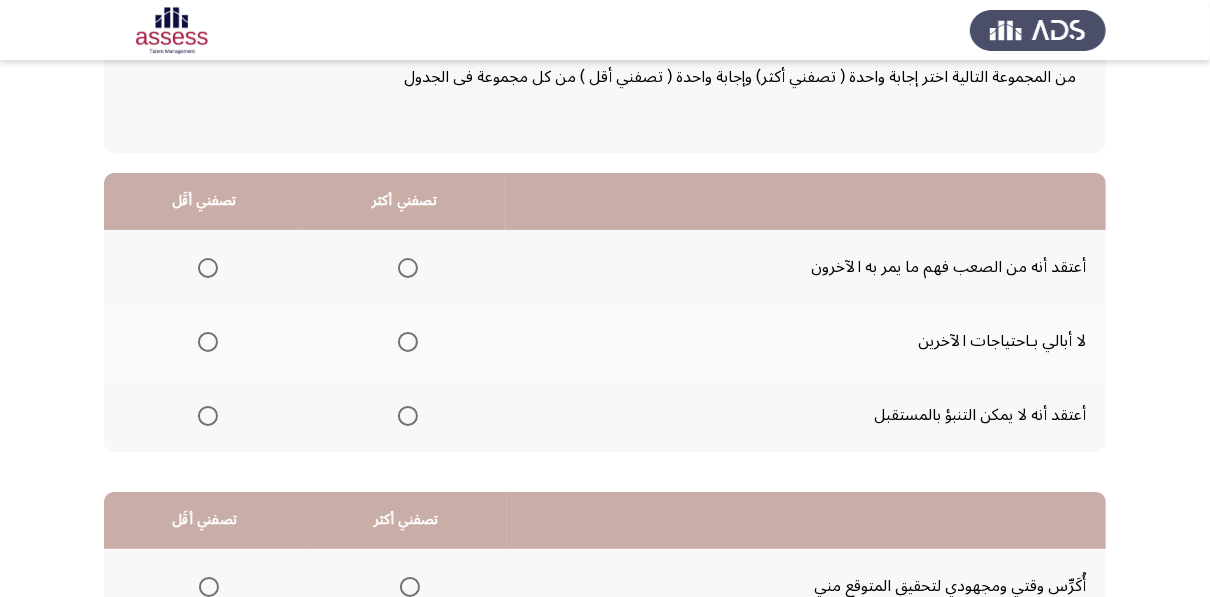 scroll, scrollTop: 160, scrollLeft: 0, axis: vertical 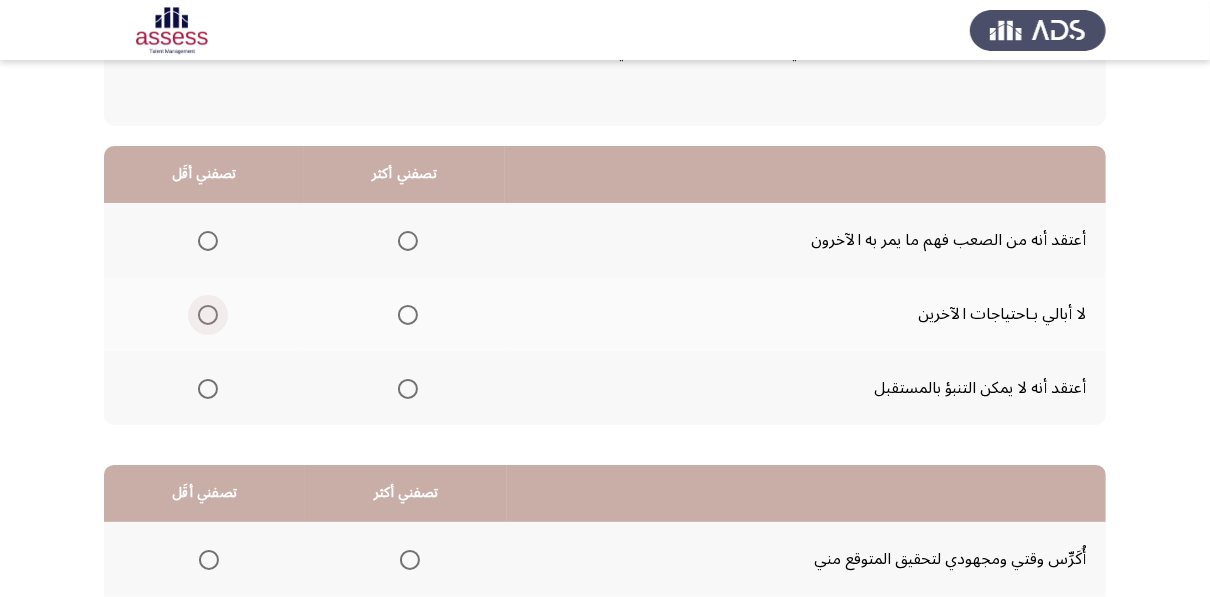 click at bounding box center (208, 315) 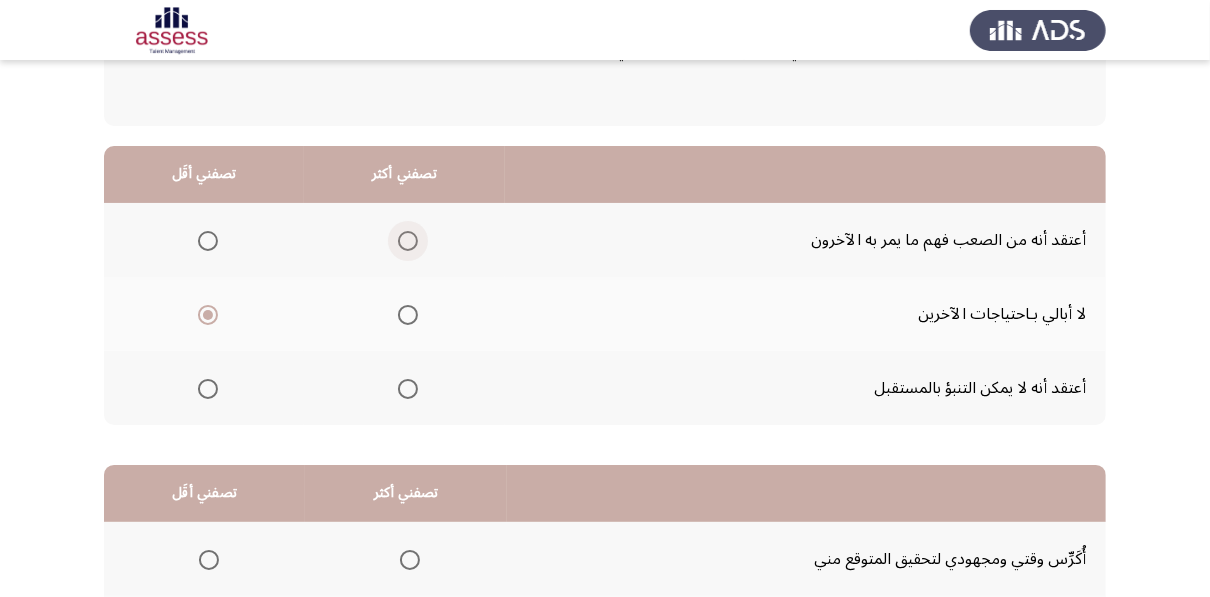 click at bounding box center (408, 241) 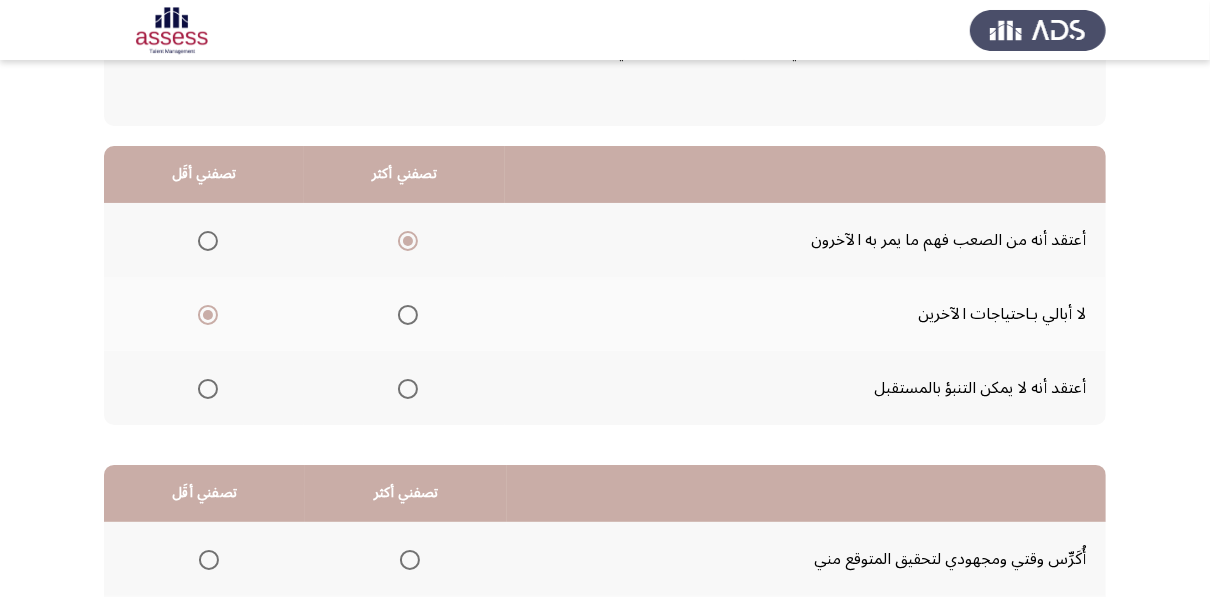 click on "السابق
Development Assessment   التالي  من المجموعة التالية اختر إجابة واحدة ( تصفني أكثر) وإجابة واحدة ( تصفني أقل ) من كل مجموعة فى الجدول  تصفني أكثر   تصفني أقَل  أعتقد أنه من الصعب فهم ما يمر به الآخرون     لا أبالي بـاحتياجات الآخرين     أعتقد أنه لا يمكن التنبؤ بالمستقبل      تصفني أكثر   تصفني أقَل  أُكَرِّس وقتي ومجهودي لتحقيق المتوقع مني     أستمتع بالمناقشات الفلسفية     أتقبل التغيير      ٢٩ / ٤٨ الصفحات   السابق
التالي" 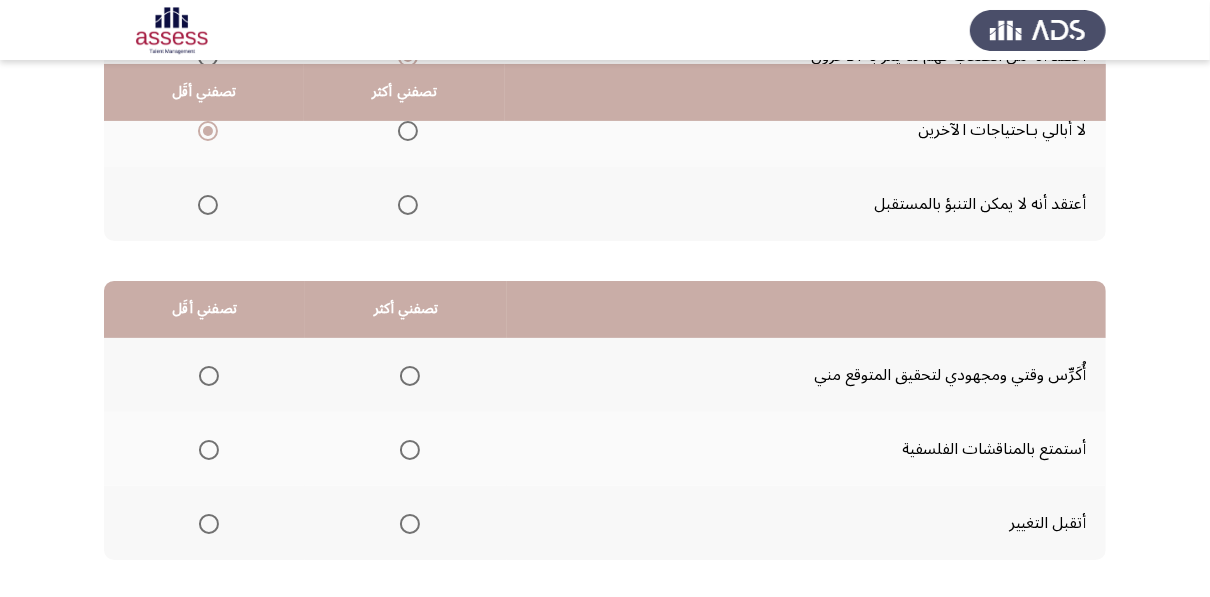 scroll, scrollTop: 376, scrollLeft: 0, axis: vertical 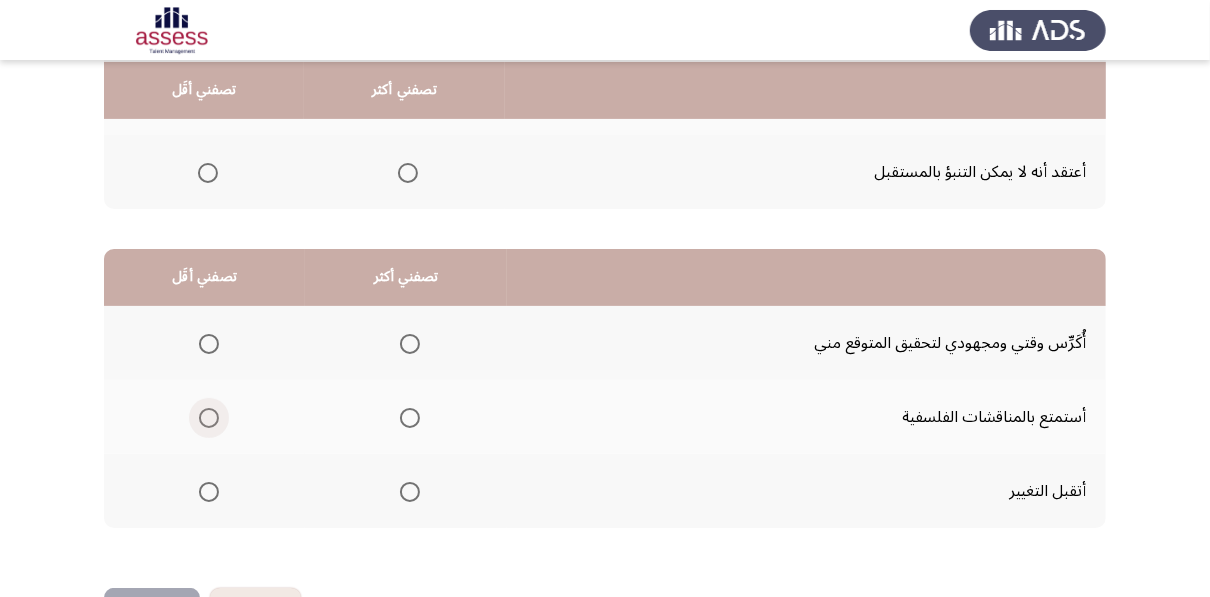click at bounding box center (209, 418) 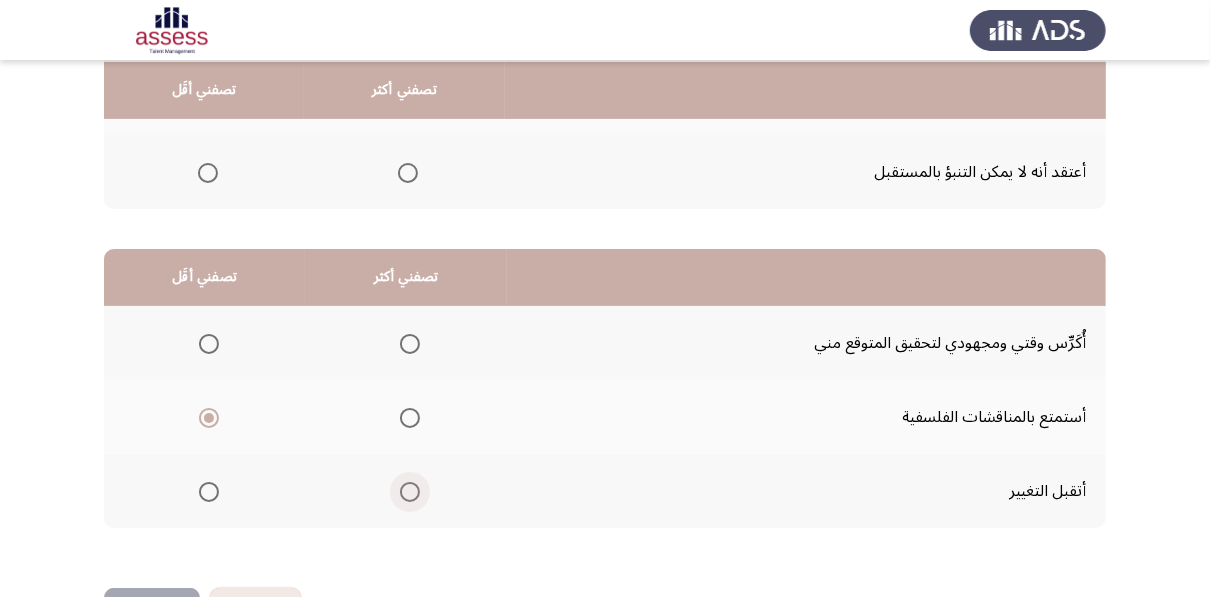 click at bounding box center (410, 492) 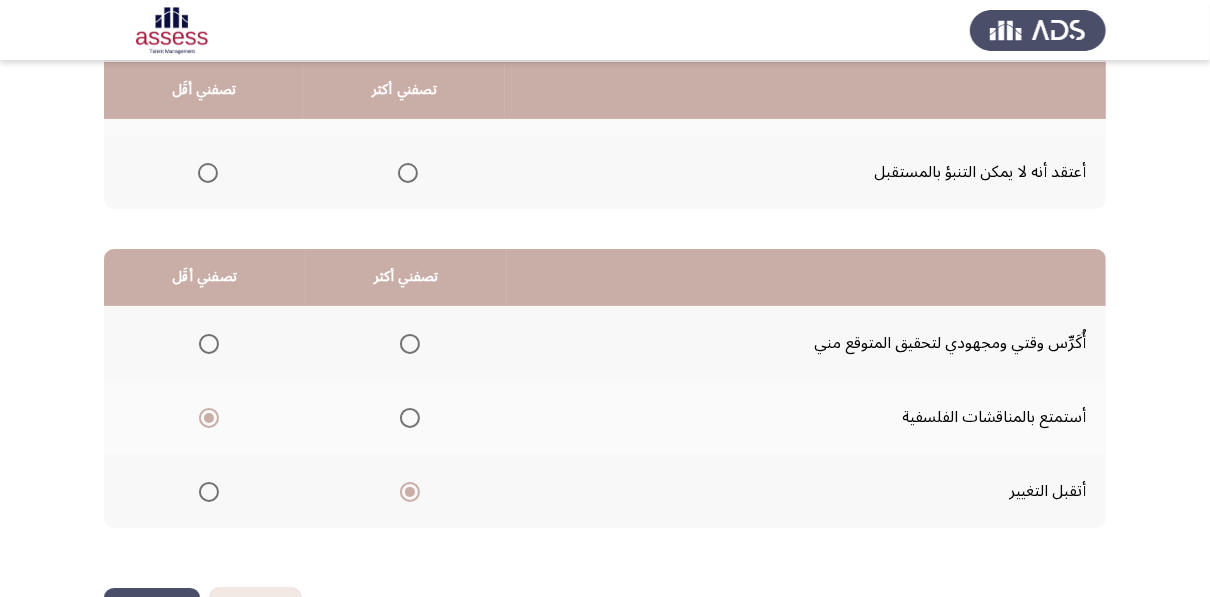 click on "التالي" 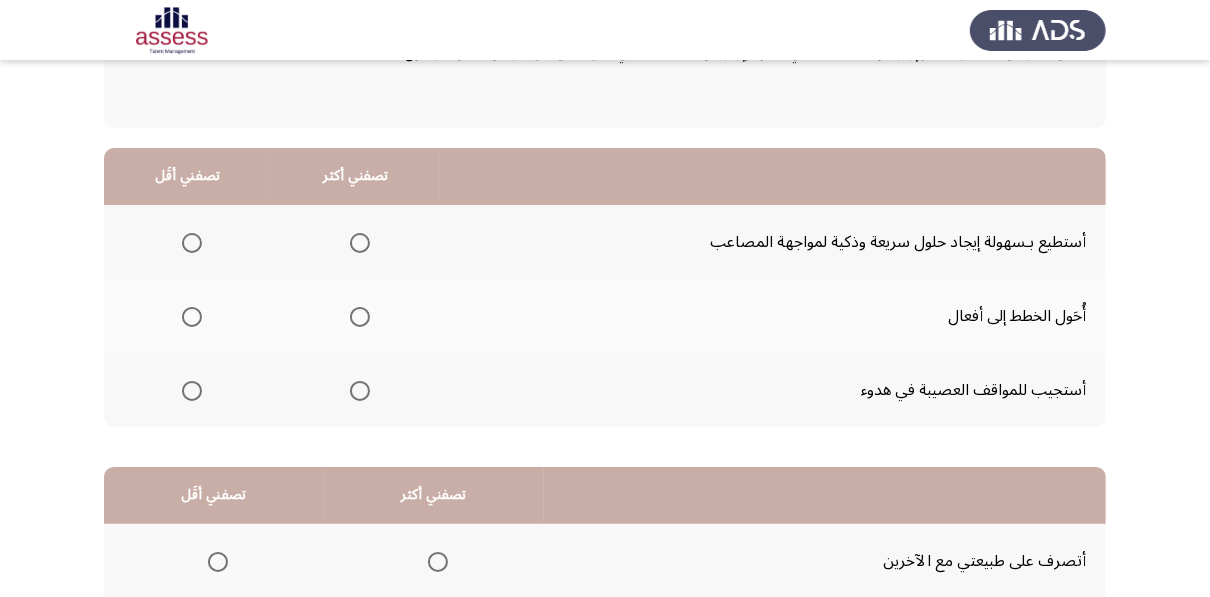 scroll, scrollTop: 160, scrollLeft: 0, axis: vertical 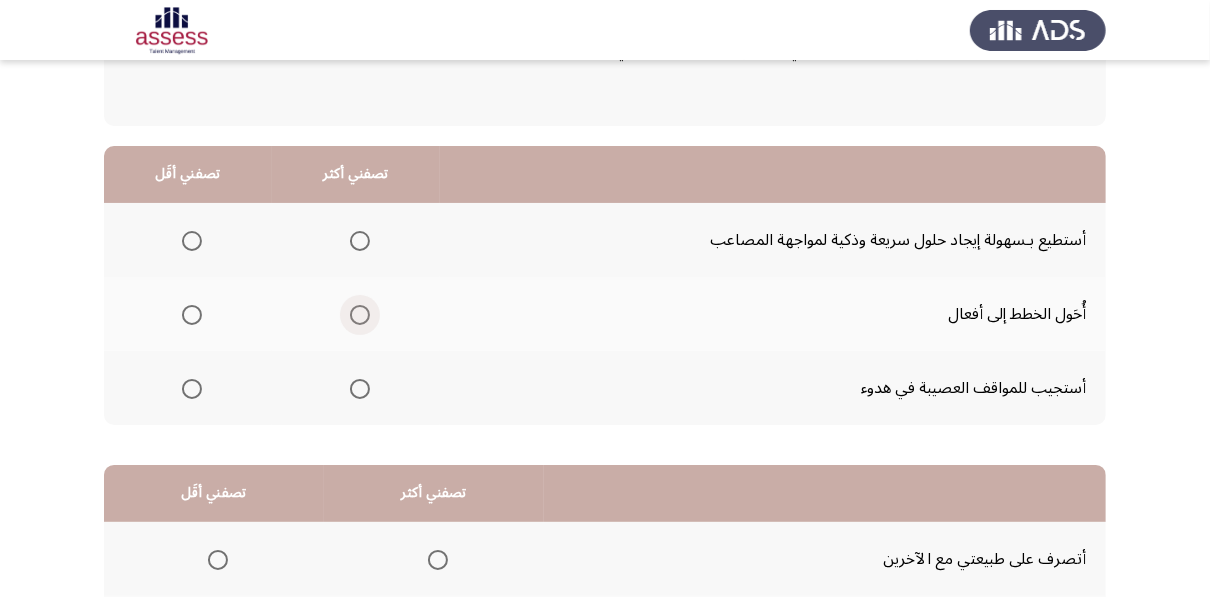 click at bounding box center (360, 315) 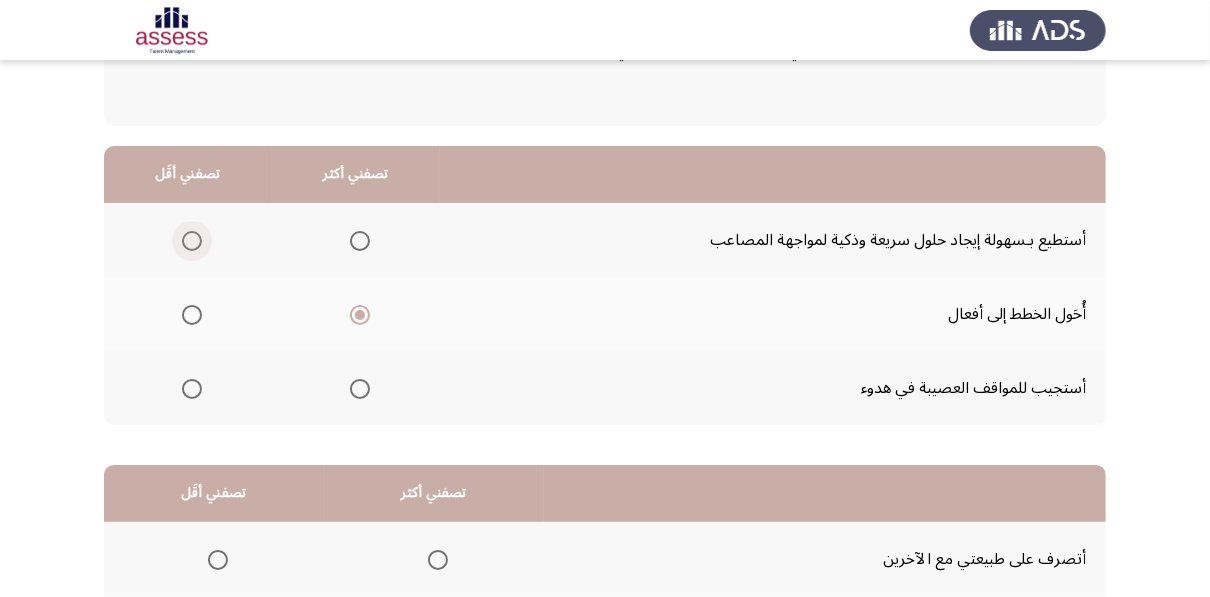 click at bounding box center (192, 241) 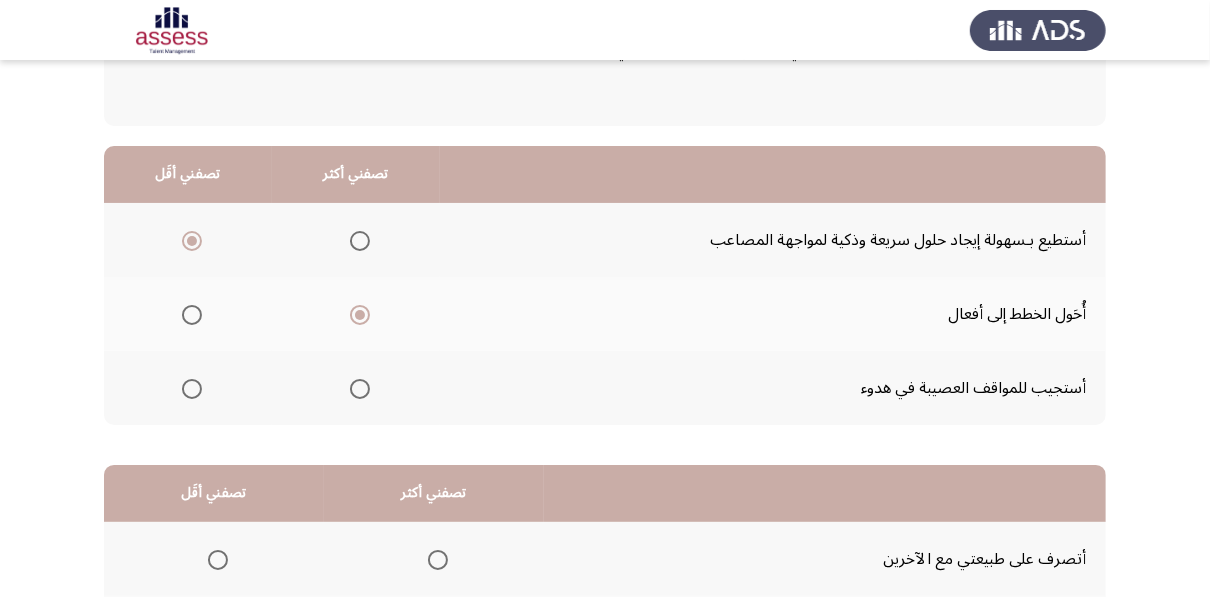 click on "السابق
Development Assessment   التالي  من المجموعة التالية اختر إجابة واحدة ( تصفني أكثر) وإجابة واحدة ( تصفني أقل ) من كل مجموعة فى الجدول  تصفني أكثر   تصفني أقَل  أستطيع بـسهولة إيجاد حلول سريعة وذكية لمواجهة المصاعب     أُحَول الخطط إلى أفعال     أستجيب للمواقف العصيبة في هدوء      تصفني أكثر   تصفني أقَل  أتصرف على طبيعتي مع الآخرين     لا أشعر بالتهديد من إنجازات الآخرين     أحب نقد ومراجعة عمل الآخرين      ٣٠ / ٤٨ الصفحات   السابق
التالي" 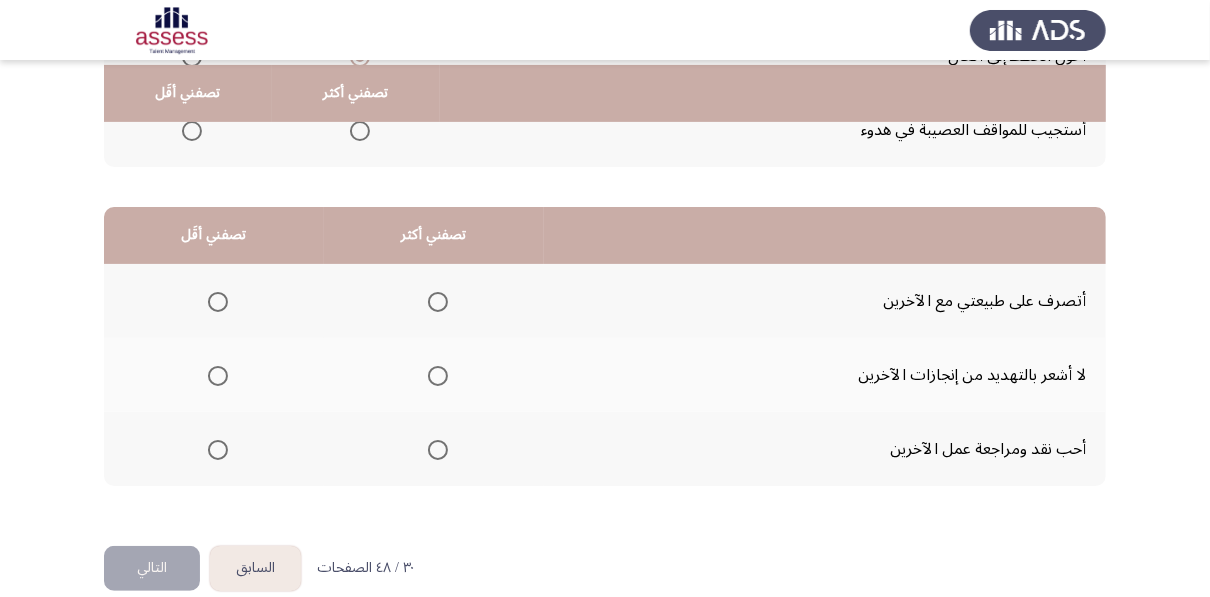 scroll, scrollTop: 440, scrollLeft: 0, axis: vertical 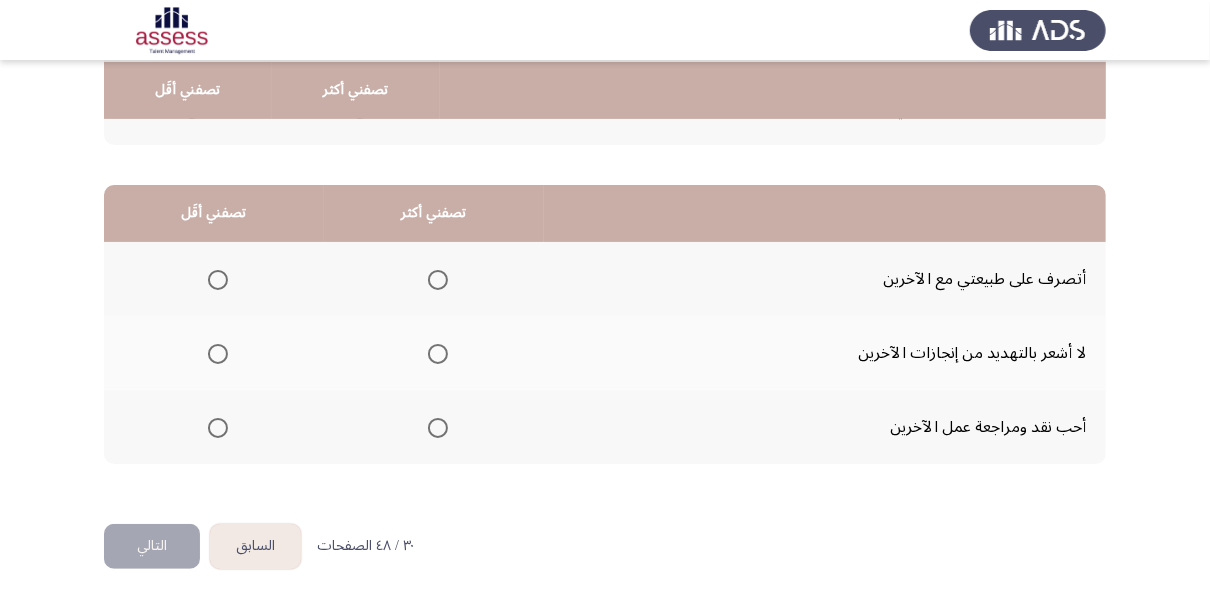 click on "السابق
Development Assessment   التالي  من المجموعة التالية اختر إجابة واحدة ( تصفني أكثر) وإجابة واحدة ( تصفني أقل ) من كل مجموعة فى الجدول  تصفني أكثر   تصفني أقَل  أستطيع بـسهولة إيجاد حلول سريعة وذكية لمواجهة المصاعب     أُحَول الخطط إلى أفعال     أستجيب للمواقف العصيبة في هدوء      تصفني أكثر   تصفني أقَل  أتصرف على طبيعتي مع الآخرين     لا أشعر بالتهديد من إنجازات الآخرين     أحب نقد ومراجعة عمل الآخرين      ٣٠ / ٤٨ الصفحات   السابق
التالي" 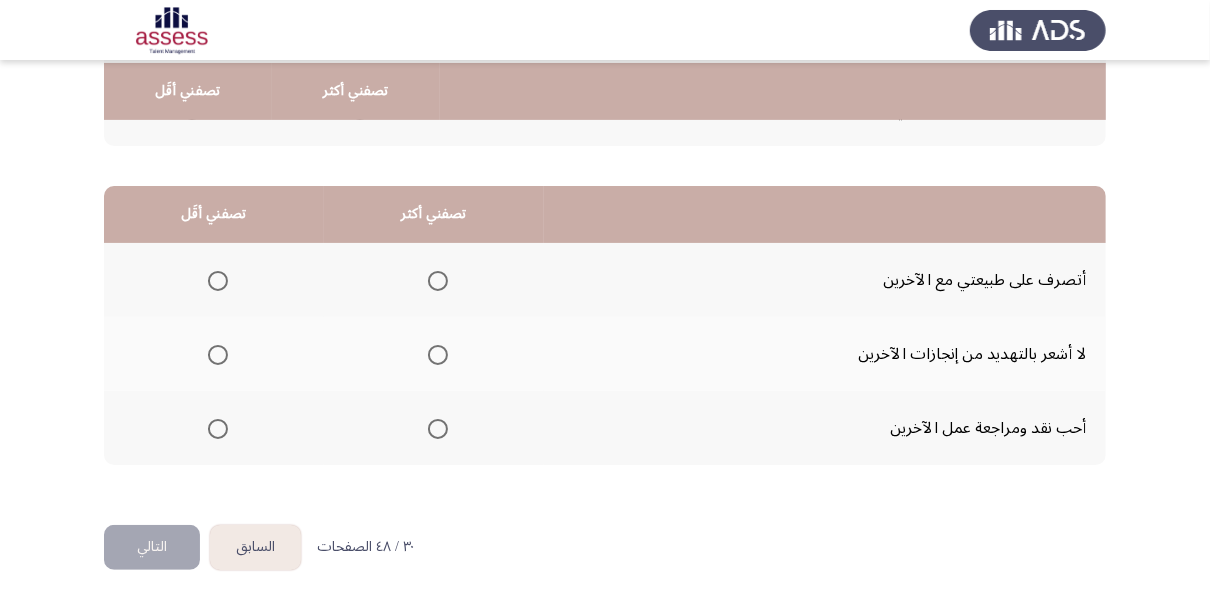 scroll, scrollTop: 440, scrollLeft: 0, axis: vertical 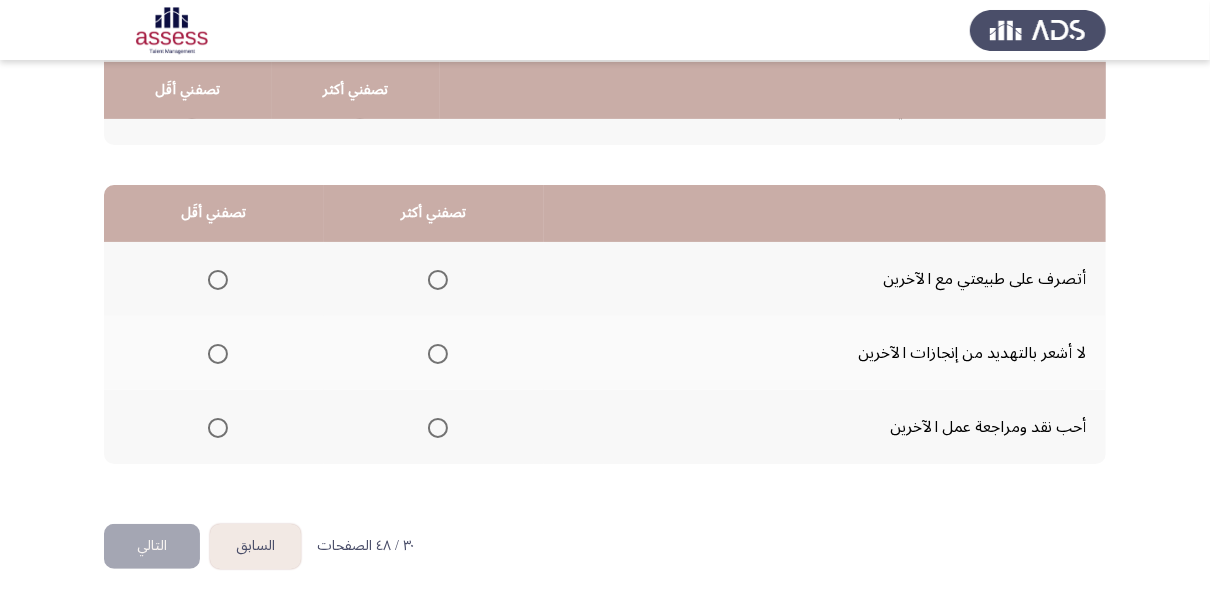 click at bounding box center (218, 354) 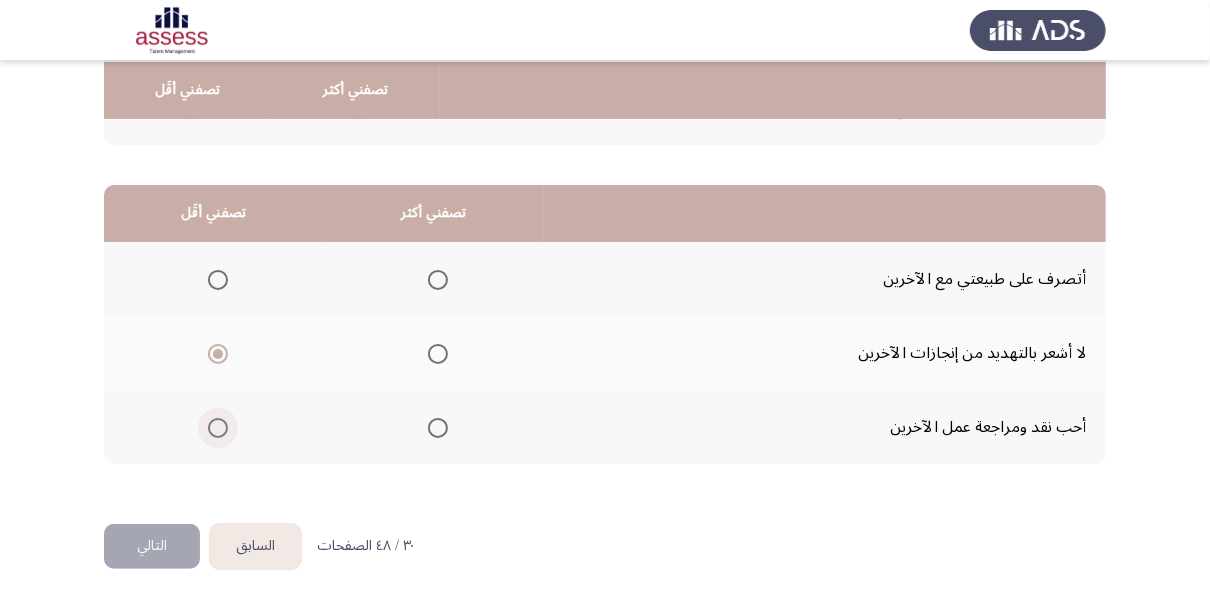 click at bounding box center (218, 428) 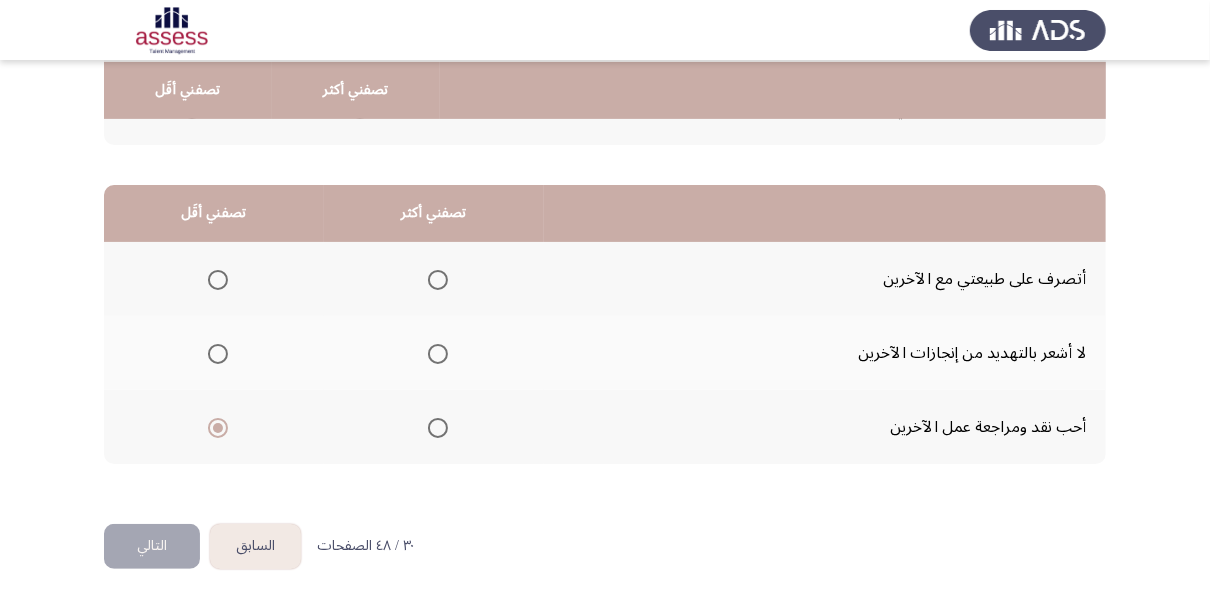 click at bounding box center [438, 280] 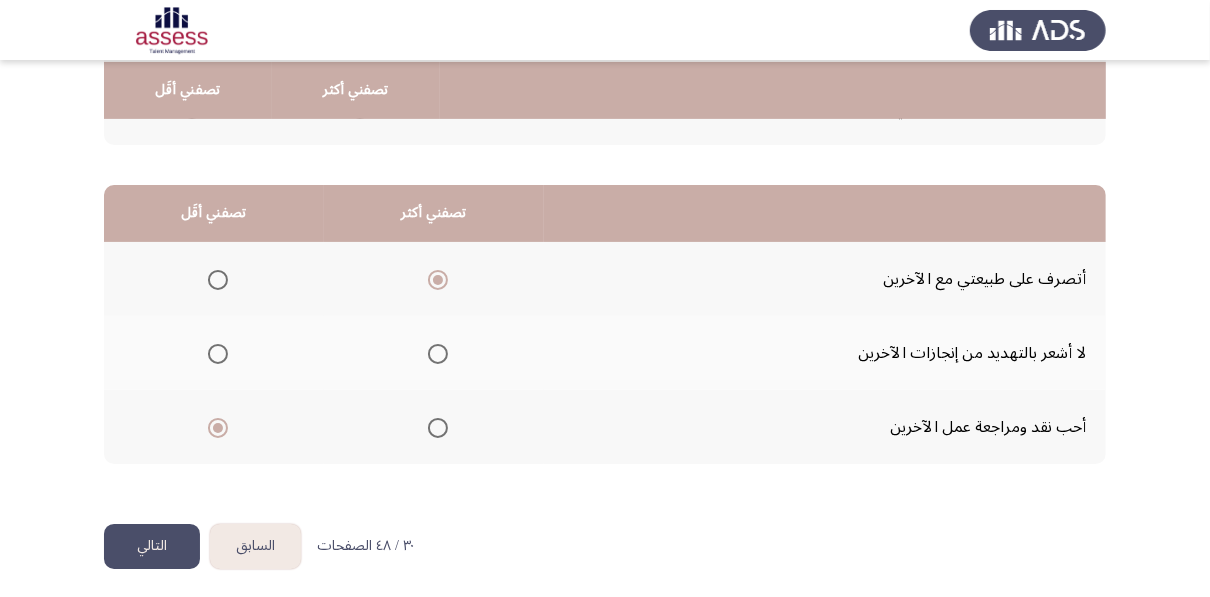 click on "التالي" 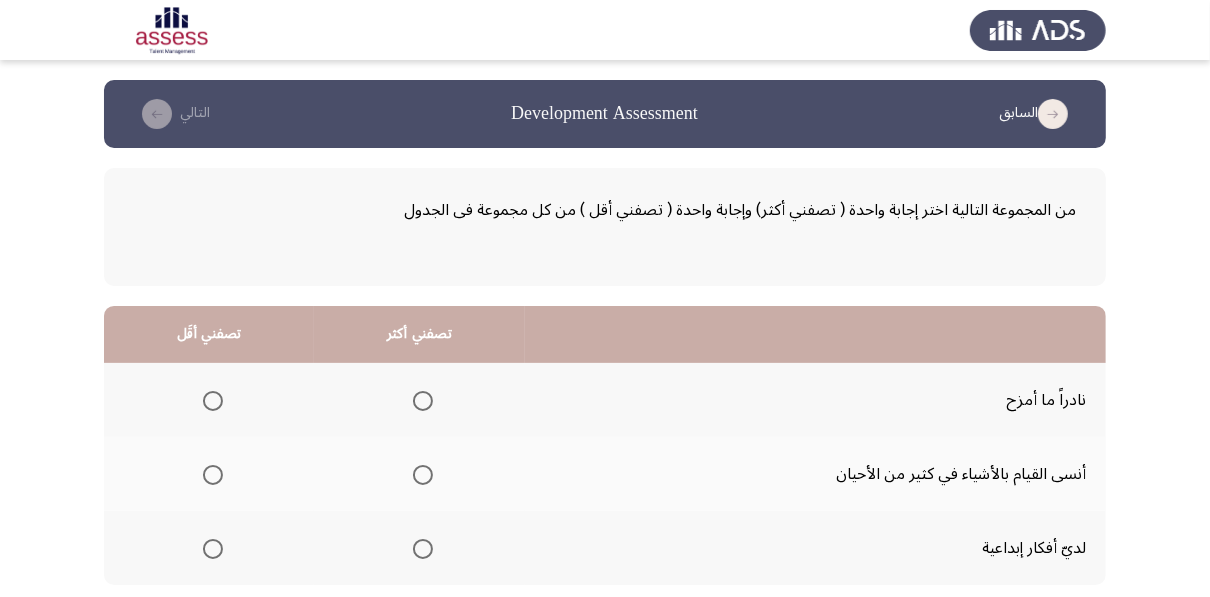 click on "السابق
Development Assessment   التالي  من المجموعة التالية اختر إجابة واحدة ( تصفني أكثر) وإجابة واحدة ( تصفني أقل ) من كل مجموعة فى الجدول  تصفني أكثر   تصفني أقَل  نادراً ما أمزح     أنسى القيام بالأشياء في كثير من الأحيان     لديّ أفكار إبداعية      تصفني أكثر   تصفني أقَل  أستمتع بالبحث عن الأسباب الجذرية     أشعر بعواطف الآخرين     أؤمن أن لا بُدَّ من وجود سبب منطقي وراء تصرف كل شخص      ٣١ / ٤٨ الصفحات   السابق
التالي" 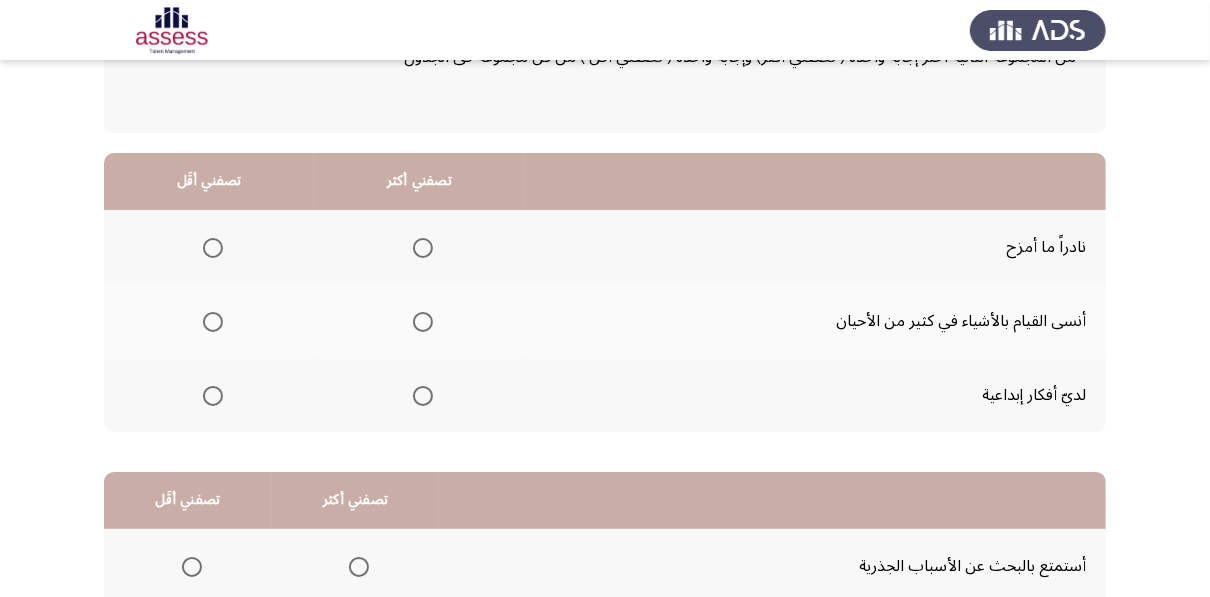 scroll, scrollTop: 160, scrollLeft: 0, axis: vertical 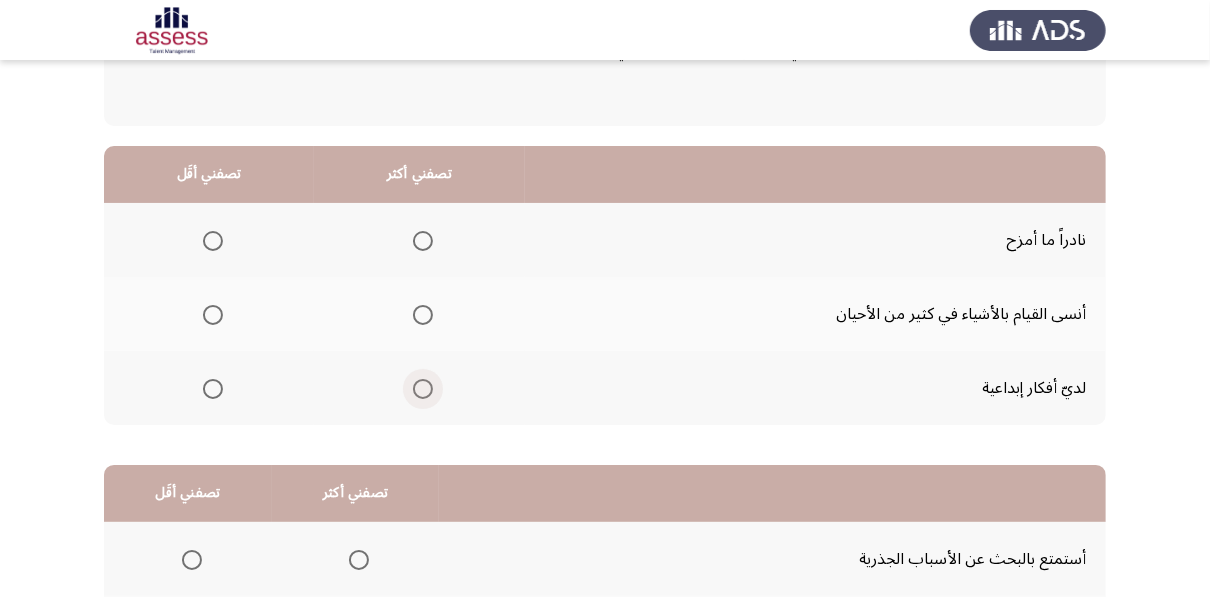 click at bounding box center [423, 389] 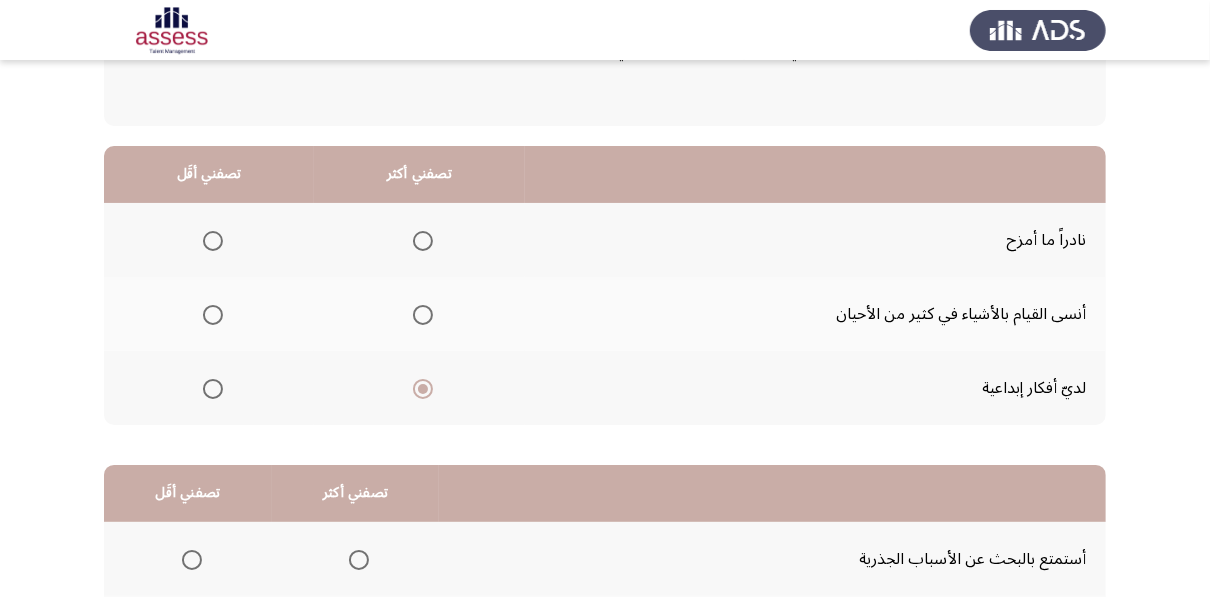 click at bounding box center (213, 241) 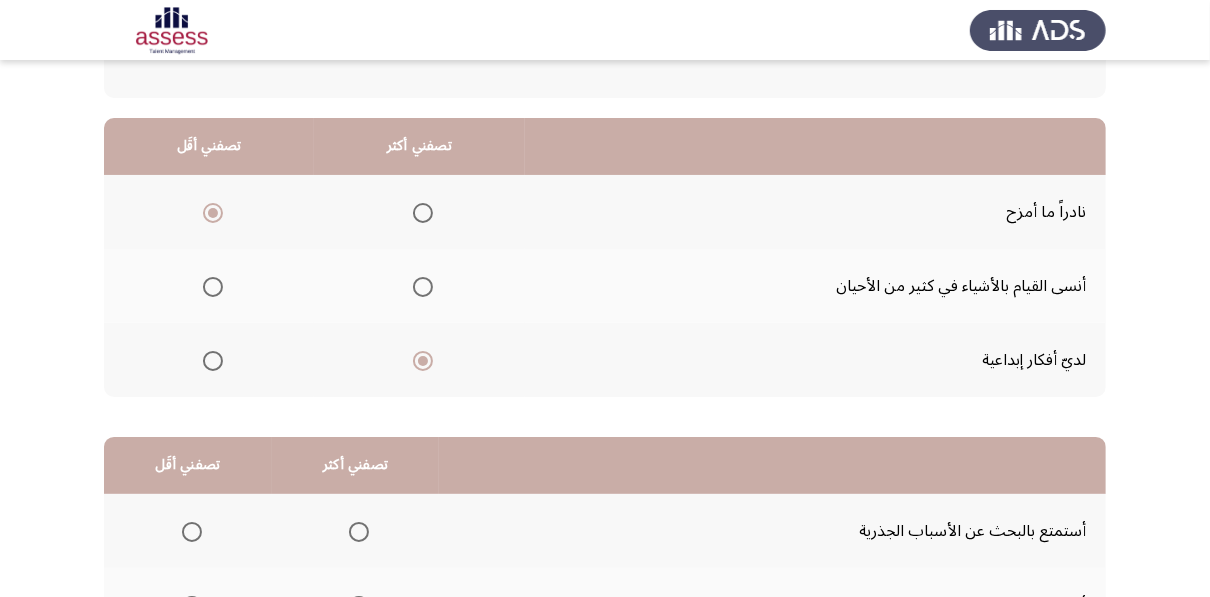 click on "السابق
Development Assessment   التالي  من المجموعة التالية اختر إجابة واحدة ( تصفني أكثر) وإجابة واحدة ( تصفني أقل ) من كل مجموعة فى الجدول  تصفني أكثر   تصفني أقَل  نادراً ما أمزح     أنسى القيام بالأشياء في كثير من الأحيان     لديّ أفكار إبداعية      تصفني أكثر   تصفني أقَل  أستمتع بالبحث عن الأسباب الجذرية     أشعر بعواطف الآخرين     أؤمن أن لا بُدَّ من وجود سبب منطقي وراء تصرف كل شخص      ٣١ / ٤٨ الصفحات   السابق
التالي" 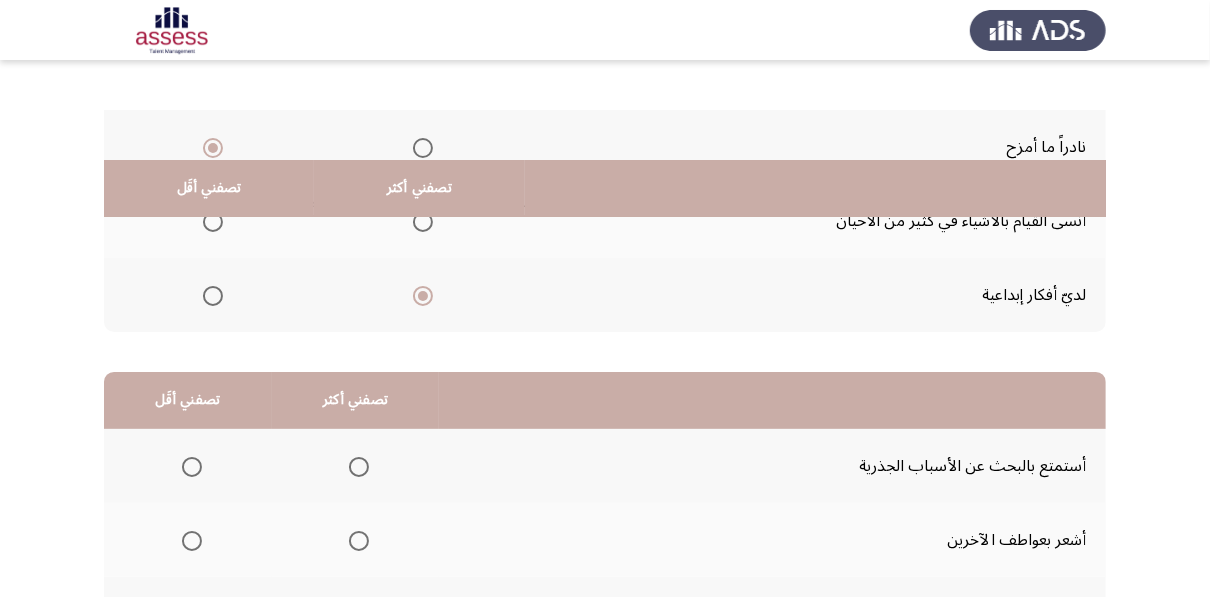 scroll, scrollTop: 440, scrollLeft: 0, axis: vertical 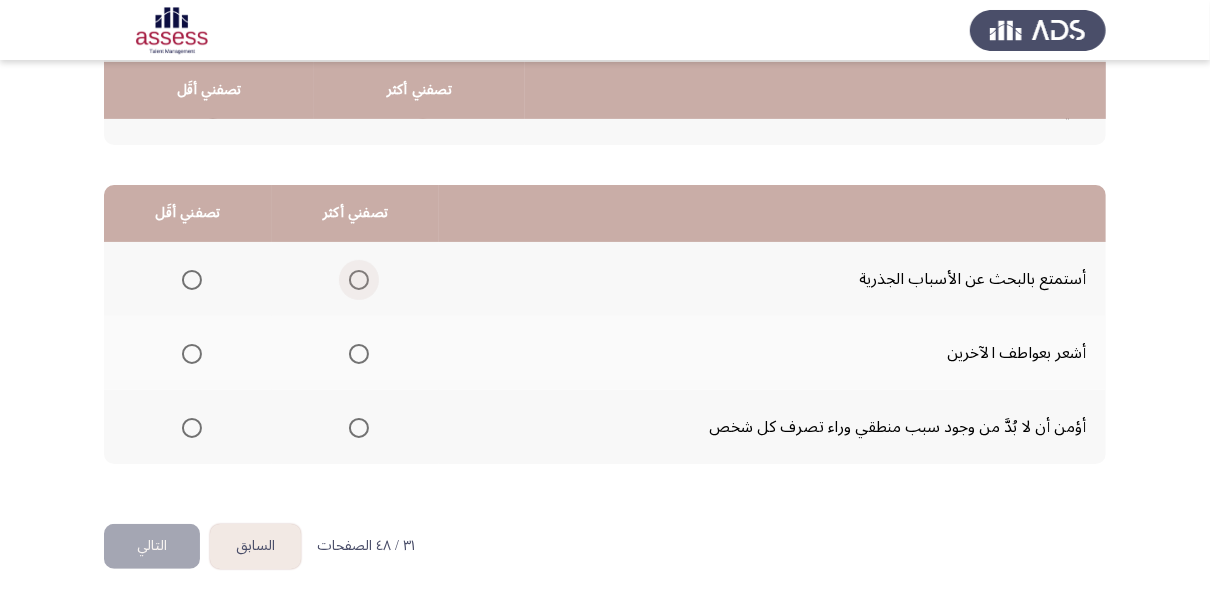 click at bounding box center (359, 280) 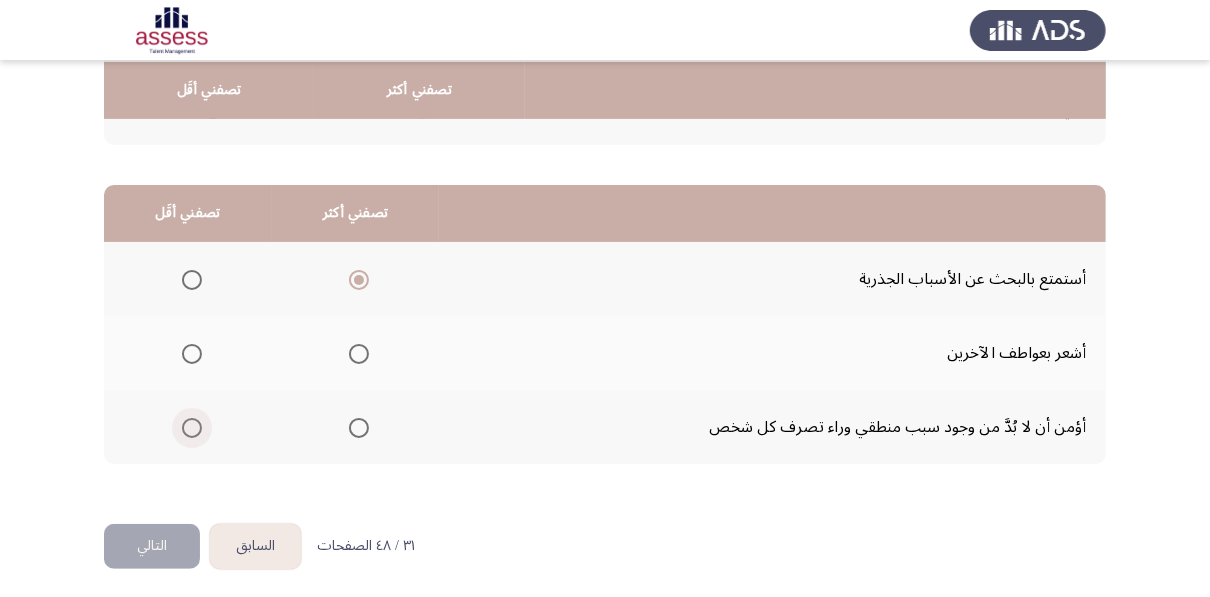 click at bounding box center (192, 428) 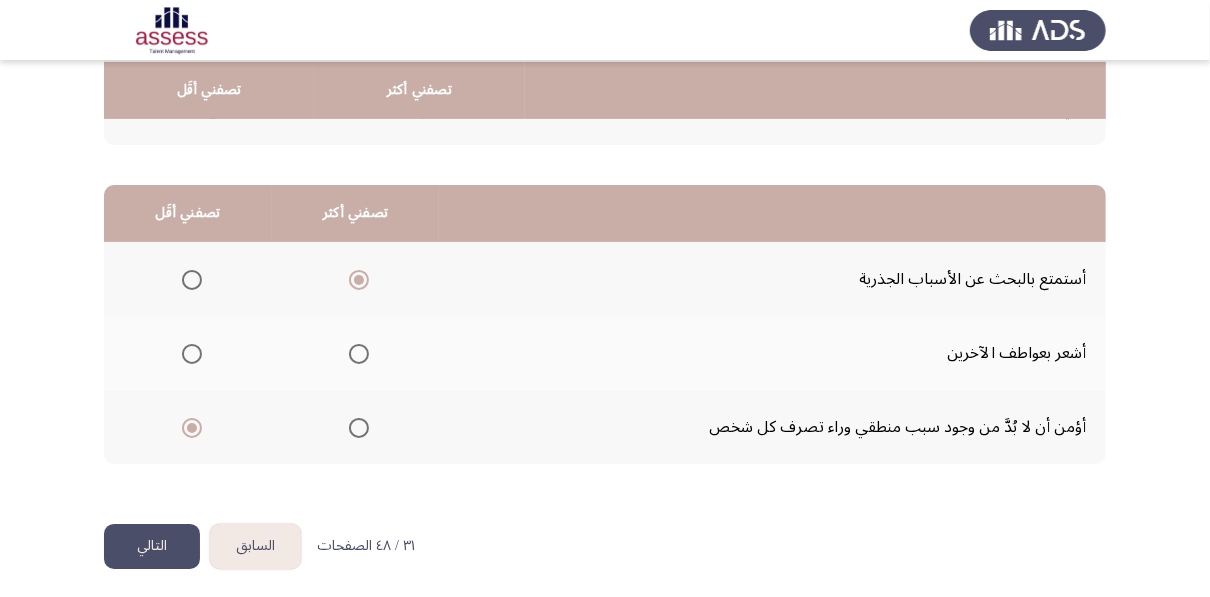 click on "التالي" 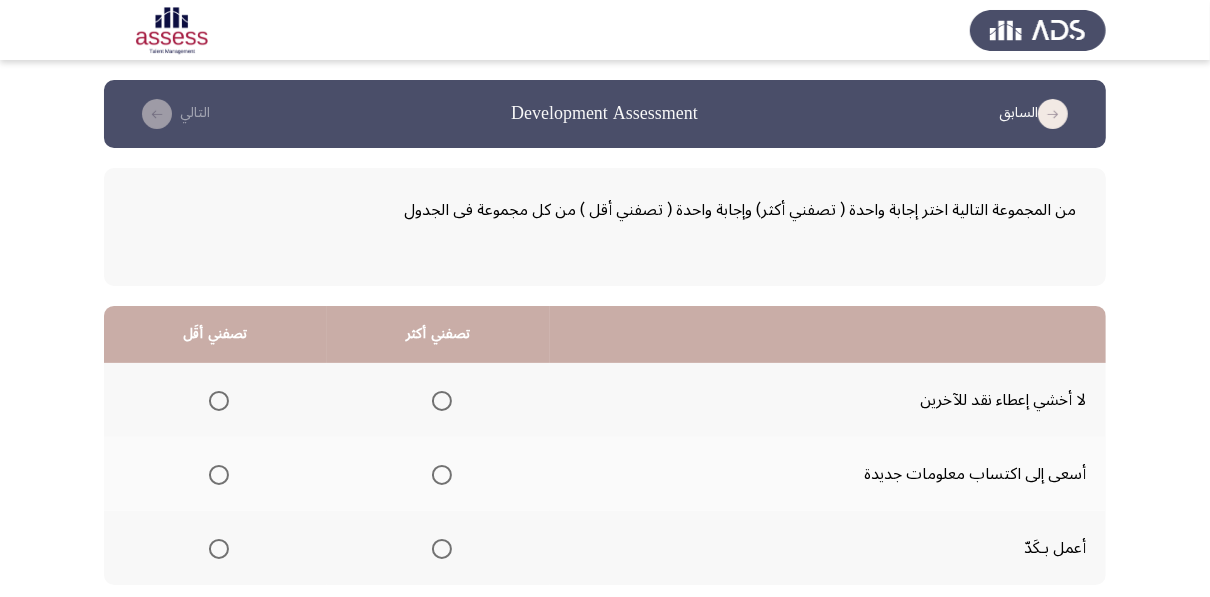 click on "السابق
Development Assessment   التالي  من المجموعة التالية اختر إجابة واحدة ( تصفني أكثر) وإجابة واحدة ( تصفني أقل ) من كل مجموعة فى الجدول  تصفني أكثر   تصفني أقَل  لا أخشي إعطاء نقد للآخرين     أسعى إلى اكتساب معلومات جديدة     أعمل بـكَدّ      تصفني أكثر   تصفني أقَل  أكون مبتكرًا في التعامل مع التحديات     أعتقد أنه يمكن الاعتماد على الآخرين حتى يثبتوا عكس ذلك     أنا شخص مسئول      ٣٢ / ٤٨ الصفحات   السابق
التالي
WAITING" at bounding box center (605, 522) 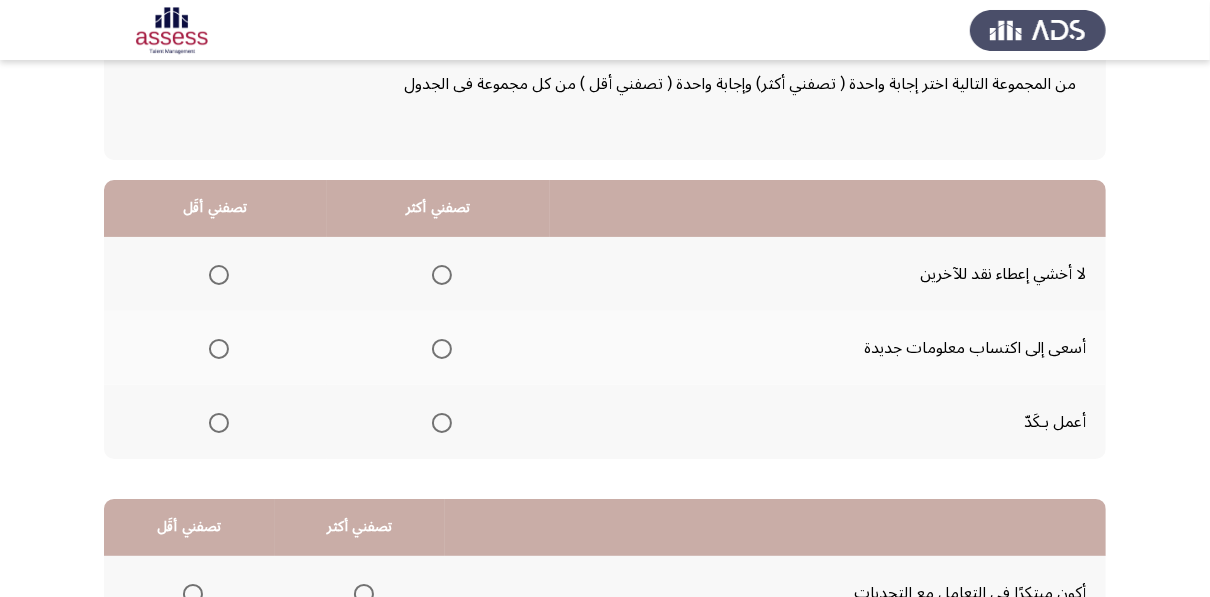 scroll, scrollTop: 128, scrollLeft: 0, axis: vertical 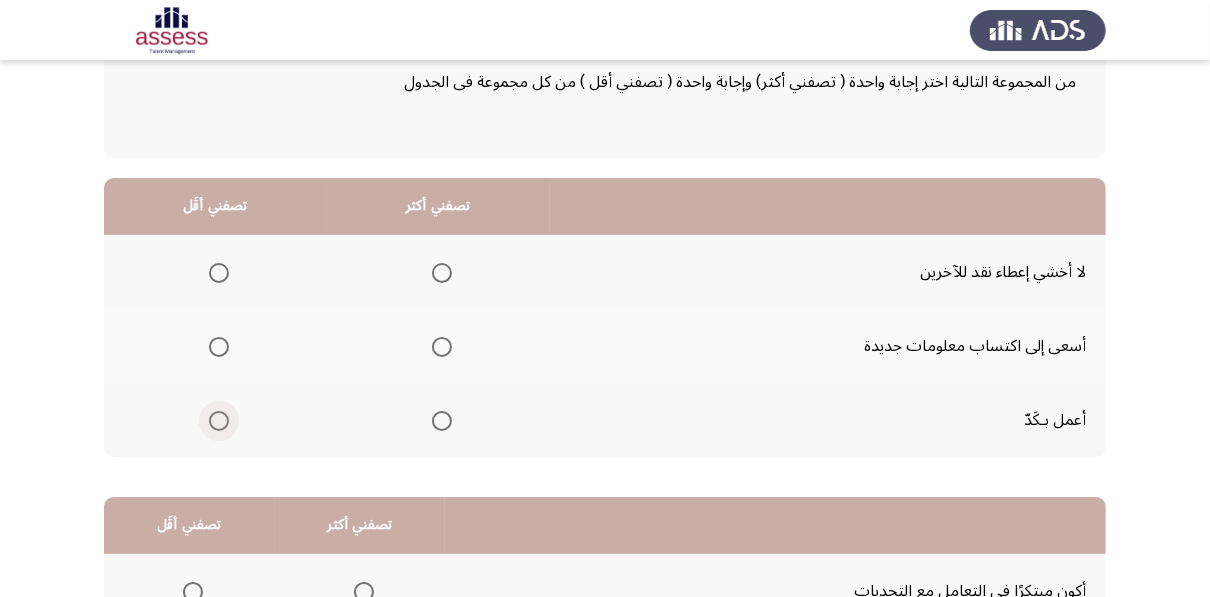 click at bounding box center (219, 421) 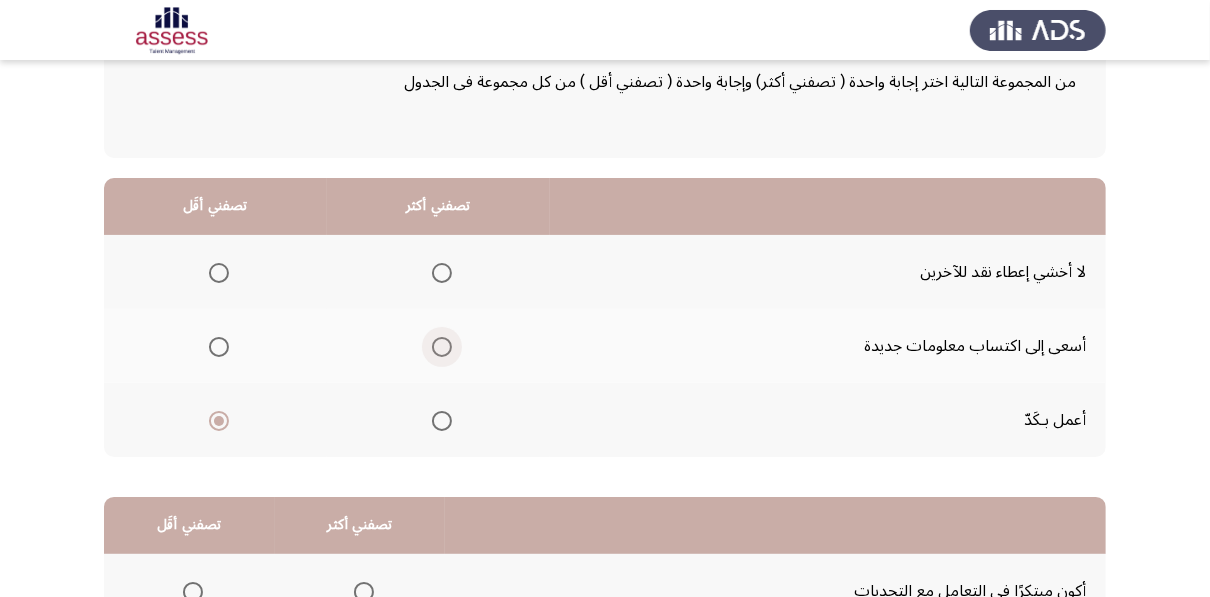 click at bounding box center [442, 347] 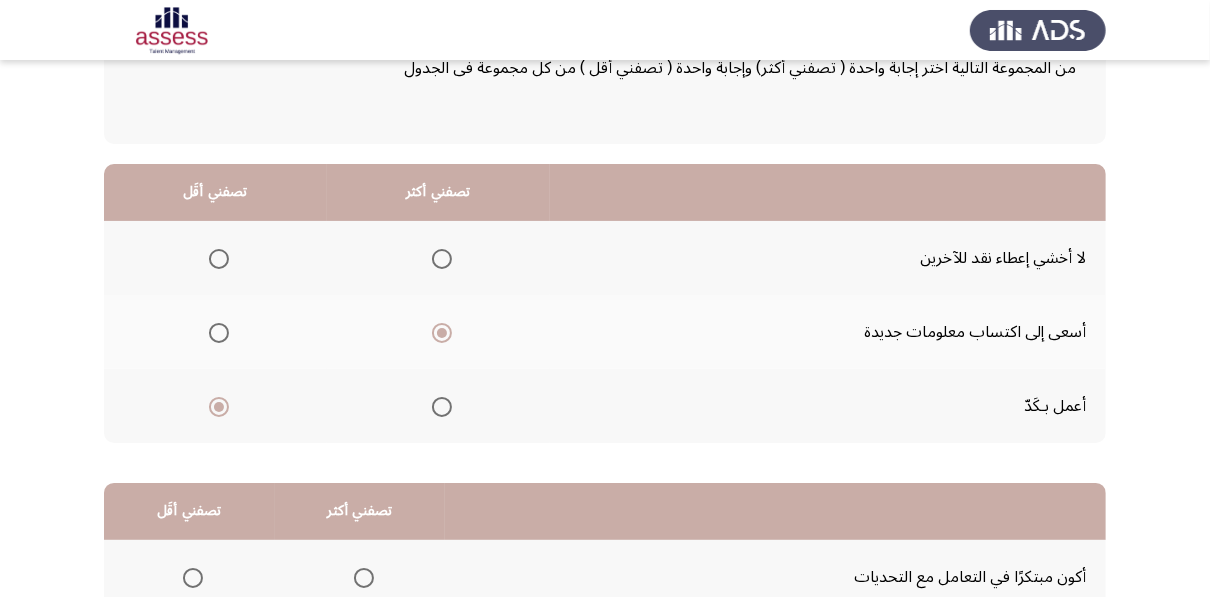 click on "السابق
Development Assessment   التالي  من المجموعة التالية اختر إجابة واحدة ( تصفني أكثر) وإجابة واحدة ( تصفني أقل ) من كل مجموعة فى الجدول  تصفني أكثر   تصفني أقَل  لا أخشي إعطاء نقد للآخرين     أسعى إلى اكتساب معلومات جديدة     أعمل بـكَدّ      تصفني أكثر   تصفني أقَل  أكون مبتكرًا في التعامل مع التحديات     أعتقد أنه يمكن الاعتماد على الآخرين حتى يثبتوا عكس ذلك     أنا شخص مسئول      ٣٢ / ٤٨ الصفحات   السابق
التالي" 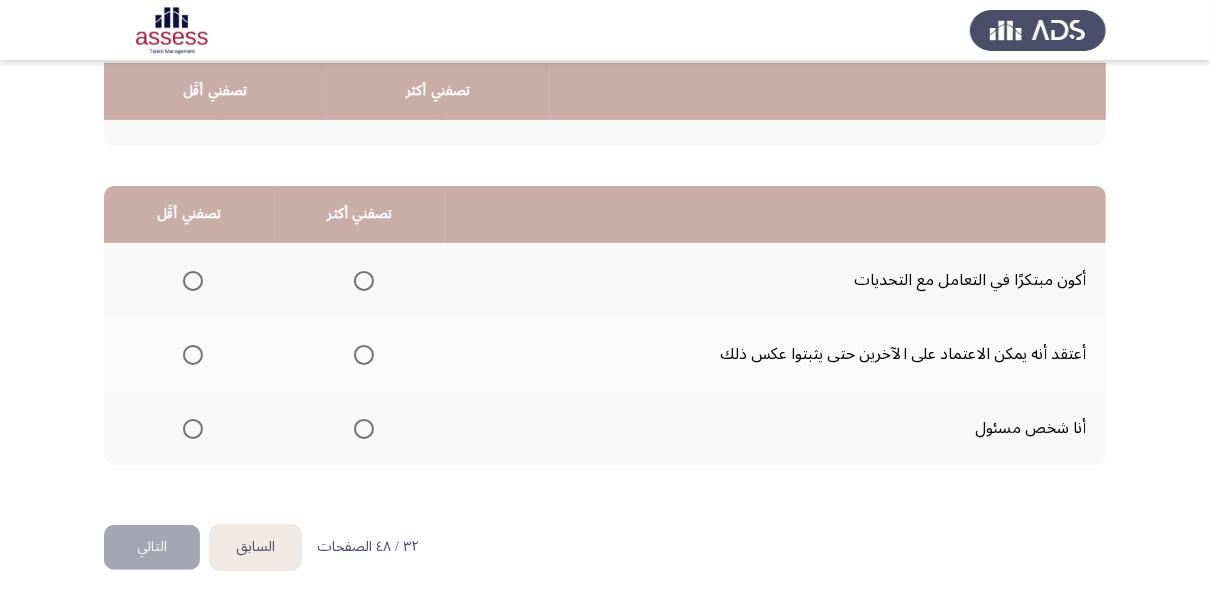 scroll, scrollTop: 440, scrollLeft: 0, axis: vertical 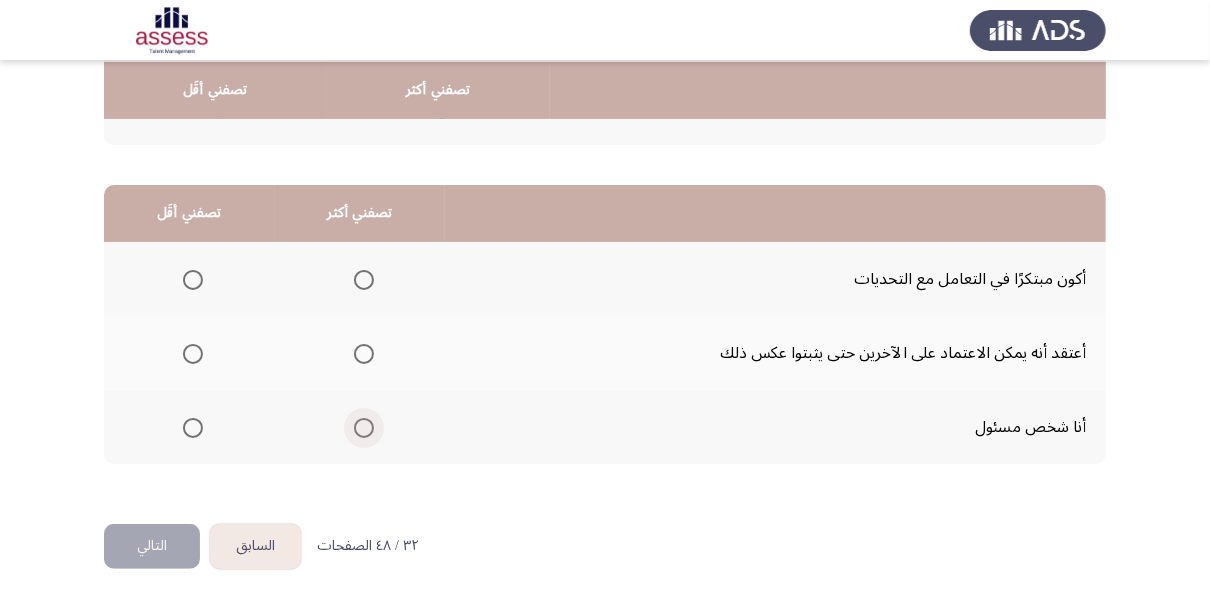 click at bounding box center [364, 428] 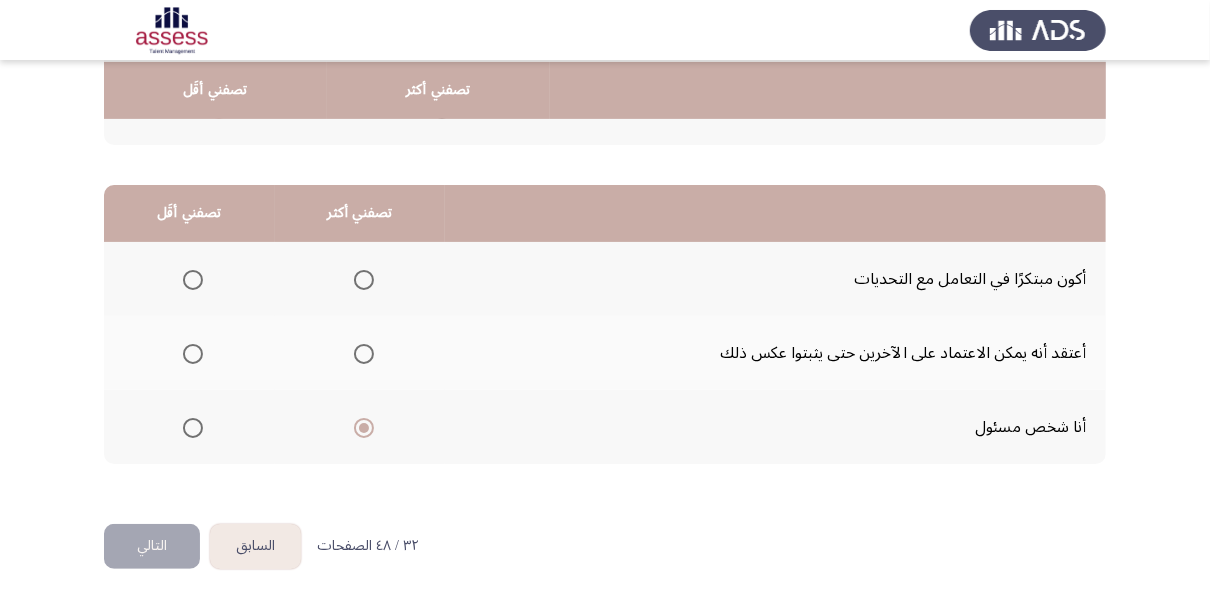 click at bounding box center (193, 354) 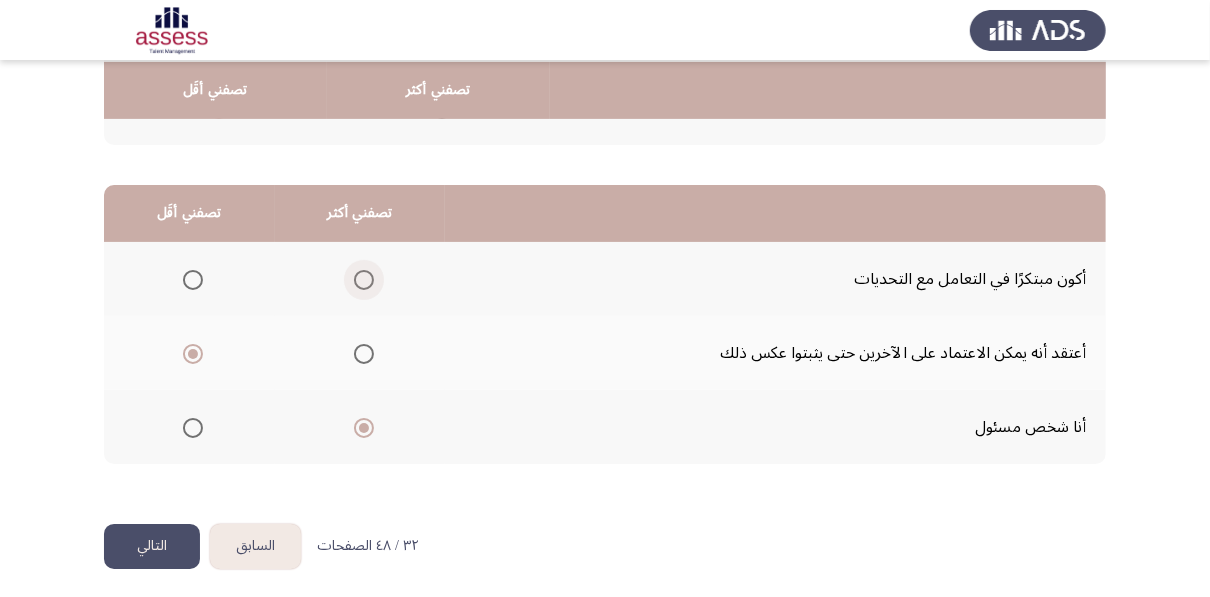 click at bounding box center (364, 280) 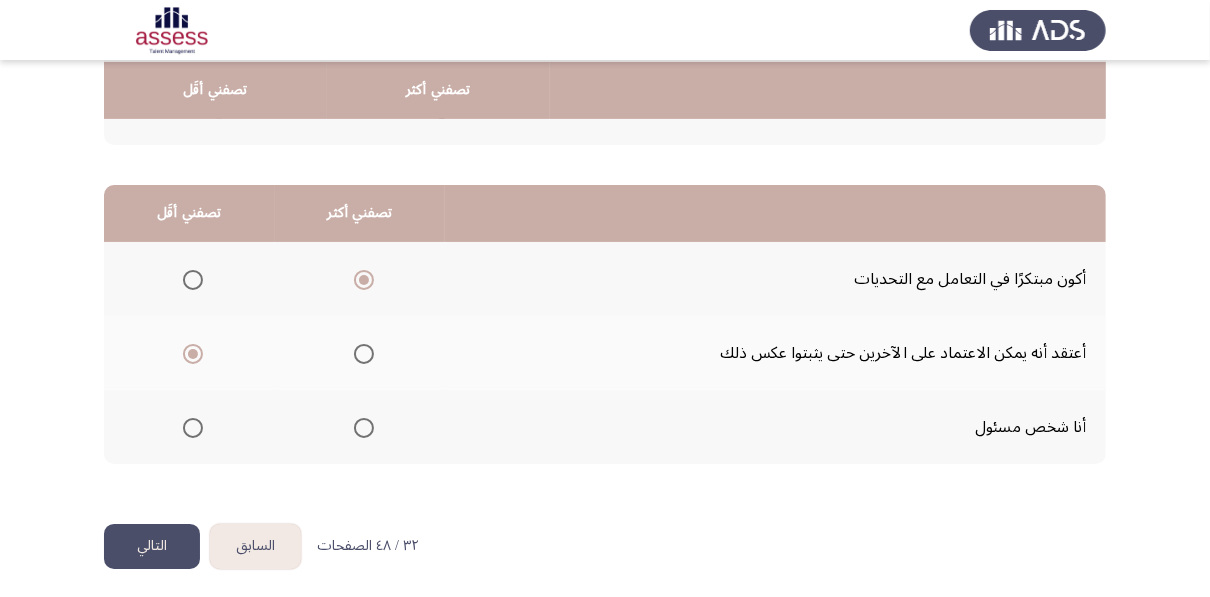 click on "التالي" 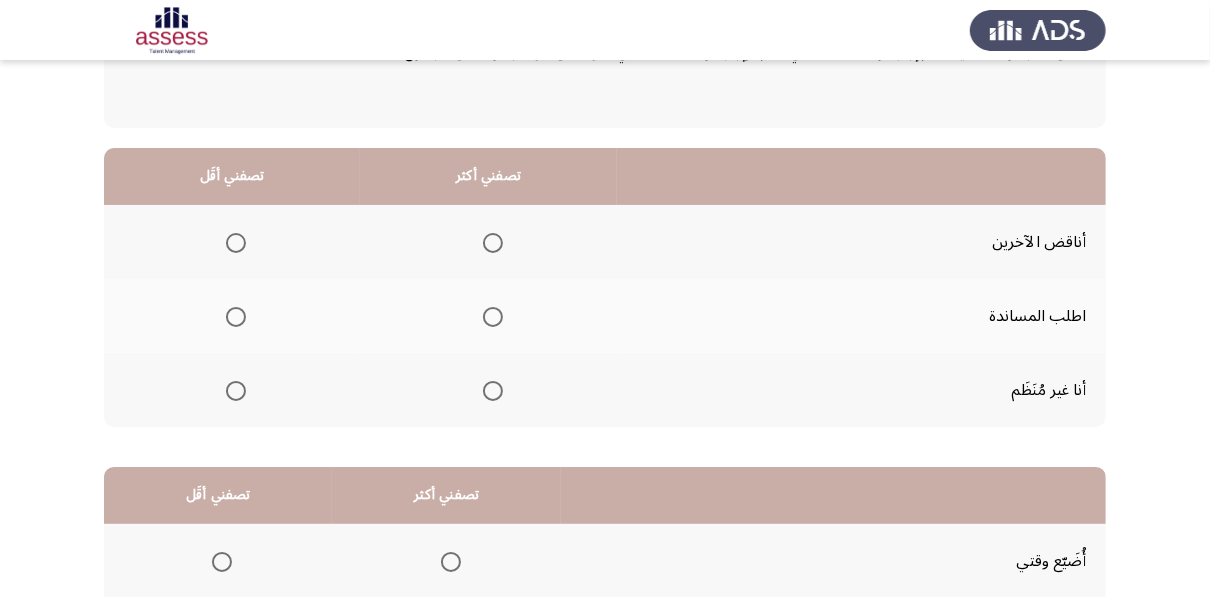scroll, scrollTop: 160, scrollLeft: 0, axis: vertical 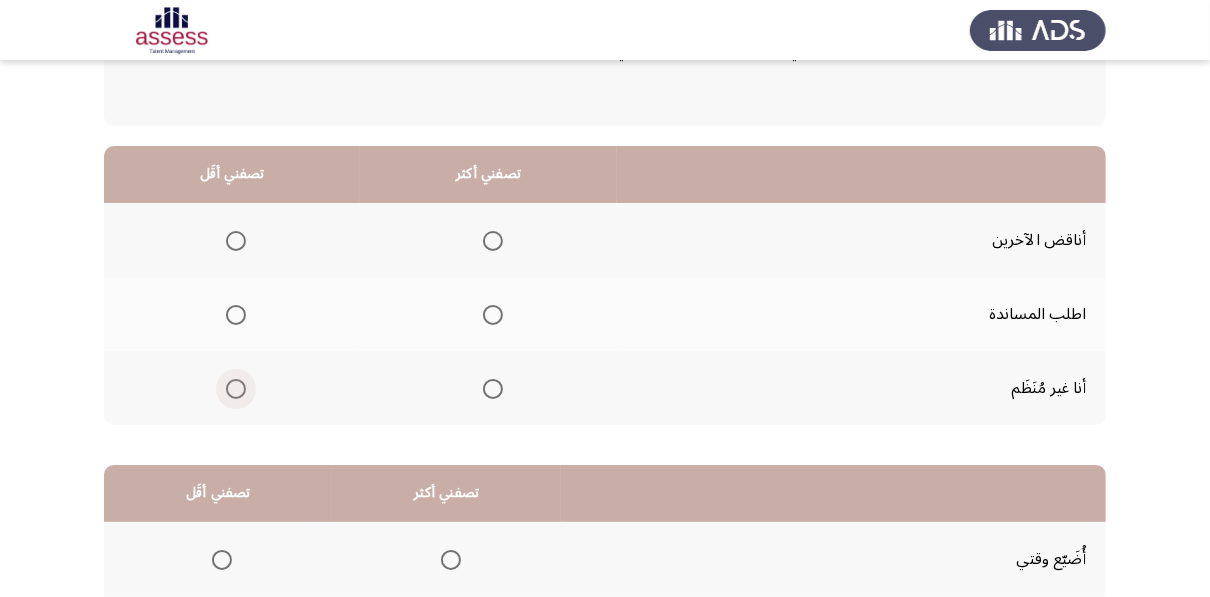 click at bounding box center [236, 389] 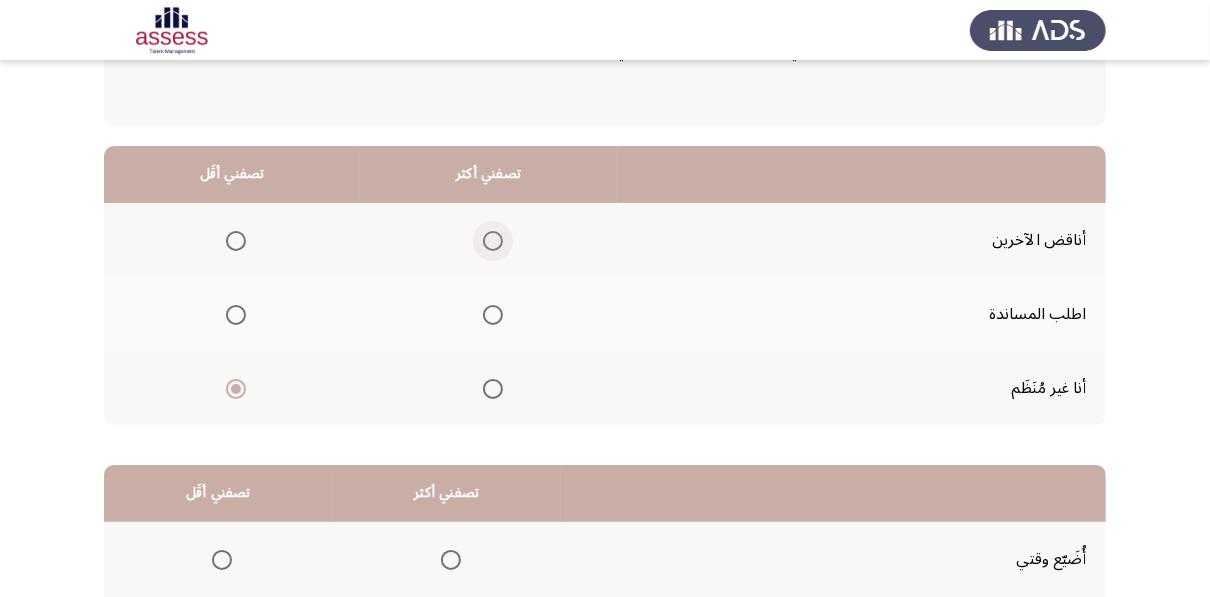 click at bounding box center (493, 241) 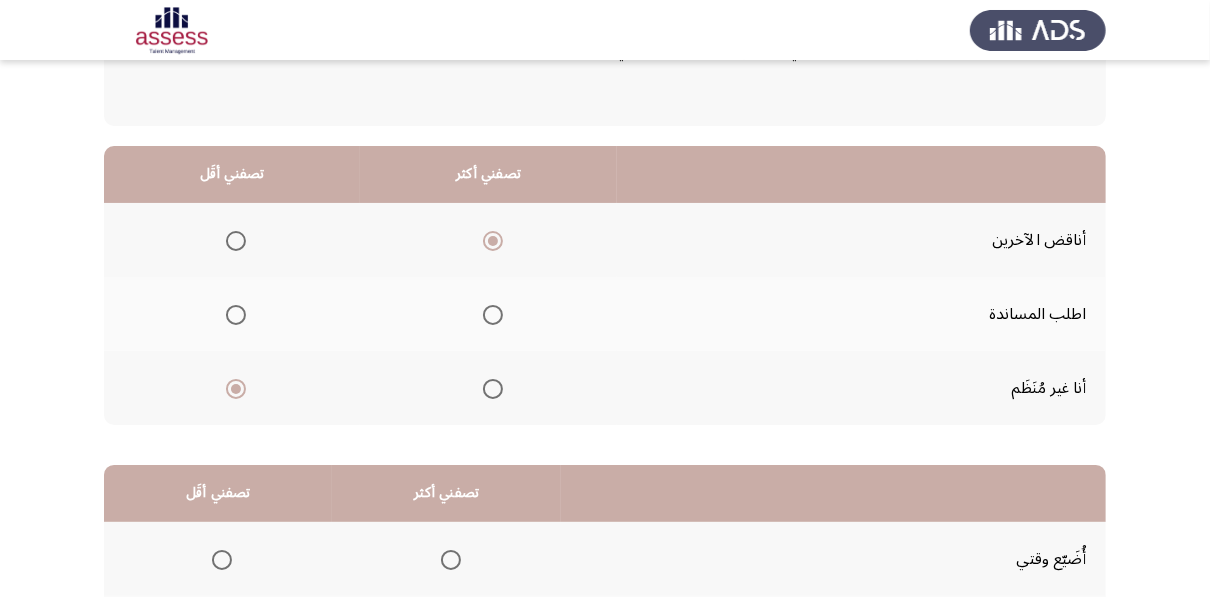 click on "السابق
Development Assessment   التالي  من المجموعة التالية اختر إجابة واحدة ( تصفني أكثر) وإجابة واحدة ( تصفني أقل ) من كل مجموعة فى الجدول  تصفني أكثر   تصفني أقَل  أناقض الآخرين     اطلب المساندة     أنا غير مُنَظَم      تصفني أكثر   تصفني أقَل  أُضَيّع وقتي     أحب قضاء وقت فراغي مع الناس     ألاحظ الفروق بين الناس      ٣٣ / ٤٨ الصفحات   السابق
التالي" 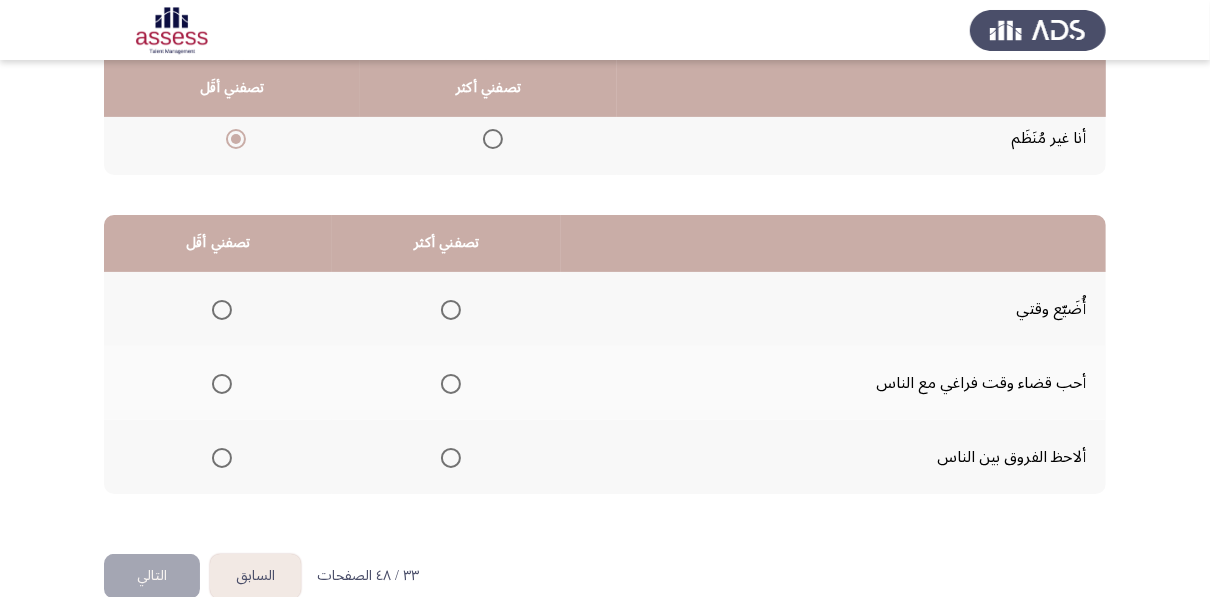 scroll, scrollTop: 408, scrollLeft: 0, axis: vertical 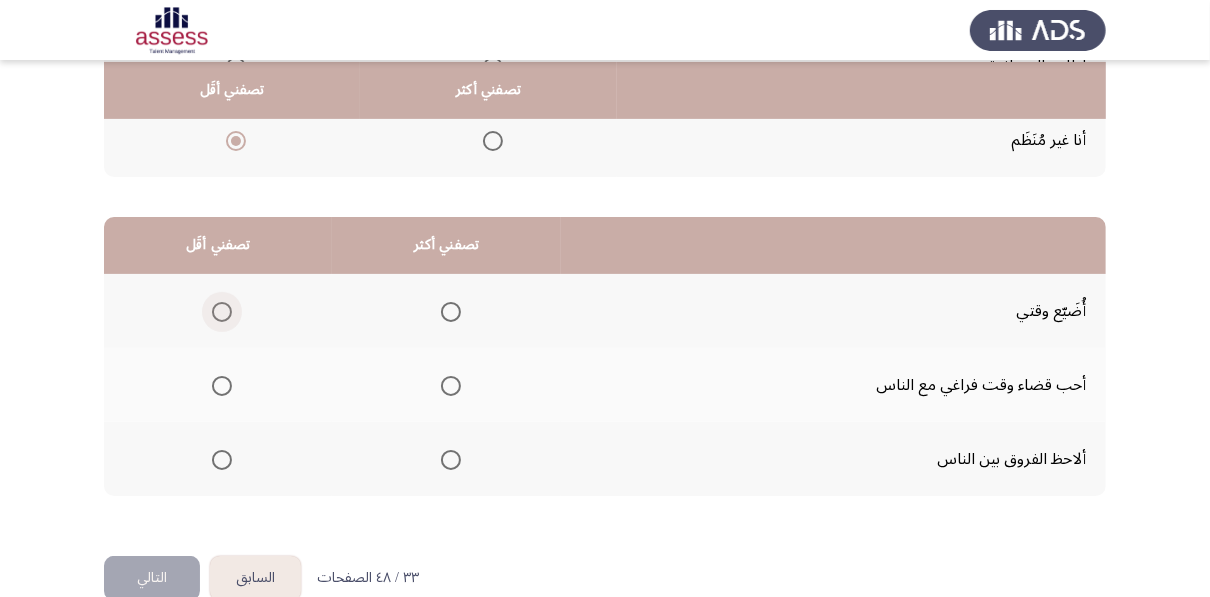 click at bounding box center [222, 312] 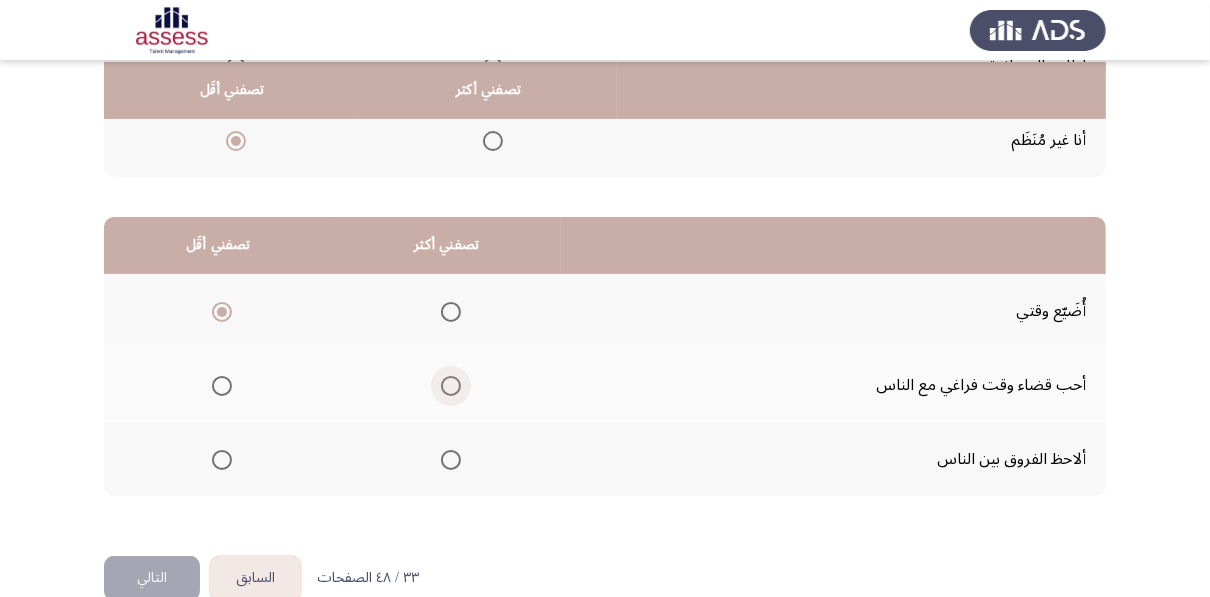click at bounding box center [451, 386] 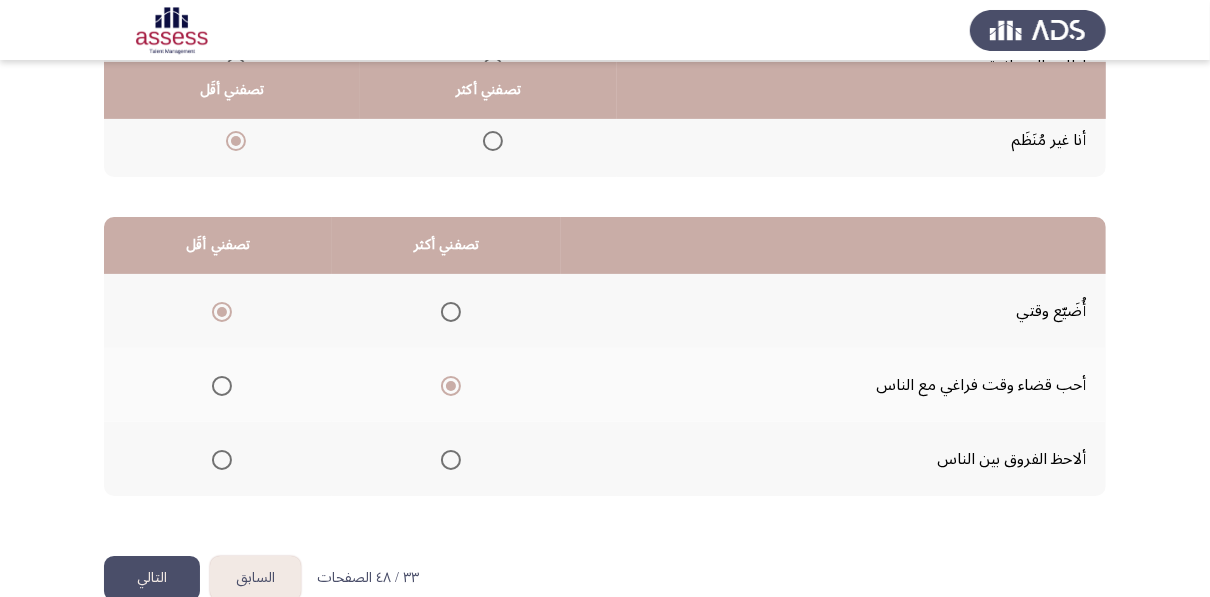 click on "التالي" 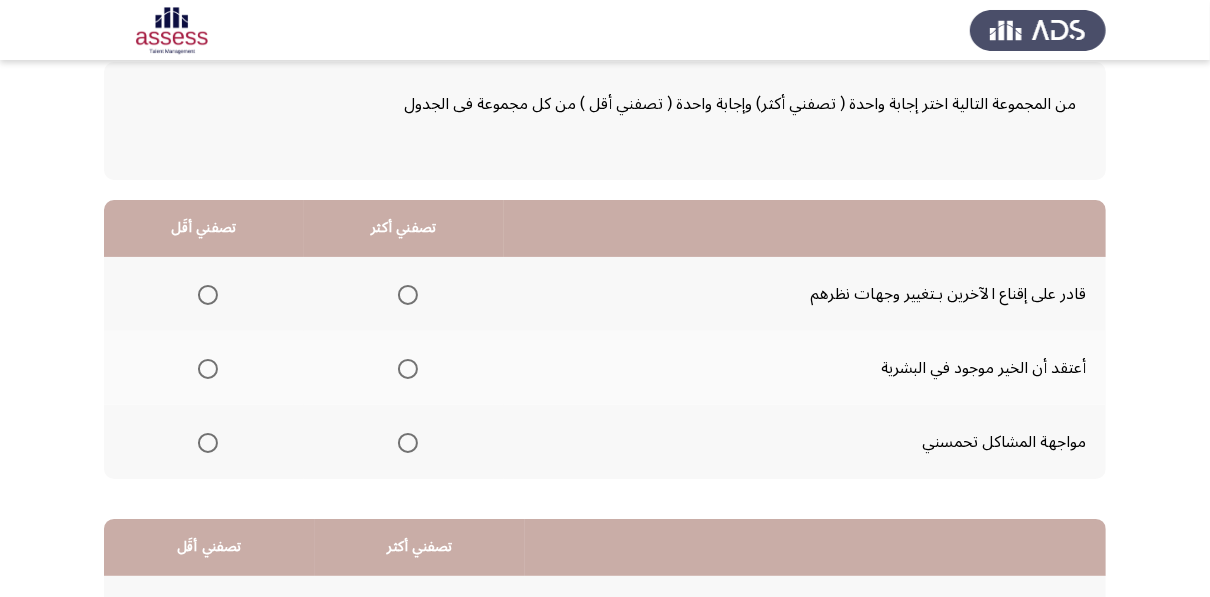 scroll, scrollTop: 128, scrollLeft: 0, axis: vertical 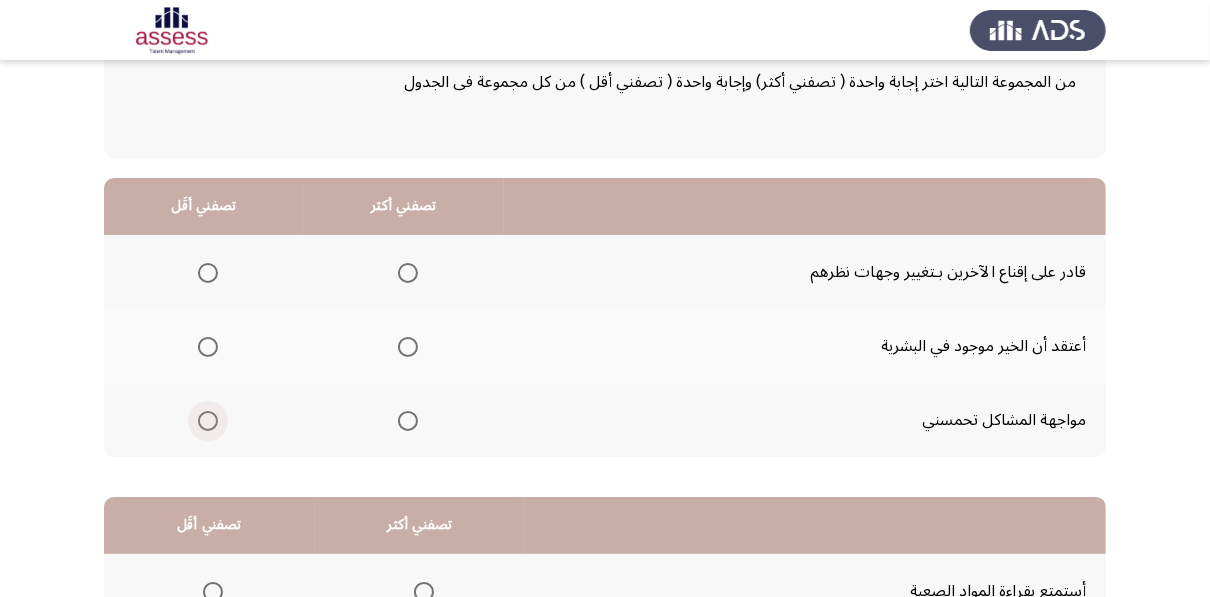 click at bounding box center (208, 421) 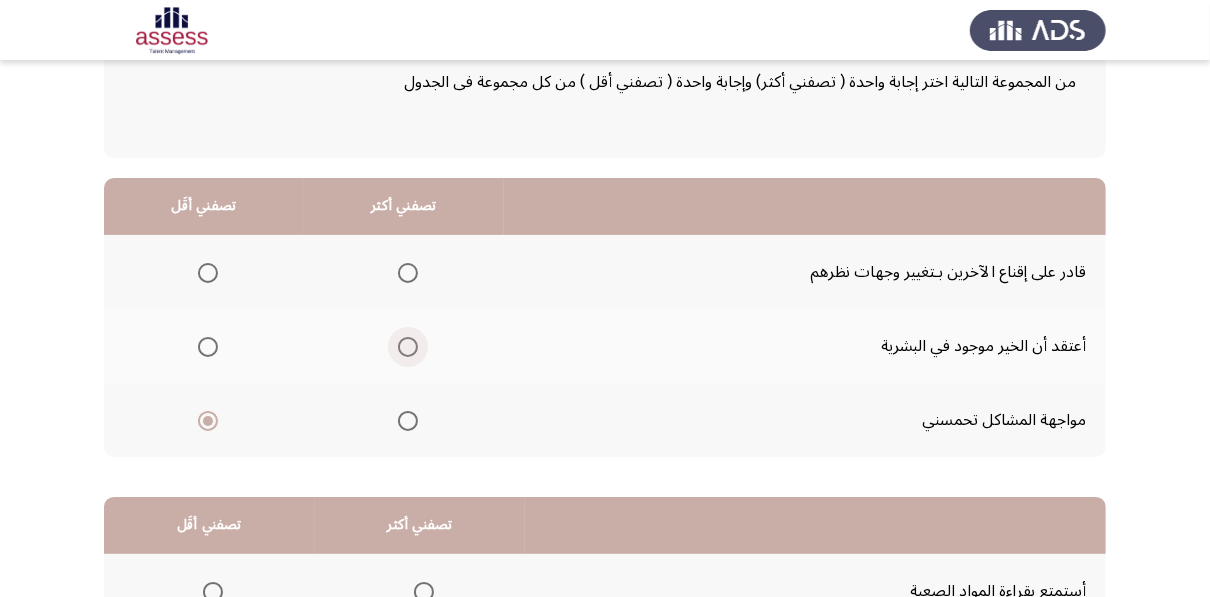 click at bounding box center [408, 347] 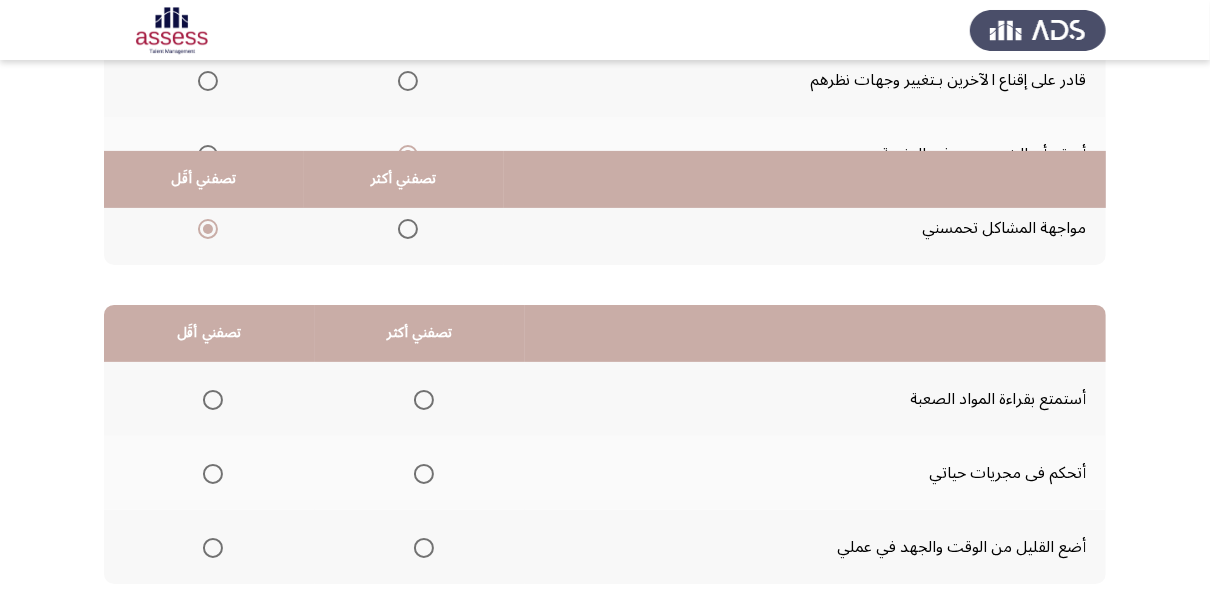 scroll, scrollTop: 440, scrollLeft: 0, axis: vertical 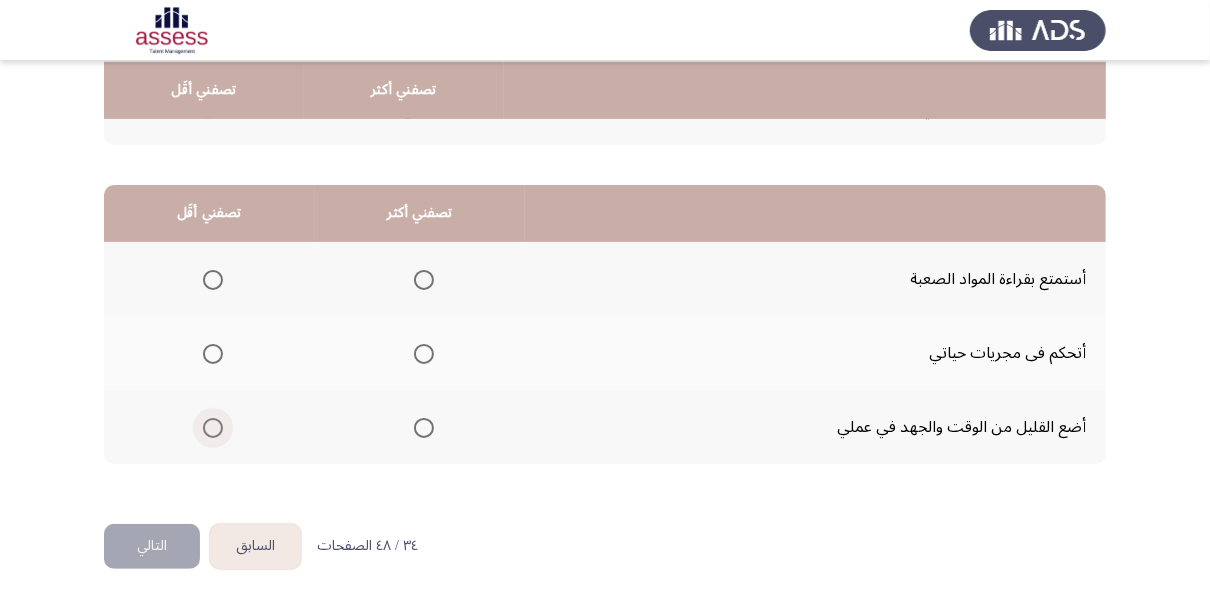 click at bounding box center [213, 428] 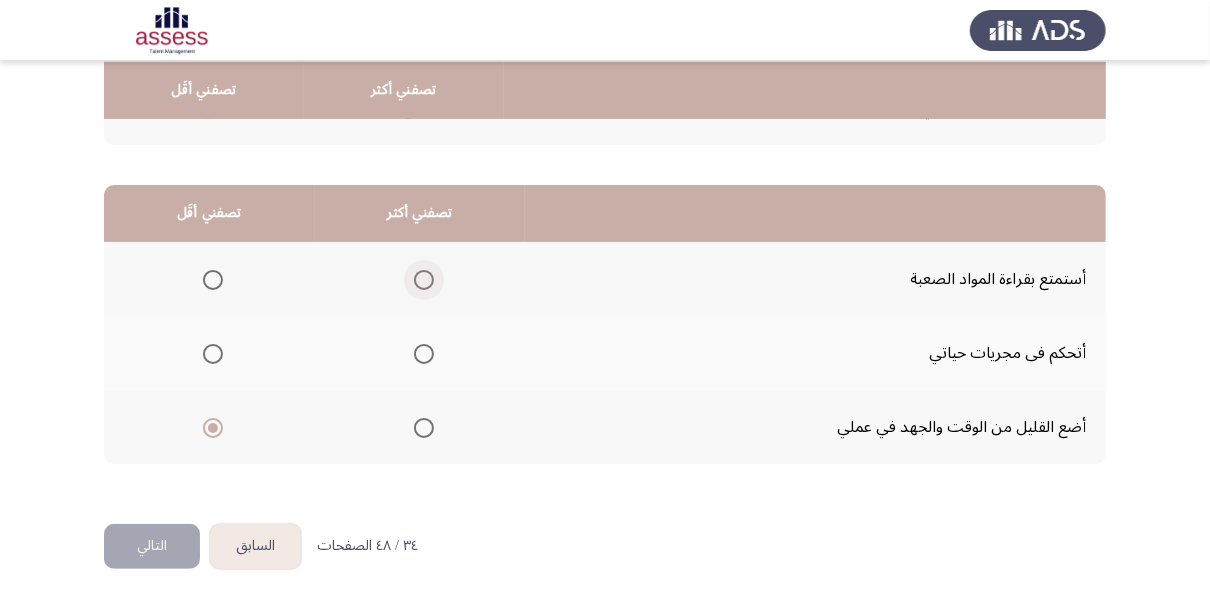 click at bounding box center [424, 280] 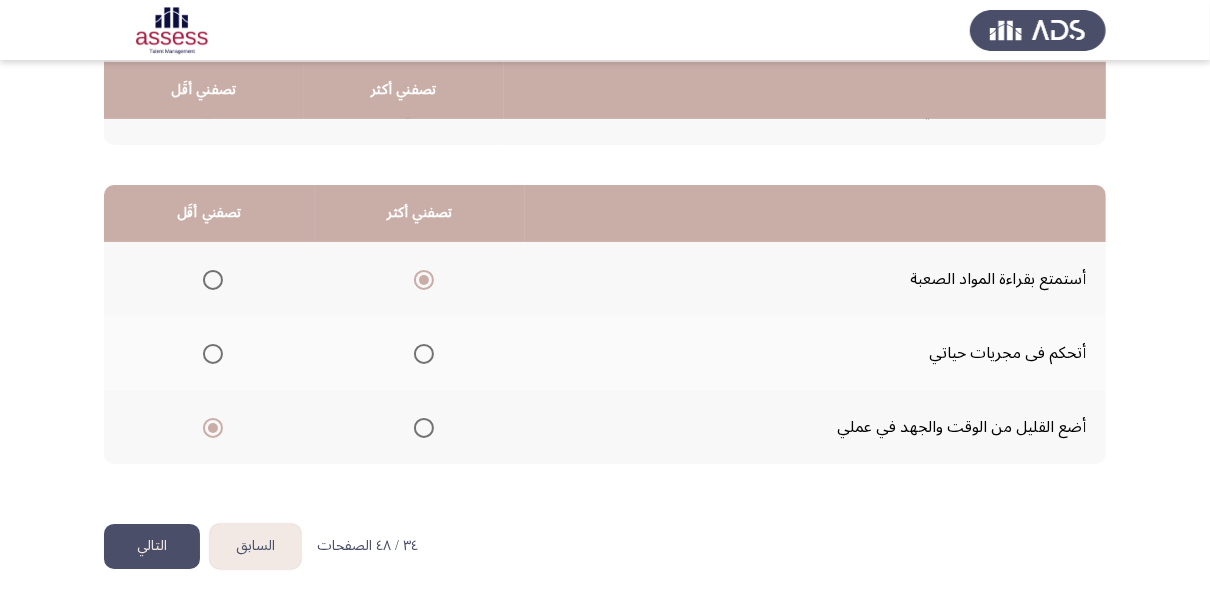 click on "التالي" 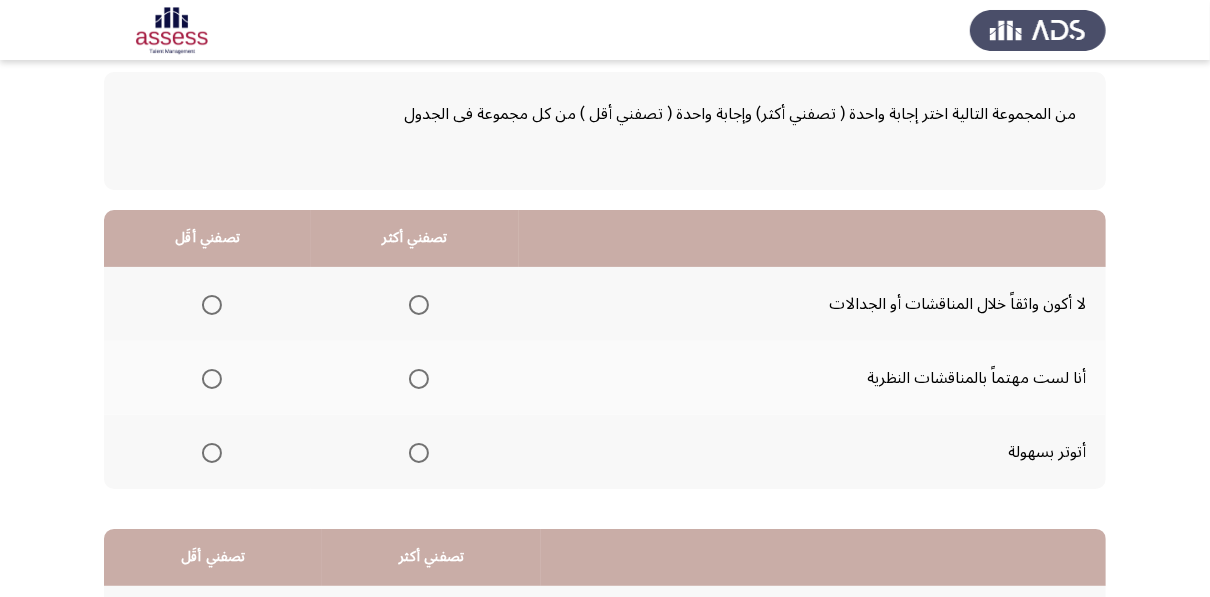 scroll, scrollTop: 128, scrollLeft: 0, axis: vertical 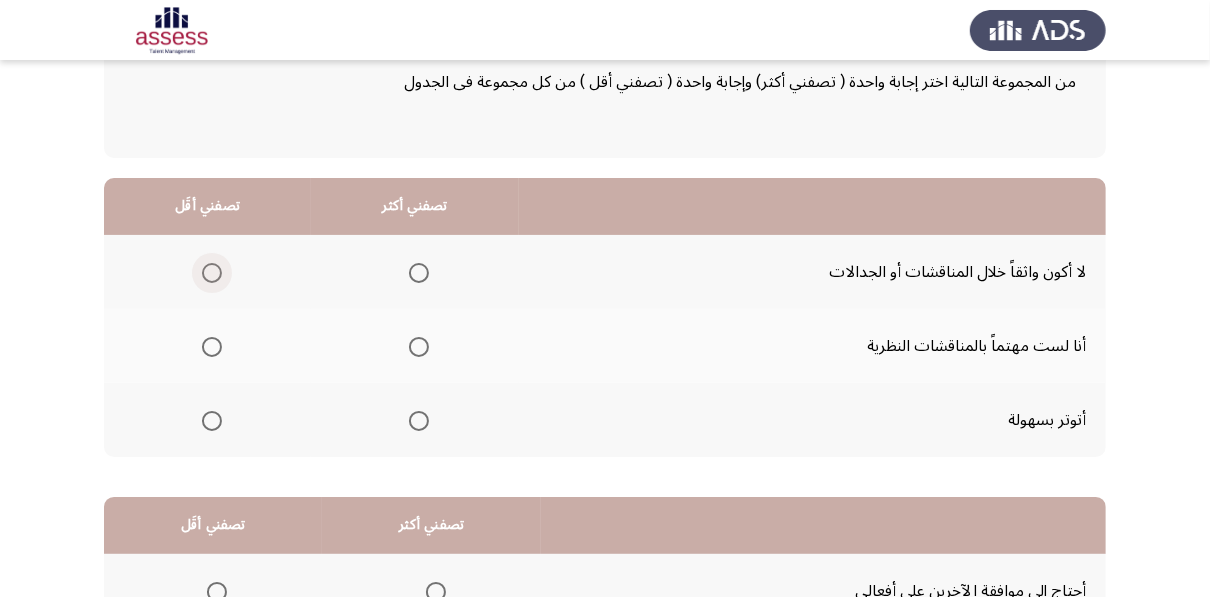 click at bounding box center [212, 273] 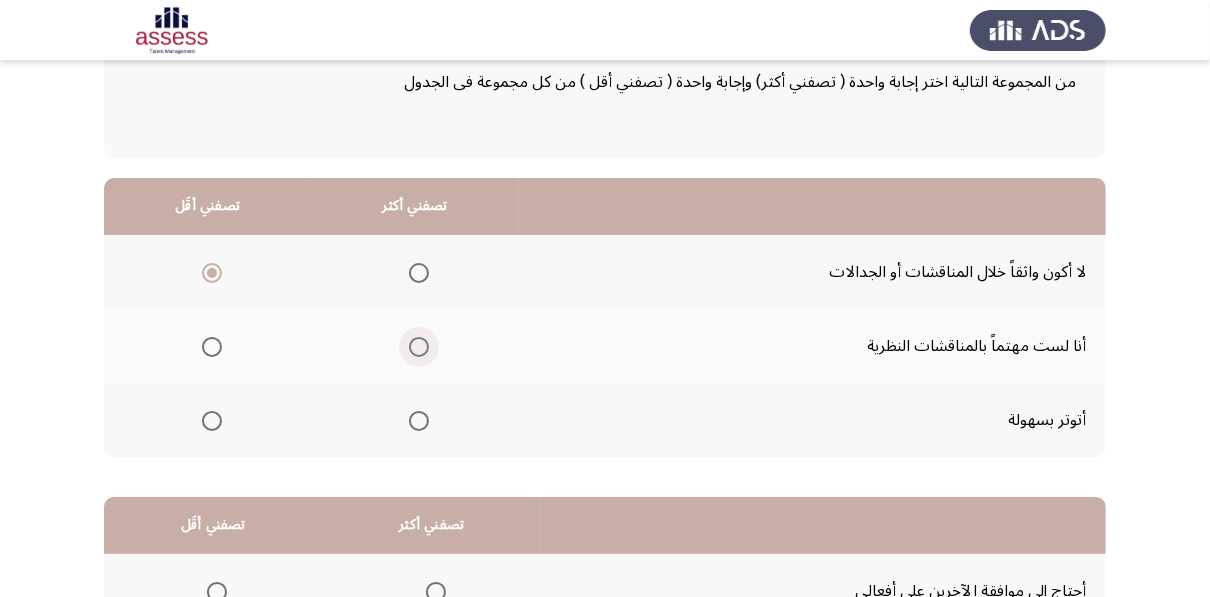 click at bounding box center [419, 347] 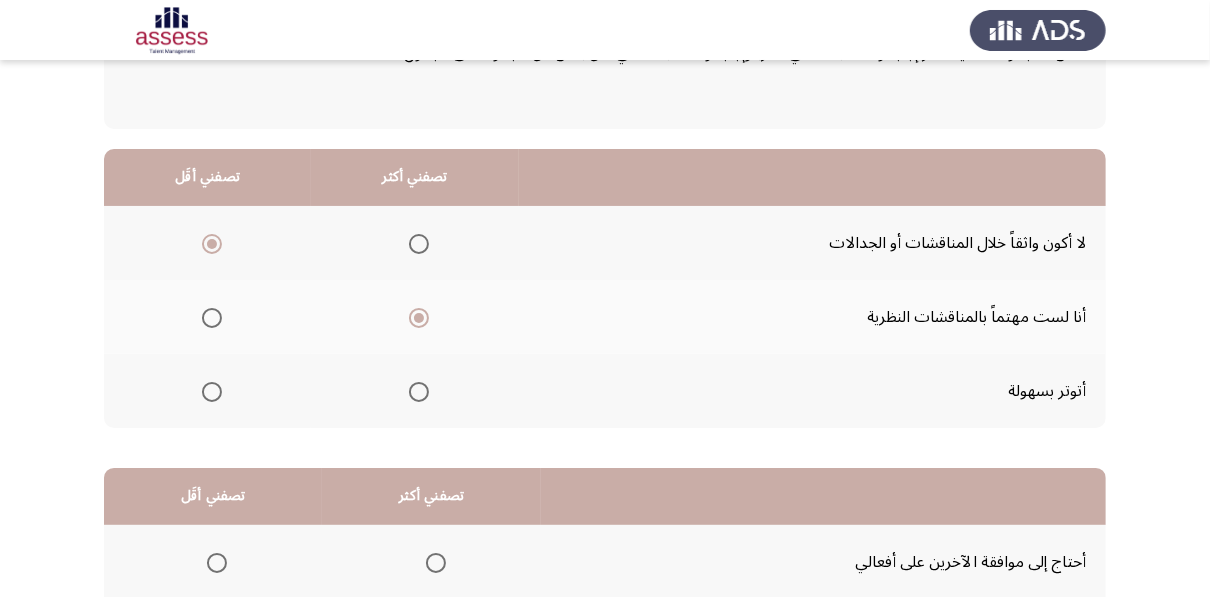 click on "السابق
Development Assessment   التالي  من المجموعة التالية اختر إجابة واحدة ( تصفني أكثر) وإجابة واحدة ( تصفني أقل ) من كل مجموعة فى الجدول  تصفني أكثر   تصفني أقَل  لا أكون واثقاً خلال المناقشات أو الجدالات     أنا لست مهتماً بالمناقشات النظرية     أتوتر بسهولة      تصفني أكثر   تصفني أقَل  أحتاج إلى موافقة الآخرين على أفعالي     أقوم بفعل الأشياء بترتيب منطقي     لدي وعي بالوقت      ٣٥ / ٤٨ الصفحات   السابق
التالي" 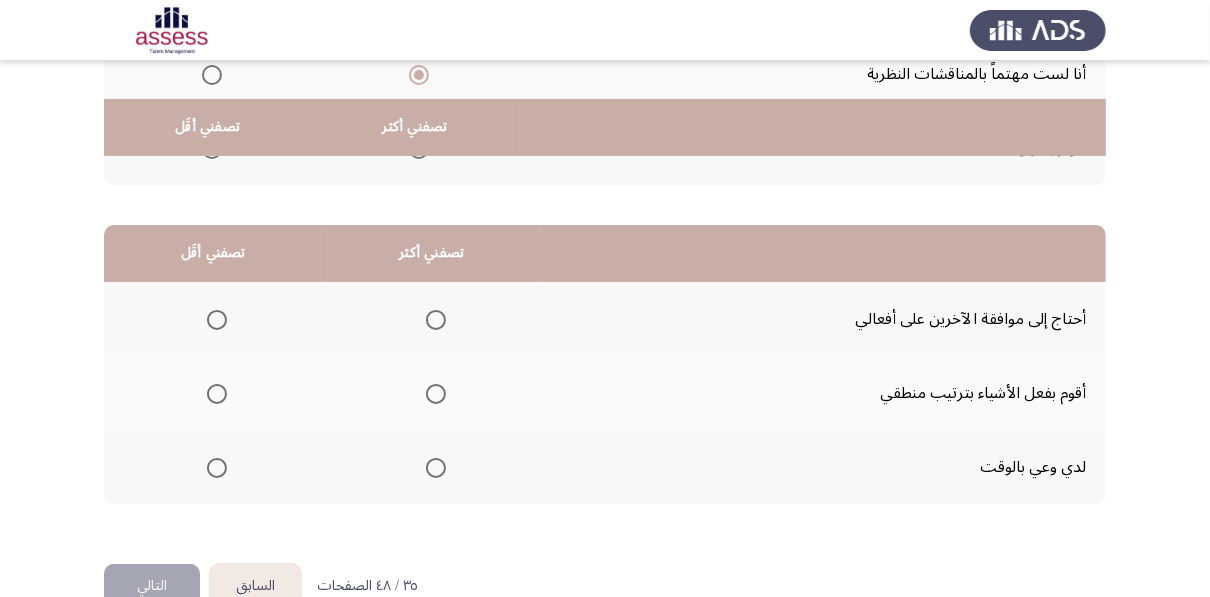 scroll, scrollTop: 440, scrollLeft: 0, axis: vertical 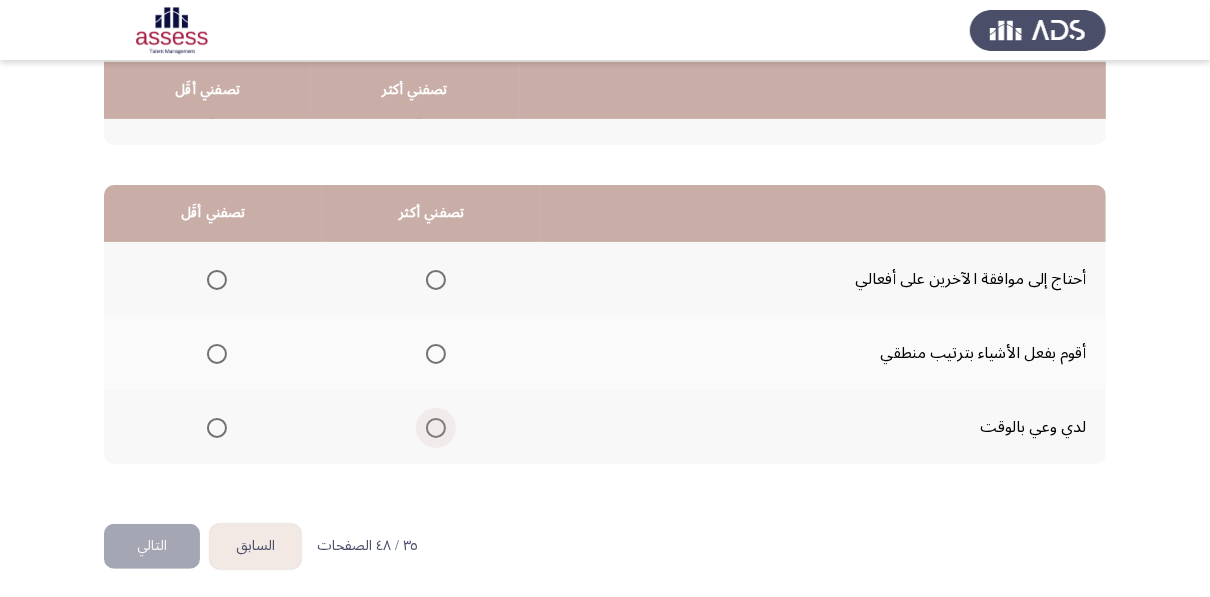 click at bounding box center [436, 428] 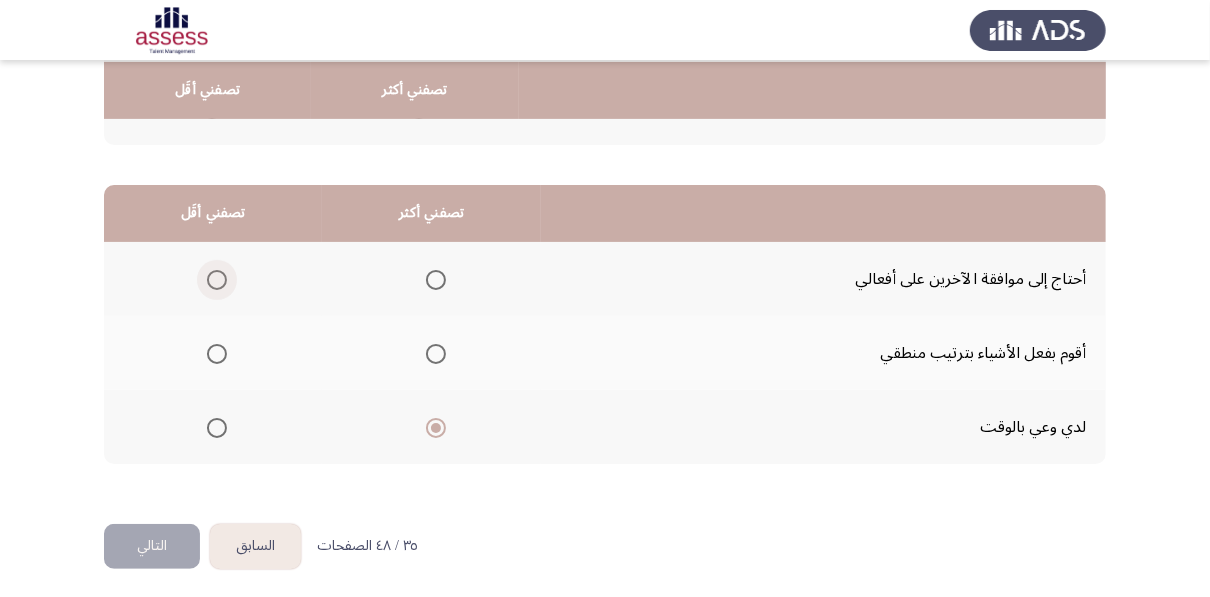 click at bounding box center (217, 280) 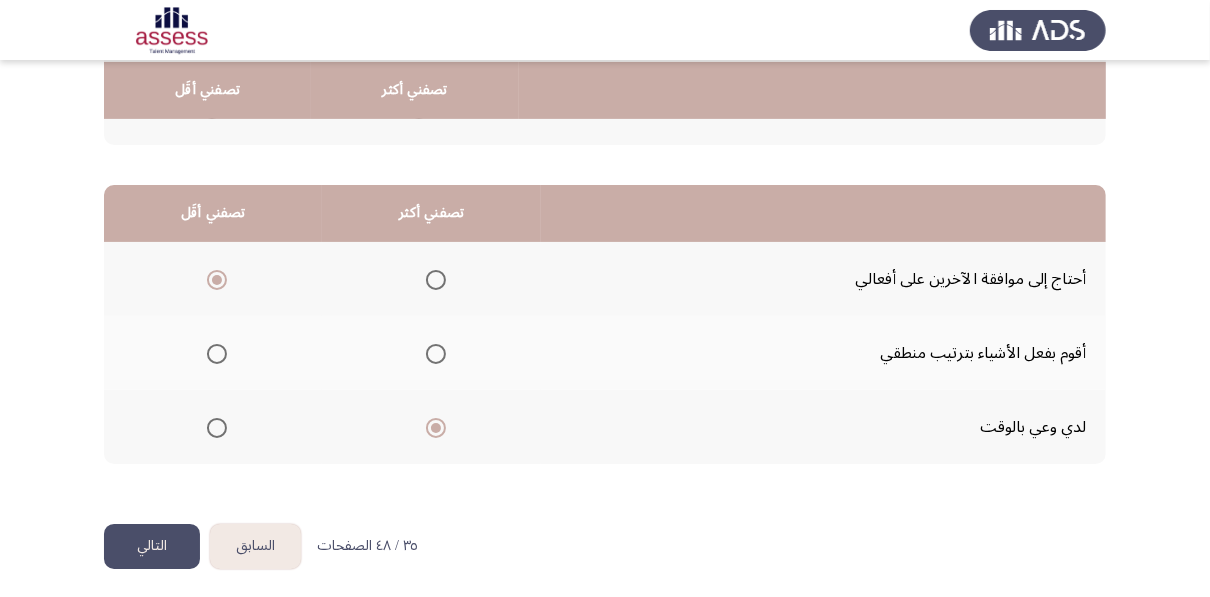 click on "التالي" 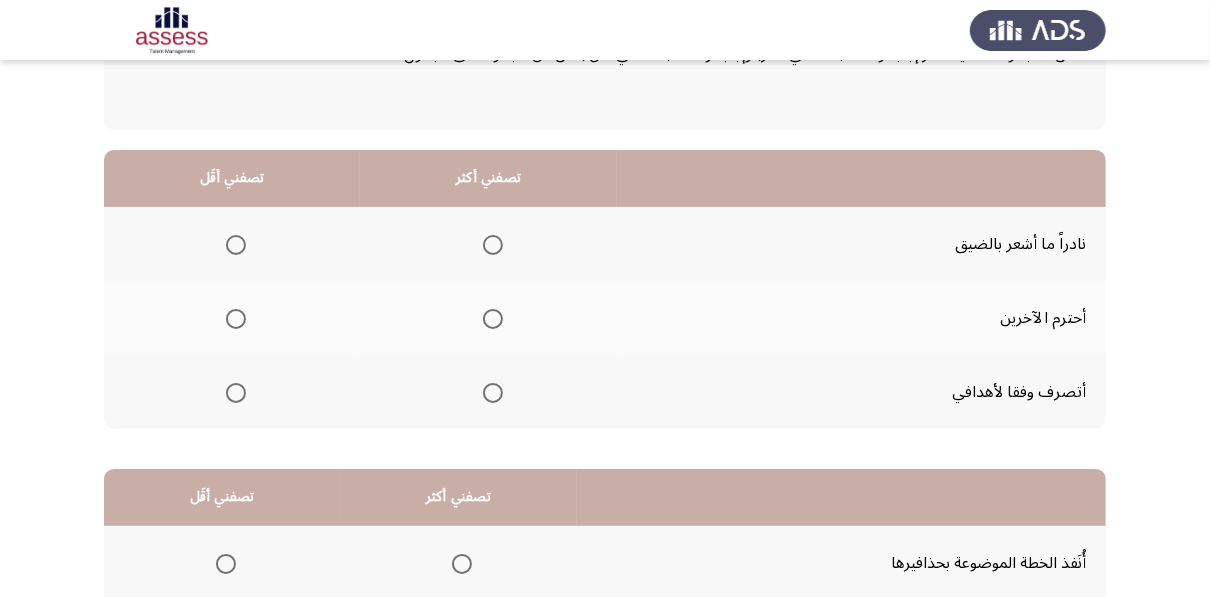 scroll, scrollTop: 160, scrollLeft: 0, axis: vertical 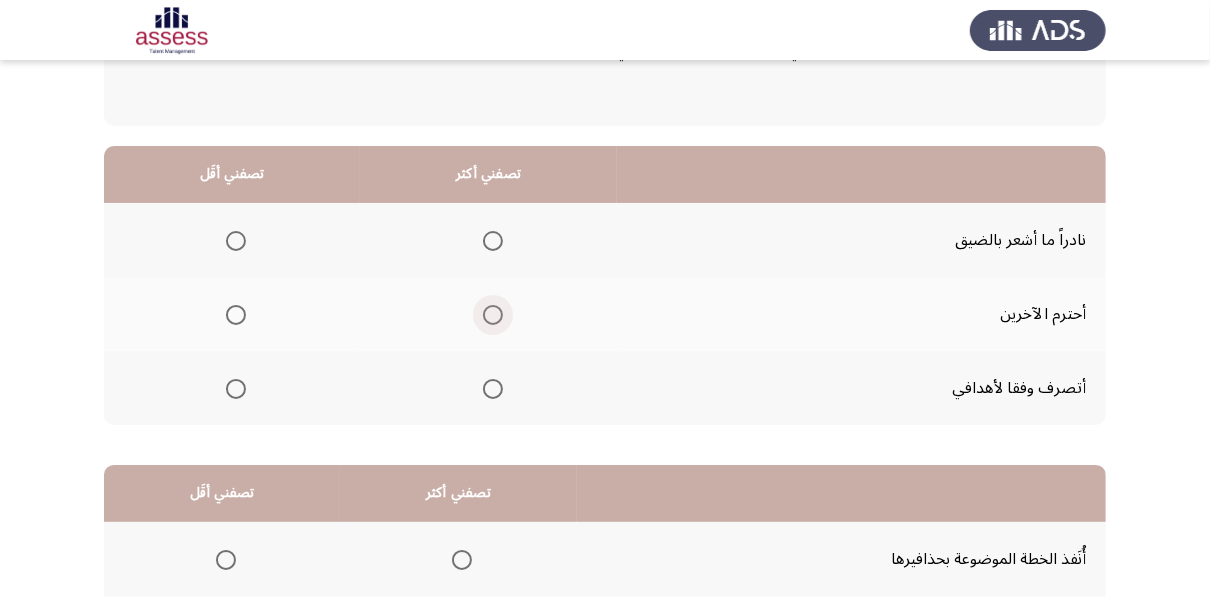 click at bounding box center [493, 315] 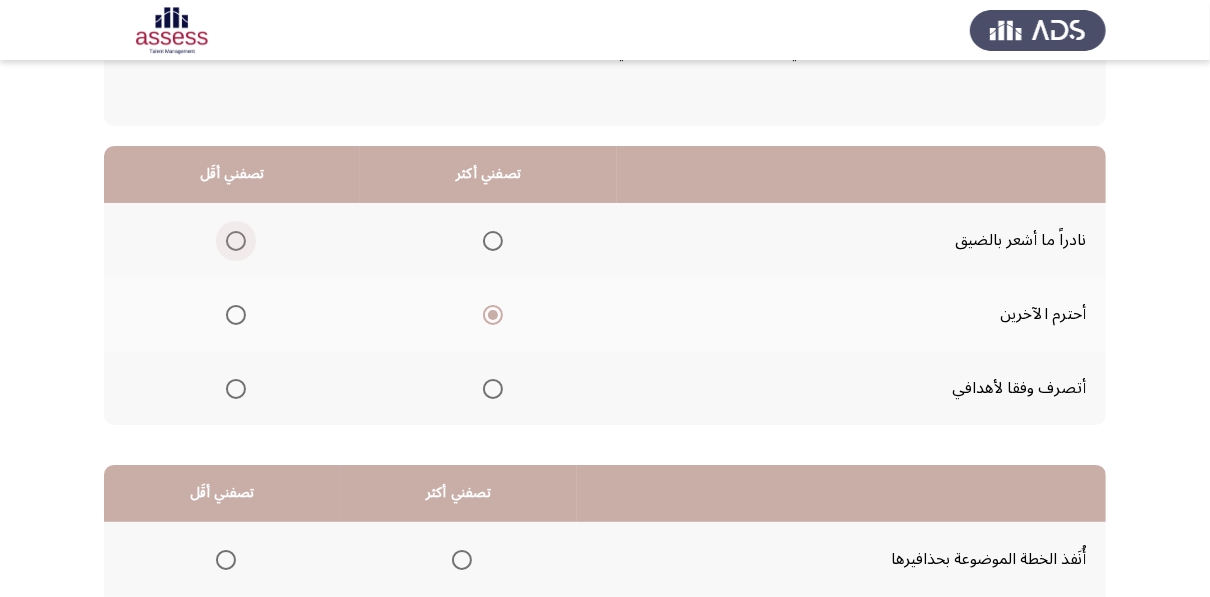 click at bounding box center (236, 241) 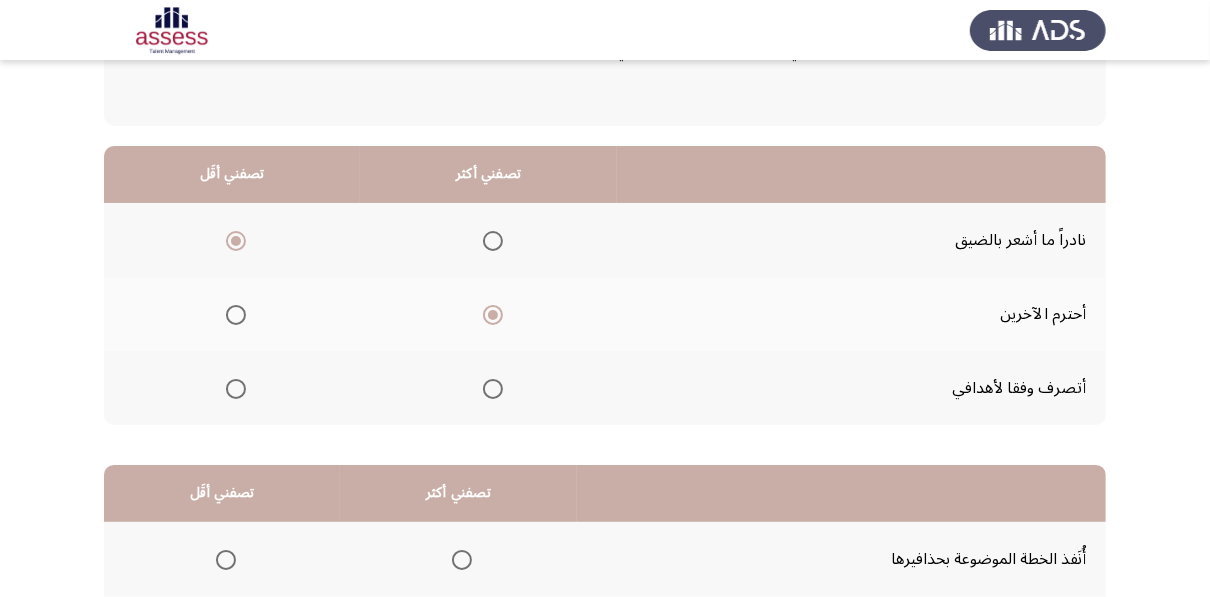click on "السابق
Development Assessment   التالي  من المجموعة التالية اختر إجابة واحدة ( تصفني أكثر) وإجابة واحدة ( تصفني أقل ) من كل مجموعة فى الجدول  تصفني أكثر   تصفني أقَل  نادراً ما أشعر بالضيق     أحترم الآخرين     أتصرف وفقا لأهدافي      تصفني أكثر   تصفني أقَل  أُنَفذ الخطة الموضوعة بحذافيرها     مسئولياتي تقودني وتوجهني     أواجه المواقف بفاعلية      ٣٦ / ٤٨ الصفحات   السابق
التالي" 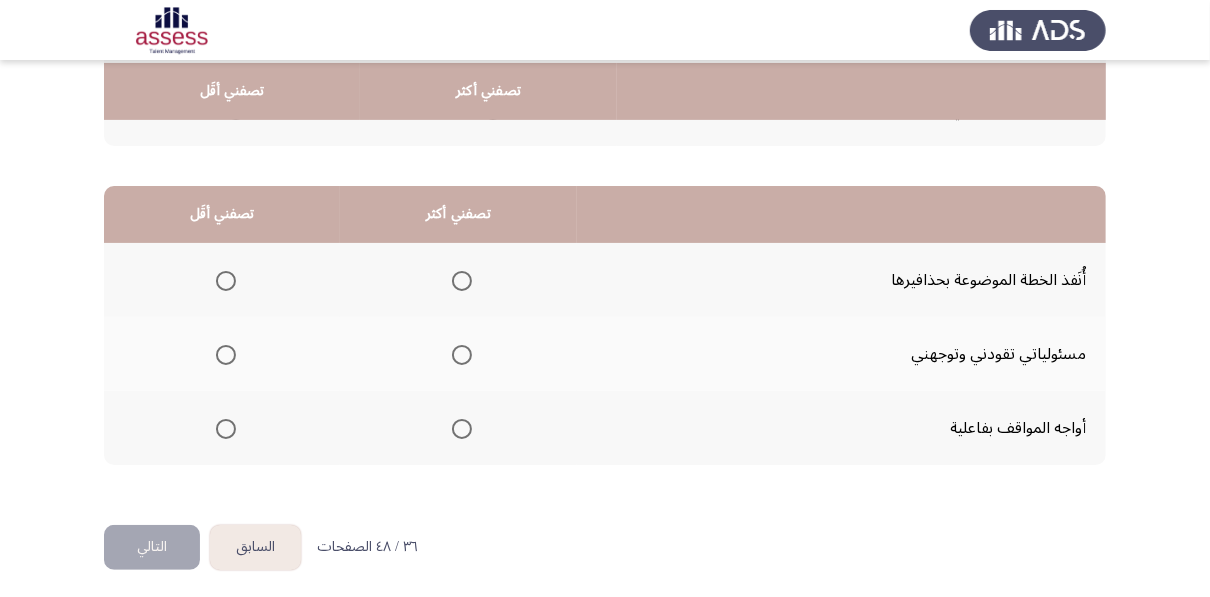 scroll, scrollTop: 440, scrollLeft: 0, axis: vertical 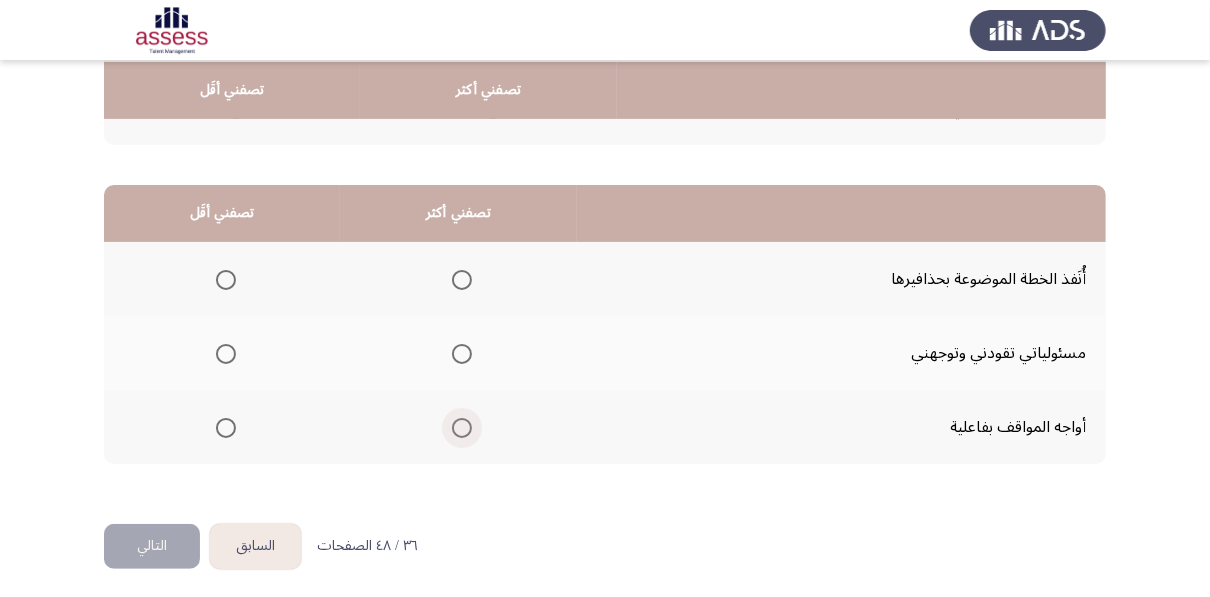 click at bounding box center [462, 428] 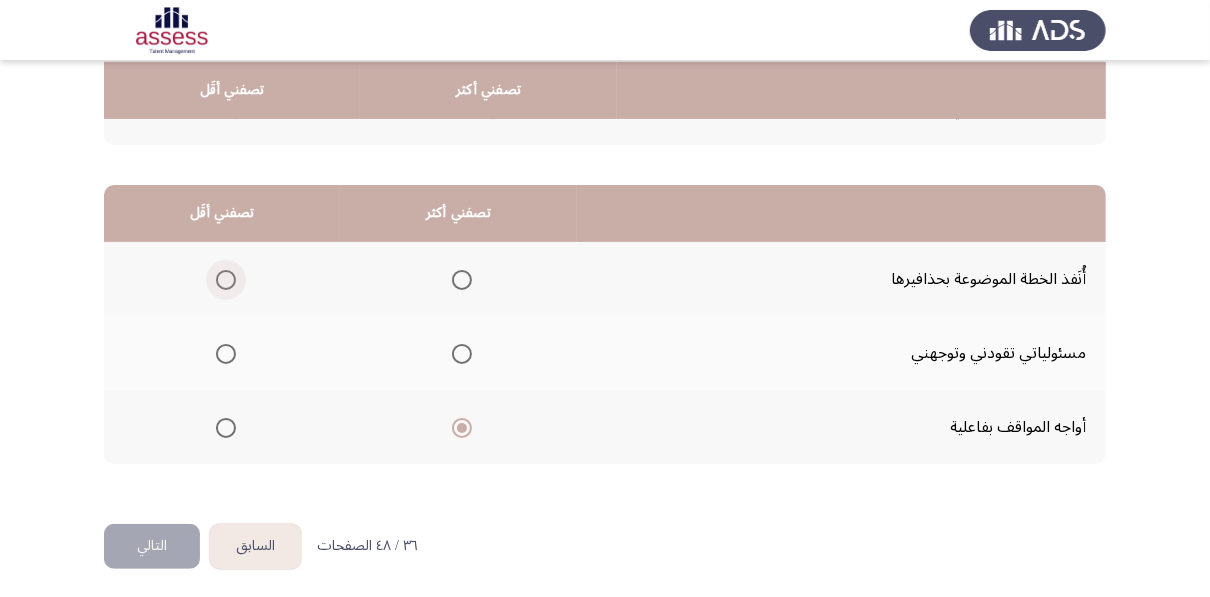 click at bounding box center (226, 280) 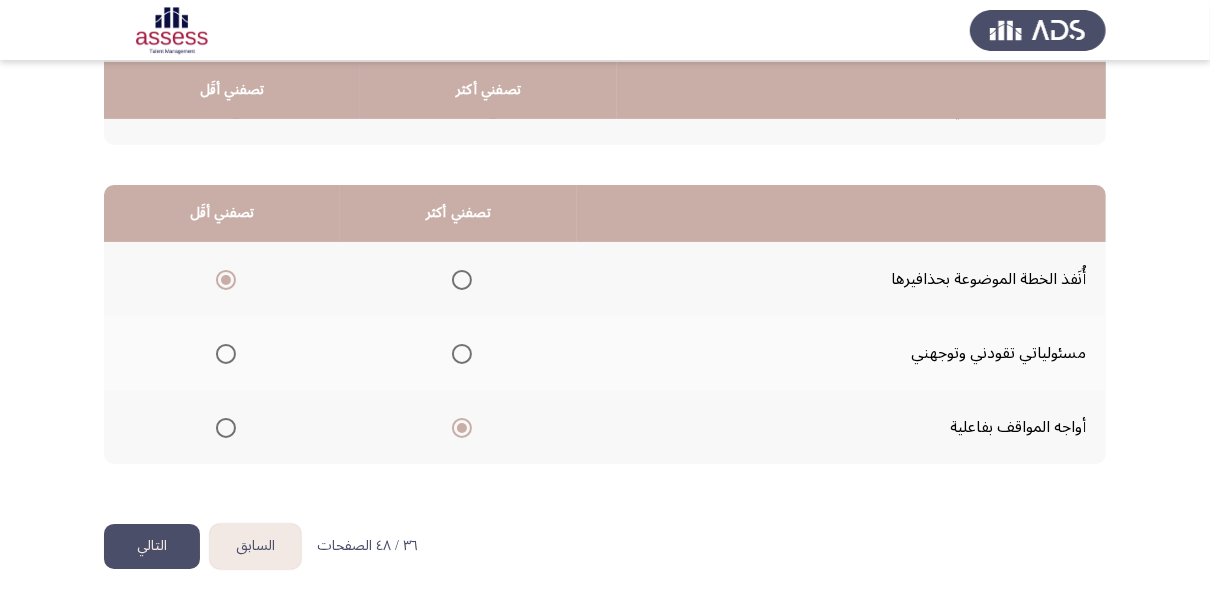 click on "السابق
Development Assessment   التالي  من المجموعة التالية اختر إجابة واحدة ( تصفني أكثر) وإجابة واحدة ( تصفني أقل ) من كل مجموعة فى الجدول  تصفني أكثر   تصفني أقَل  نادراً ما أشعر بالضيق     أحترم الآخرين     أتصرف وفقا لأهدافي      تصفني أكثر   تصفني أقَل  أُنَفذ الخطة الموضوعة بحذافيرها     مسئولياتي تقودني وتوجهني     أواجه المواقف بفاعلية      ٣٦ / ٤٨ الصفحات   السابق
التالي" 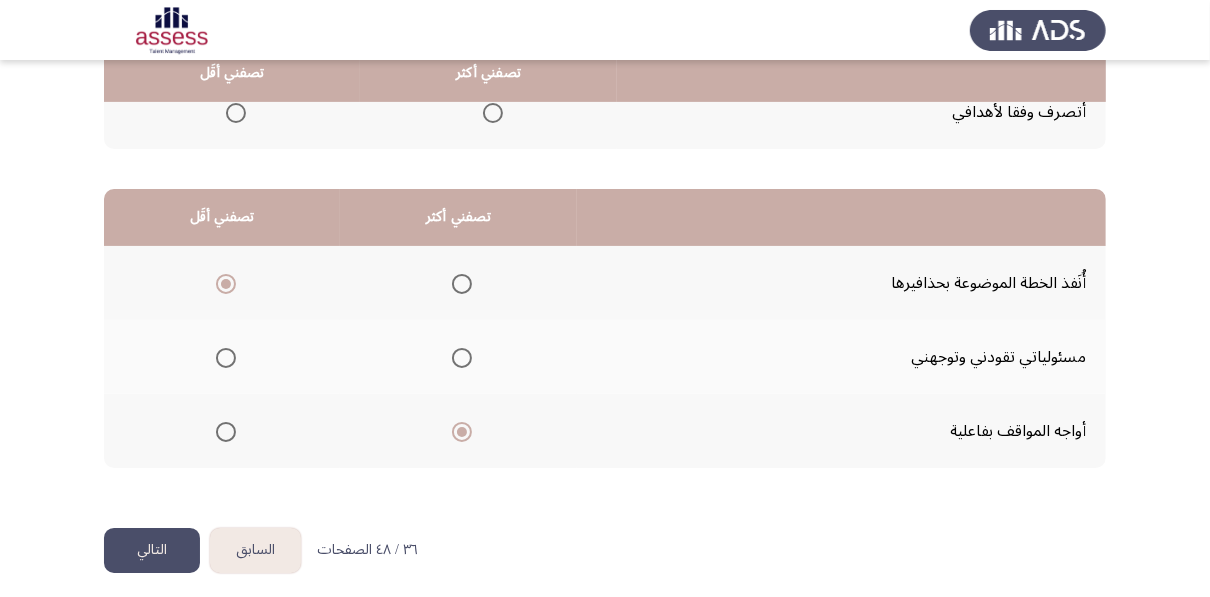 scroll, scrollTop: 440, scrollLeft: 0, axis: vertical 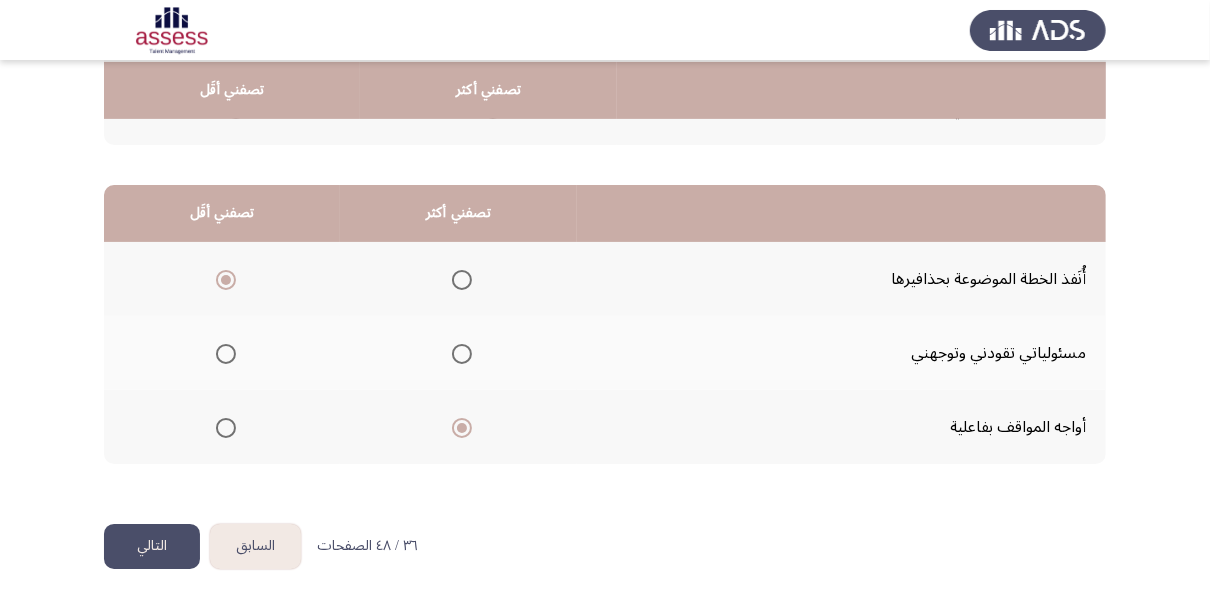 click on "التالي" 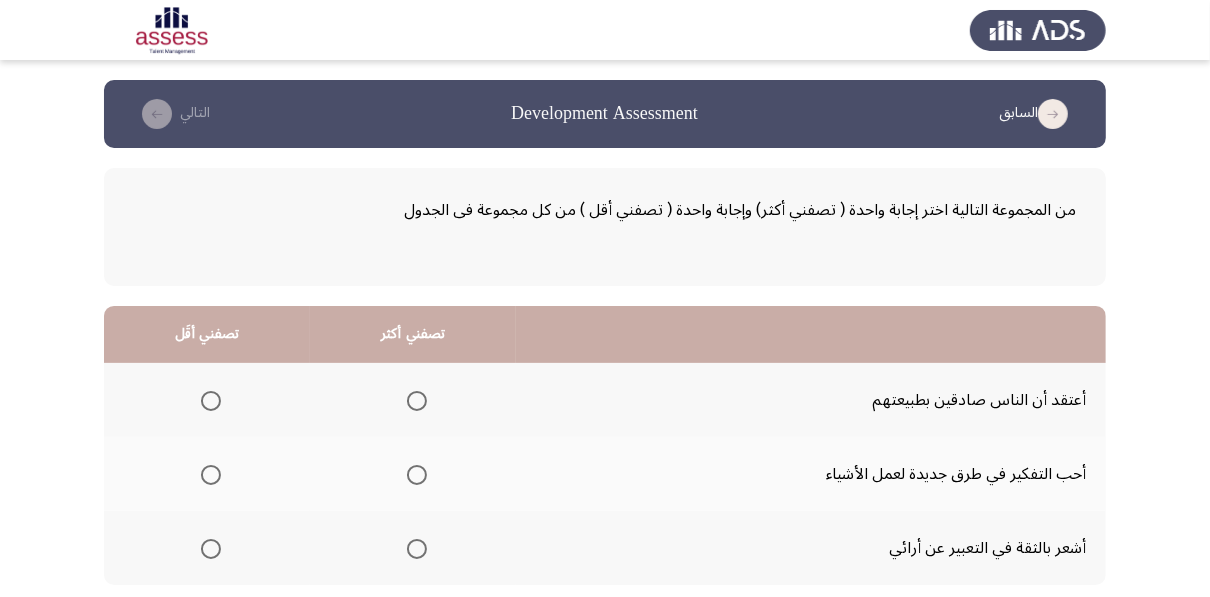 click on "السابق
Development Assessment   التالي  من المجموعة التالية اختر إجابة واحدة ( تصفني أكثر) وإجابة واحدة ( تصفني أقل ) من كل مجموعة فى الجدول  تصفني أكثر   تصفني أقَل  أعتقد أن الناس صادقين بطبيعتهم     أحب التفكير في طرق جديدة لعمل الأشياء     أشعر بالثقة في التعبير عن أرائي      تصفني أكثر   تصفني أقَل  أفكر في حلول ابداعية     لا أصاب بالإحباط بسهولة     أُلقي النكات      ٣٧ / ٤٨ الصفحات   السابق
التالي" 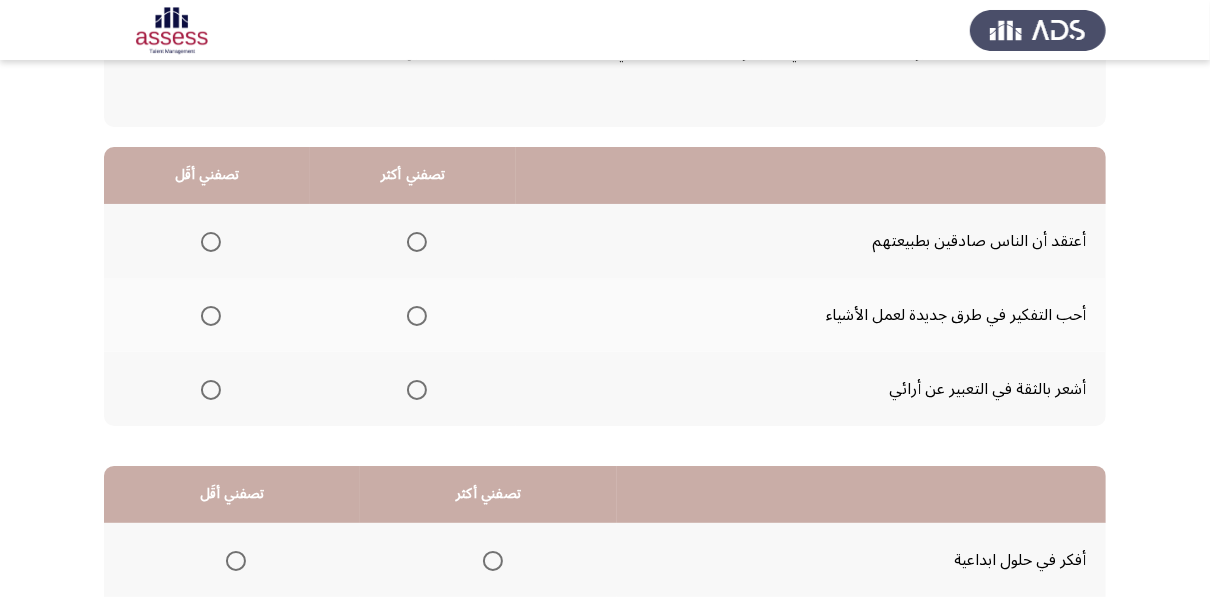 scroll, scrollTop: 160, scrollLeft: 0, axis: vertical 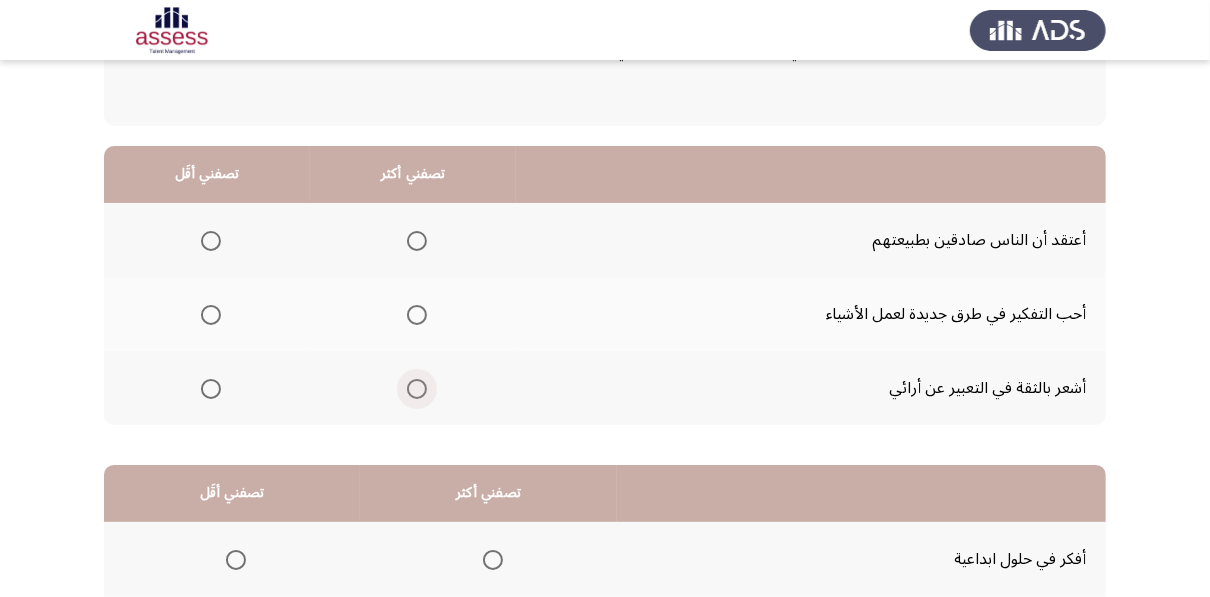 click at bounding box center [417, 389] 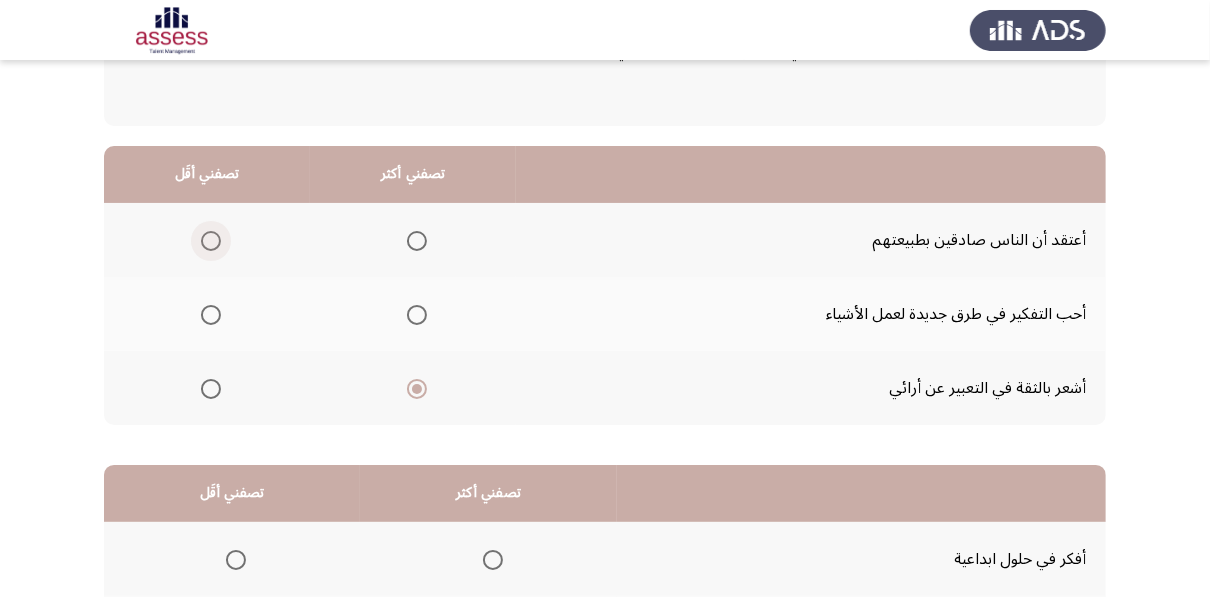 click at bounding box center [211, 241] 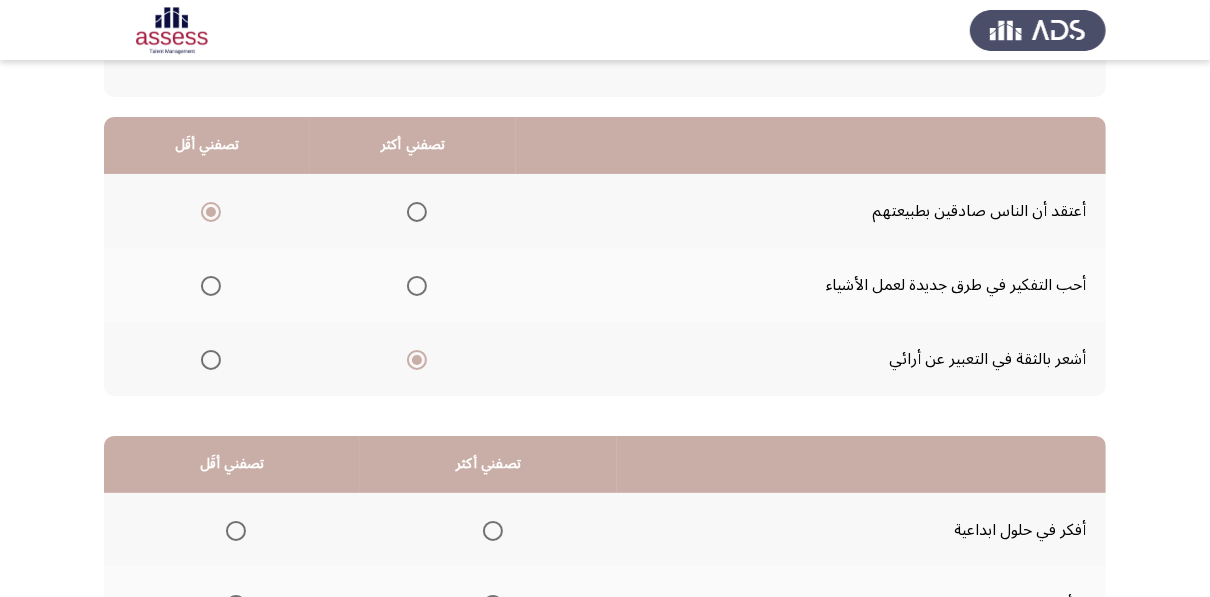 click on "أعتقد أن الناس صادقين بطبيعتهم     أحب التفكير في طرق جديدة لعمل الأشياء     أشعر بالثقة في التعبير عن أرائي" 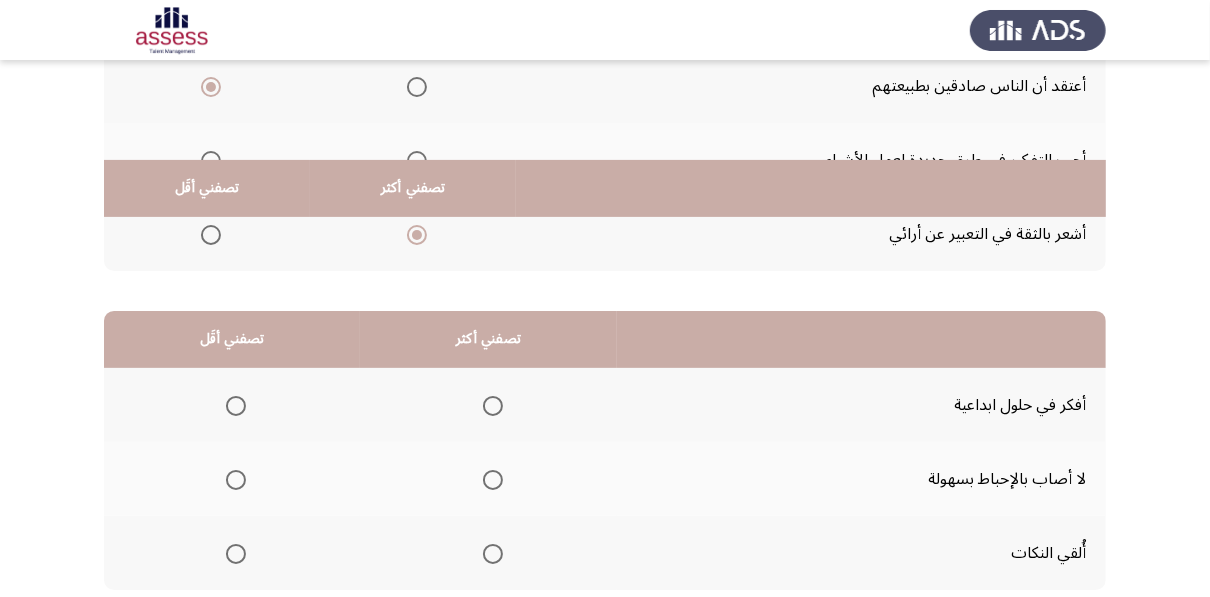 scroll, scrollTop: 440, scrollLeft: 0, axis: vertical 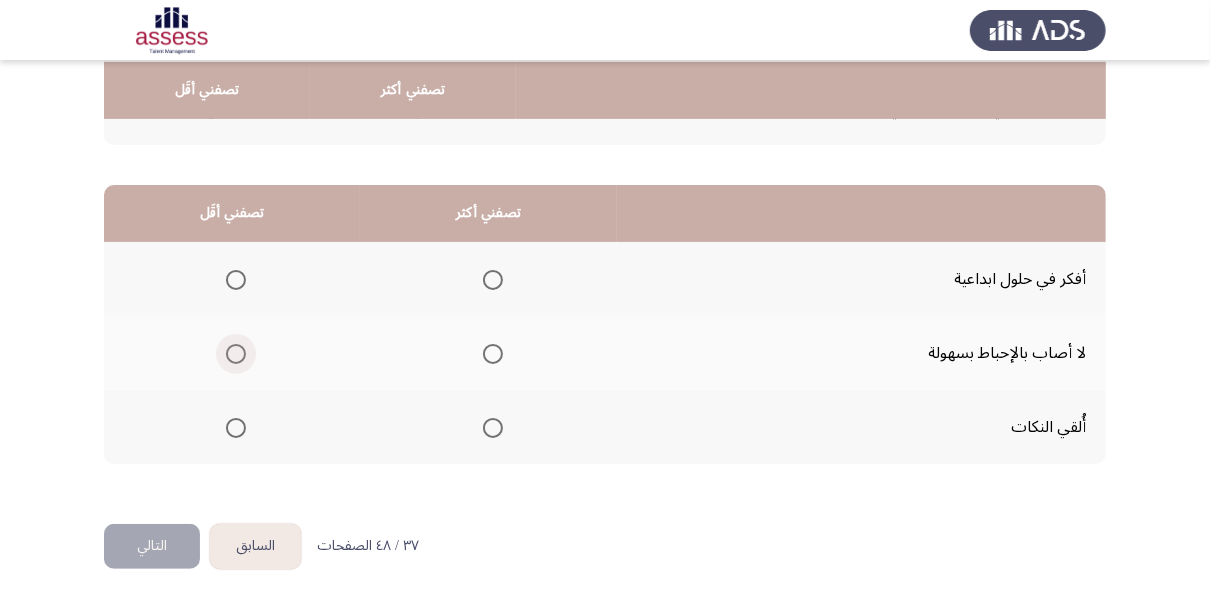 click at bounding box center (236, 354) 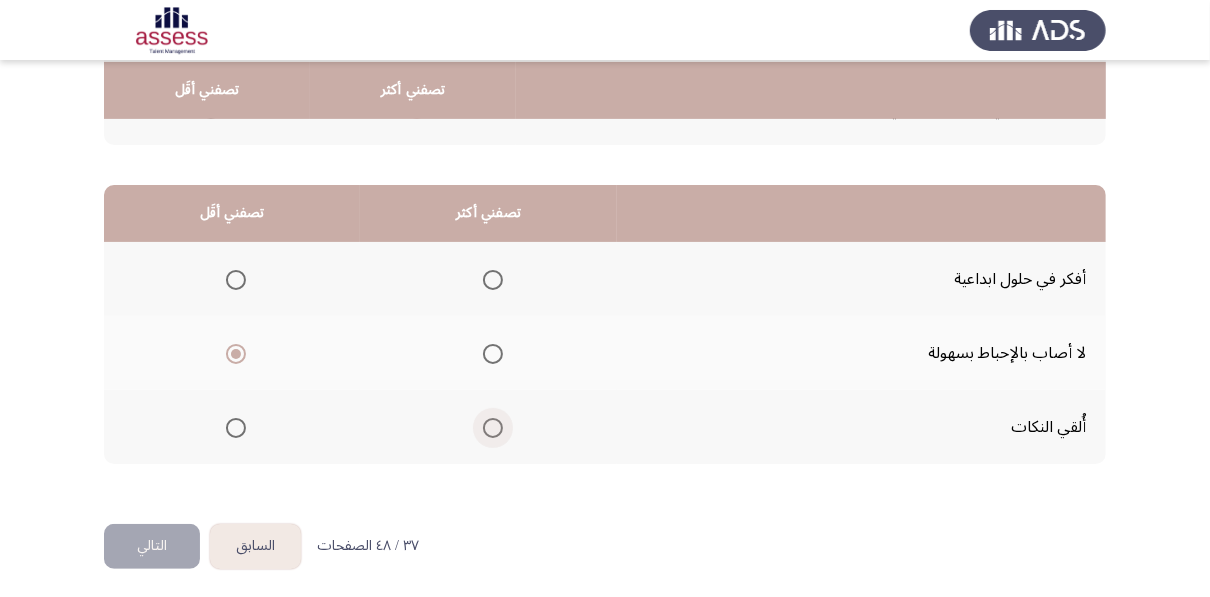 click at bounding box center [493, 428] 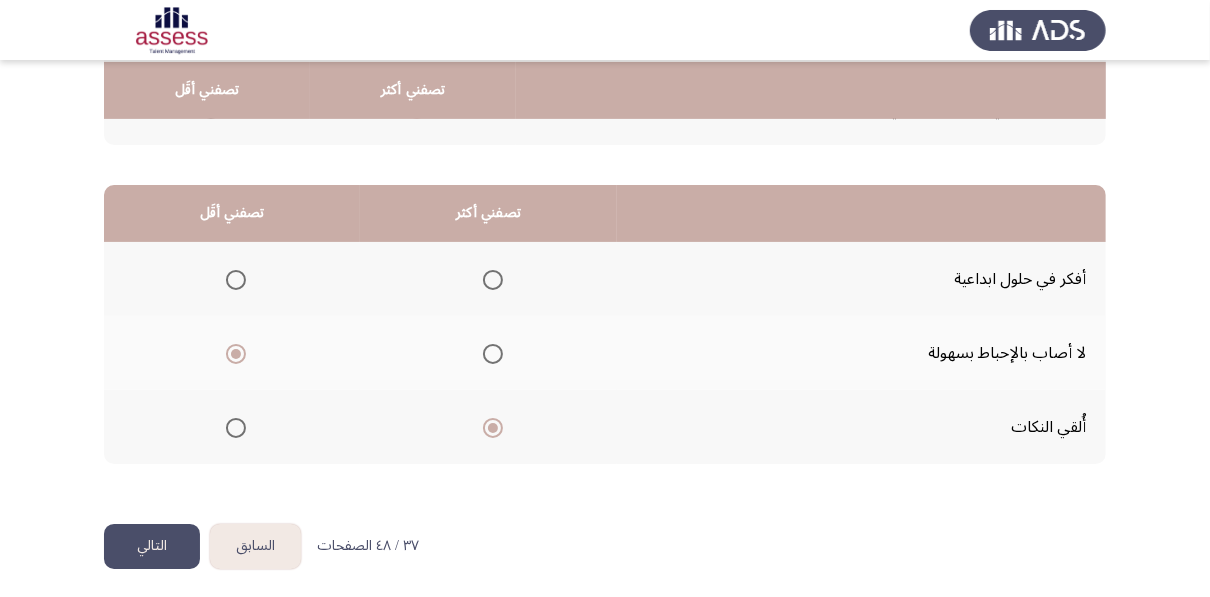 click on "التالي" 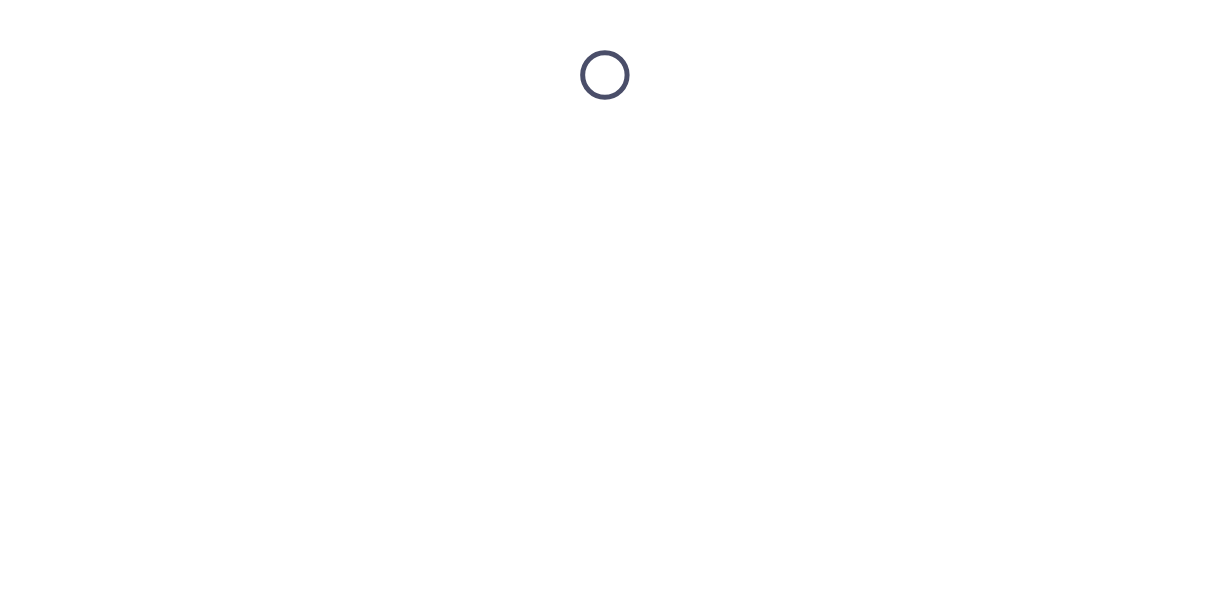 scroll, scrollTop: 0, scrollLeft: 0, axis: both 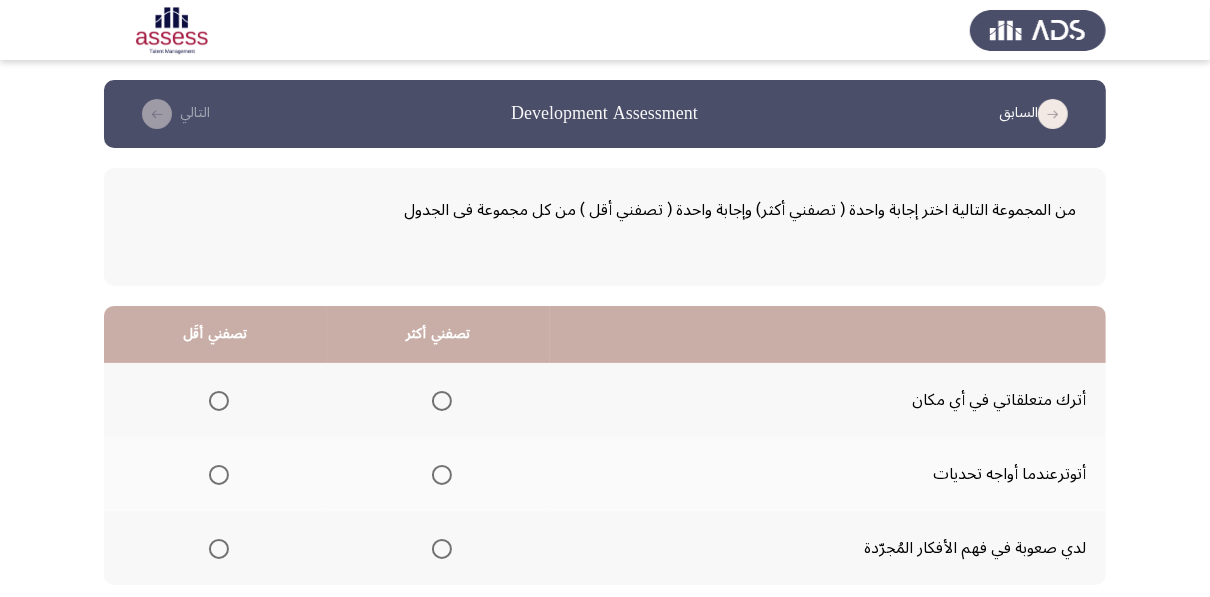 click on "السابق
Development Assessment   التالي  من المجموعة التالية اختر إجابة واحدة ( تصفني أكثر) وإجابة واحدة ( تصفني أقل ) من كل مجموعة فى الجدول  تصفني أكثر   تصفني أقَل  أترك متعلقاتي في أي مكان     أتوترعندما أواجه تحديات     لدي صعوبة في فهم الأفكار المُجرّدة      تصفني أكثر   تصفني أقَل  أعتمد على الحدس لاتخاذ قرار     أُكَوِّن صداقات بسهولة     أعرف دائماً ما أريد فعله      ٣٨ / ٤٨ الصفحات   السابق
التالي" 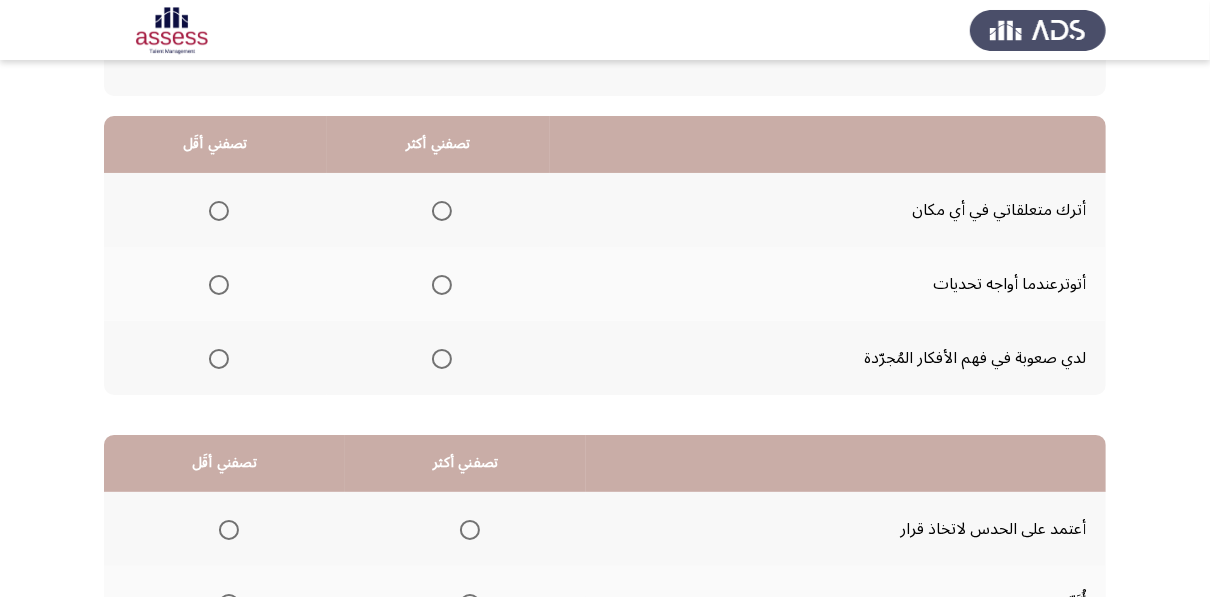 scroll, scrollTop: 192, scrollLeft: 0, axis: vertical 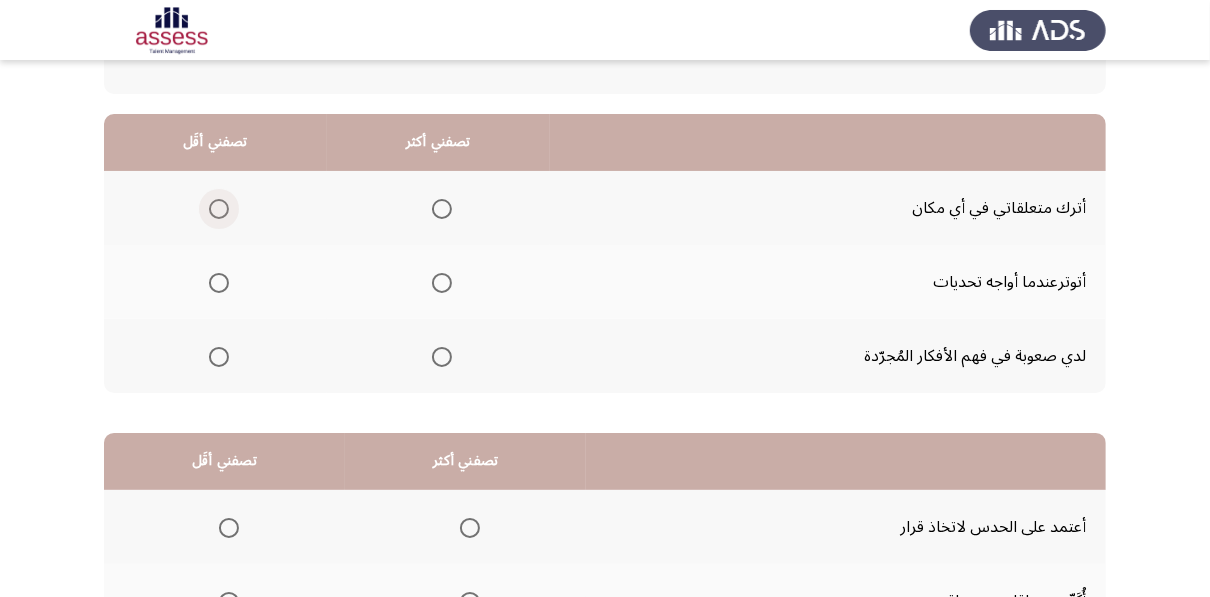 click at bounding box center (219, 209) 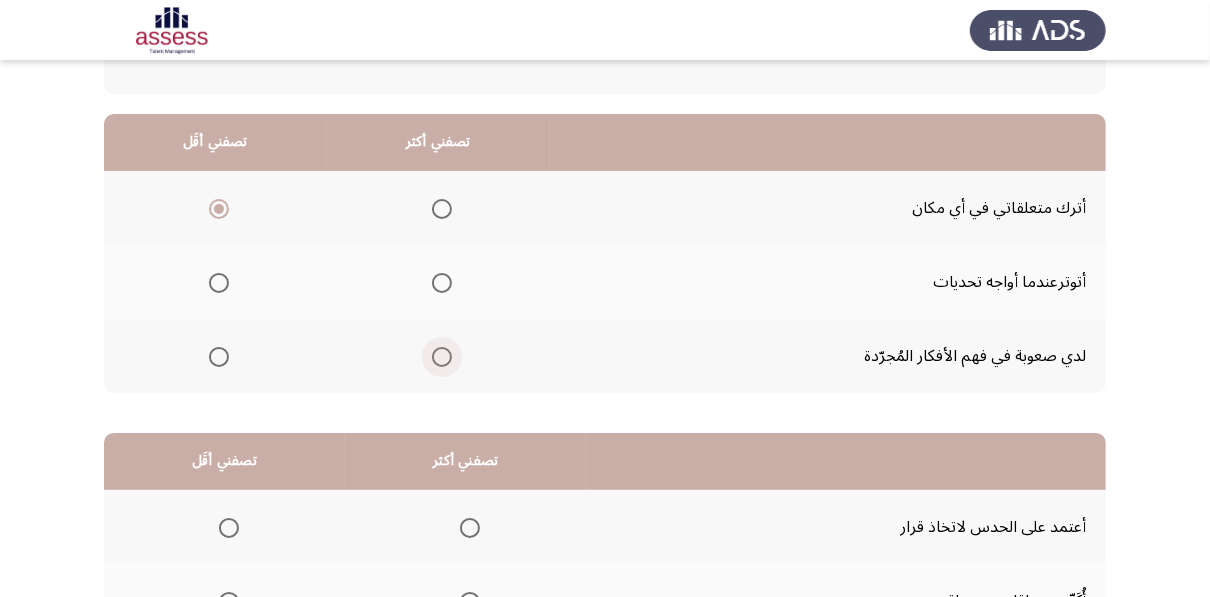 click at bounding box center [442, 357] 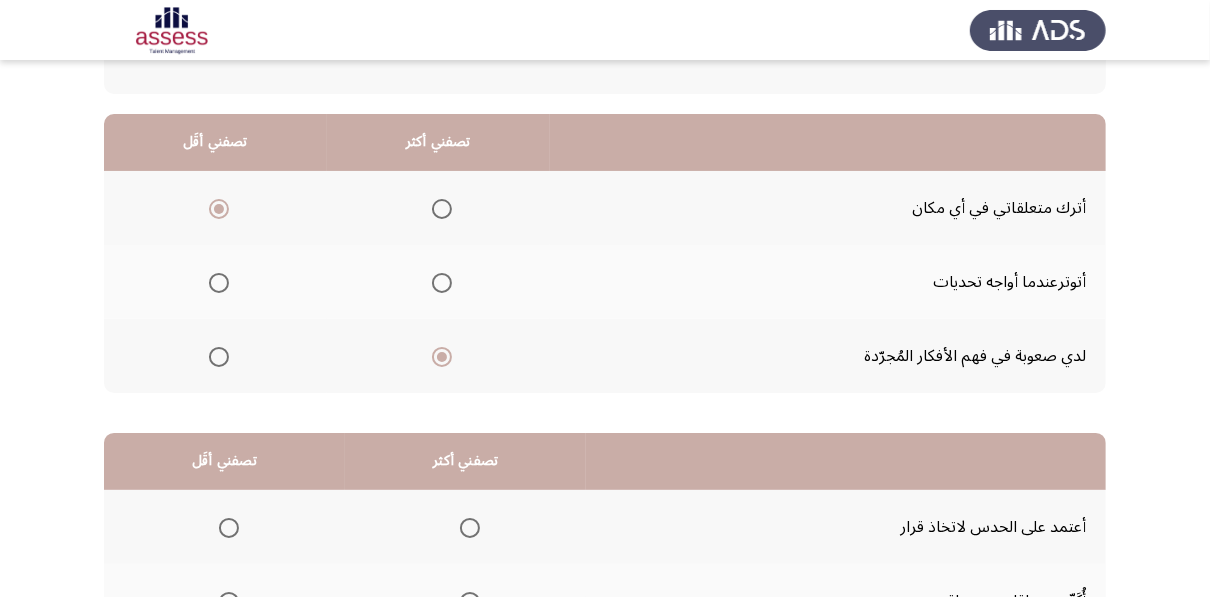 click on "السابق
Development Assessment   التالي  من المجموعة التالية اختر إجابة واحدة ( تصفني أكثر) وإجابة واحدة ( تصفني أقل ) من كل مجموعة فى الجدول  تصفني أكثر   تصفني أقَل  أترك متعلقاتي في أي مكان     أتوترعندما أواجه تحديات     لدي صعوبة في فهم الأفكار المُجرّدة      تصفني أكثر   تصفني أقَل  أعتمد على الحدس لاتخاذ قرار     أُكَوِّن صداقات بسهولة     أعرف دائماً ما أريد فعله      ٣٨ / ٤٨ الصفحات   السابق
التالي" 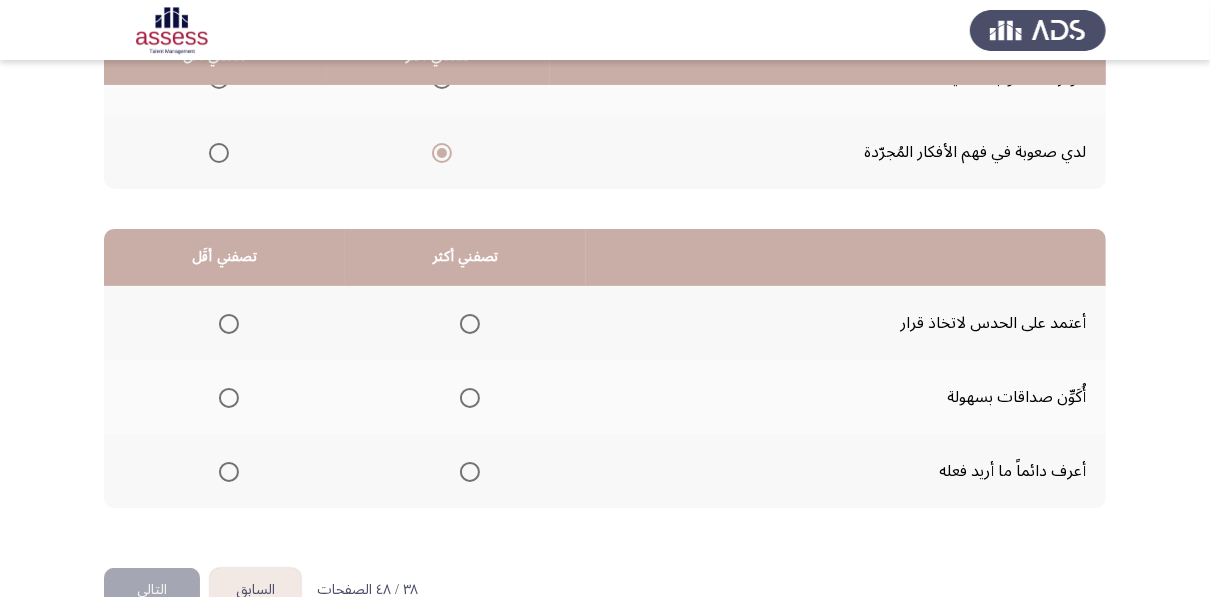 scroll, scrollTop: 440, scrollLeft: 0, axis: vertical 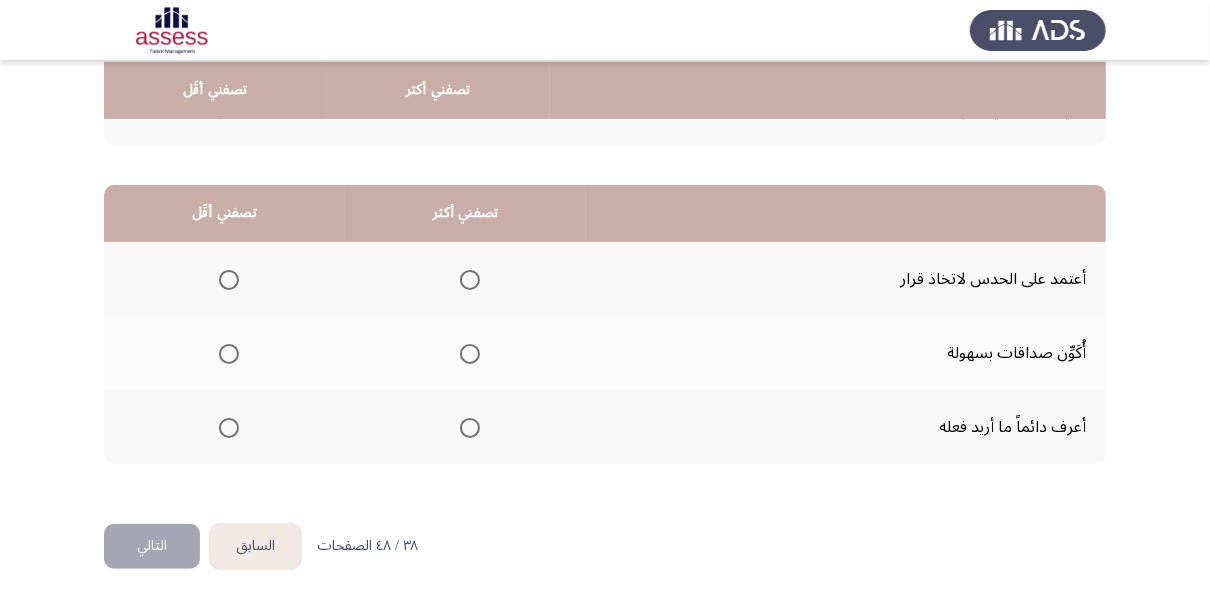 click at bounding box center [470, 354] 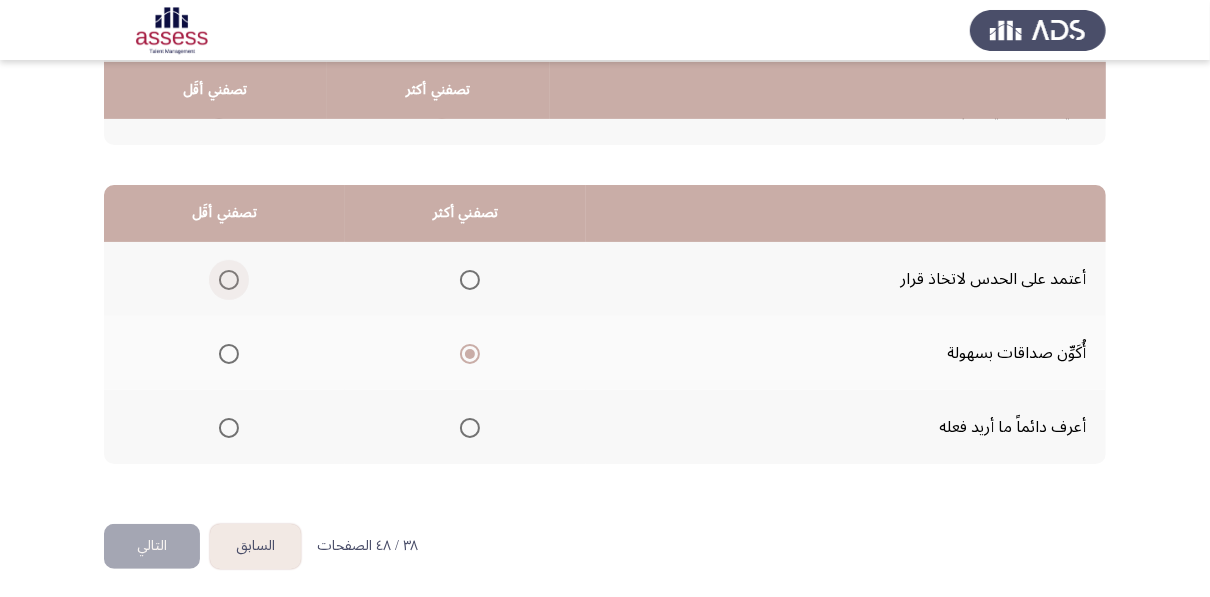 click at bounding box center (229, 280) 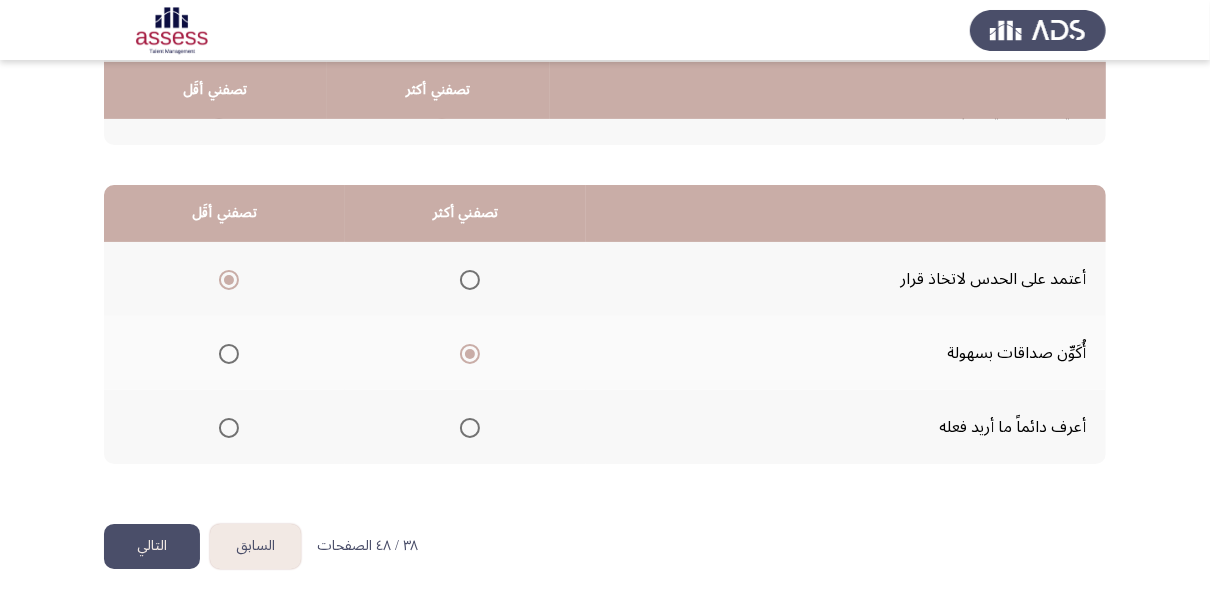 click on "التالي" 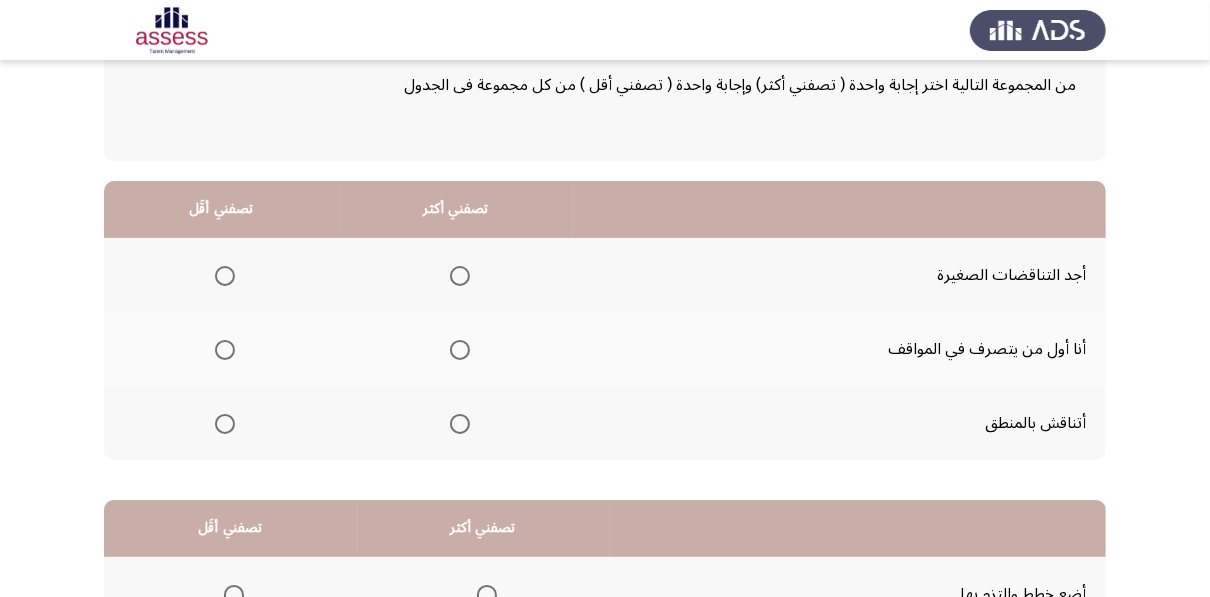 scroll, scrollTop: 128, scrollLeft: 0, axis: vertical 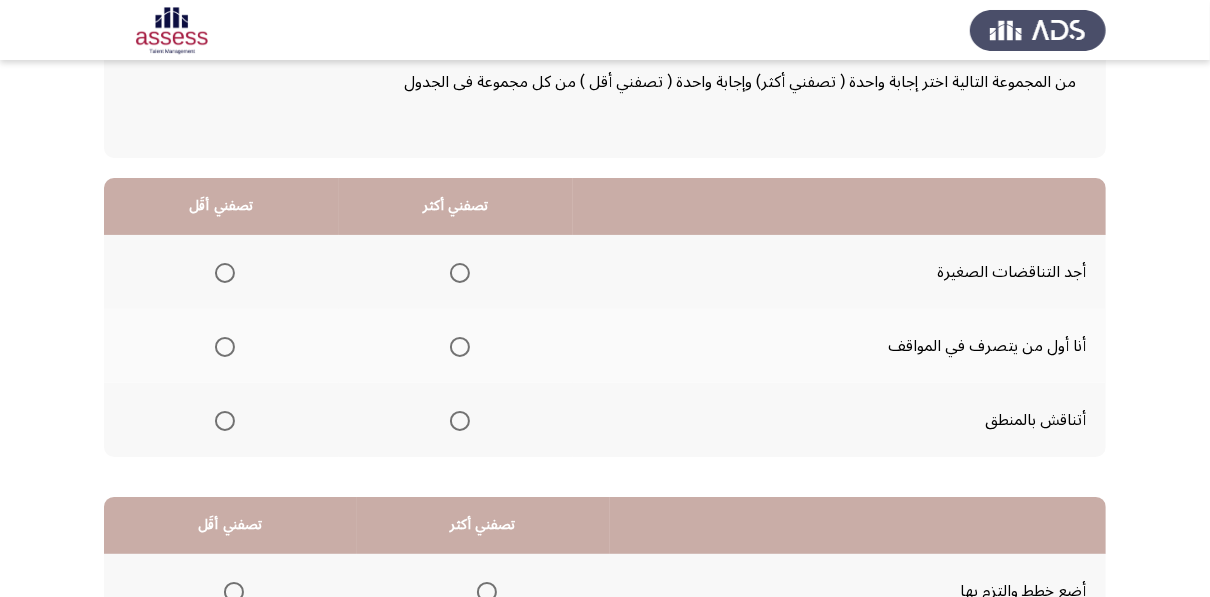 click at bounding box center [460, 347] 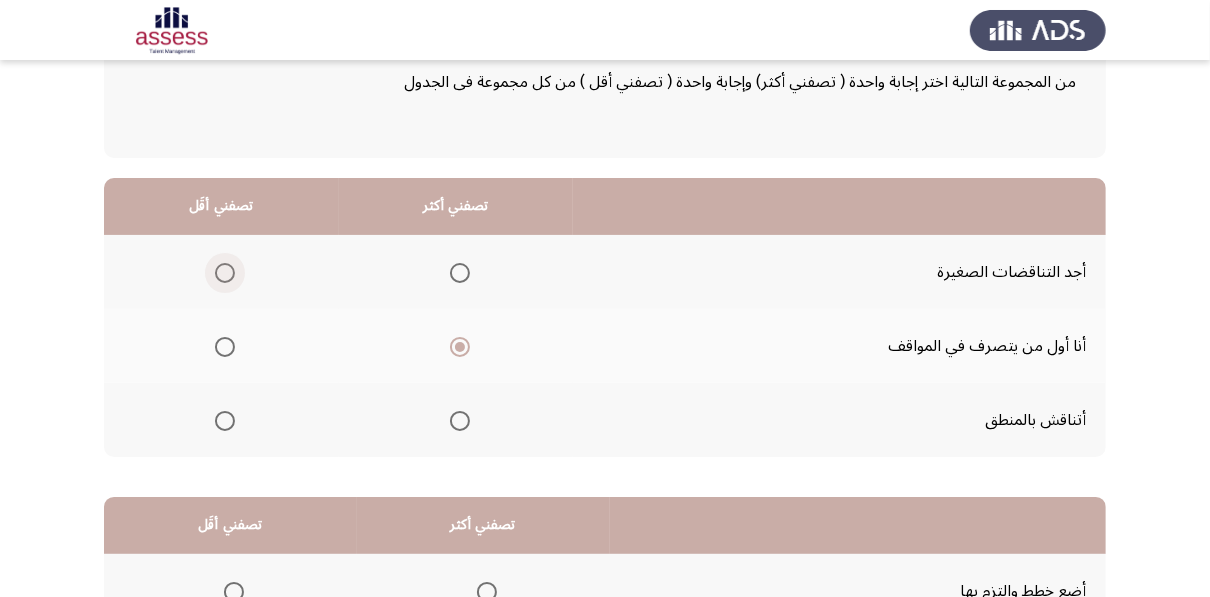 click at bounding box center (225, 273) 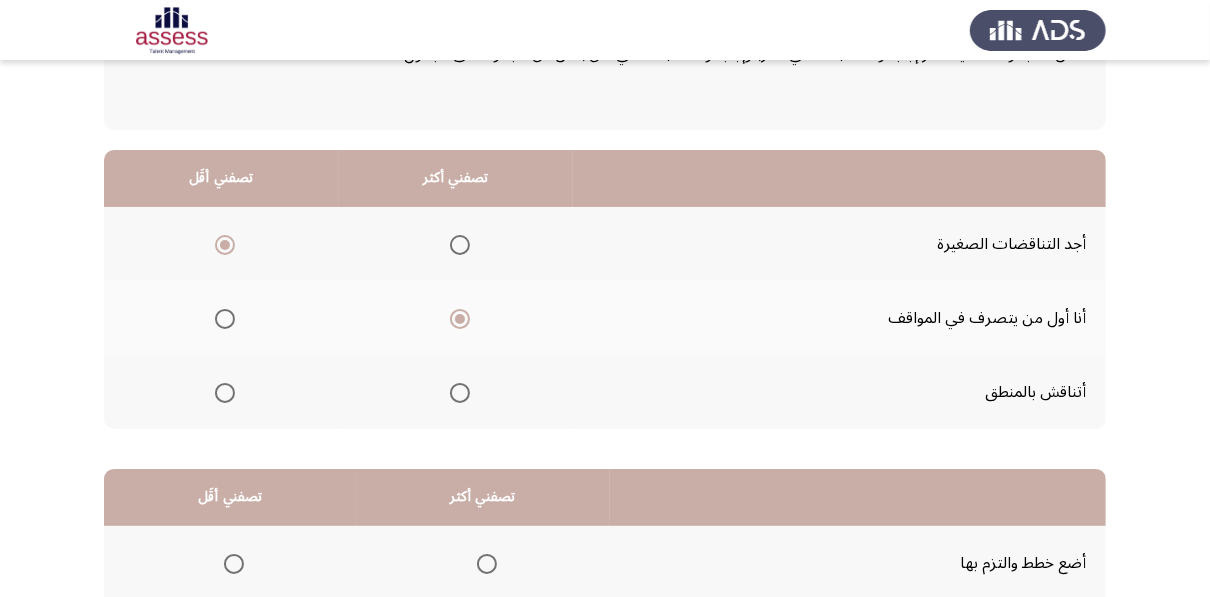 click on "السابق
Development Assessment   التالي  من المجموعة التالية اختر إجابة واحدة ( تصفني أكثر) وإجابة واحدة ( تصفني أقل ) من كل مجموعة فى الجدول  تصفني أكثر   تصفني أقَل  أجد التناقضات الصغيرة     أنا أول من يتصرف في المواقف     أتناقش بالمنطق      تصفني أكثر   تصفني أقَل  أضع خطط والتزم بها     أحتفظ بسجلات مفصلة     لدي أراء وسلوكيات واضحة      ٣٩ / ٤٨ الصفحات   السابق
التالي" 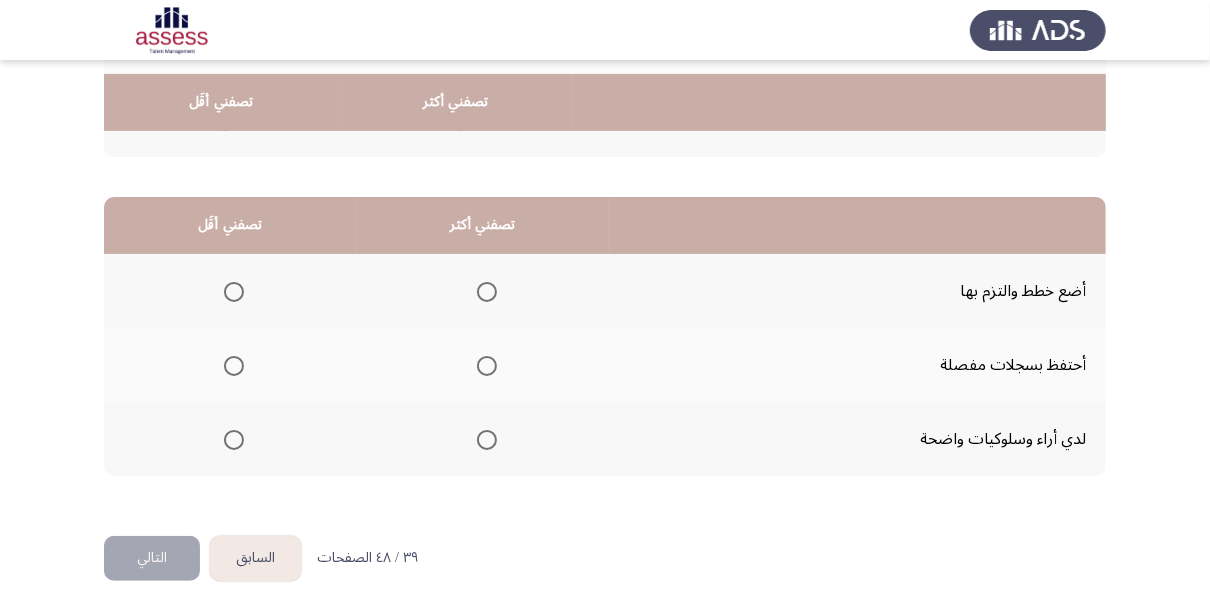 scroll, scrollTop: 440, scrollLeft: 0, axis: vertical 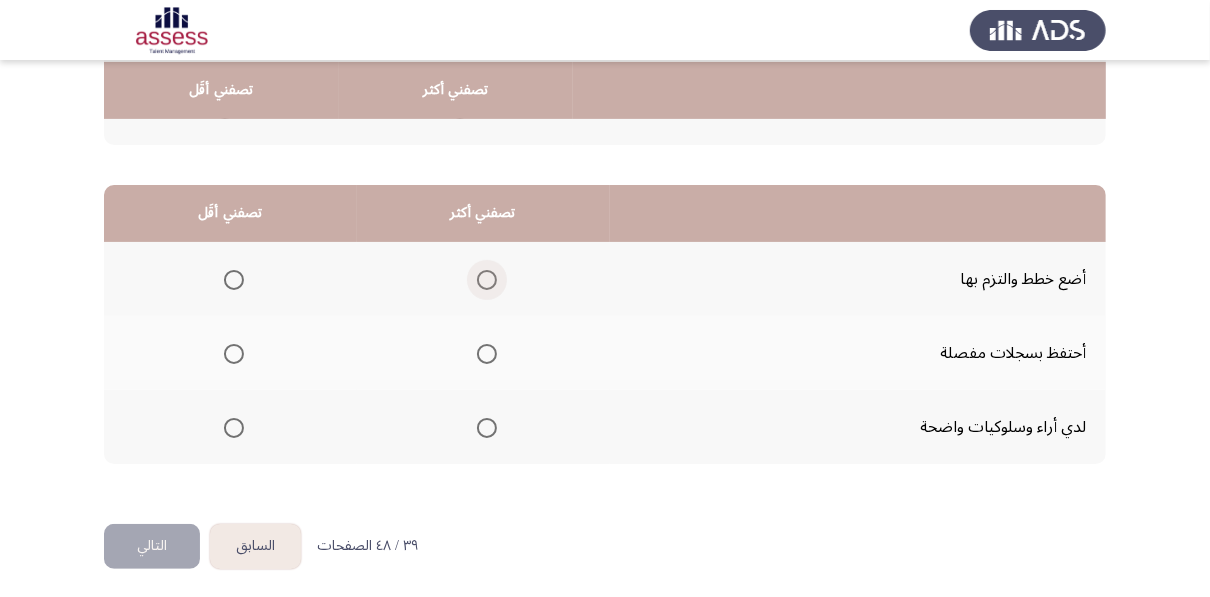 click at bounding box center [487, 280] 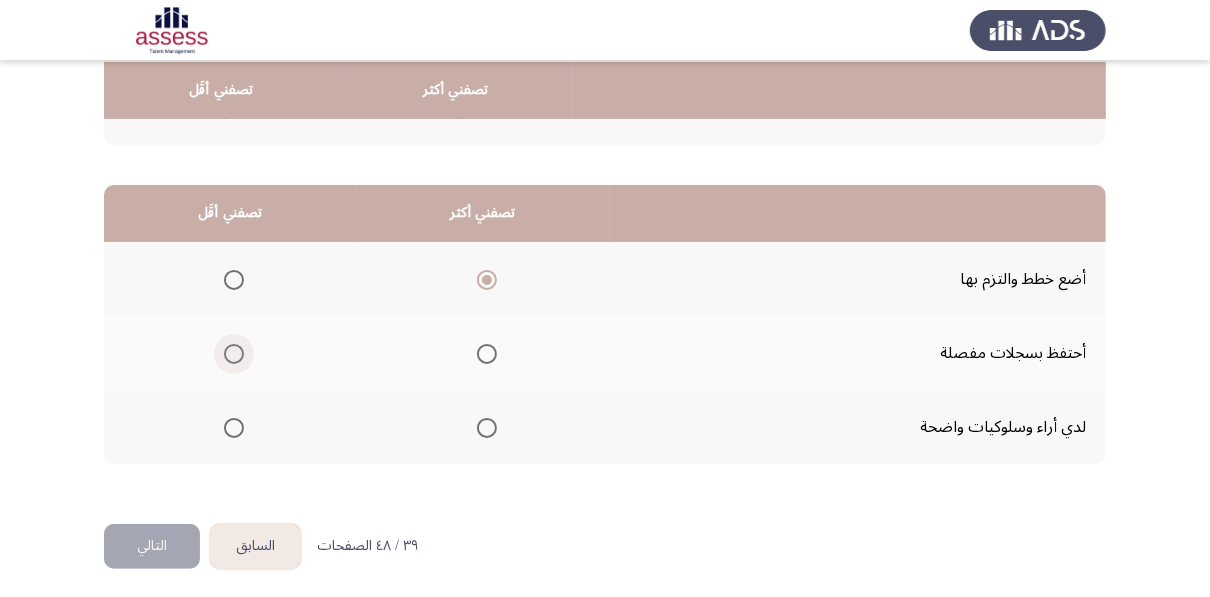 click at bounding box center (234, 354) 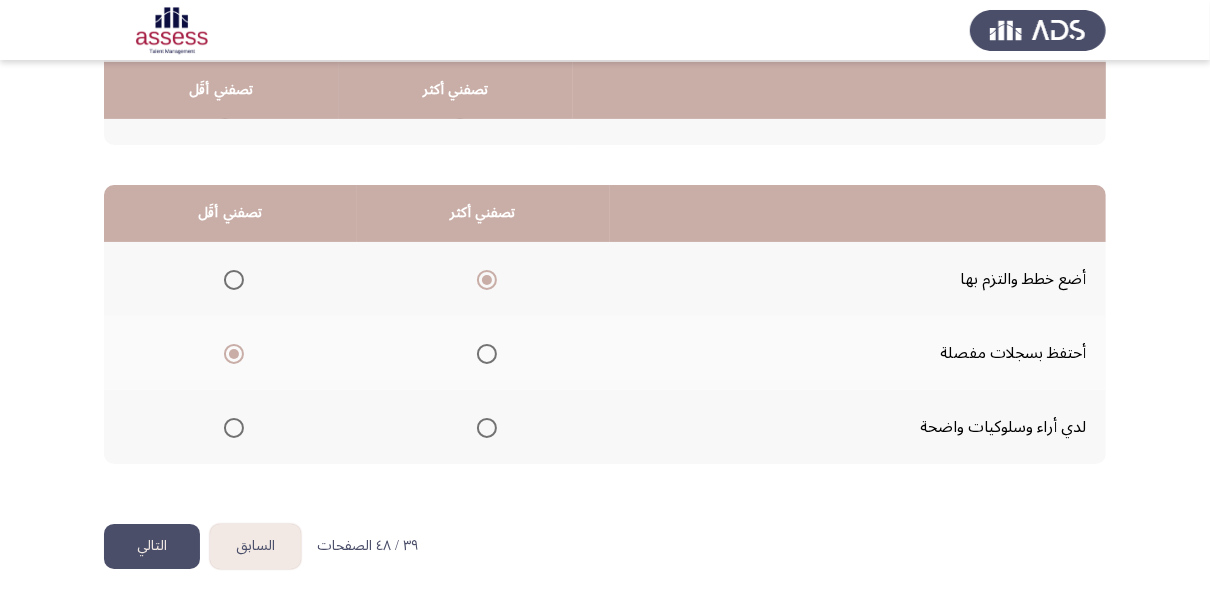 click on "التالي" 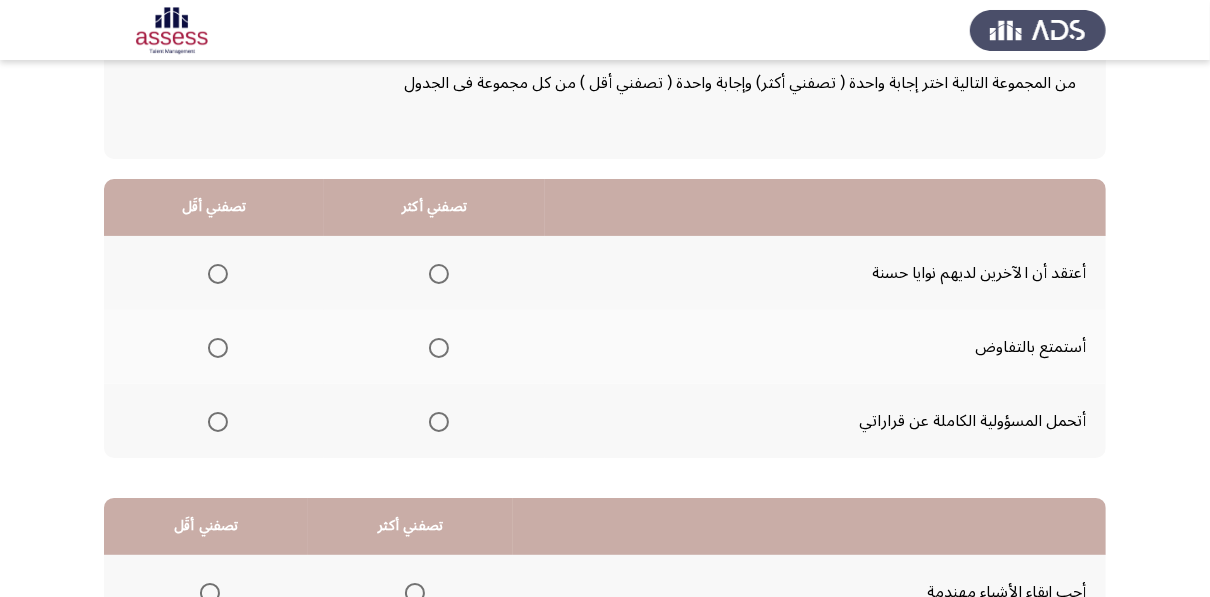 scroll, scrollTop: 128, scrollLeft: 0, axis: vertical 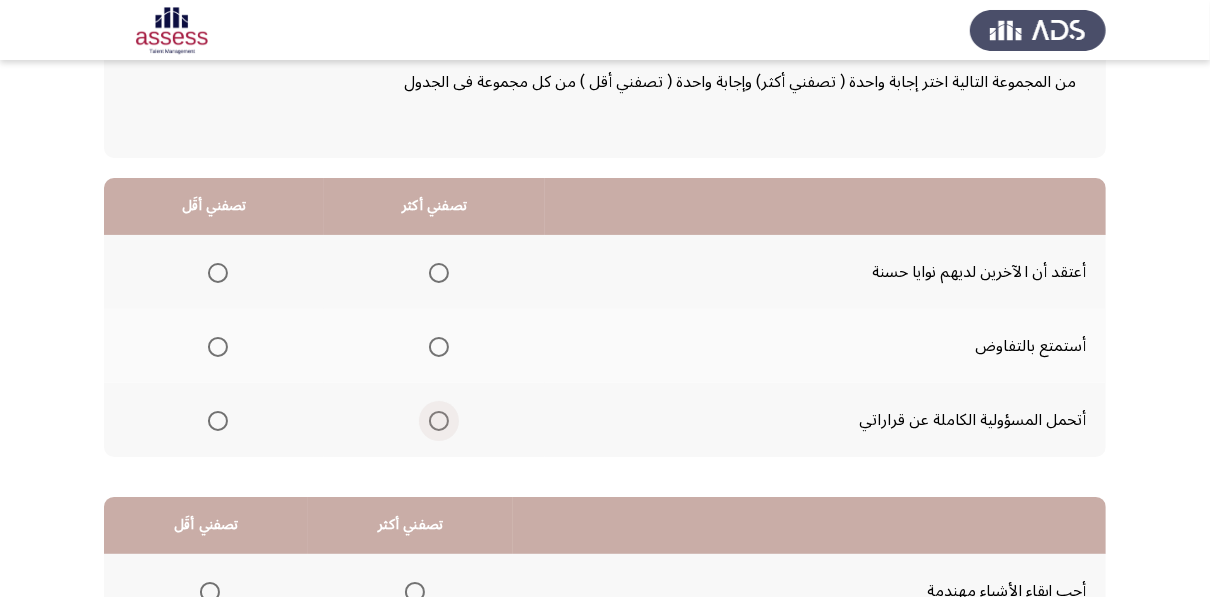click at bounding box center [439, 421] 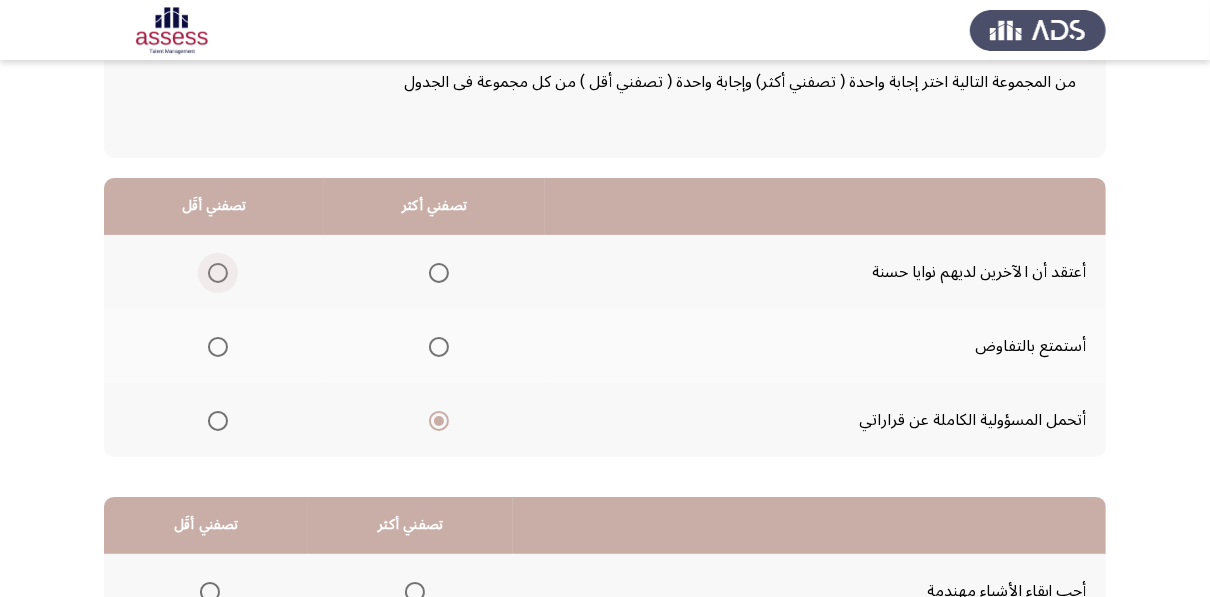 click at bounding box center (218, 273) 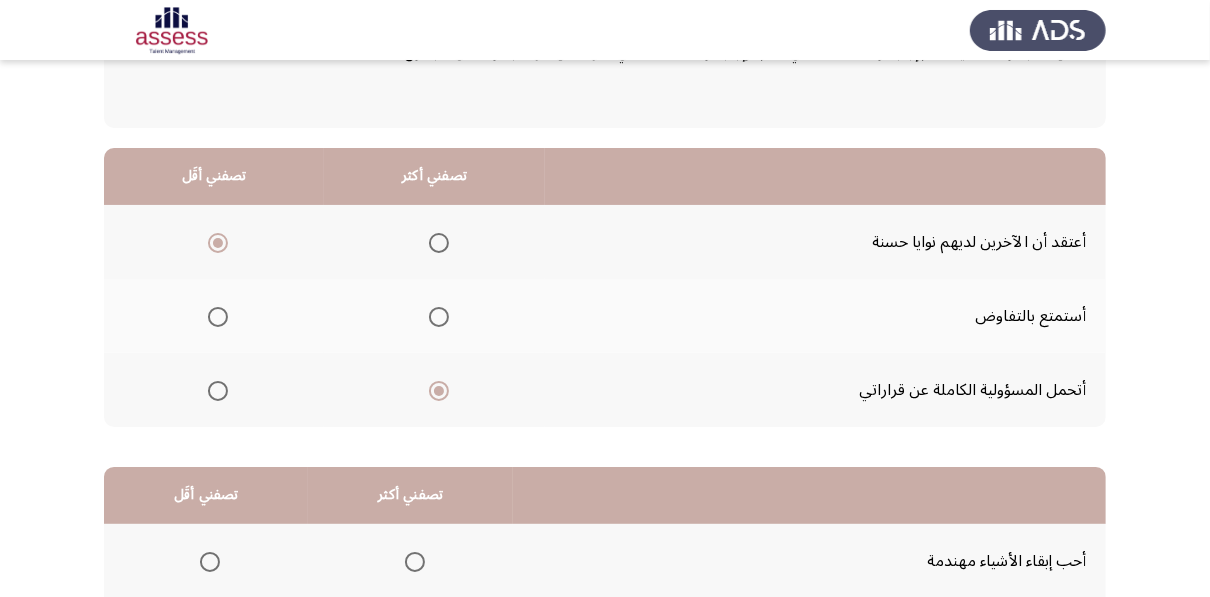 click on "السابق
Development Assessment   التالي  من المجموعة التالية اختر إجابة واحدة ( تصفني أكثر) وإجابة واحدة ( تصفني أقل ) من كل مجموعة فى الجدول  تصفني أكثر   تصفني أقَل  أعتقد أن الآخرين لديهم نوايا حسنة     أستمتع بالتفاوض     أتحمل المسؤولية الكاملة عن قراراتي      تصفني أكثر   تصفني أقَل  أحب إبقاء الأشياء مهندمة     أفكر بطريقة غير تقليدية     أنا على يقين تام أنني أستطيع إنجاح خططي      ٤٠ / ٤٨ الصفحات   السابق
التالي" 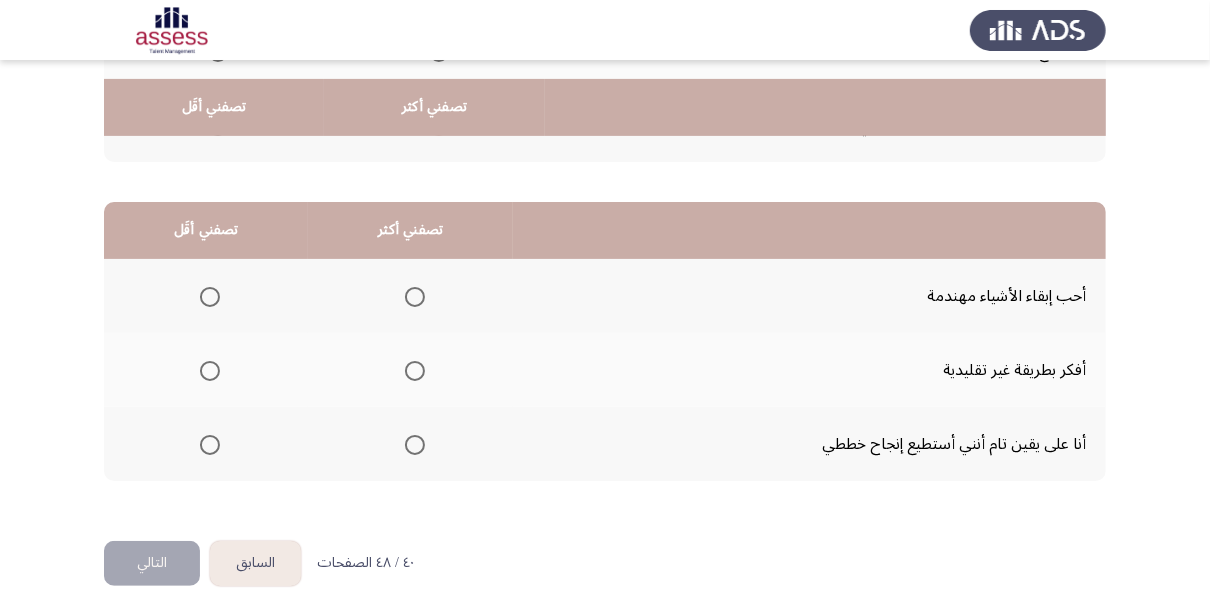 scroll, scrollTop: 440, scrollLeft: 0, axis: vertical 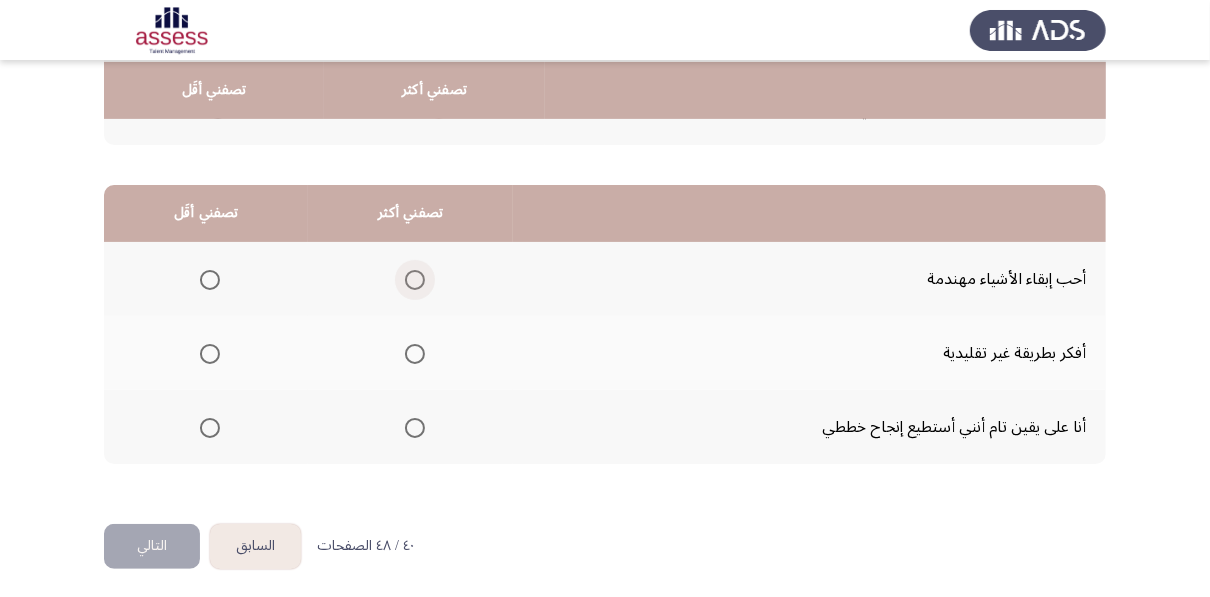 click at bounding box center (415, 280) 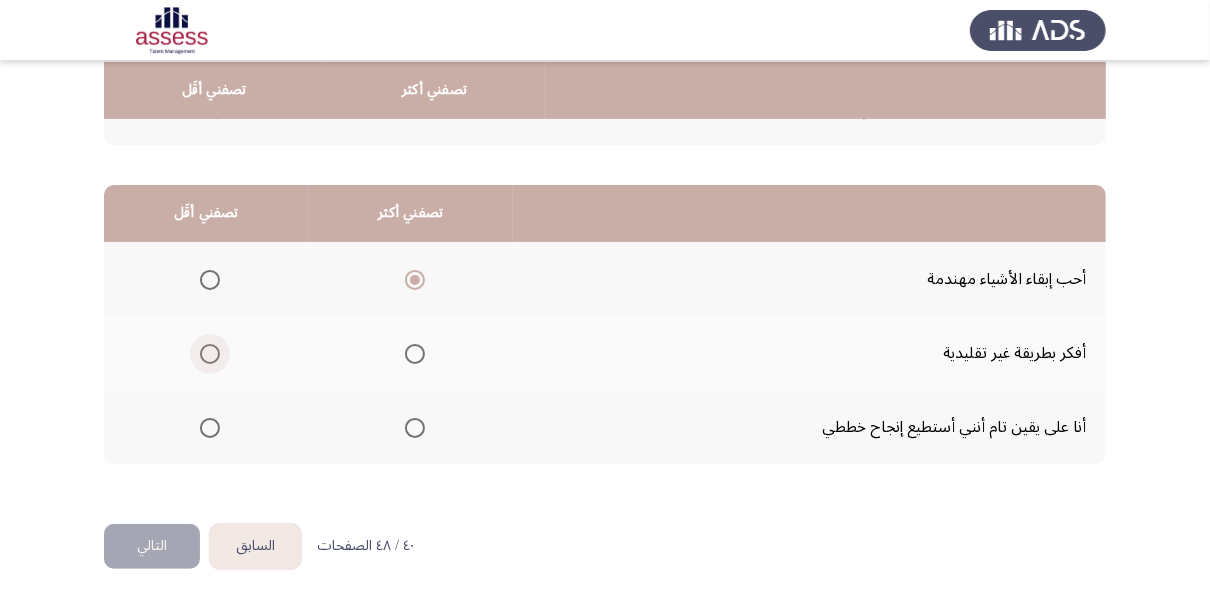 click at bounding box center (210, 354) 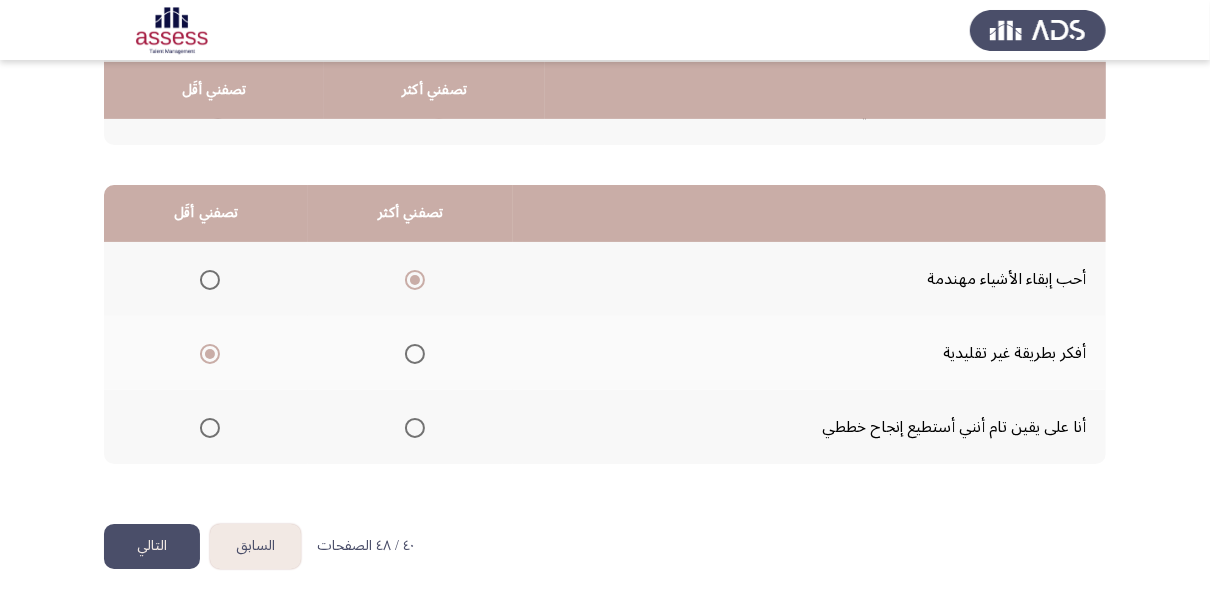 click on "التالي" 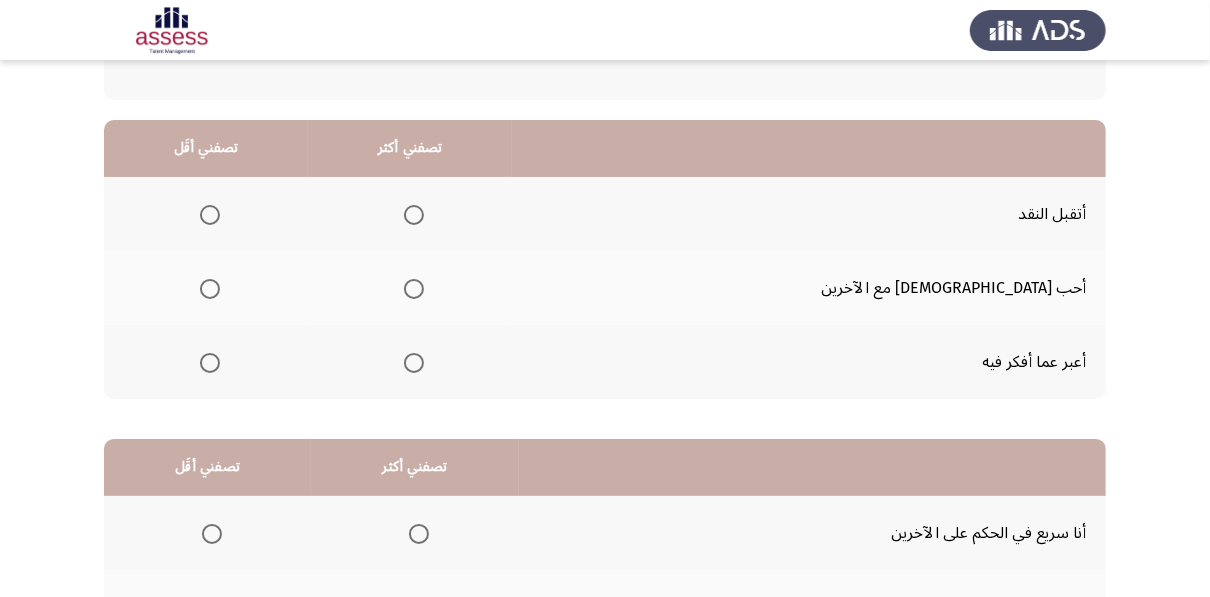 scroll, scrollTop: 192, scrollLeft: 0, axis: vertical 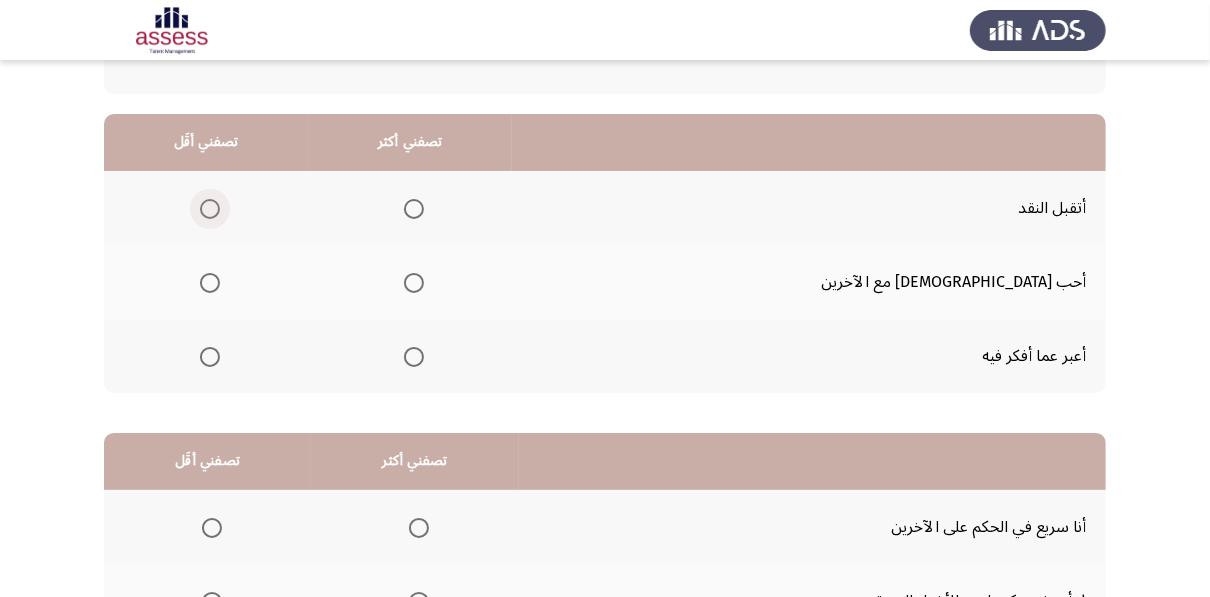 click at bounding box center (210, 209) 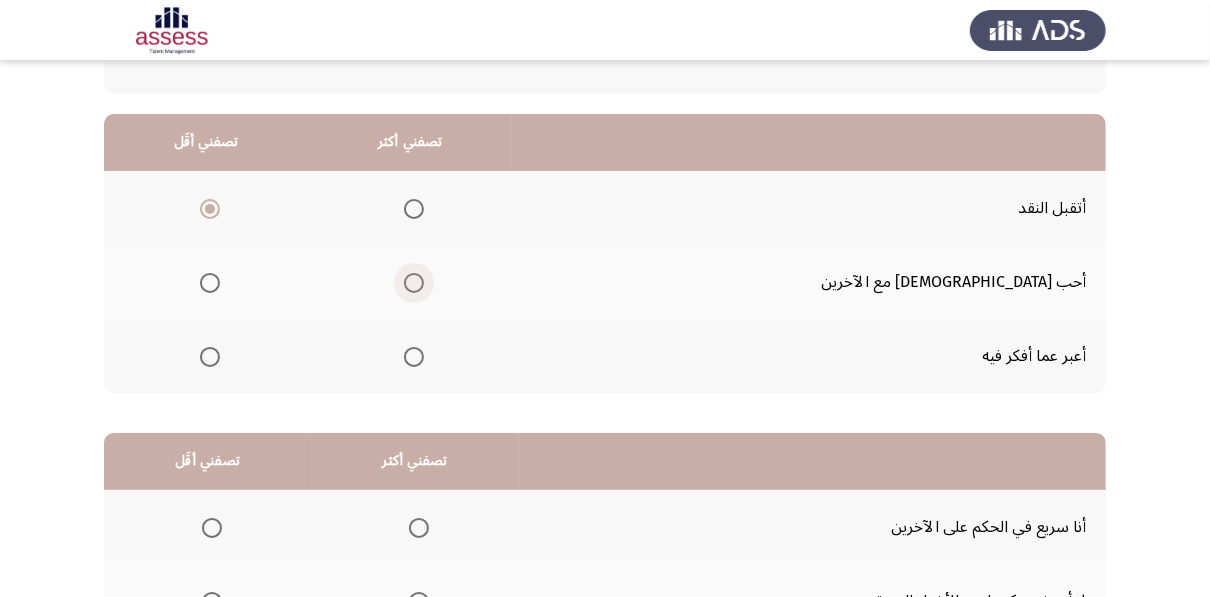 click at bounding box center (414, 283) 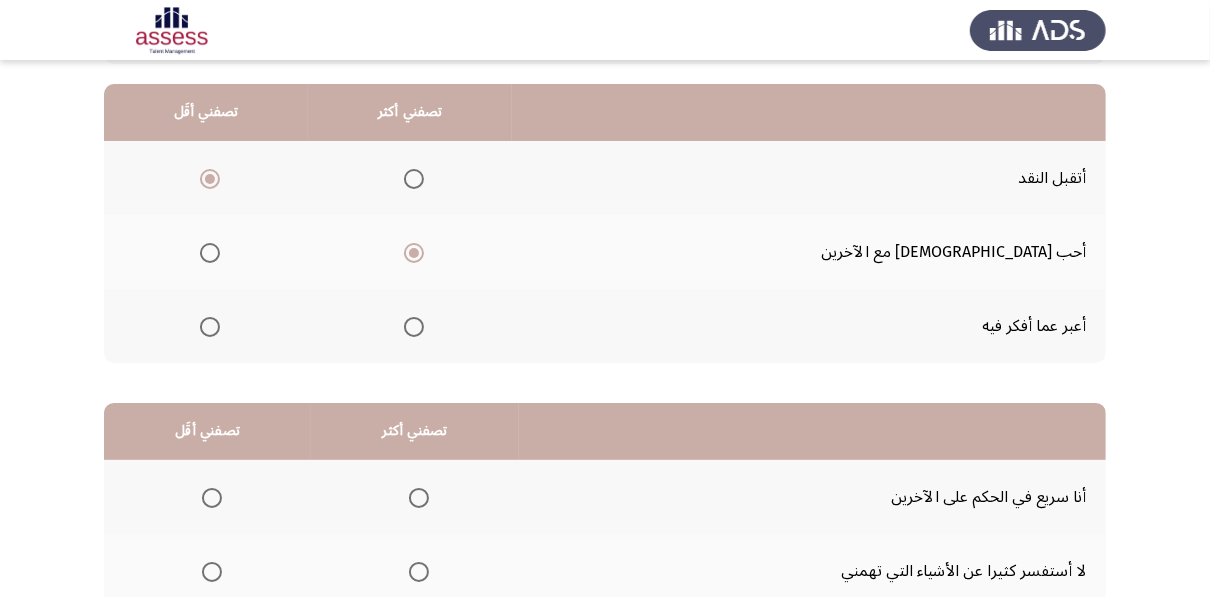 click on "السابق
Development Assessment   التالي  من المجموعة التالية اختر إجابة واحدة ( تصفني أكثر) وإجابة واحدة ( تصفني أقل ) من كل مجموعة فى الجدول  تصفني أكثر   تصفني أقَل  أتقبل النقد     أحب الحديث مع الآخرين     أعبر عما أفكر فيه      تصفني أكثر   تصفني أقَل  أنا سريع في الحكم على الآخرين     لا أستفسر كثيرا عن الأشياء التي تهمني     أفضل ترك المشاكل المعقدة لذوي الخبرة      ٤١ / ٤٨ الصفحات   السابق
التالي" 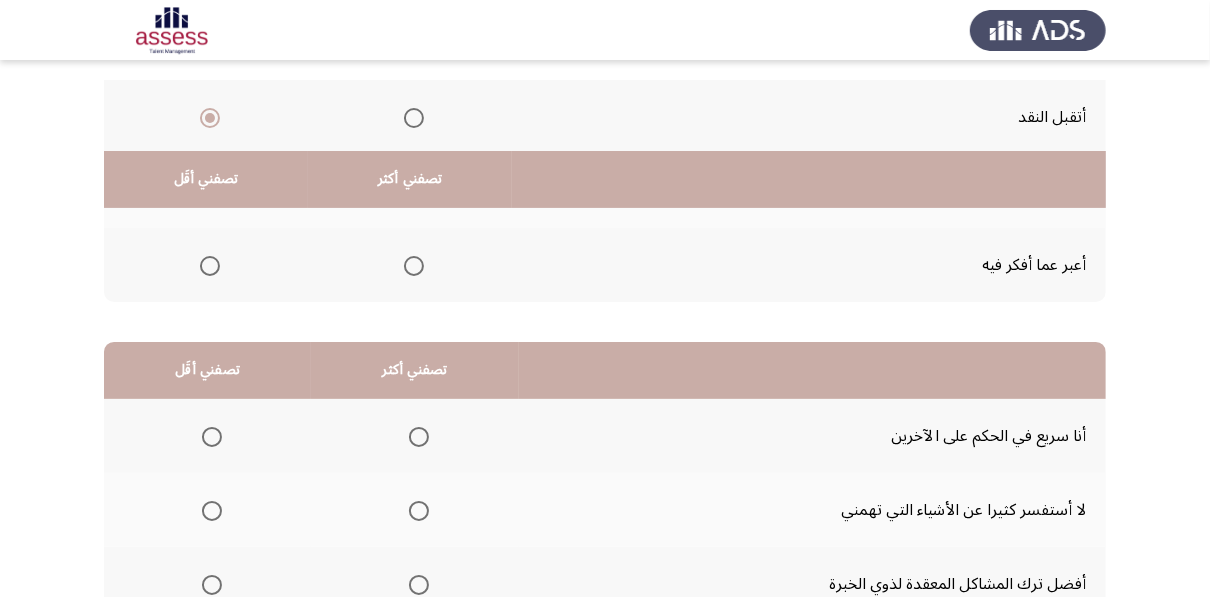 scroll, scrollTop: 440, scrollLeft: 0, axis: vertical 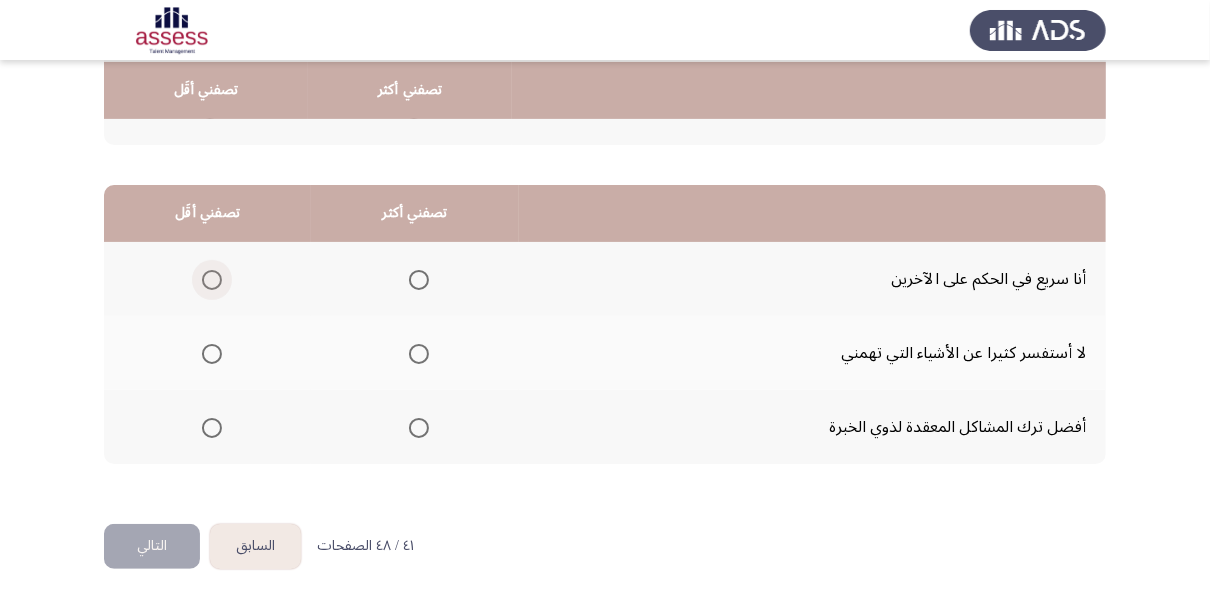click at bounding box center [212, 280] 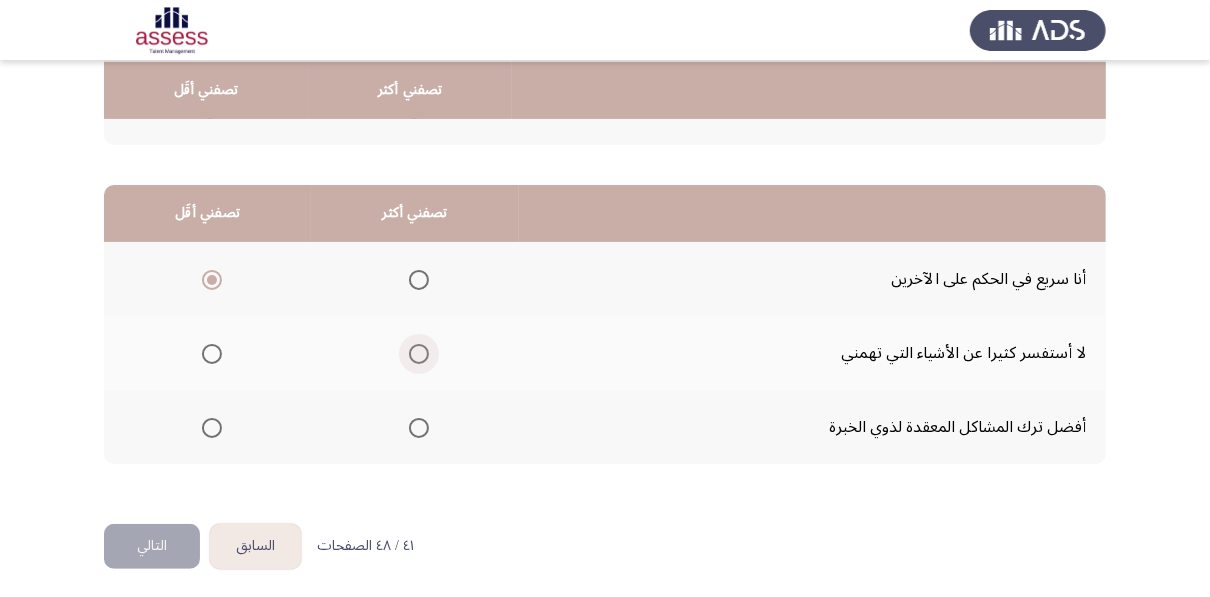 click at bounding box center [419, 354] 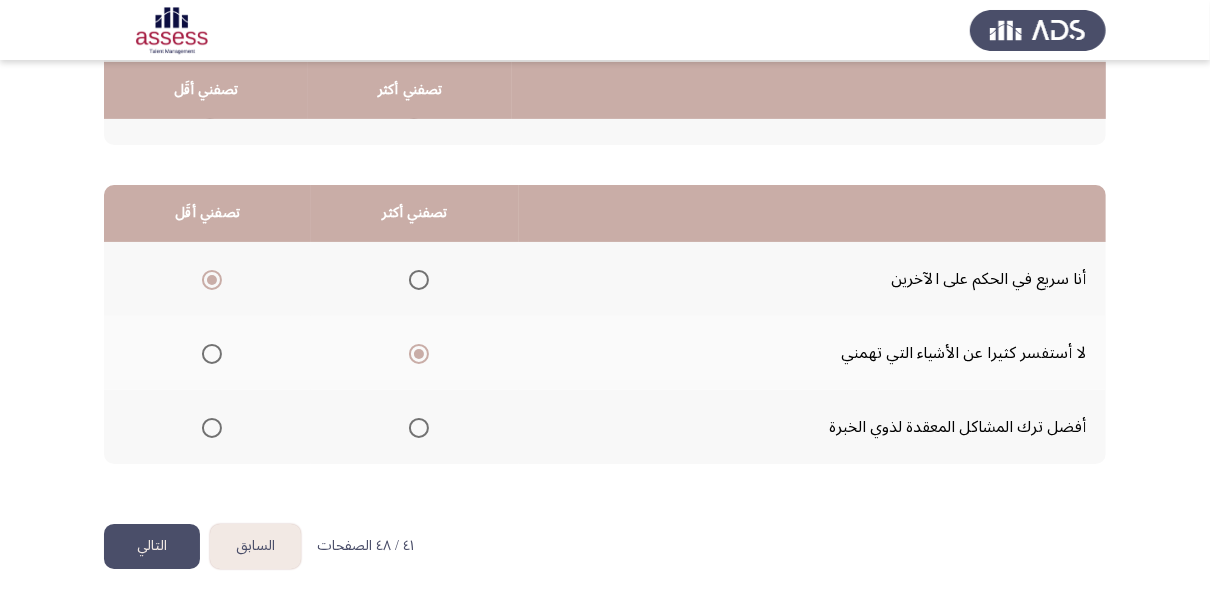 click on "التالي" 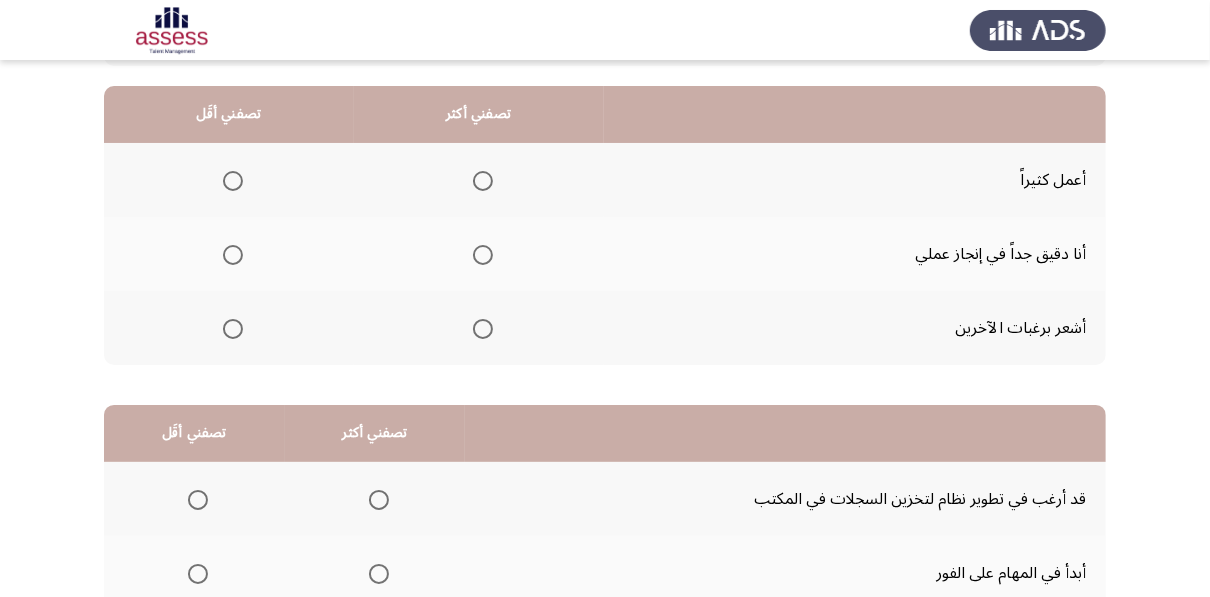 scroll, scrollTop: 224, scrollLeft: 0, axis: vertical 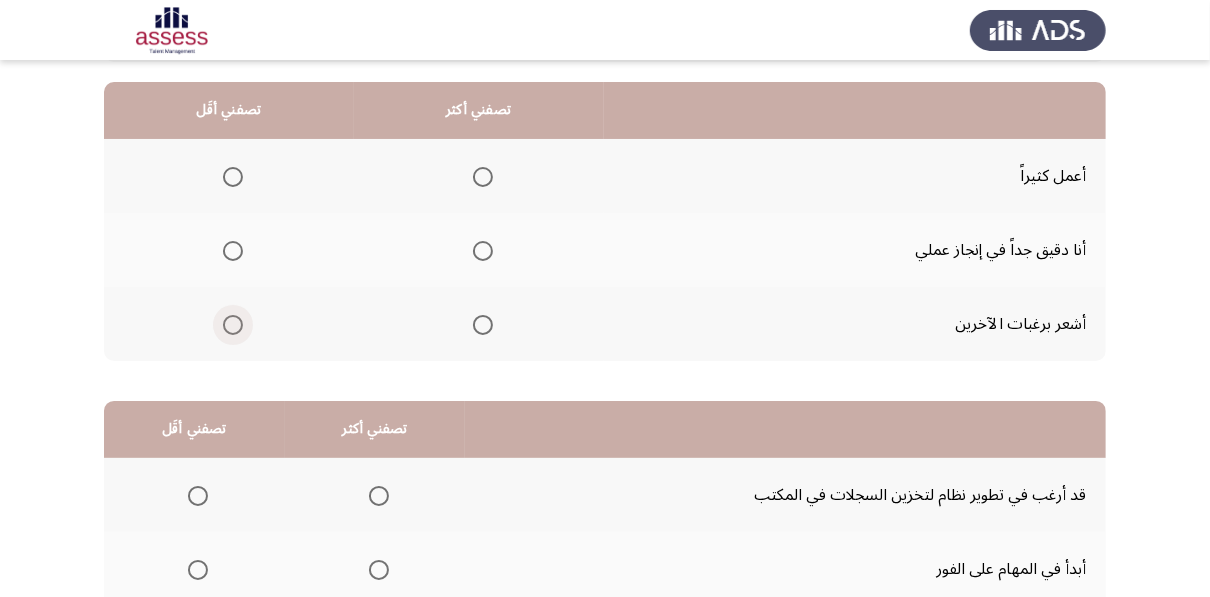 click at bounding box center [233, 325] 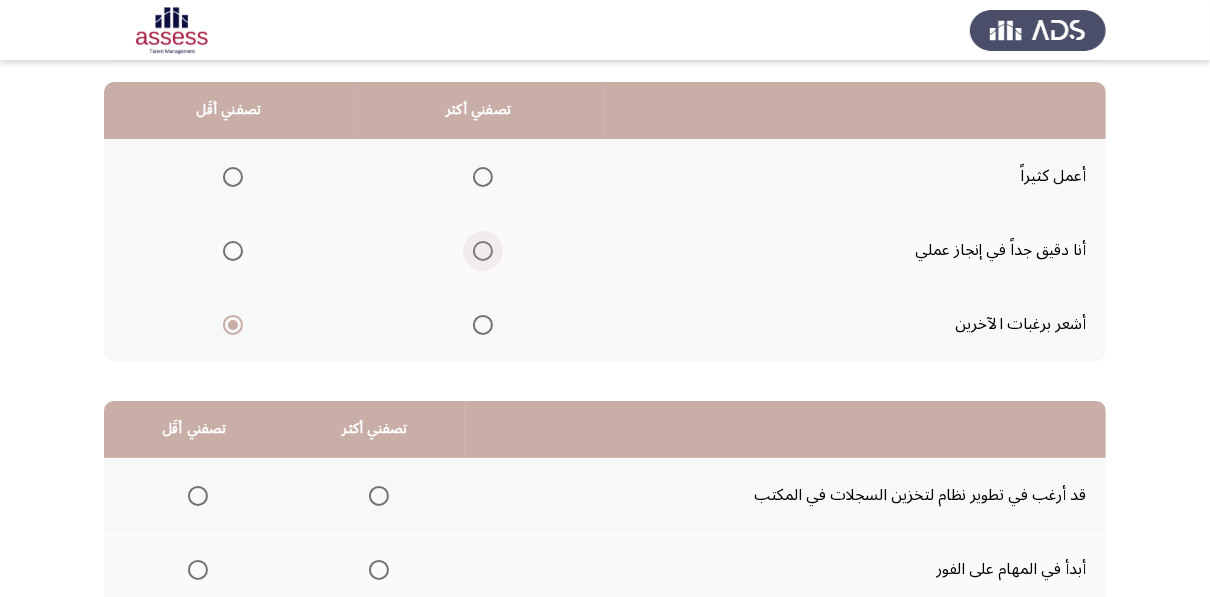 click at bounding box center [483, 251] 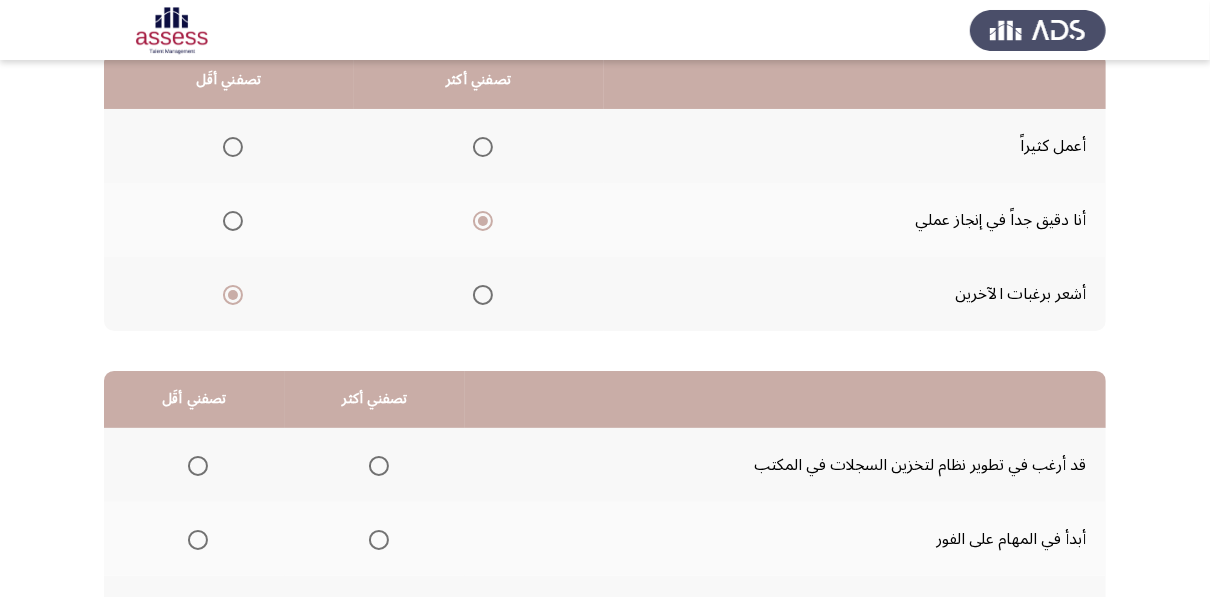 click on "السابق
Development Assessment   التالي  من المجموعة التالية اختر إجابة واحدة ( تصفني أكثر) وإجابة واحدة ( تصفني أقل ) من كل مجموعة فى الجدول  تصفني أكثر   تصفني أقَل  أعمل كثيراً     أنا دقيق جداً في إنجاز عملي     أشعر برغبات الآخرين      تصفني أكثر   تصفني أقَل  قد أرغب في تطوير نظام لتخزين السجلات في المكتب     أبدأ في المهام على الفور     أحب إصلاح الأمور      ٤٢ / ٤٨ الصفحات   السابق
التالي" 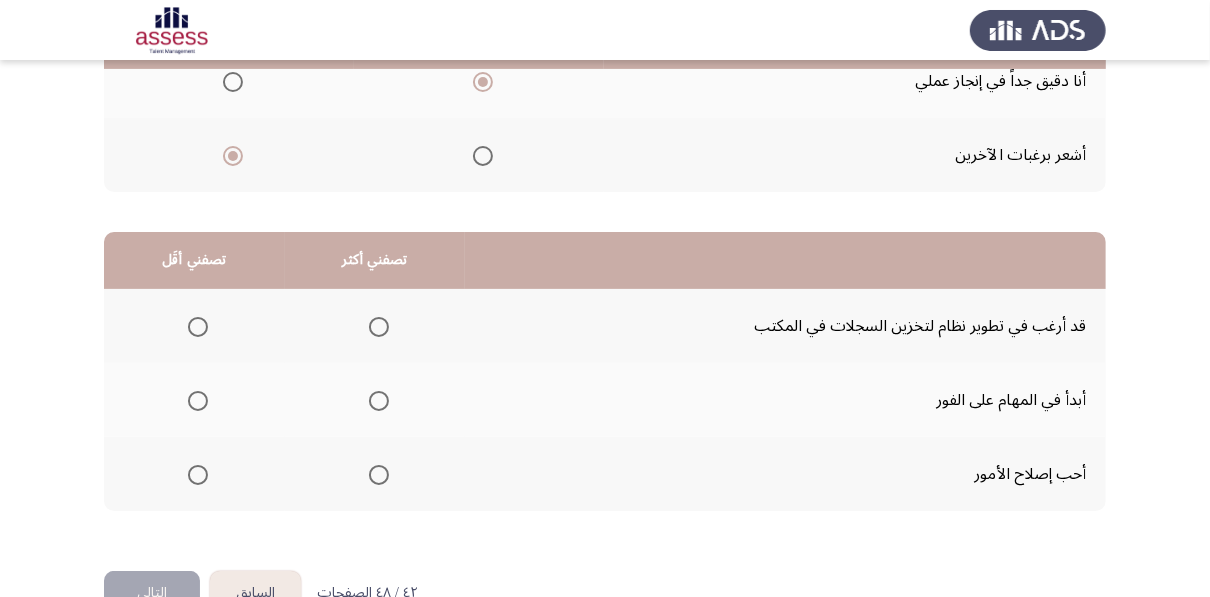 scroll, scrollTop: 440, scrollLeft: 0, axis: vertical 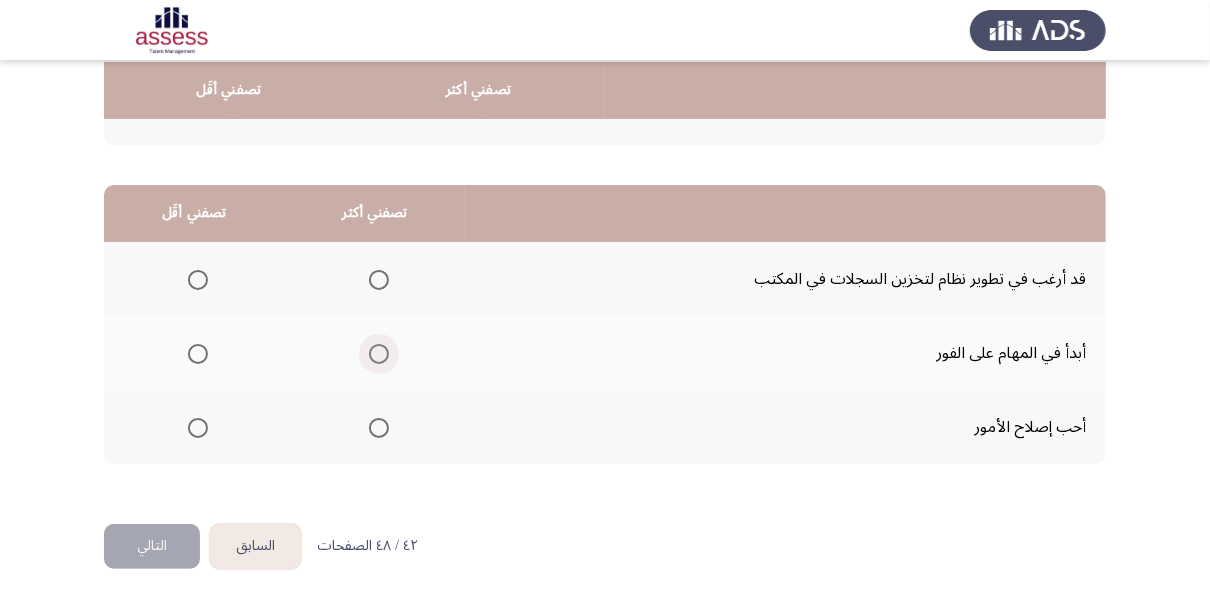 click at bounding box center (379, 354) 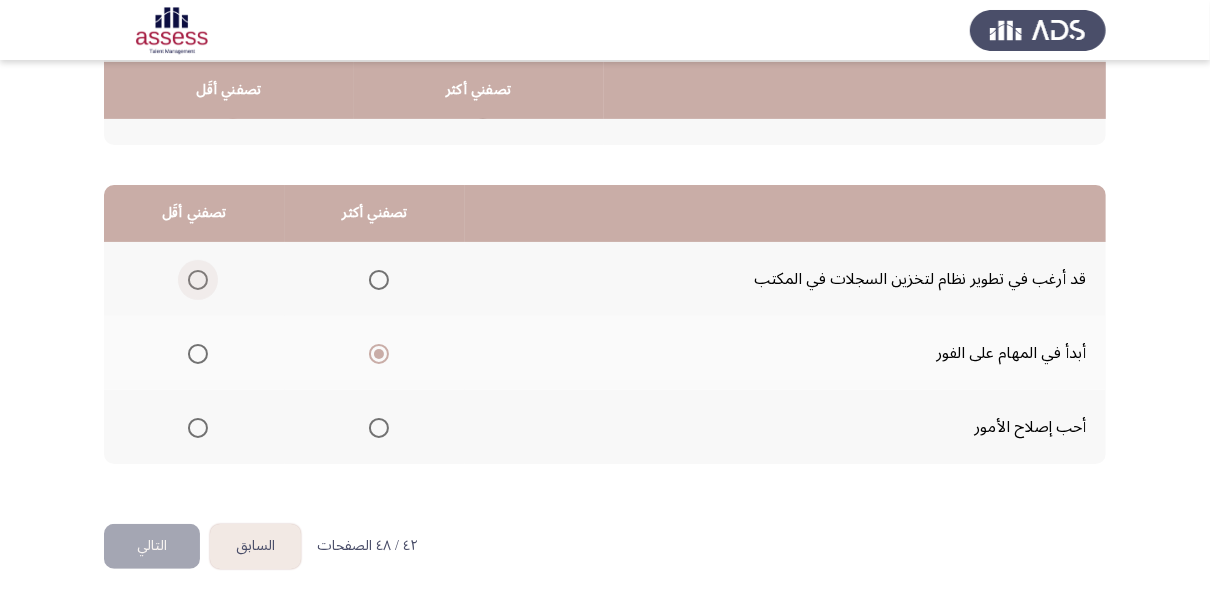 click at bounding box center [198, 280] 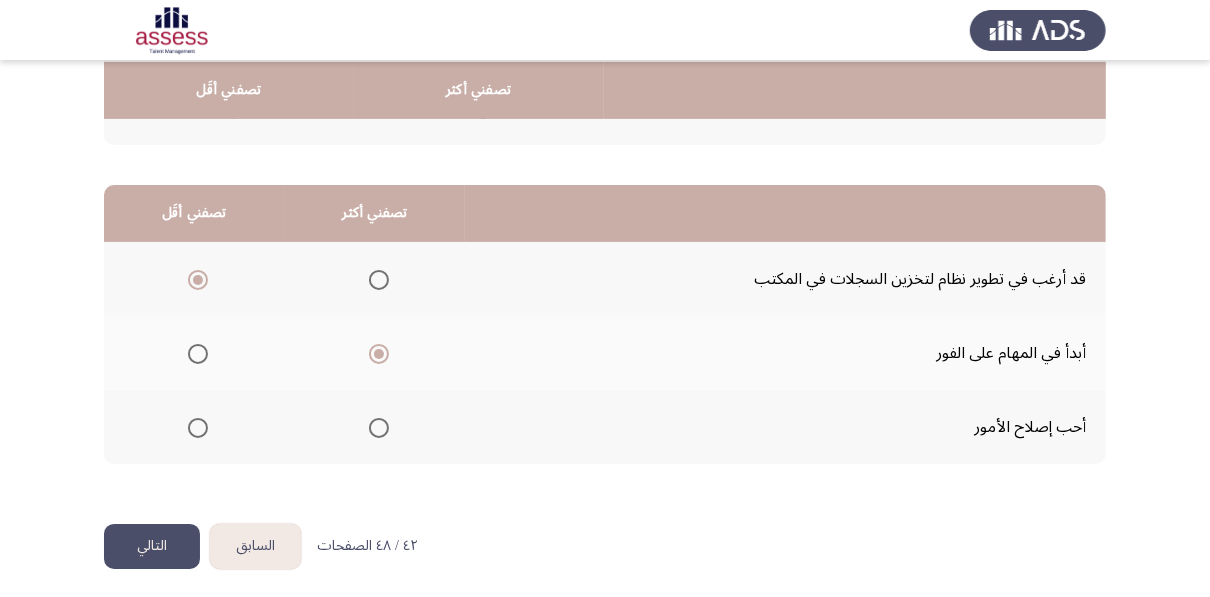click on "من المجموعة التالية اختر إجابة واحدة ( تصفني أكثر) وإجابة واحدة ( تصفني أقل ) من كل مجموعة فى الجدول  تصفني أكثر   تصفني أقَل  أعمل كثيراً     أنا دقيق جداً في إنجاز عملي     أشعر برغبات الآخرين      تصفني أكثر   تصفني أقَل  قد أرغب في تطوير نظام لتخزين السجلات في المكتب     أبدأ في المهام على الفور     أحب إصلاح الأمور" 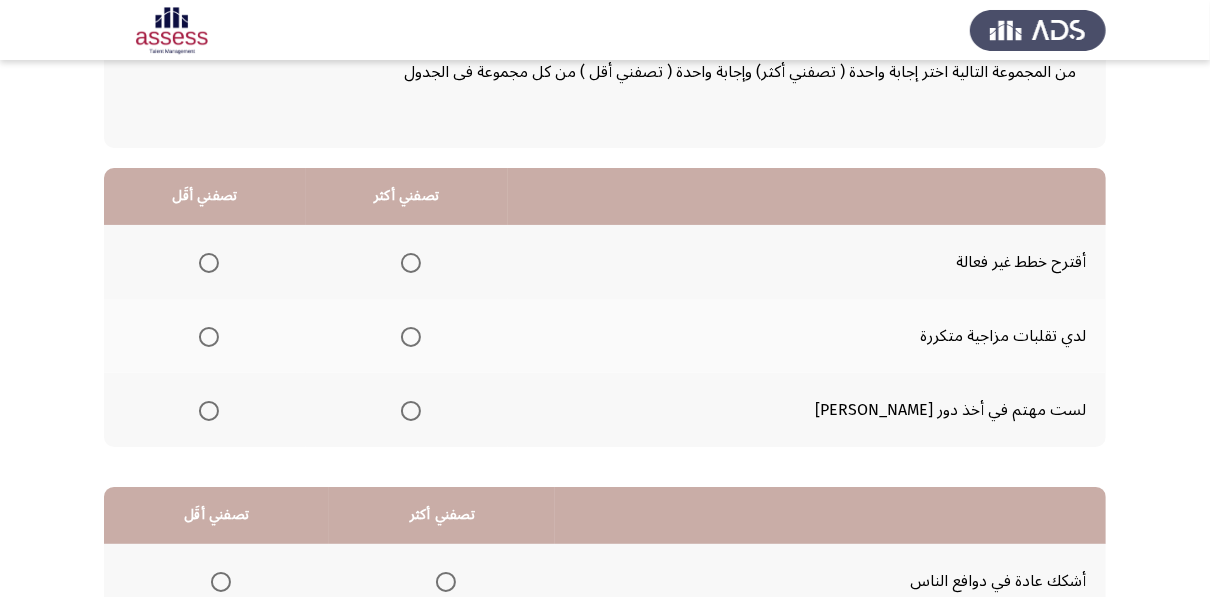 scroll, scrollTop: 160, scrollLeft: 0, axis: vertical 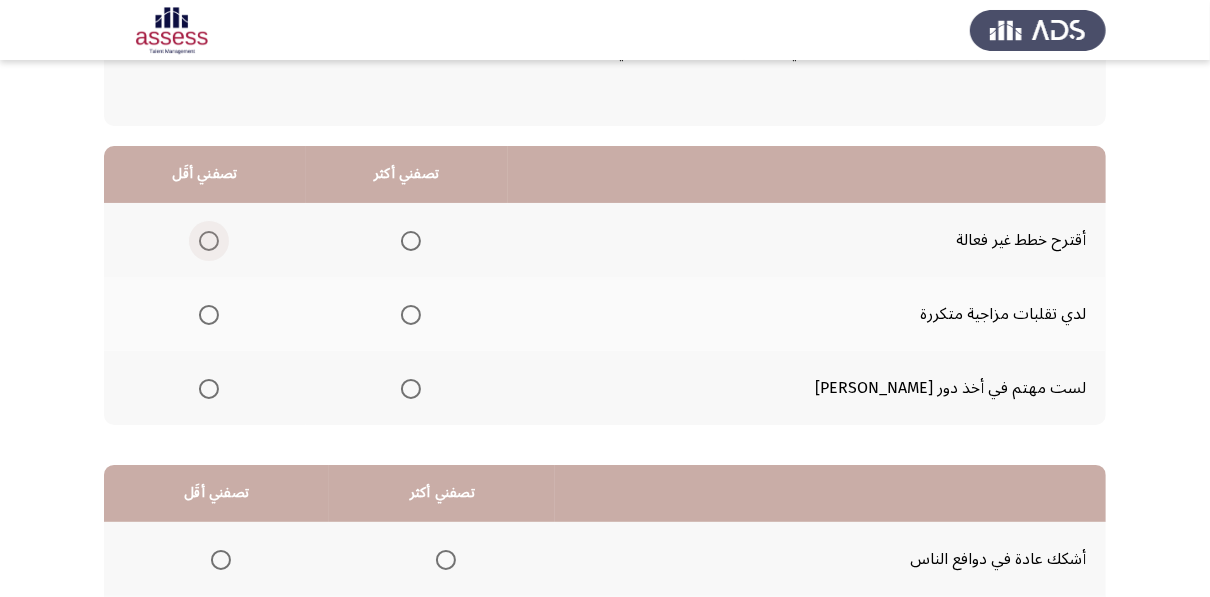 click at bounding box center (209, 241) 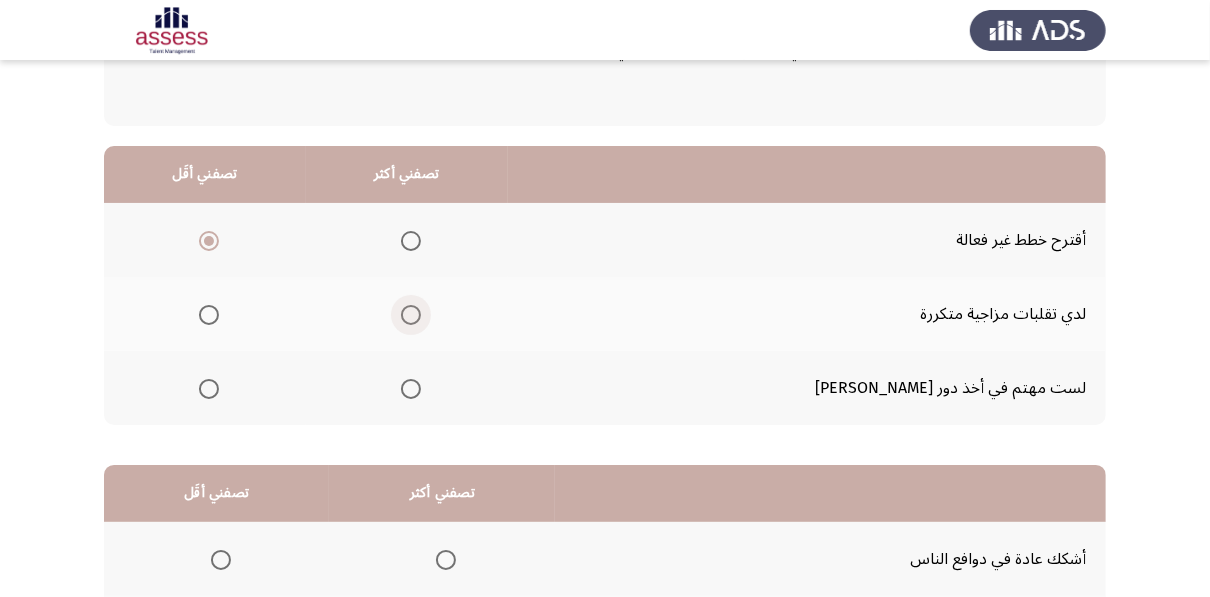 click at bounding box center [411, 315] 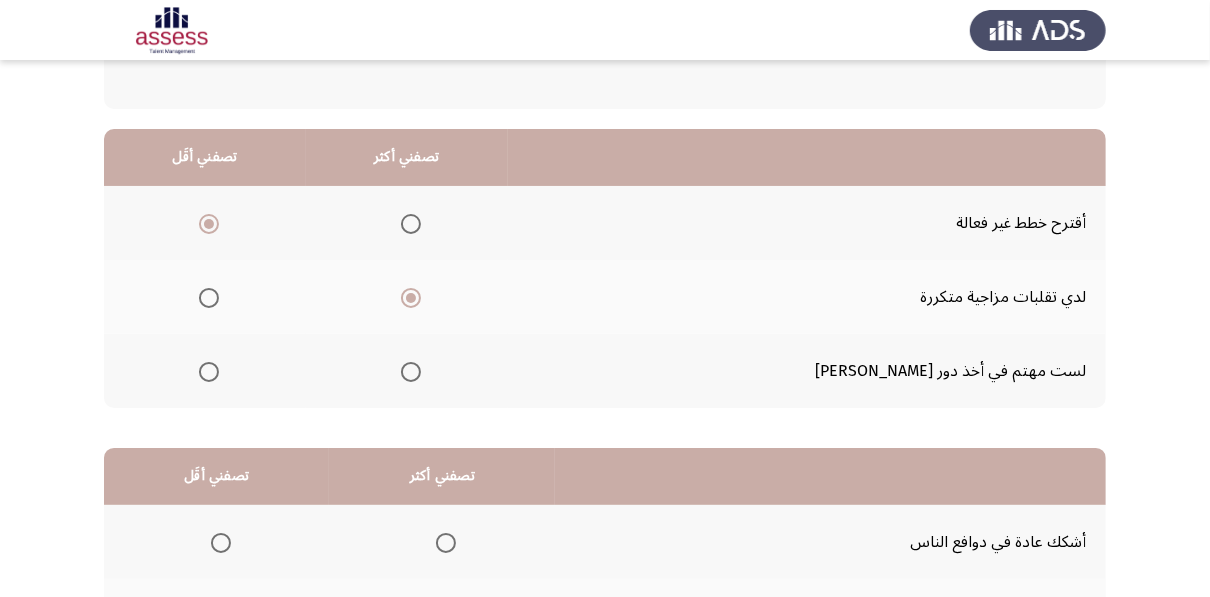 click 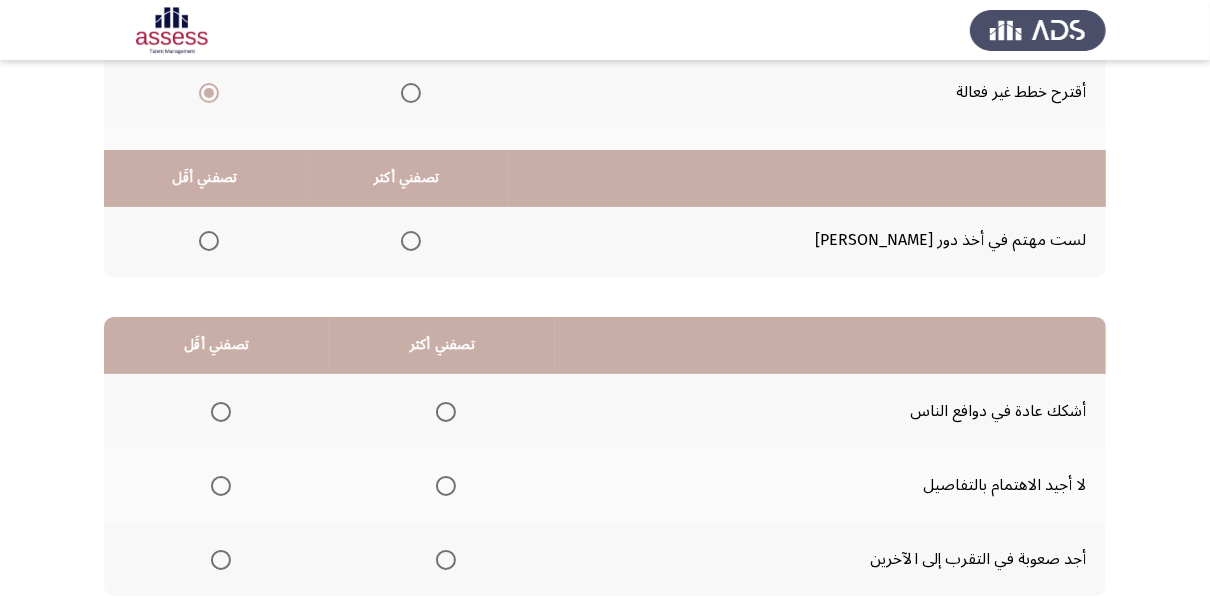 scroll, scrollTop: 440, scrollLeft: 0, axis: vertical 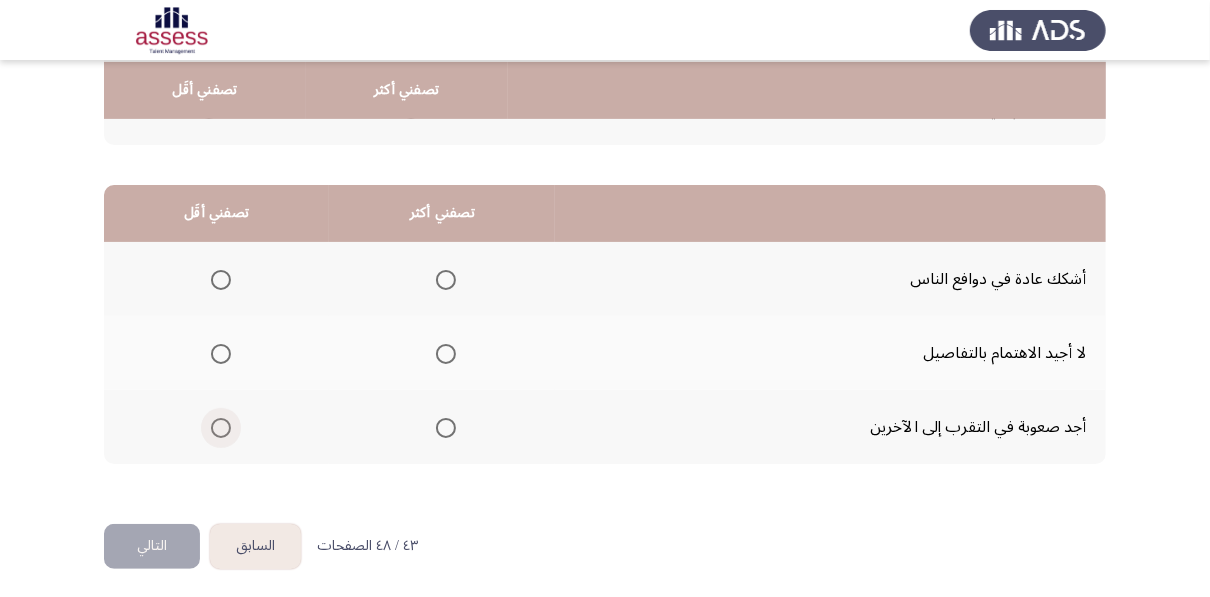 click at bounding box center (221, 428) 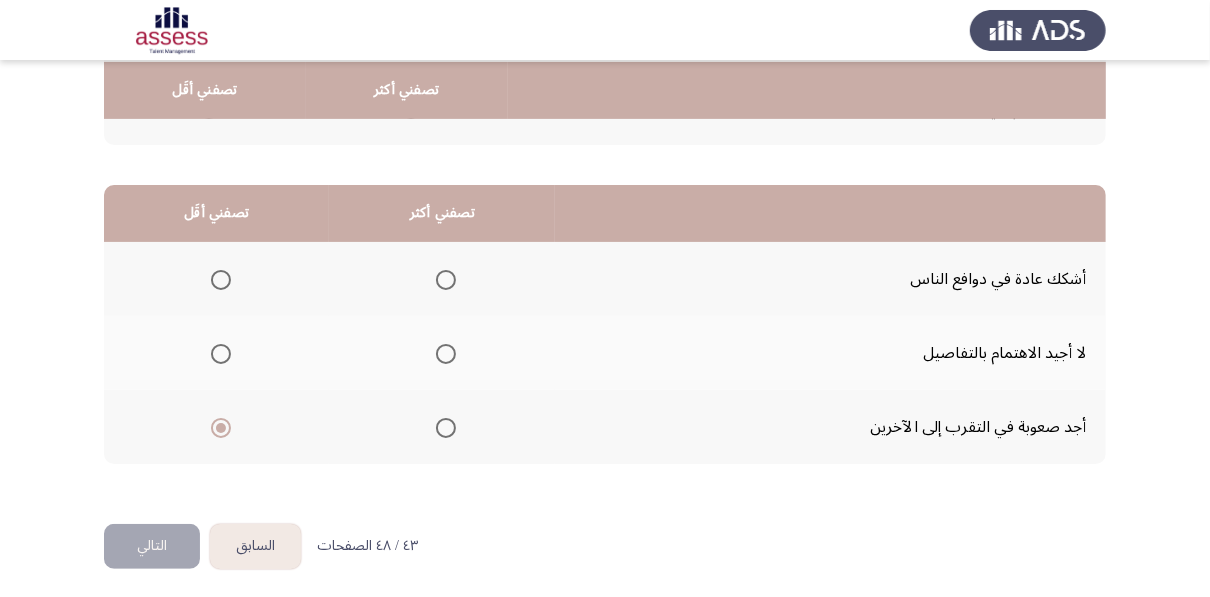 click at bounding box center (446, 280) 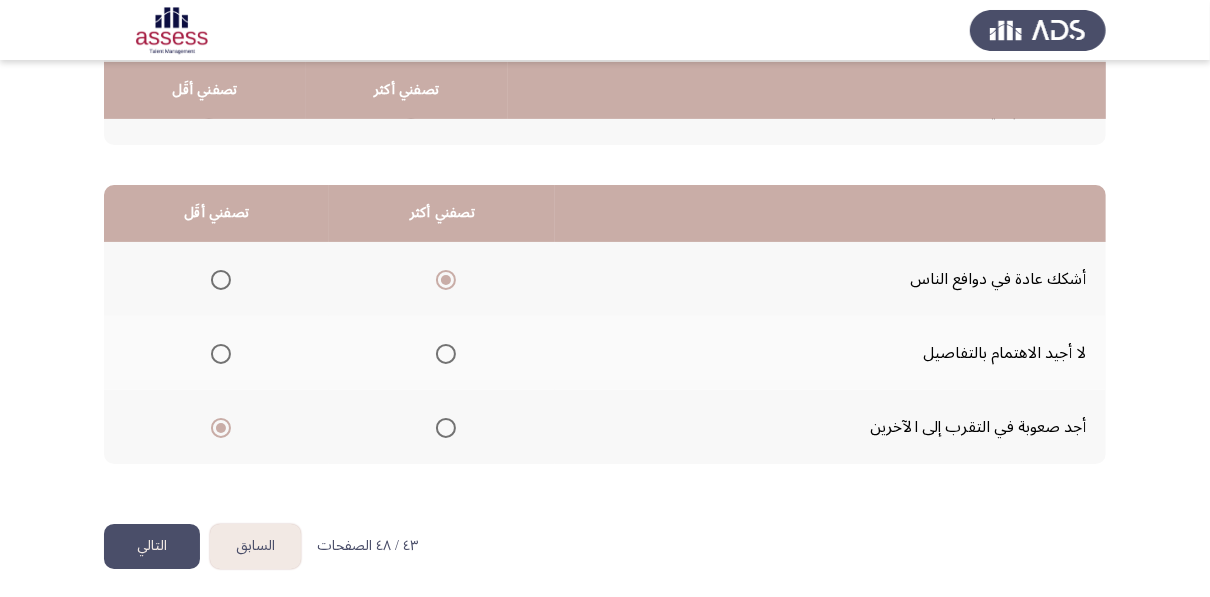 click on "التالي" 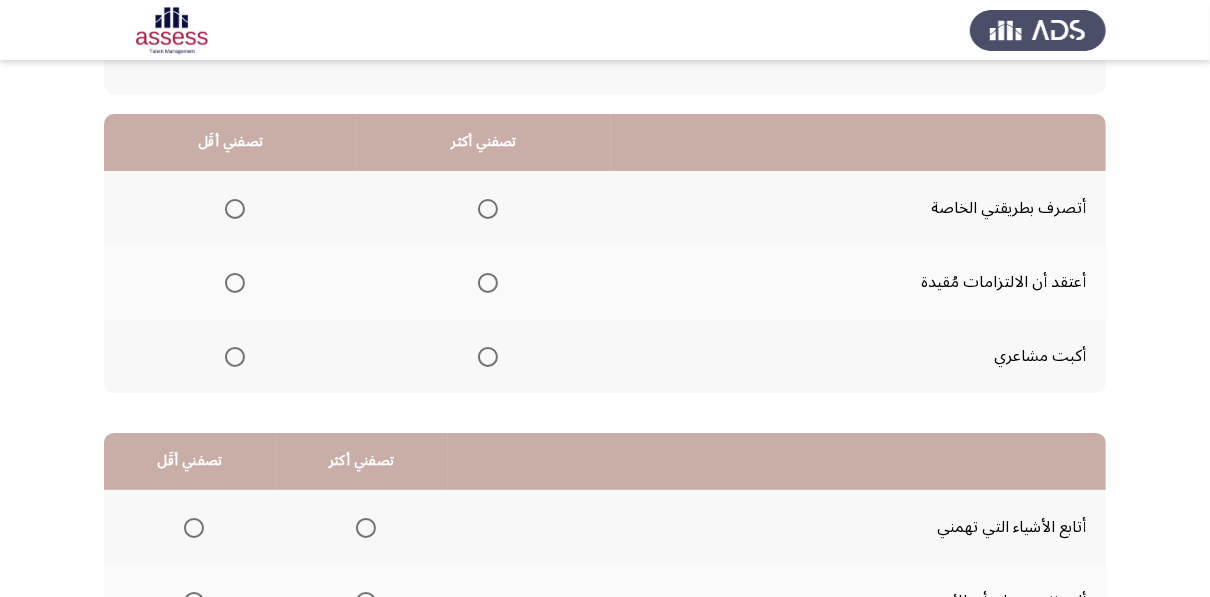 scroll, scrollTop: 224, scrollLeft: 0, axis: vertical 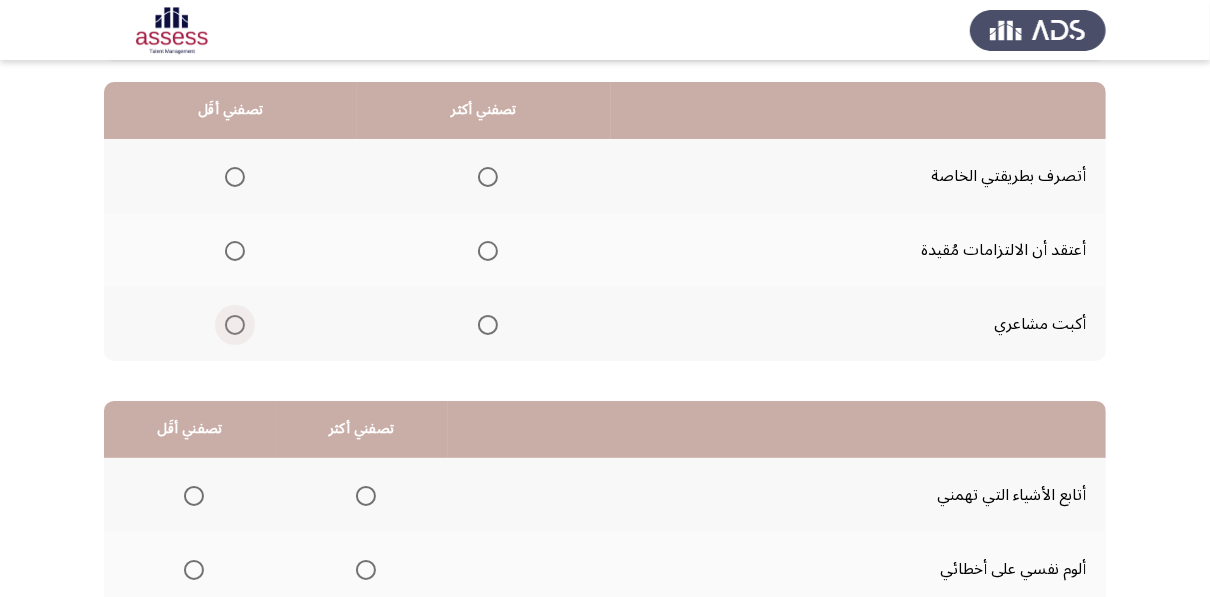 click at bounding box center (235, 325) 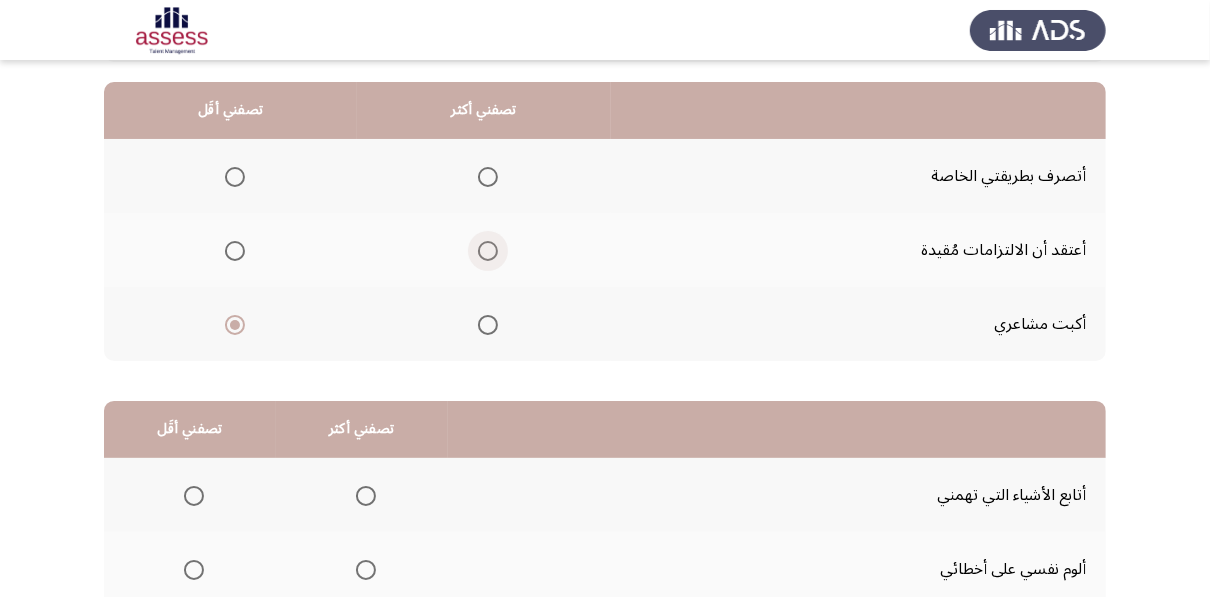 click at bounding box center [488, 251] 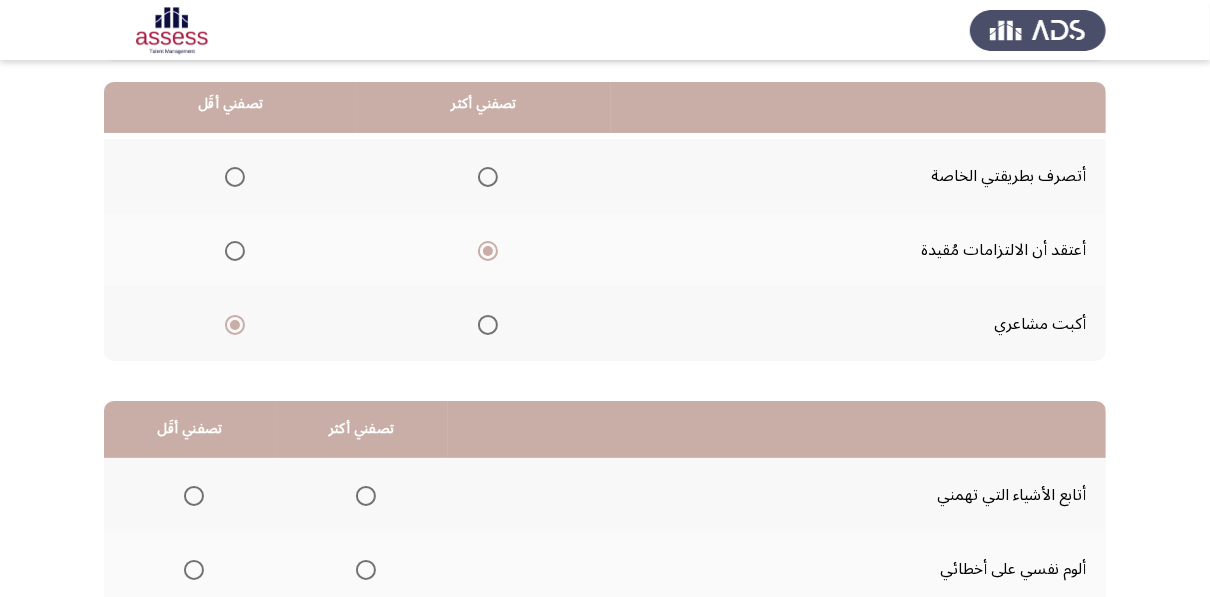 click on "السابق
Development Assessment   التالي  من المجموعة التالية اختر إجابة واحدة ( تصفني أكثر) وإجابة واحدة ( تصفني أقل ) من كل مجموعة فى الجدول  تصفني أكثر   تصفني أقَل  أتصرف بطريقتي الخاصة     أعتقد أن الالتزامات مُقيدة     أكبت مشاعري      تصفني أكثر   تصفني أقَل  أتابع الأشياء التي تهمني     ألوم نفسي على أخطائي     أتمسك بمواقفي الأصلية بغض النظر عن أي ظروف متغيرة      ٤٤ / ٤٨ الصفحات   السابق
التالي" 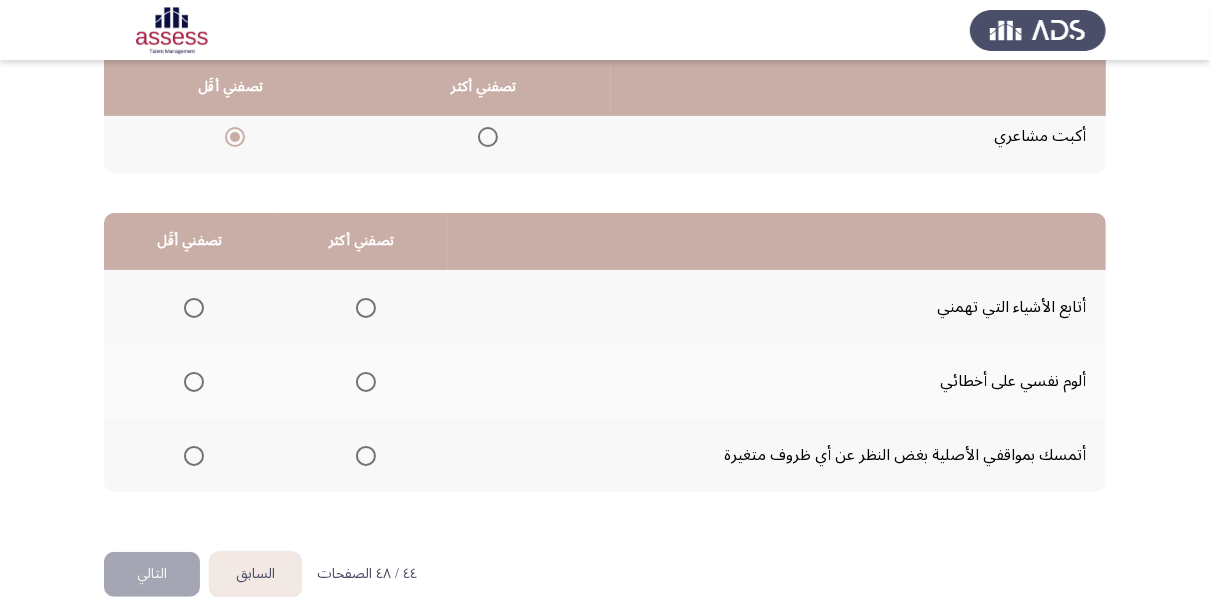 scroll, scrollTop: 408, scrollLeft: 0, axis: vertical 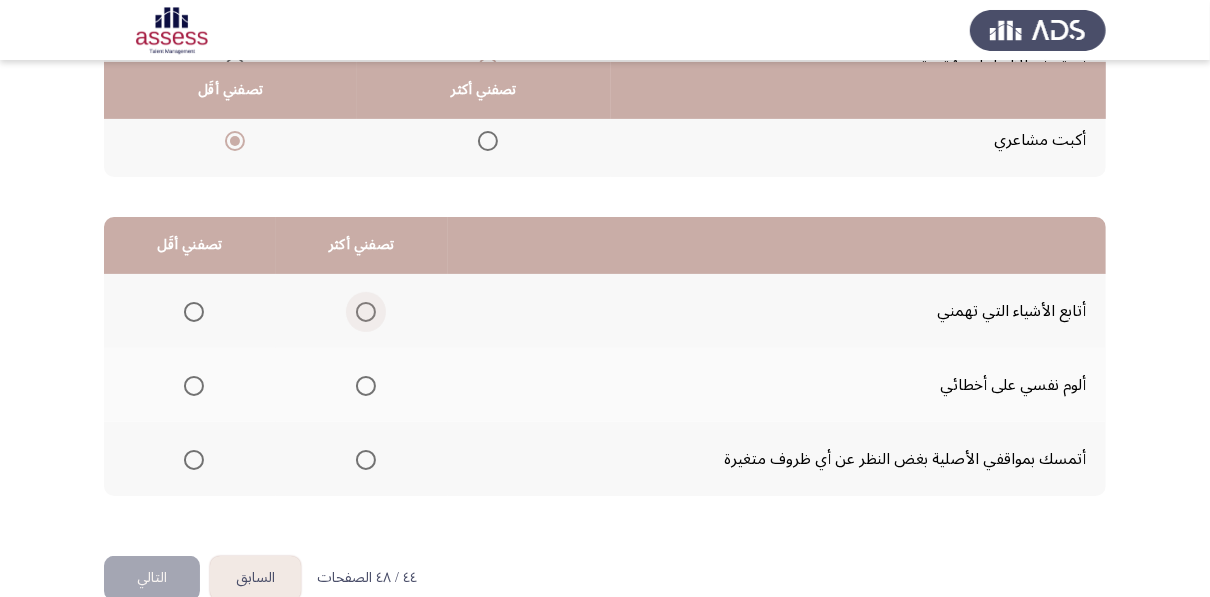 click at bounding box center [366, 312] 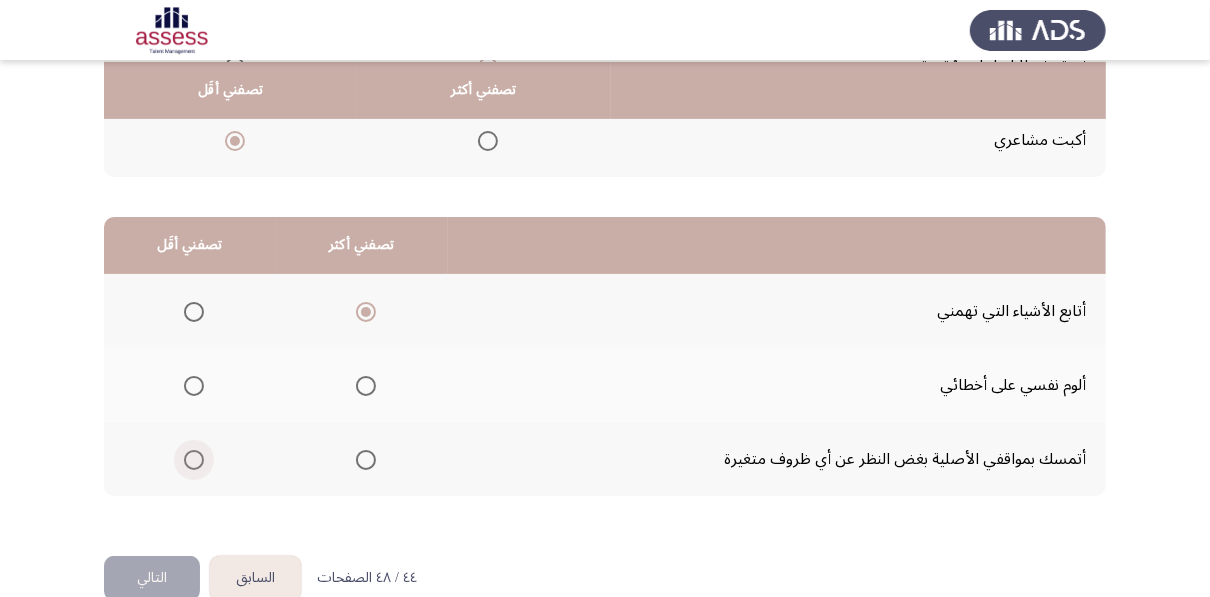 click at bounding box center [194, 460] 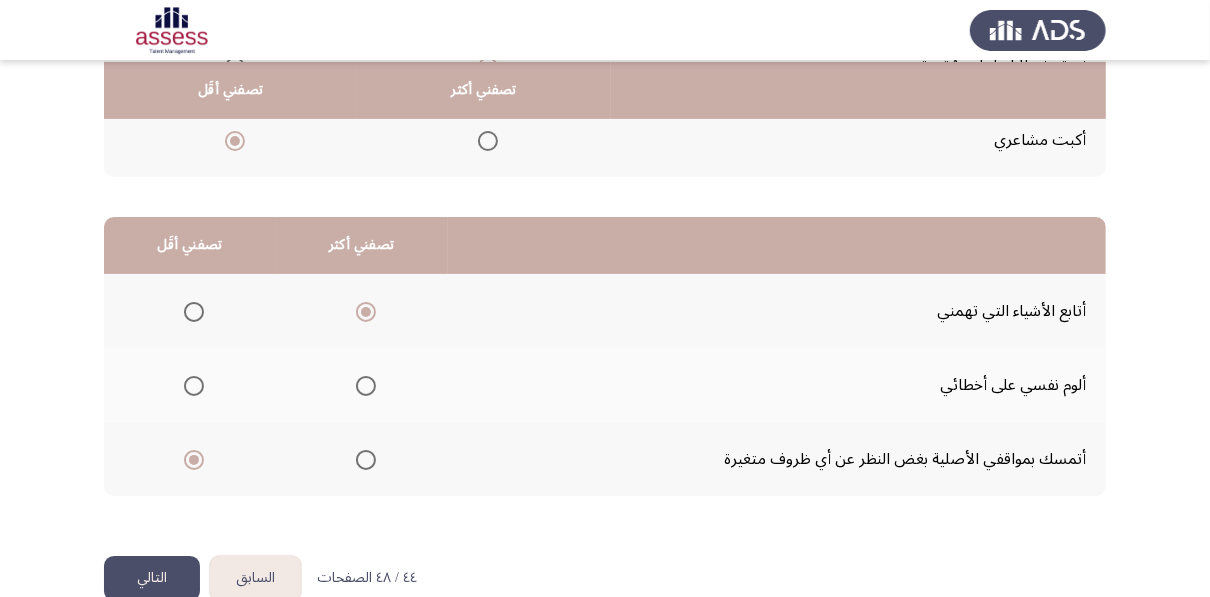 click on "التالي" 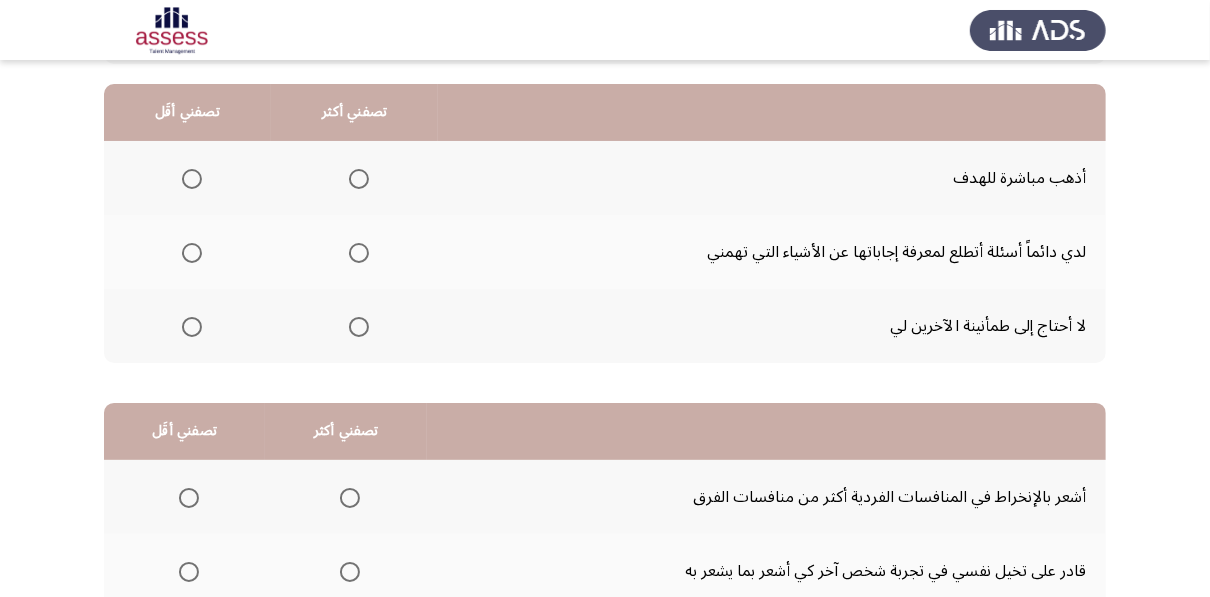 scroll, scrollTop: 224, scrollLeft: 0, axis: vertical 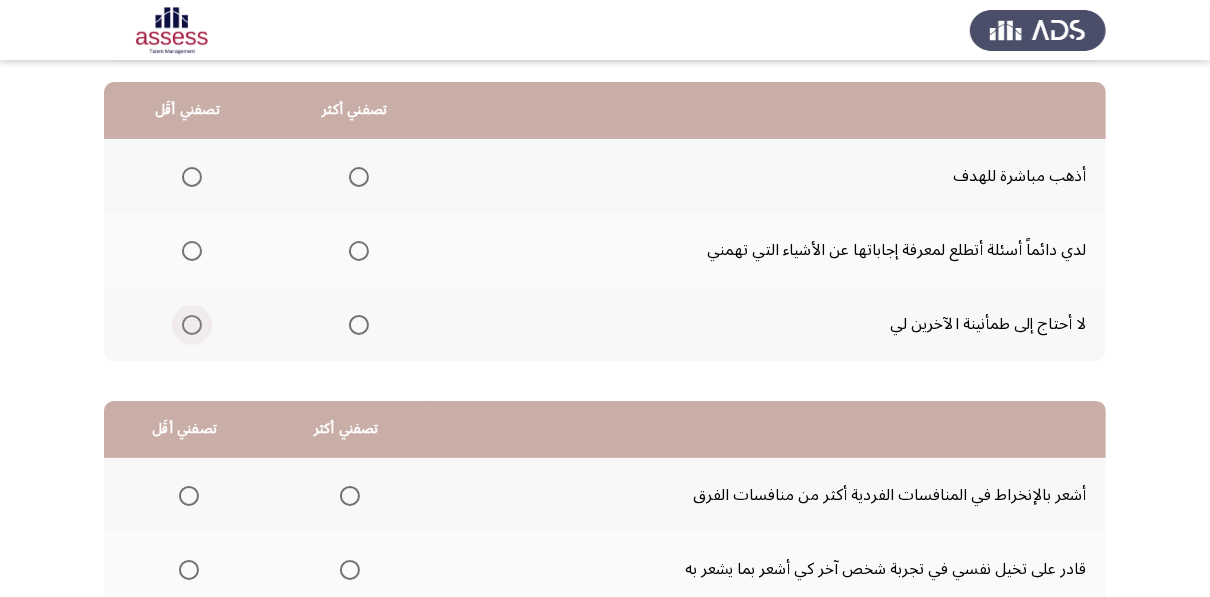 click at bounding box center [192, 325] 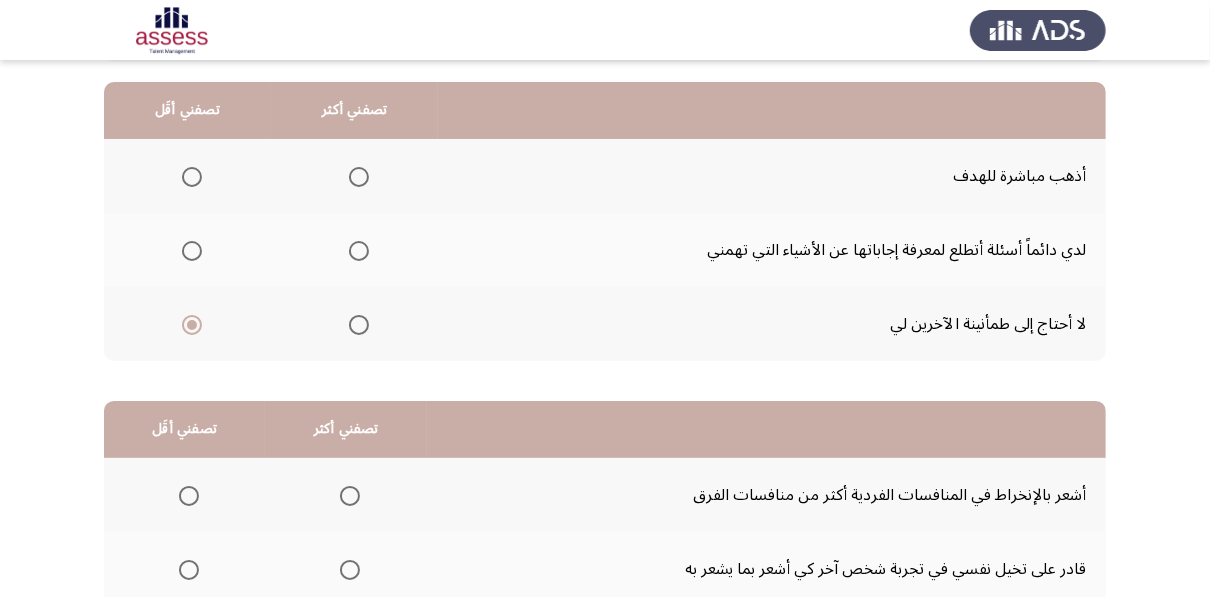 click at bounding box center (359, 177) 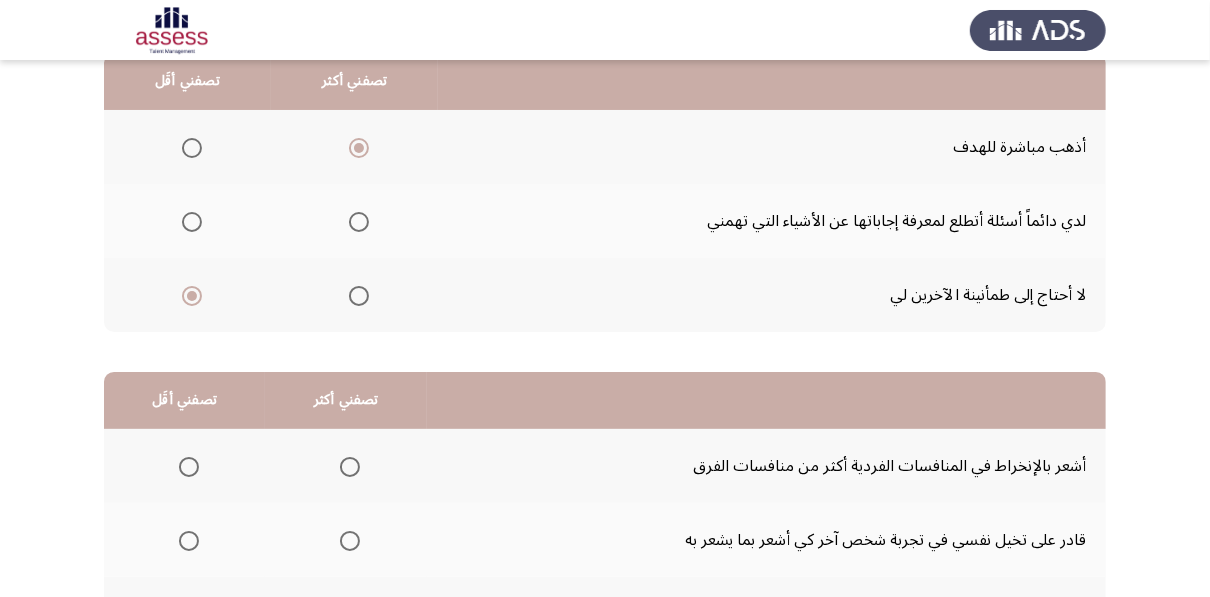 click on "السابق
Development Assessment   التالي  من المجموعة التالية اختر إجابة واحدة ( تصفني أكثر) وإجابة واحدة ( تصفني أقل ) من كل مجموعة فى الجدول  تصفني أكثر   تصفني أقَل  أذهب مباشرة للهدف     لدي دائماً أسئلة أتطلع لمعرفة إجاباتها عن الأشياء التي تهمني     لا أحتاج إلى طمأنينة الآخرين لي      تصفني أكثر   تصفني أقَل  أشعر بالإنخراط في المنافسات الفردية أكثر من منافسات الفرق     قادر على تخيل نفسي في تجربة شخص آخر كي أشعر بما يشعر به     لدي خيال قوي      ٤٥ / ٤٨ الصفحات   السابق
التالي" 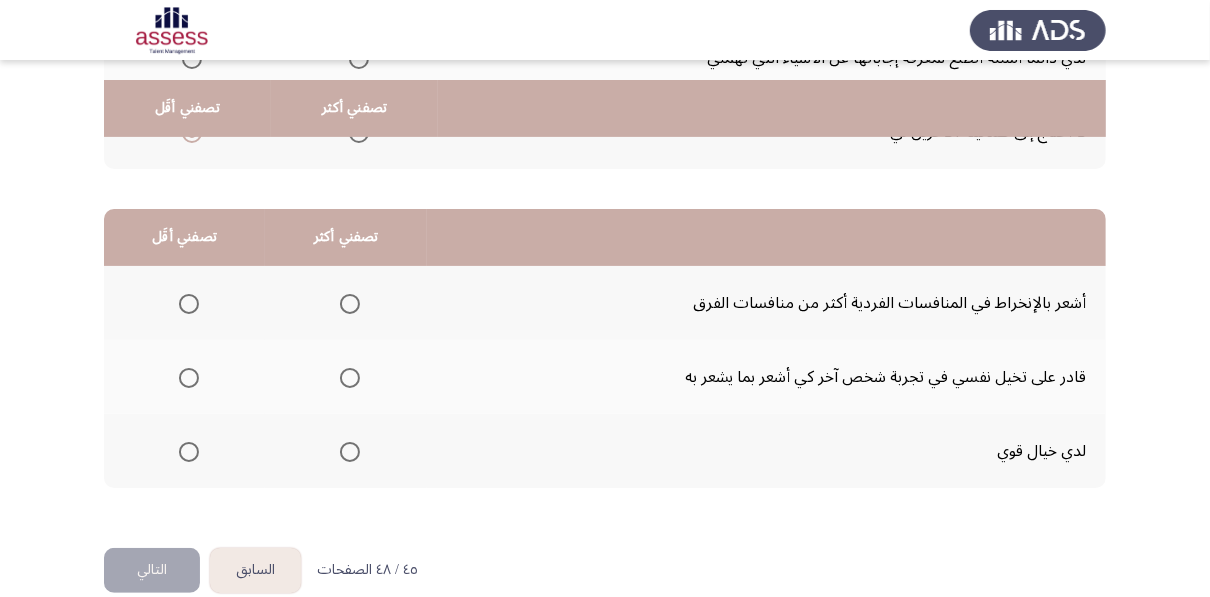 scroll, scrollTop: 440, scrollLeft: 0, axis: vertical 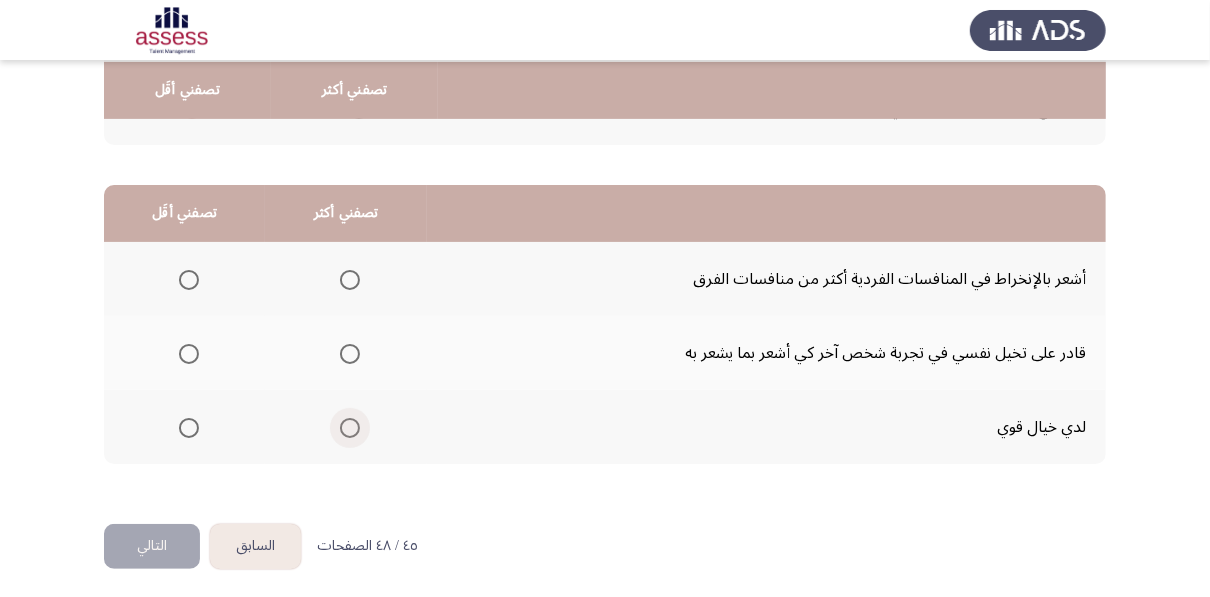 click at bounding box center [350, 428] 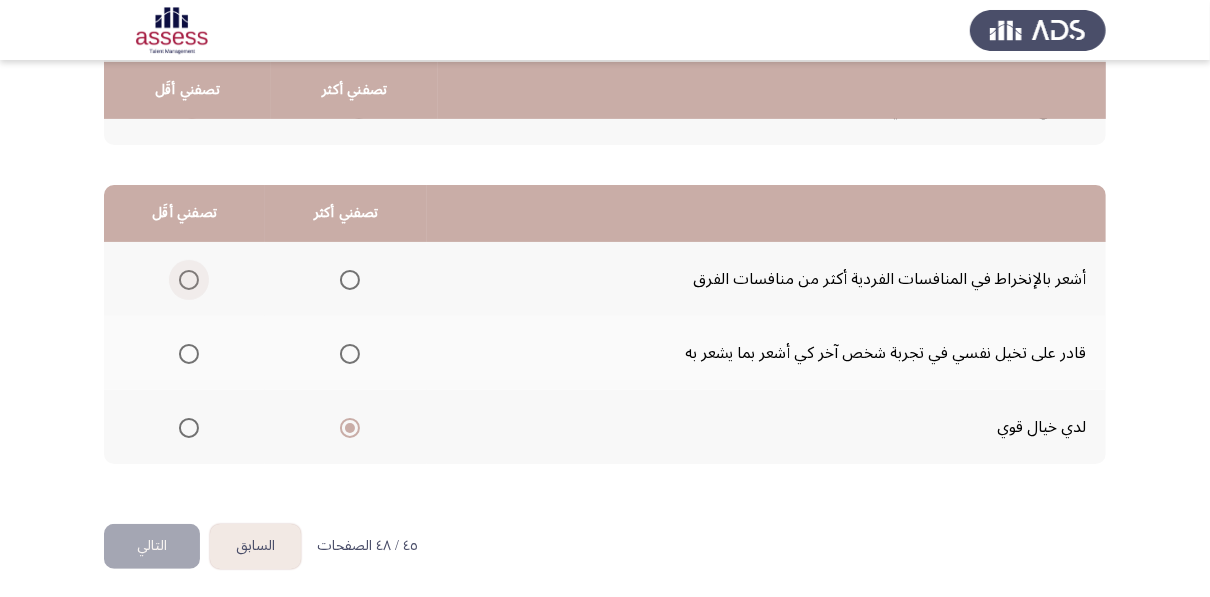 click at bounding box center (189, 280) 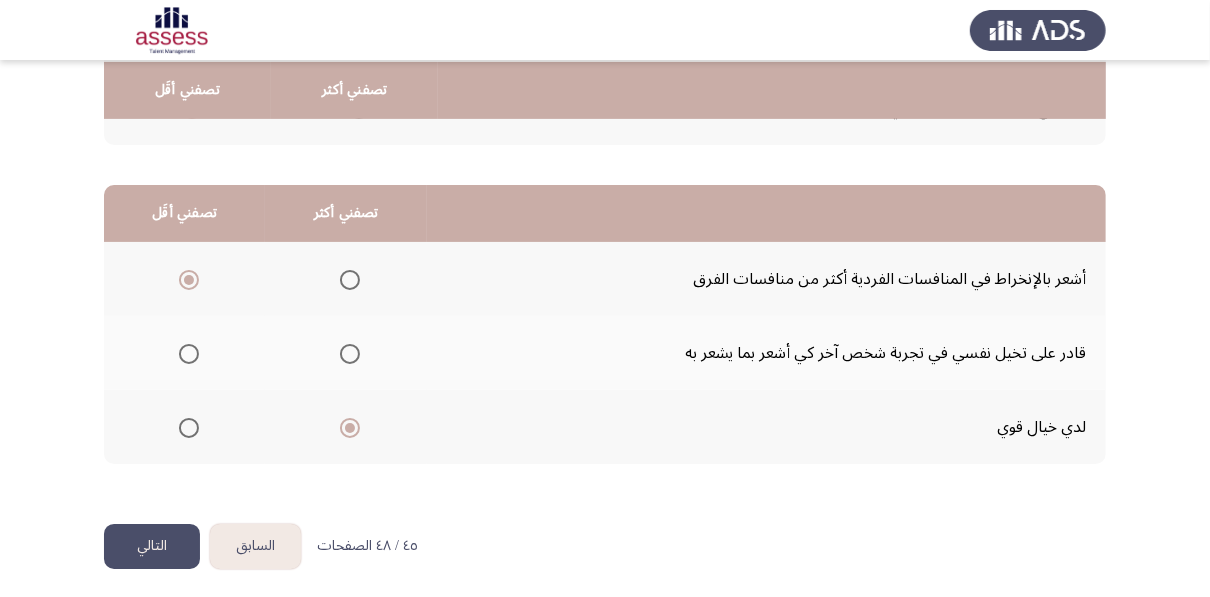 click on "التالي" 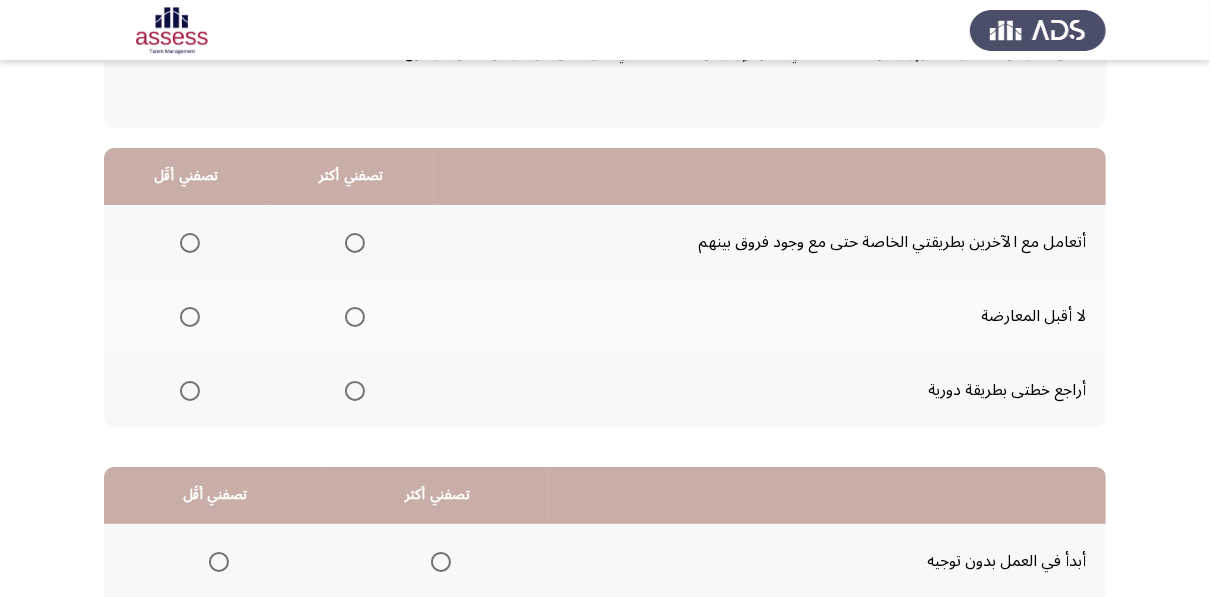 scroll, scrollTop: 160, scrollLeft: 0, axis: vertical 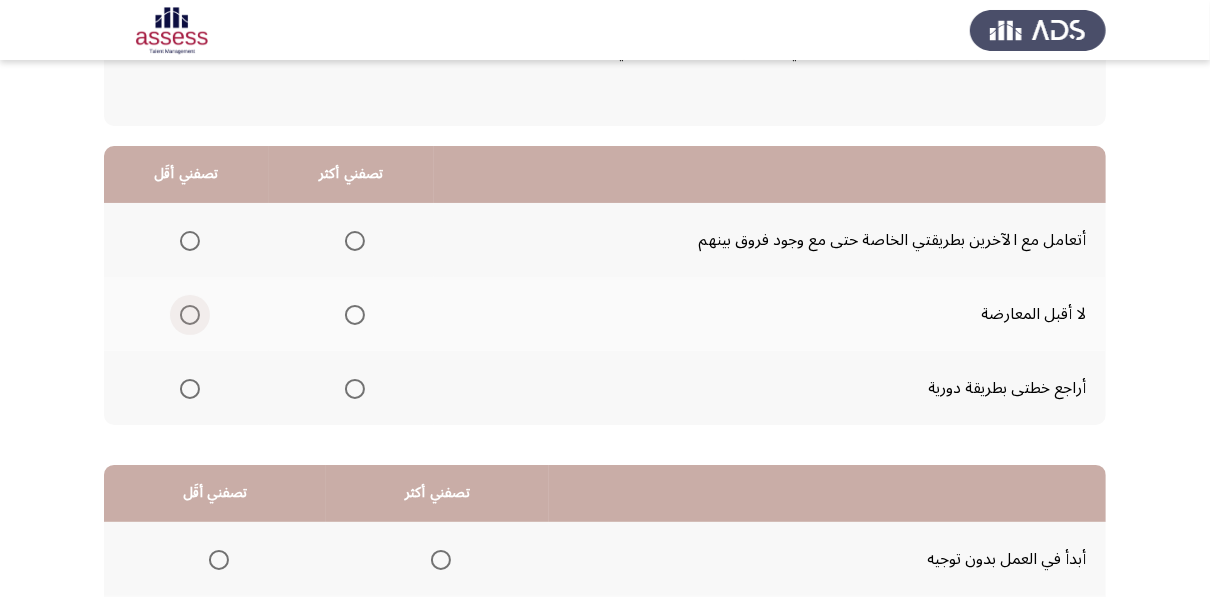 click at bounding box center (190, 315) 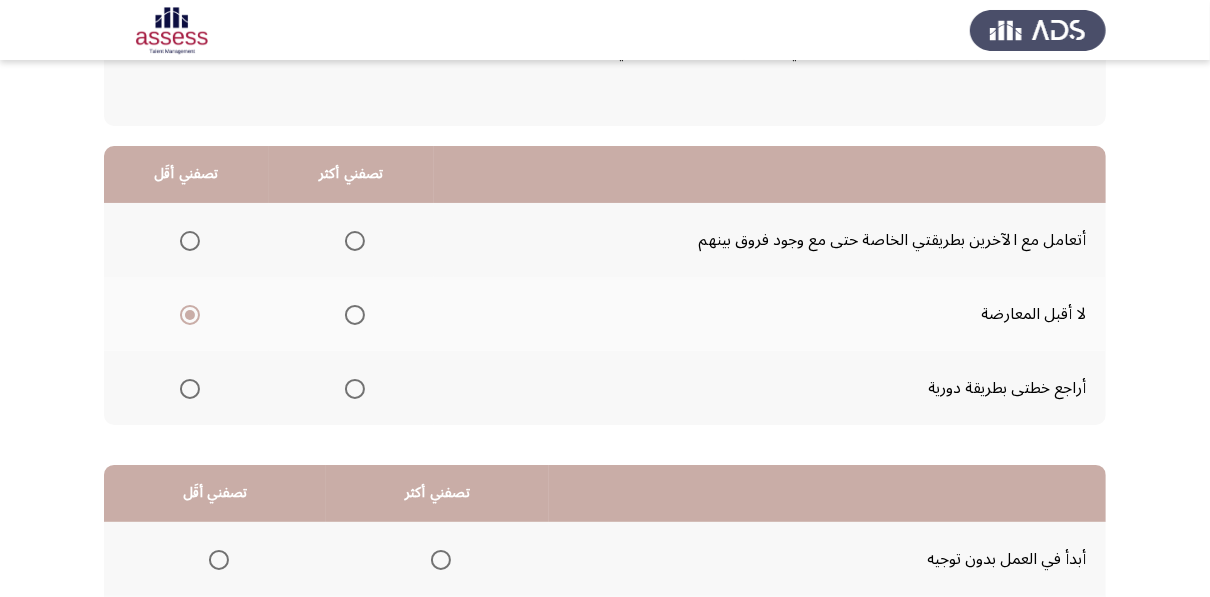 click at bounding box center (355, 389) 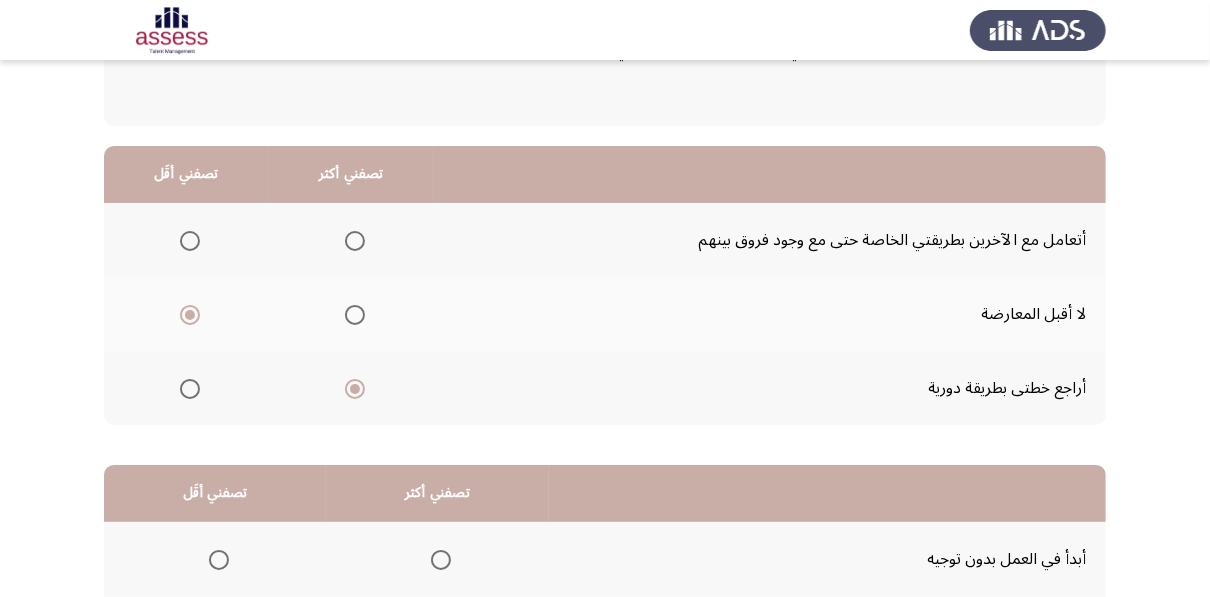 click on "السابق
Development Assessment   التالي  من المجموعة التالية اختر إجابة واحدة ( تصفني أكثر) وإجابة واحدة ( تصفني أقل ) من كل مجموعة فى الجدول  تصفني أكثر   تصفني أقَل  أتعامل مع الآخرين بطريقتي الخاصة حتى مع وجود فروق بينهم     لا أقبل المعارضة     أراجع خطتى بطريقة دورية
تصفني أكثر   تصفني أقَل  أبدأ في العمل بدون توجيه     أتقبل الكثير من الأخطاء من الآخرين     أطلق العنان لنفسي      ٤٦ / ٤٨ الصفحات   السابق
التالي" 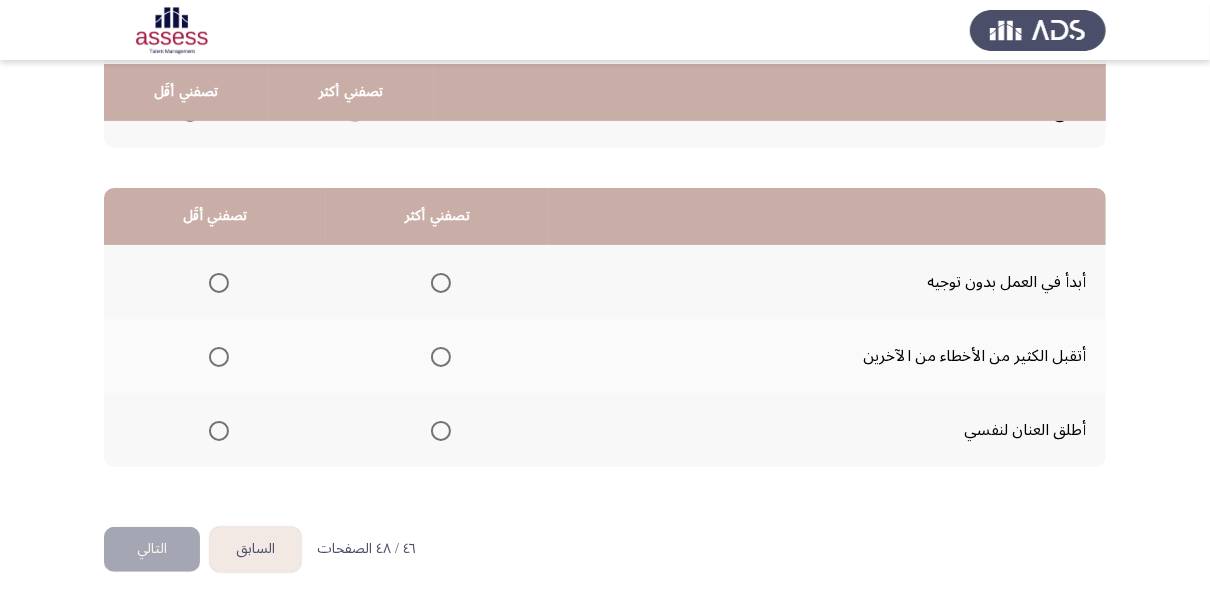 scroll, scrollTop: 440, scrollLeft: 0, axis: vertical 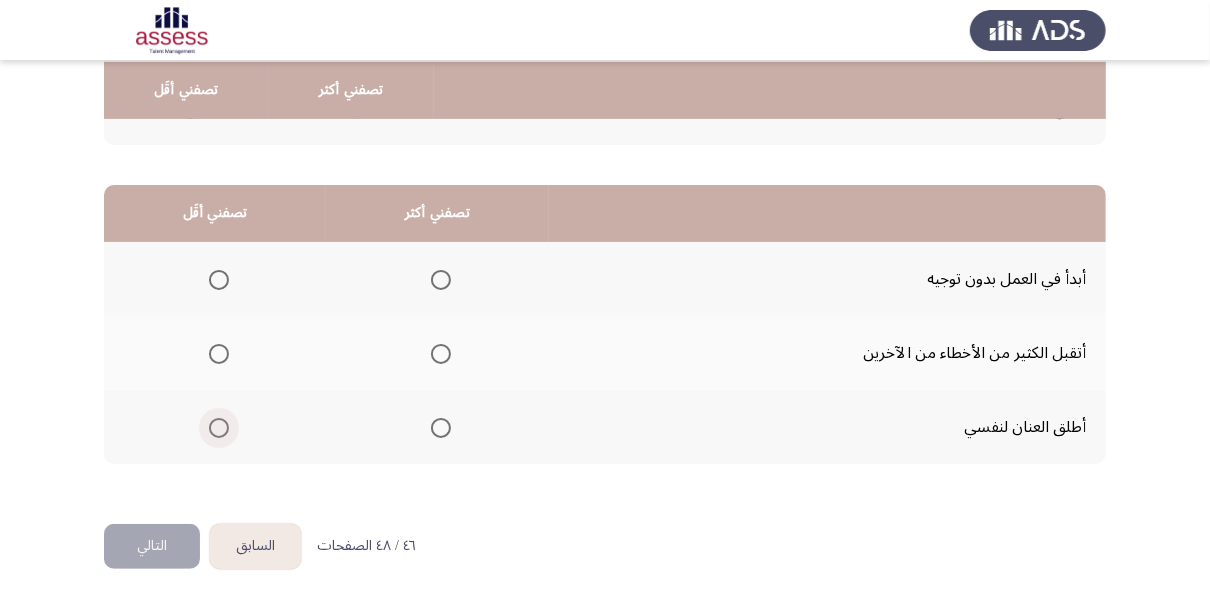 click at bounding box center (219, 428) 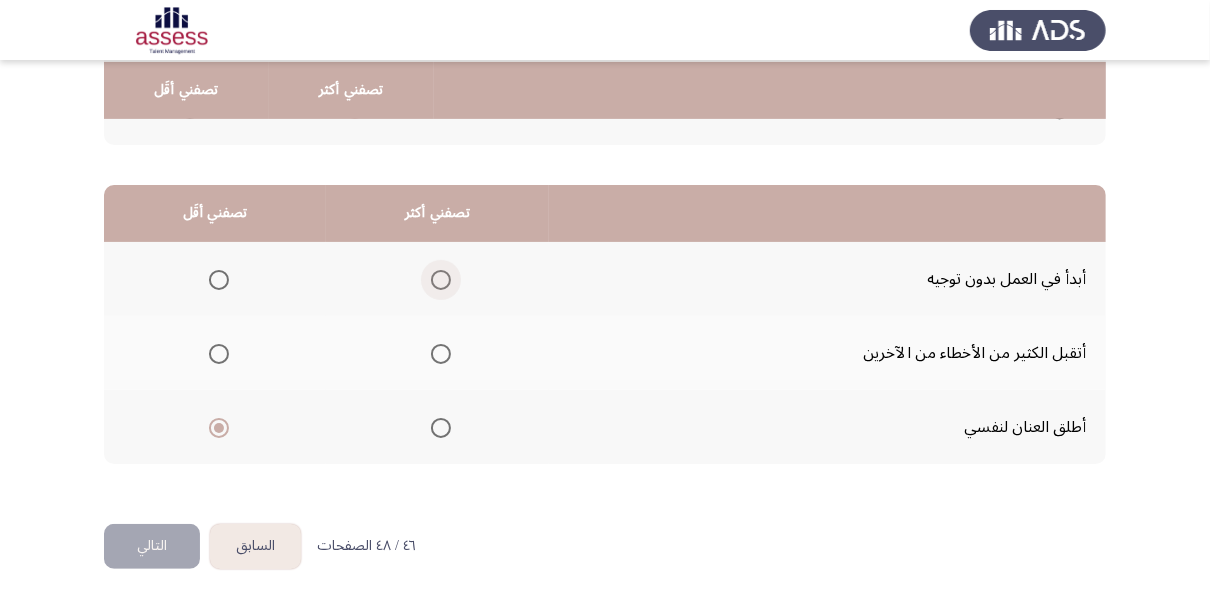 click at bounding box center [437, 280] 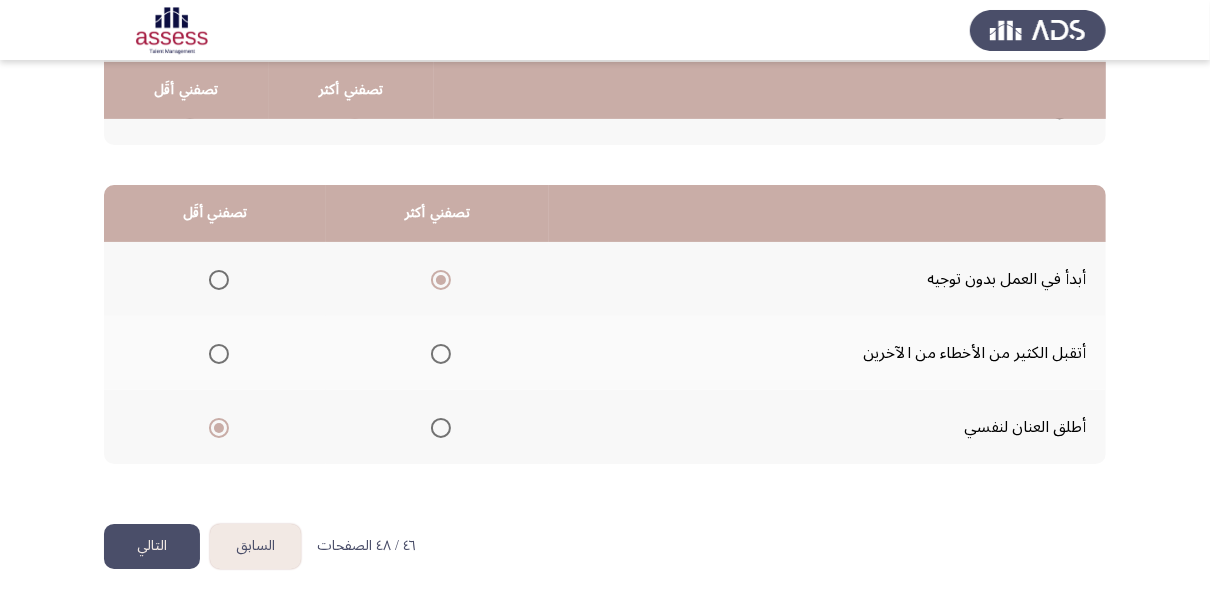 click on "التالي" 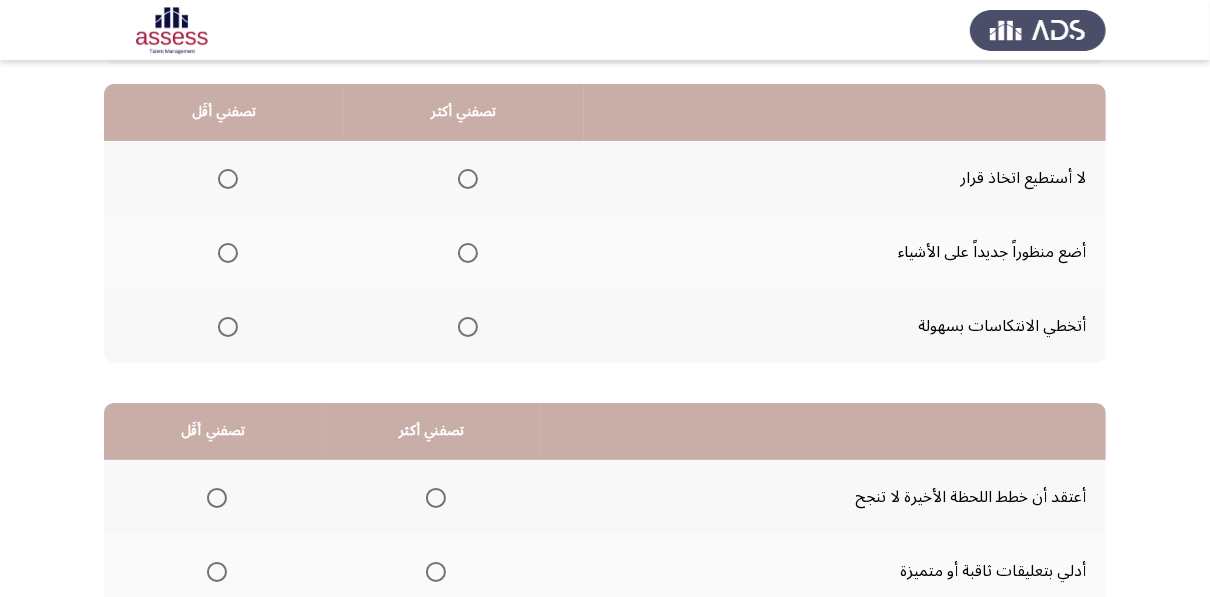 scroll, scrollTop: 224, scrollLeft: 0, axis: vertical 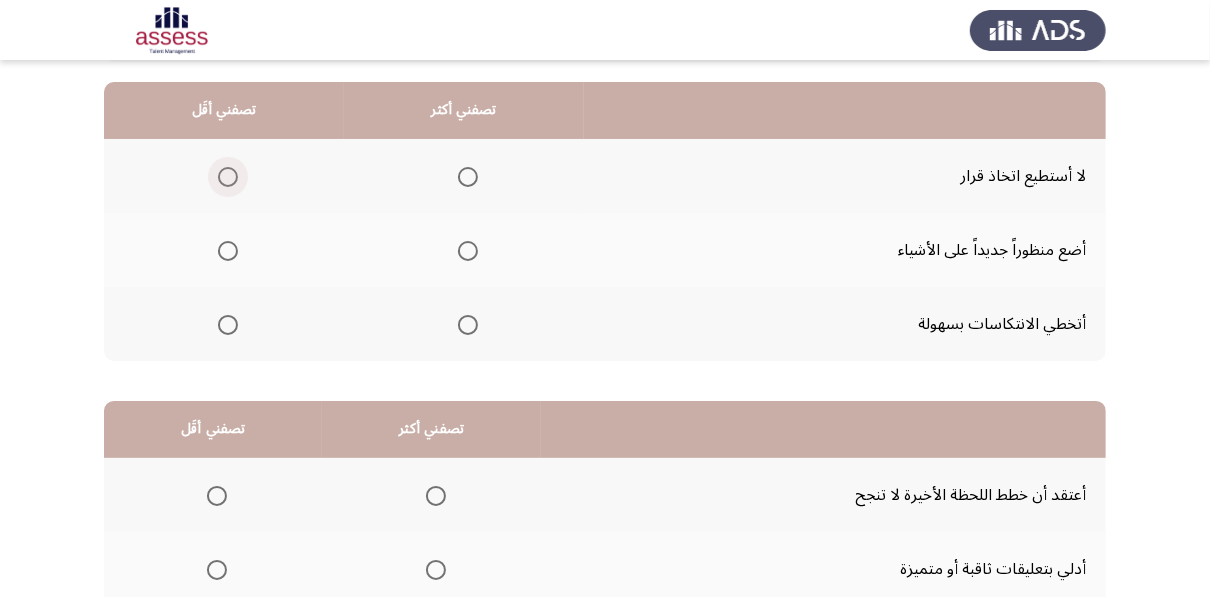click at bounding box center (228, 177) 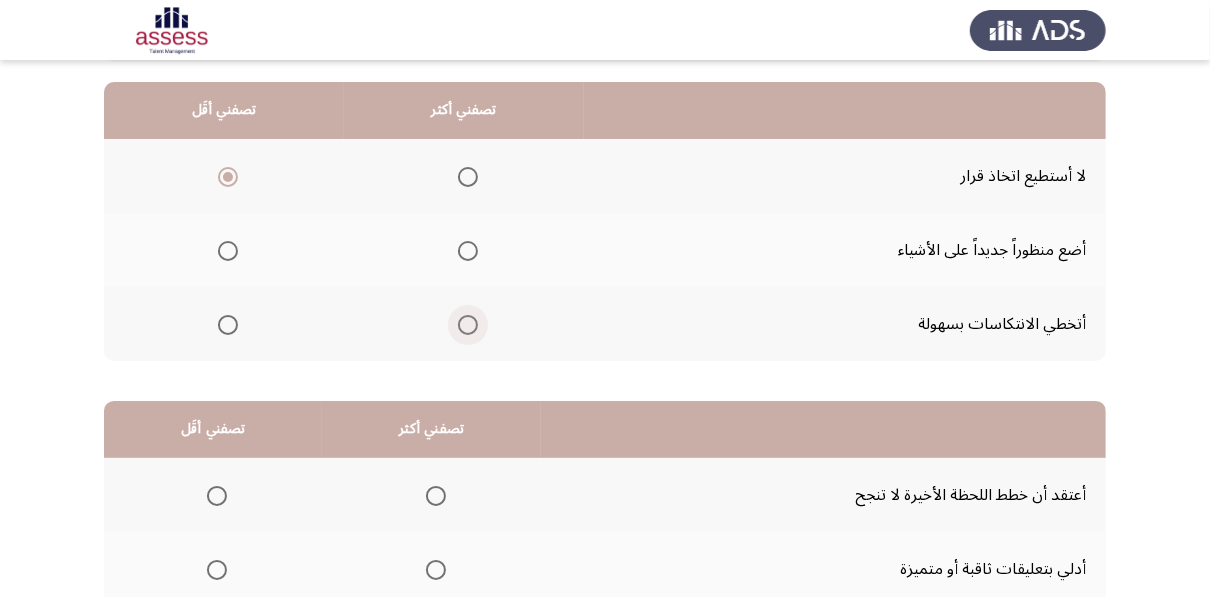 click at bounding box center (468, 325) 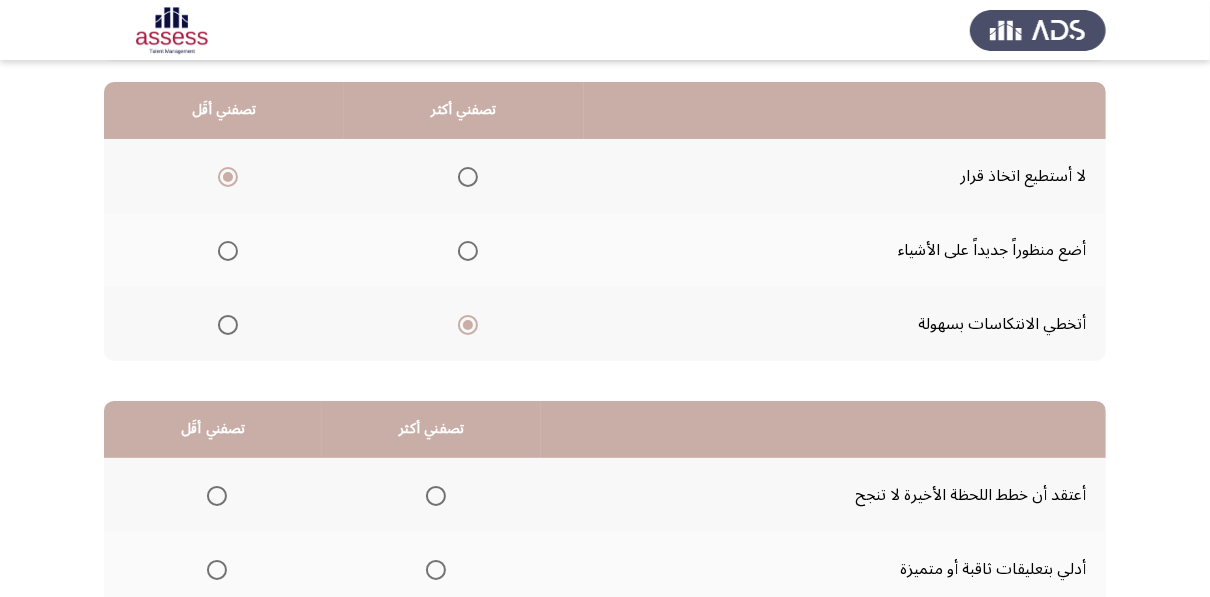 click on "السابق
Development Assessment   التالي  من المجموعة التالية اختر إجابة واحدة ( تصفني أكثر) وإجابة واحدة ( تصفني أقل ) من كل مجموعة فى الجدول  تصفني أكثر   تصفني أقَل  لا أستطيع اتخاذ قرار     أضع منظوراً جديداً على الأشياء     أتخطي الانتكاسات بسهولة      تصفني أكثر   تصفني أقَل  أعتقد أن خطط اللحظة الأخيرة لا تنجح     أدلي بتعليقات ثاقبة أو متميزة     الأفكار الجديدة تحمسني      ٤٧ / ٤٨ الصفحات   السابق
التالي" 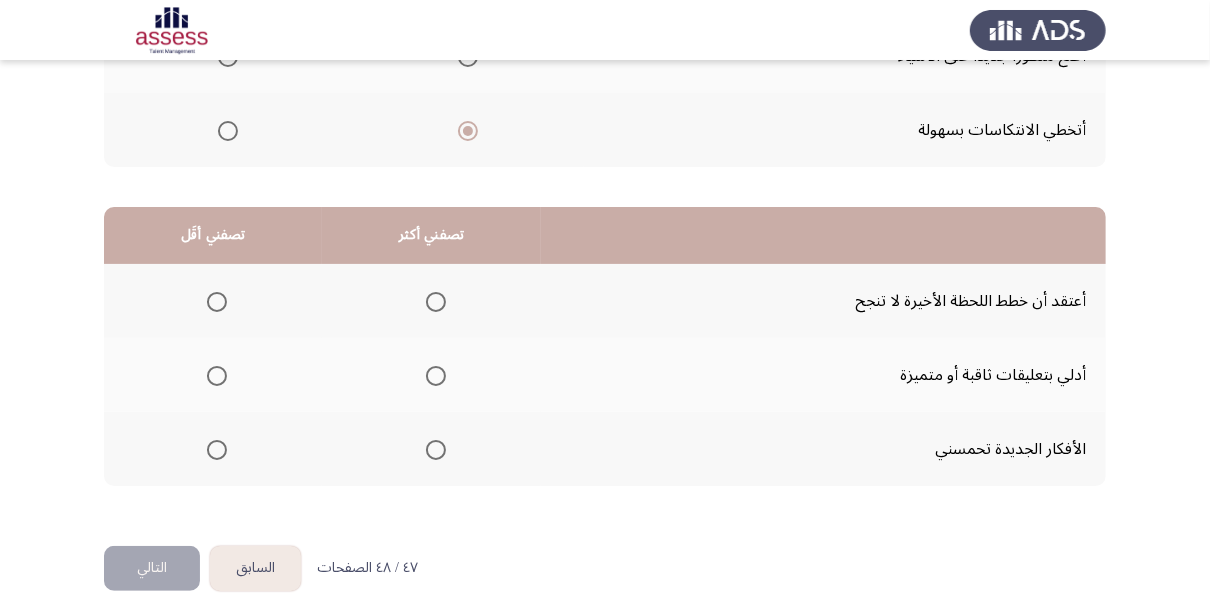 scroll, scrollTop: 440, scrollLeft: 0, axis: vertical 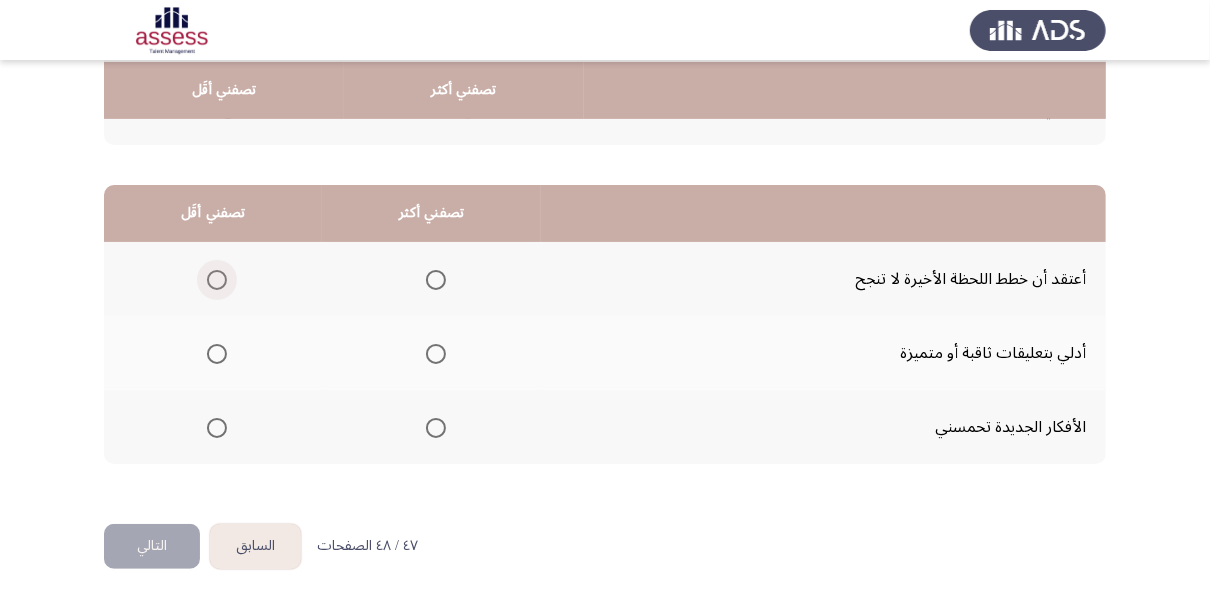 click at bounding box center [217, 280] 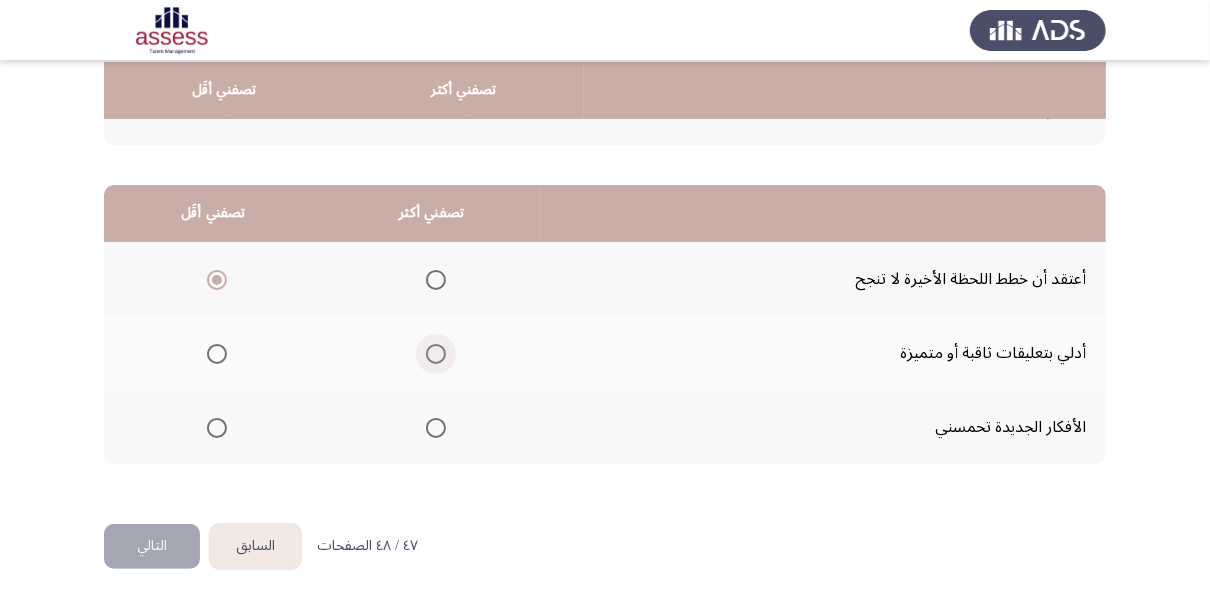 click at bounding box center (436, 354) 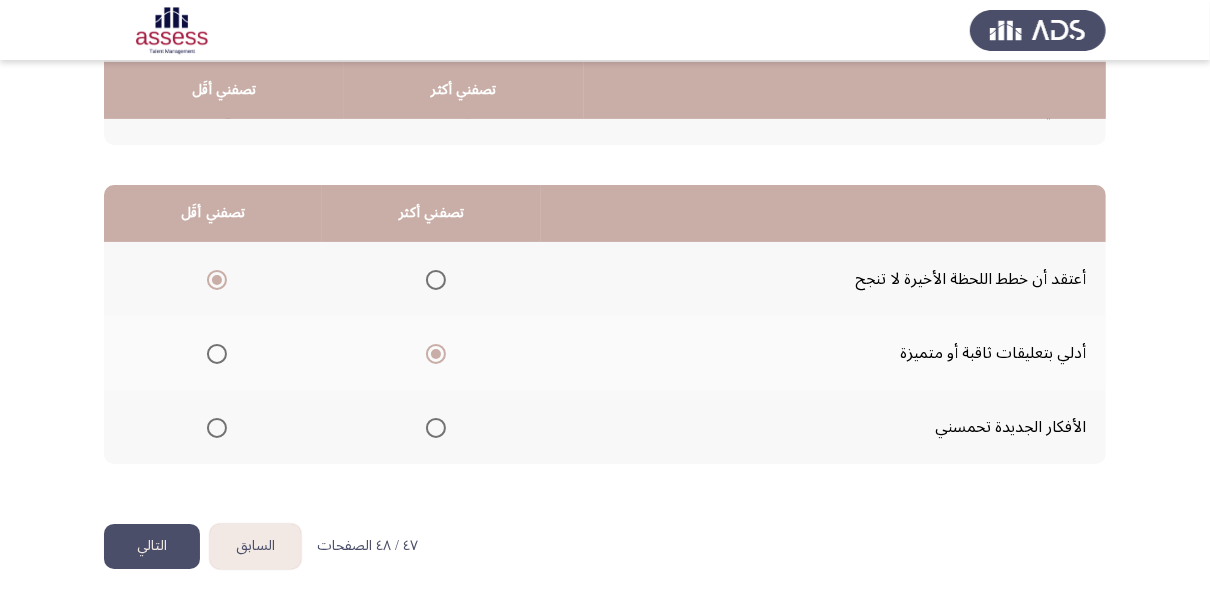 click on "التالي" 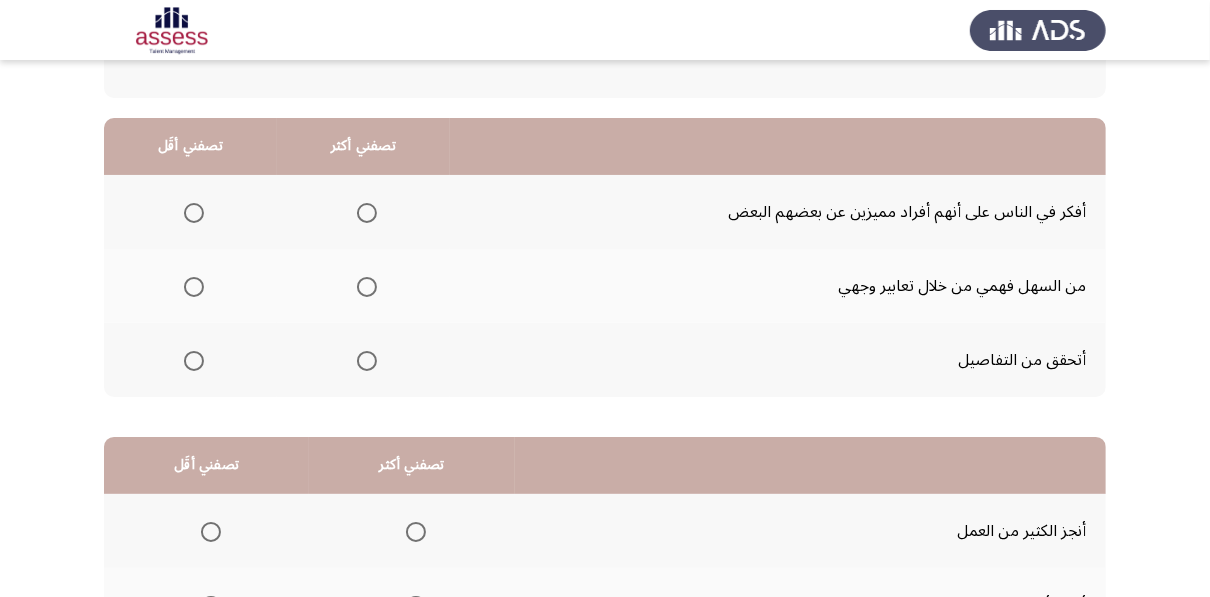 scroll, scrollTop: 192, scrollLeft: 0, axis: vertical 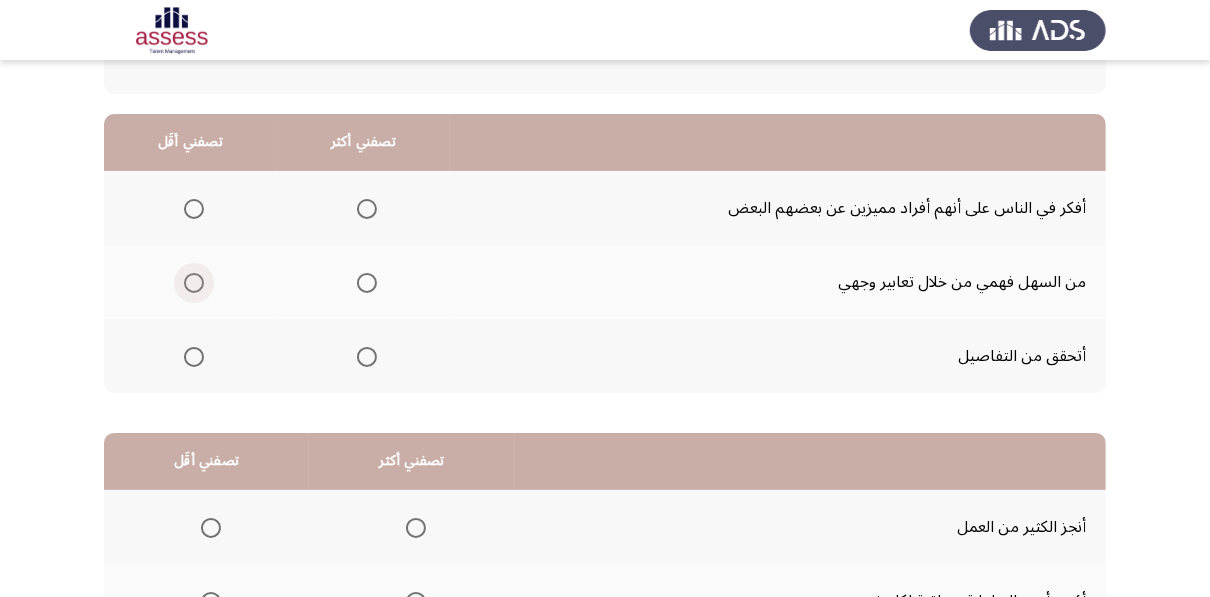 click at bounding box center [194, 283] 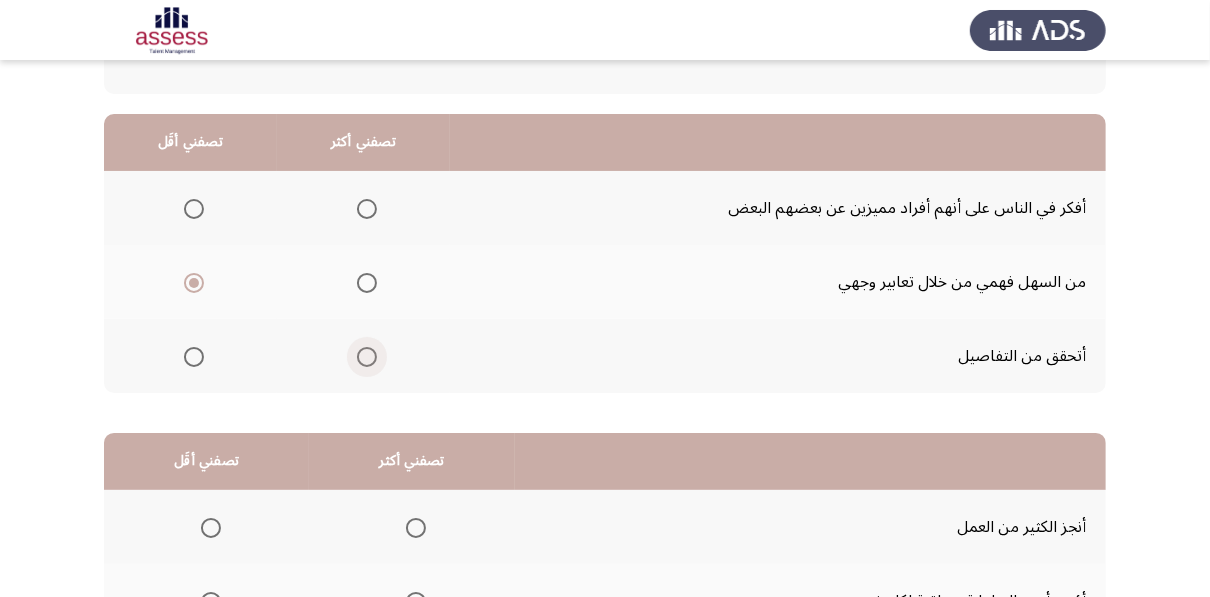 click at bounding box center [367, 357] 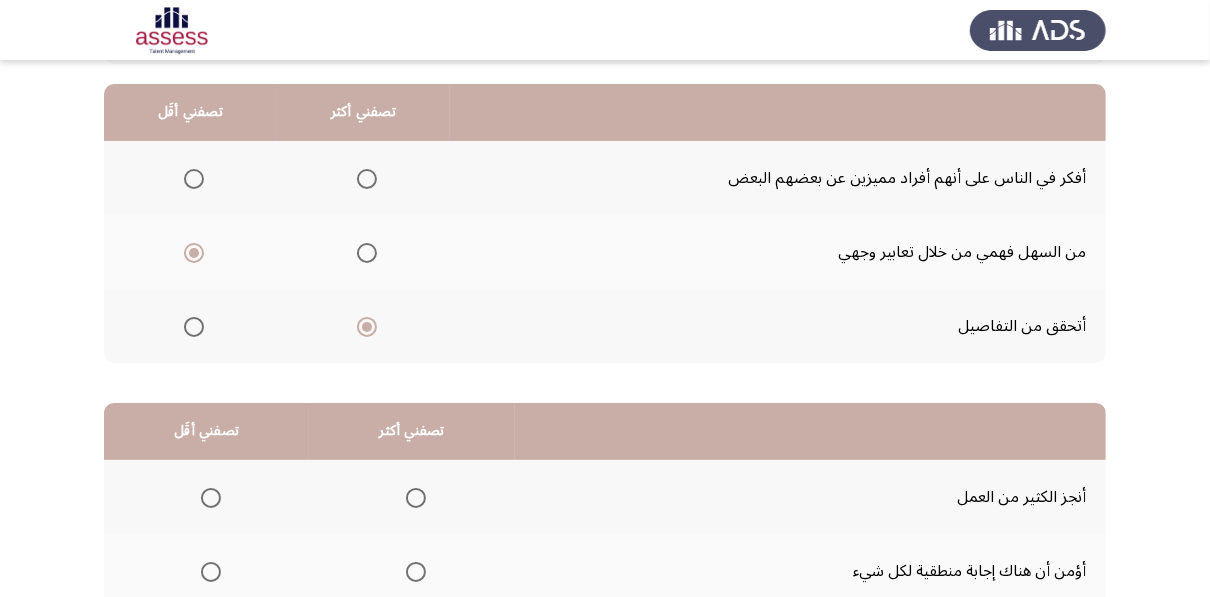 click on "السابق
Development Assessment   إنهاء  من المجموعة التالية اختر إجابة واحدة ( تصفني أكثر) وإجابة واحدة ( تصفني أقل ) من كل مجموعة فى الجدول  تصفني أكثر   تصفني أقَل  أفكر في الناس على أنهم أفراد مميزين عن بعضهم البعض     من السهل فهمي من خلال تعابير وجهي     أتحقق من التفاصيل      تصفني أكثر   تصفني أقَل  أنجز الكثير من العمل     أؤمن أن هناك إجابة منطقية لكل شيء     أمتلك الثقة في الدخول لحل وضع فوضوي      ٤٨ / ٤٨ الصفحات   السابق
إنهاء" 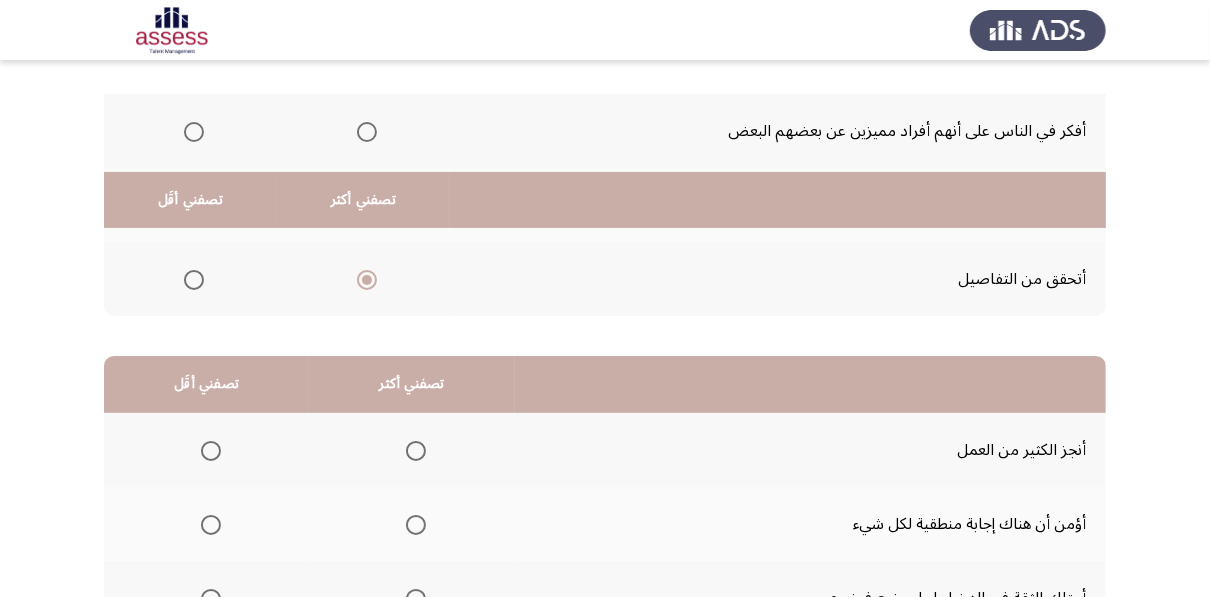 scroll, scrollTop: 416, scrollLeft: 0, axis: vertical 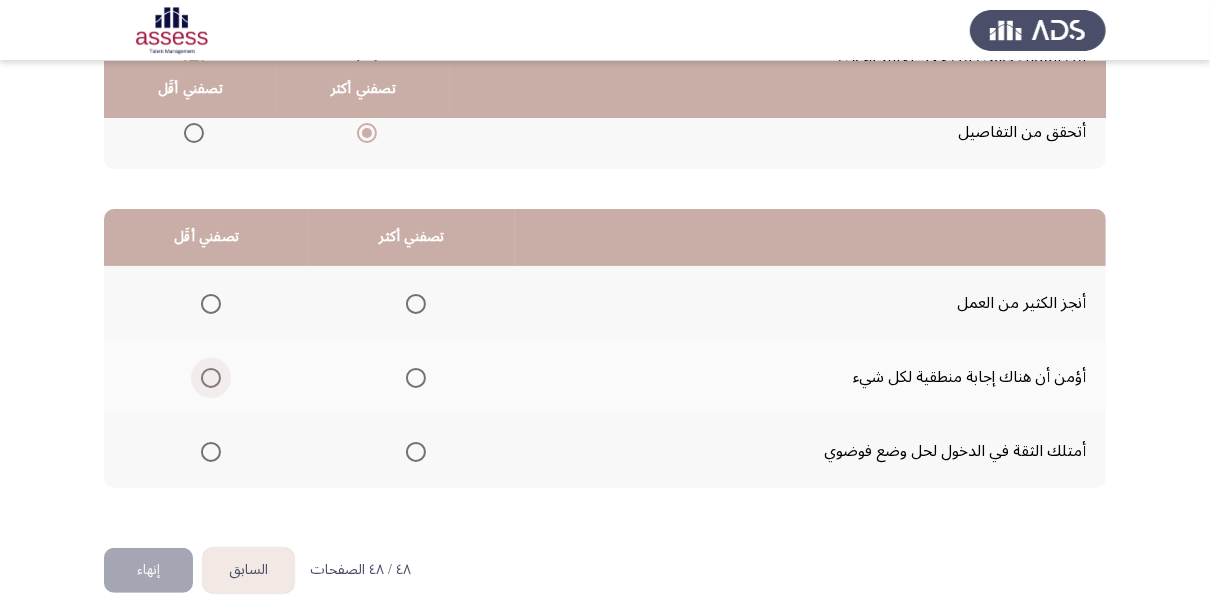 click at bounding box center [211, 378] 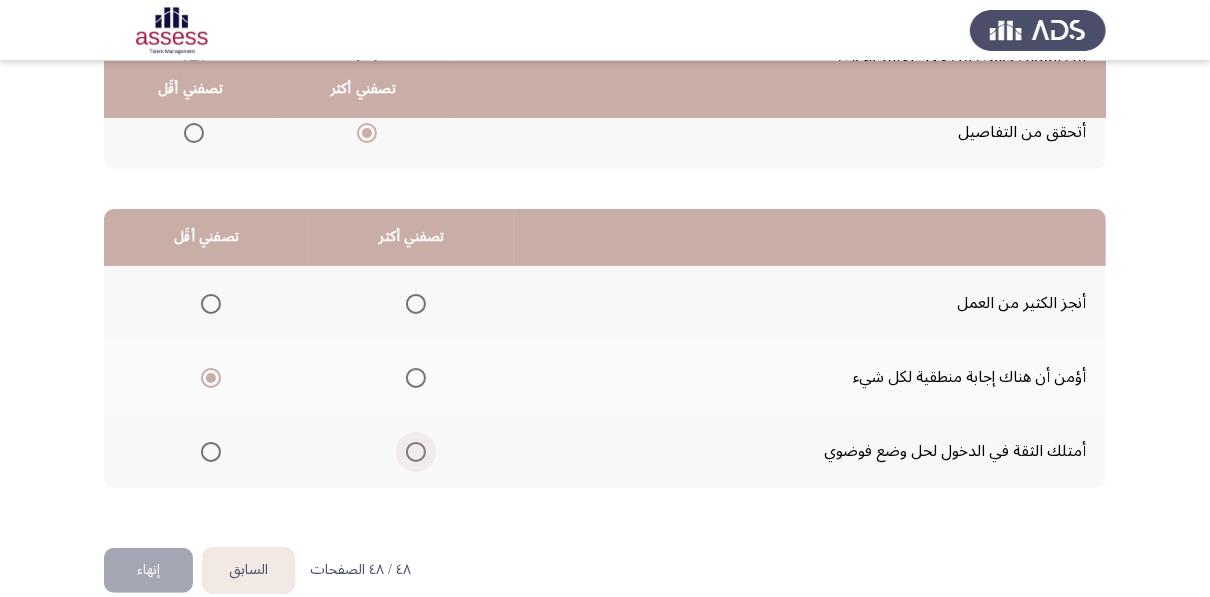 click at bounding box center [416, 452] 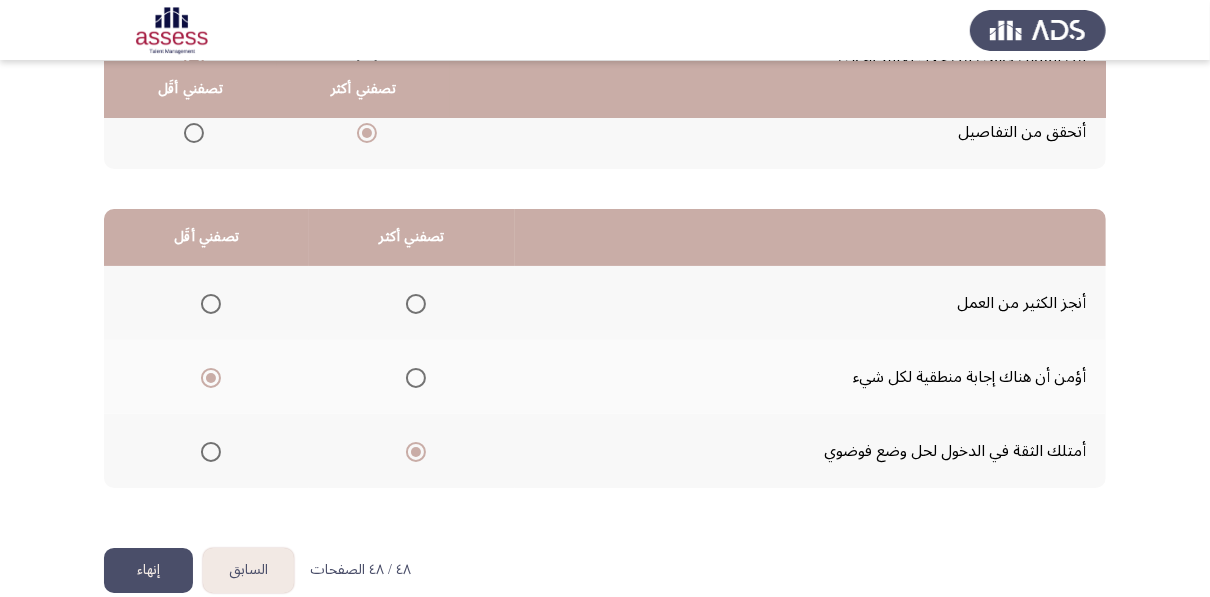 click on "إنهاء" 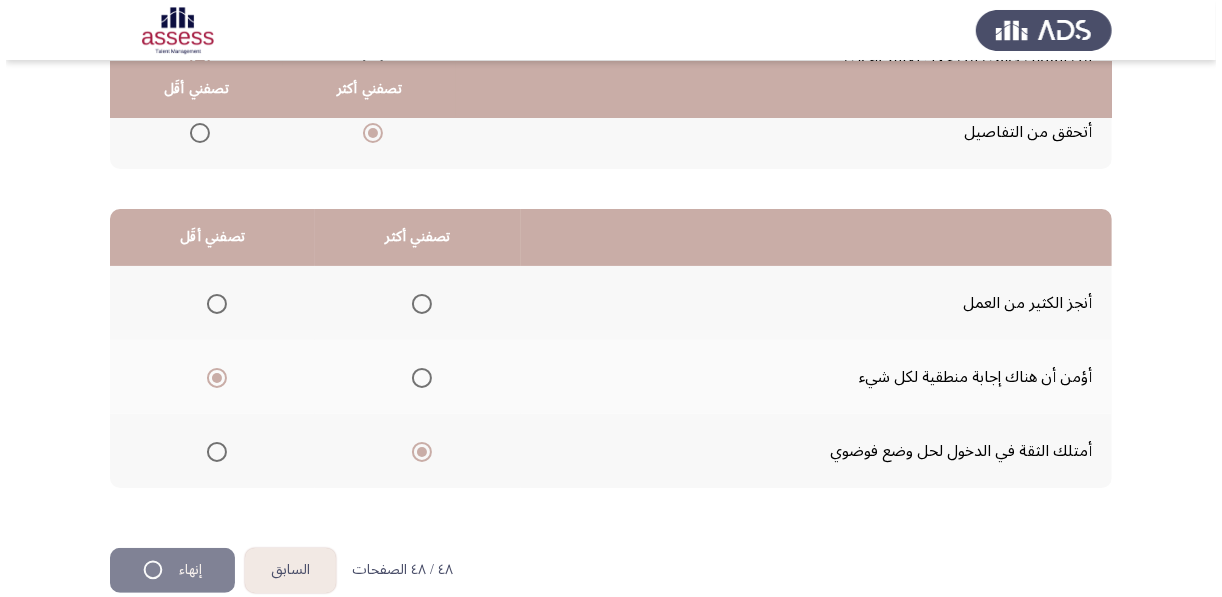 scroll, scrollTop: 0, scrollLeft: 0, axis: both 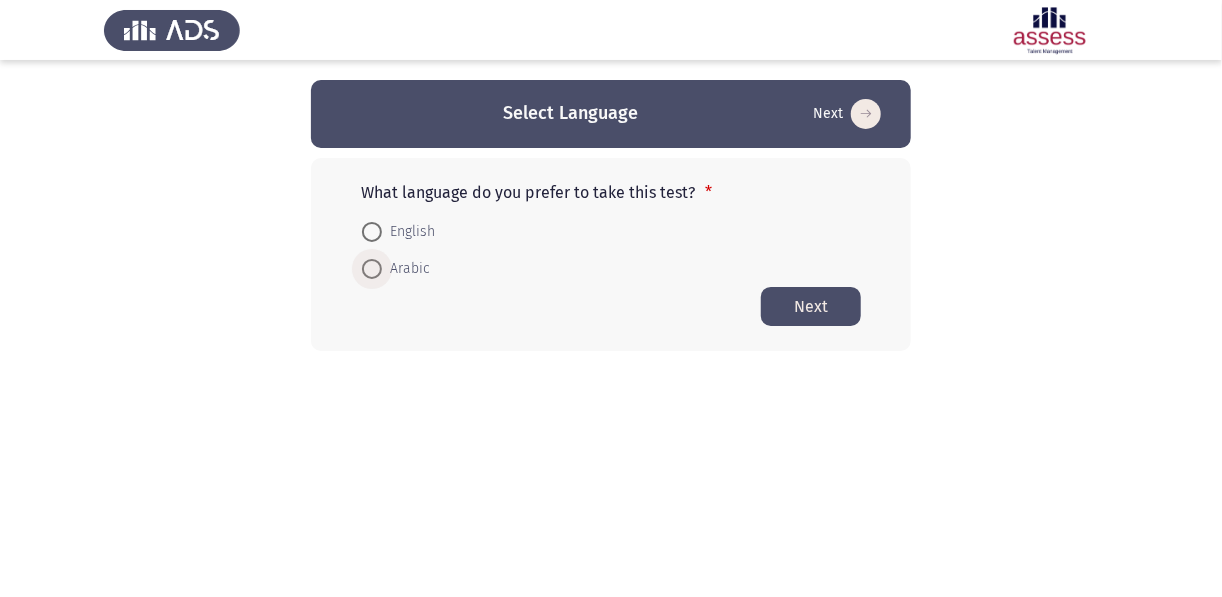 click at bounding box center [372, 269] 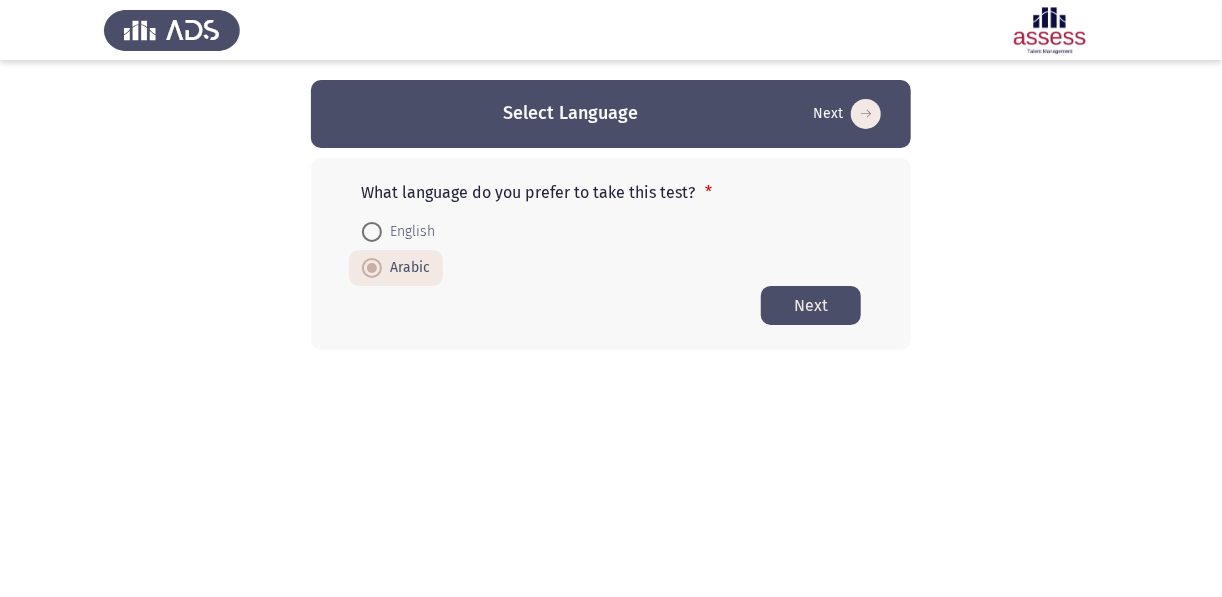 click on "Next" 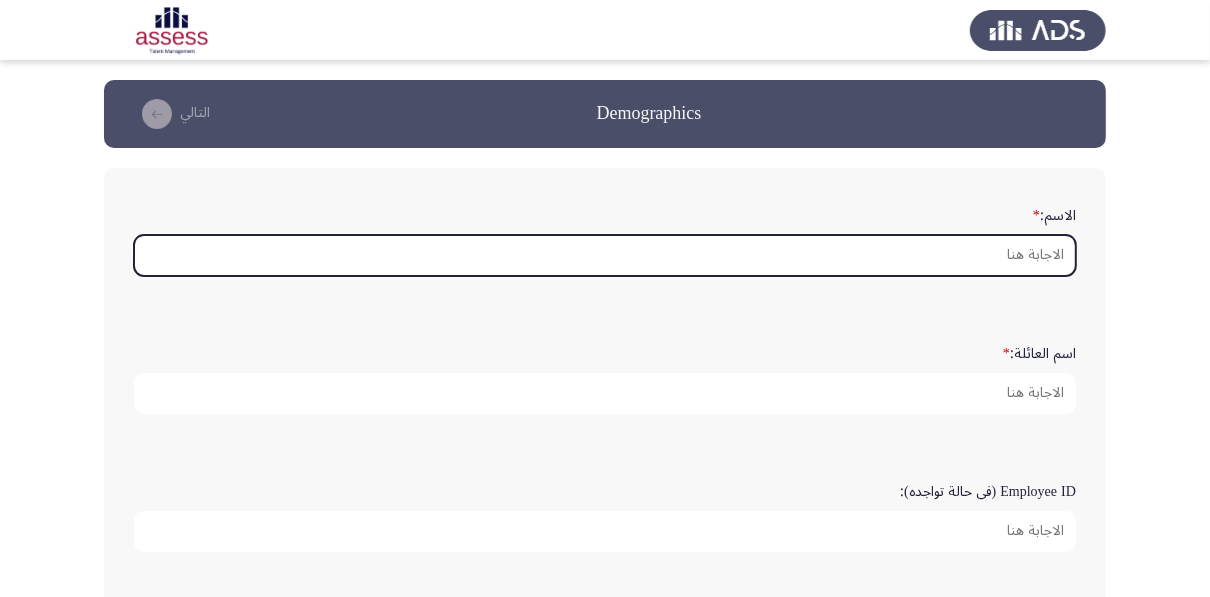 click on "الاسم:   *" at bounding box center (605, 255) 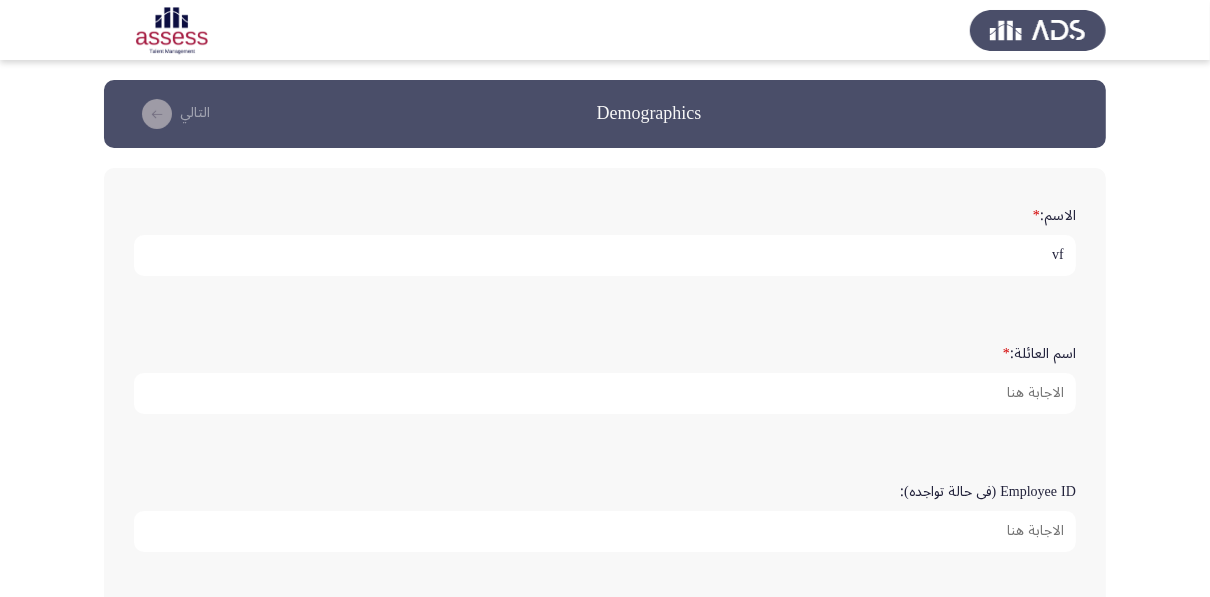 type on "v" 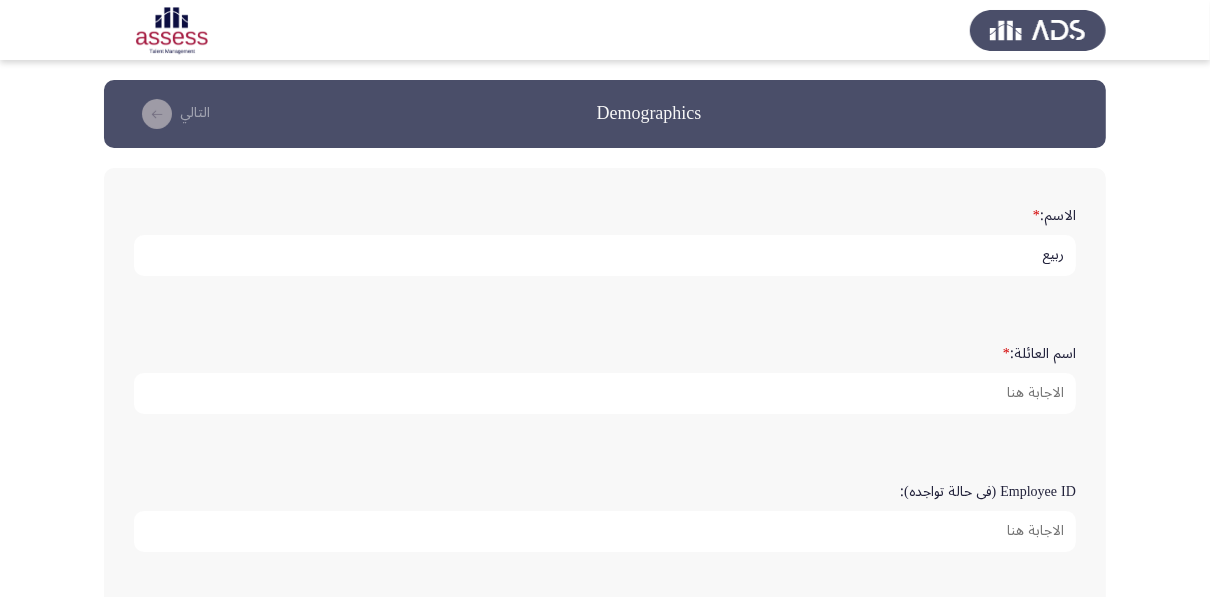 type on "ربيع" 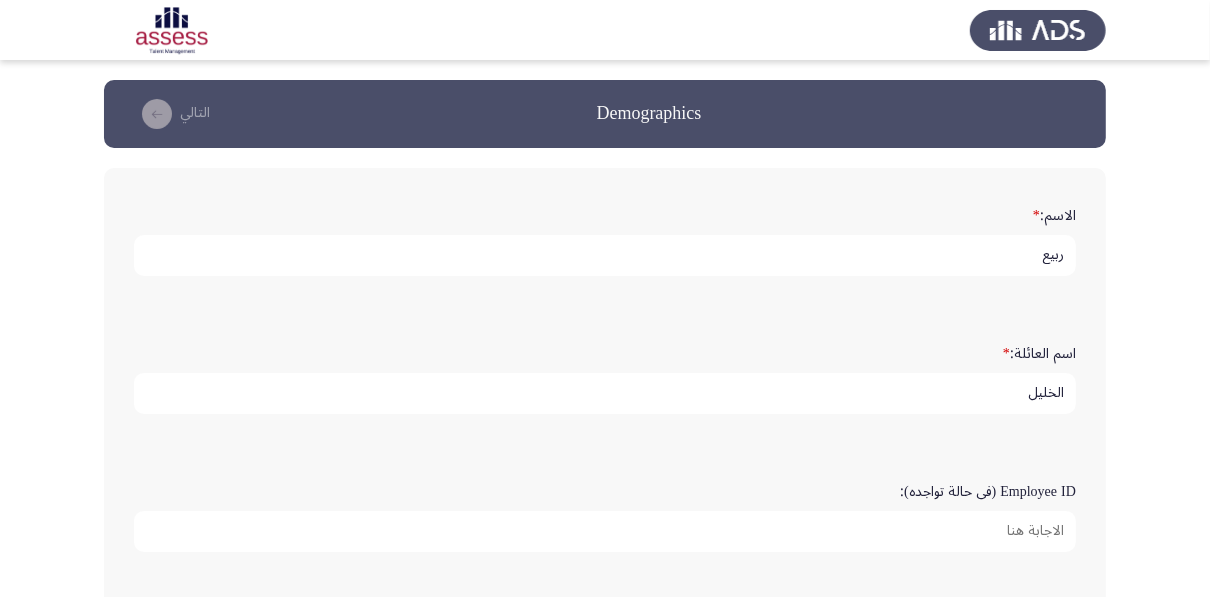 type on "الخليل" 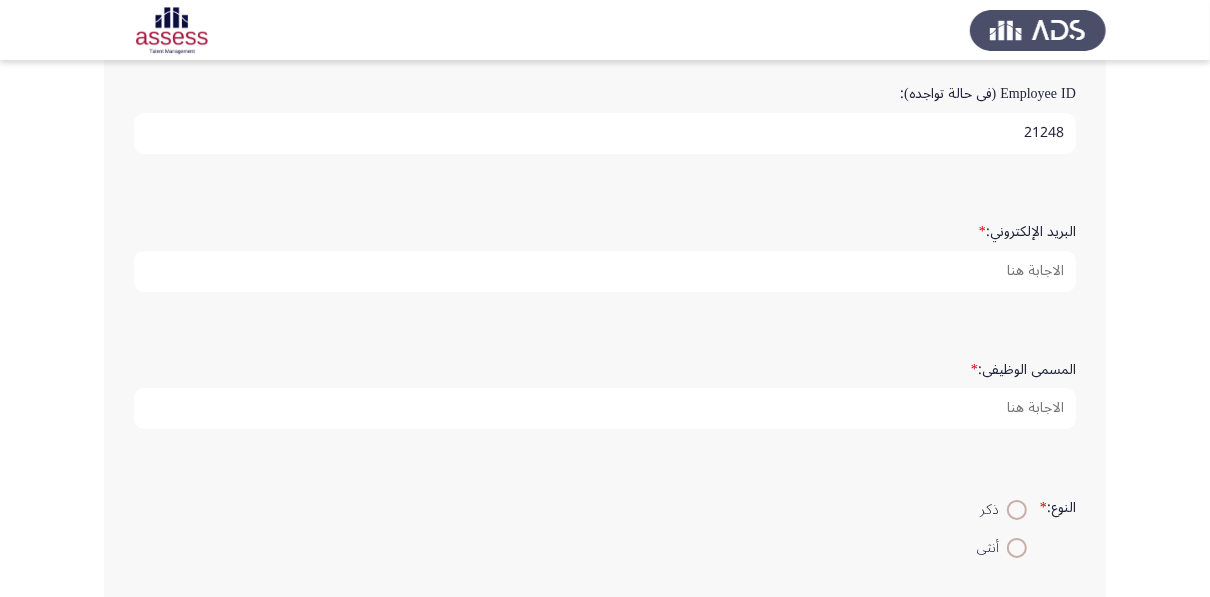 scroll, scrollTop: 403, scrollLeft: 0, axis: vertical 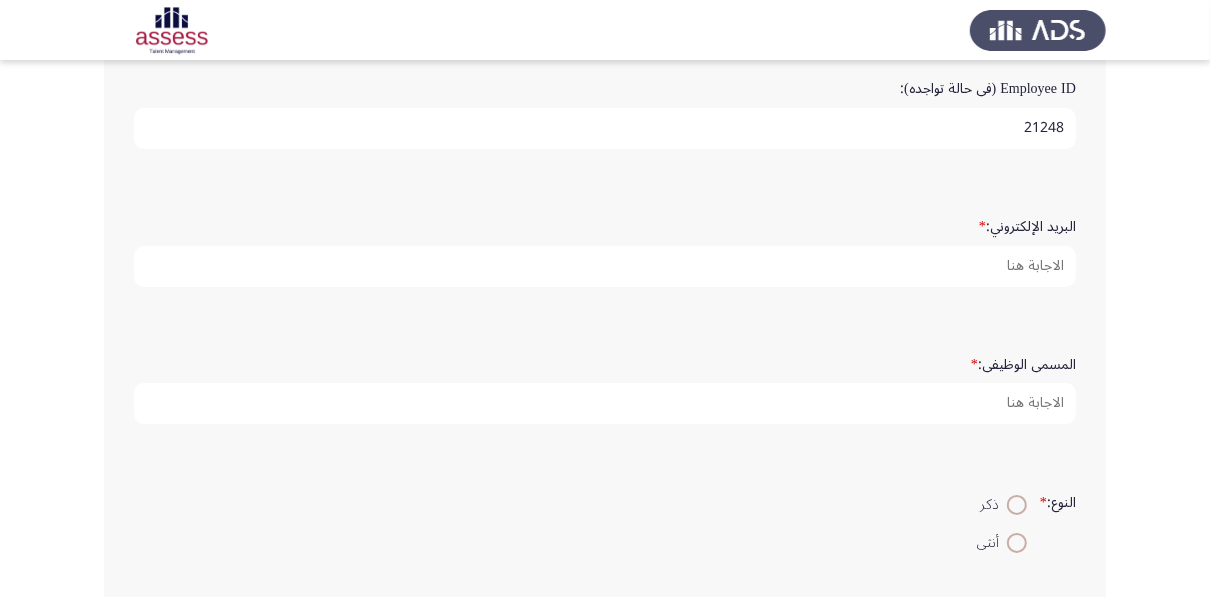 type on "21248" 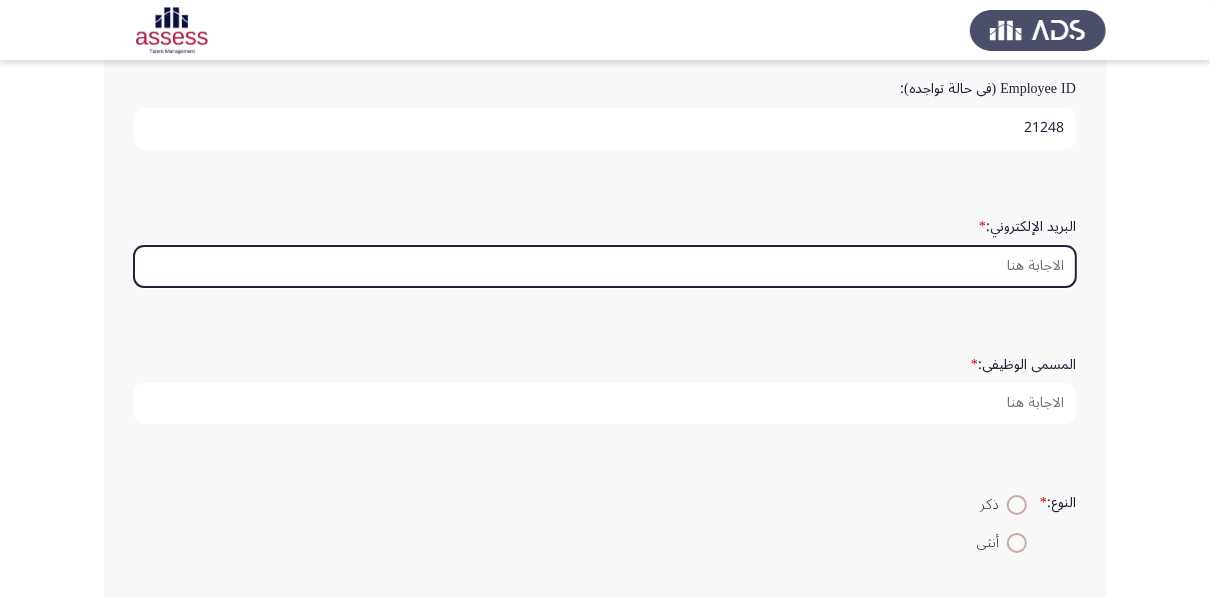 click on "البريد الإلكتروني:   *" at bounding box center [605, 266] 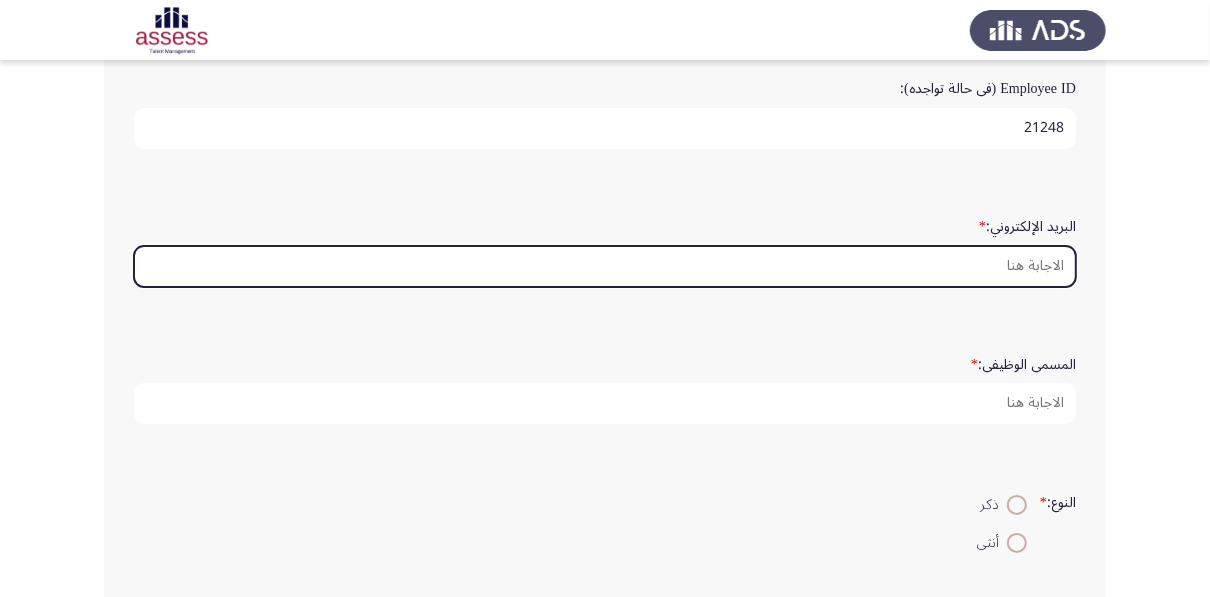 click on "البريد الإلكتروني:   *" at bounding box center [605, 266] 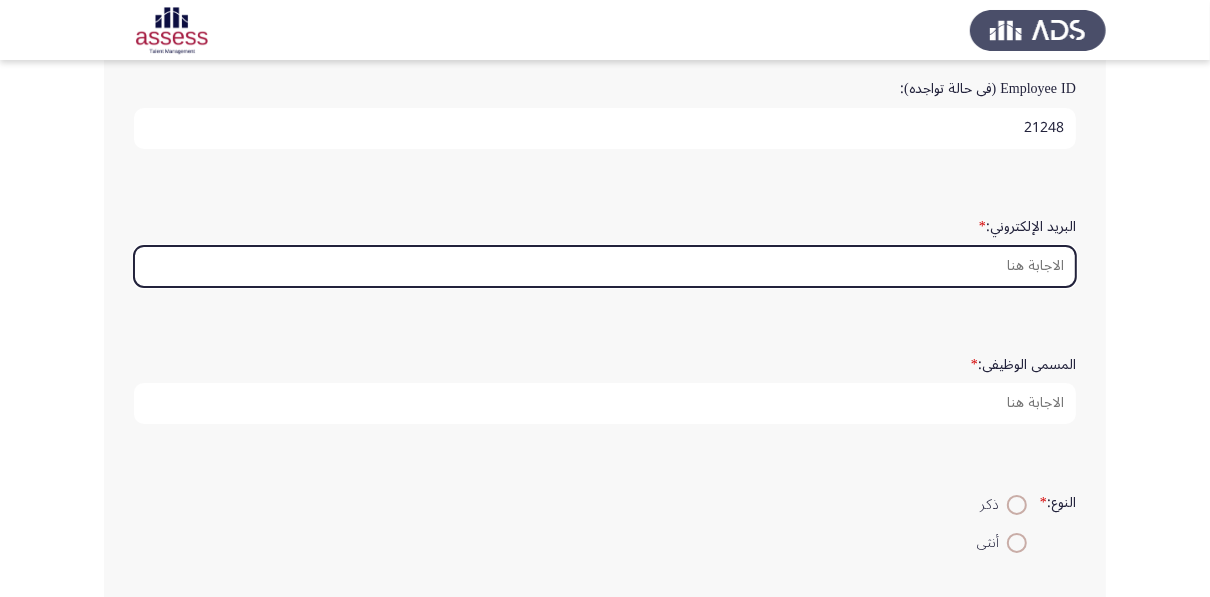 drag, startPoint x: 748, startPoint y: 0, endPoint x: 637, endPoint y: 272, distance: 293.77713 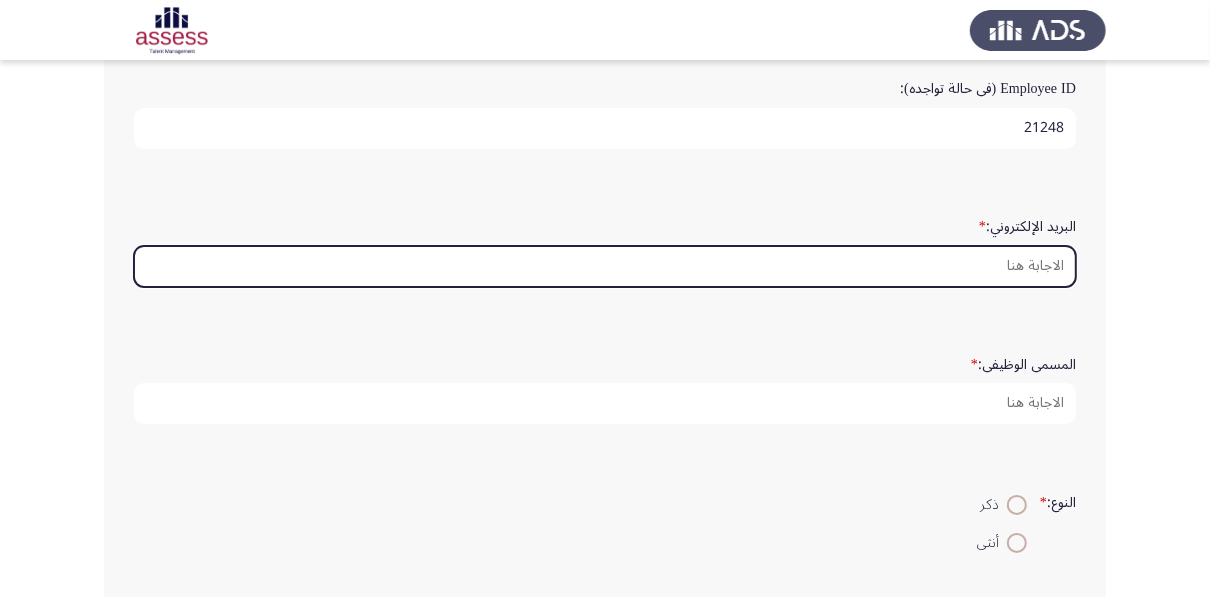click on "البريد الإلكتروني:   *" at bounding box center [605, 266] 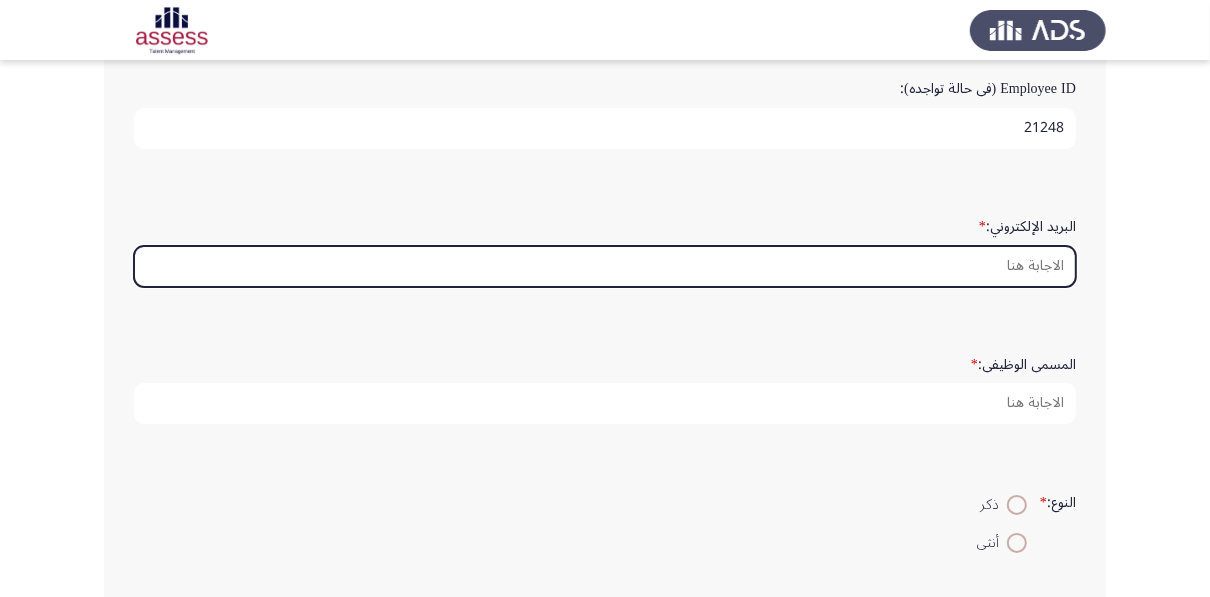 click on "البريد الإلكتروني:   *" at bounding box center (605, 266) 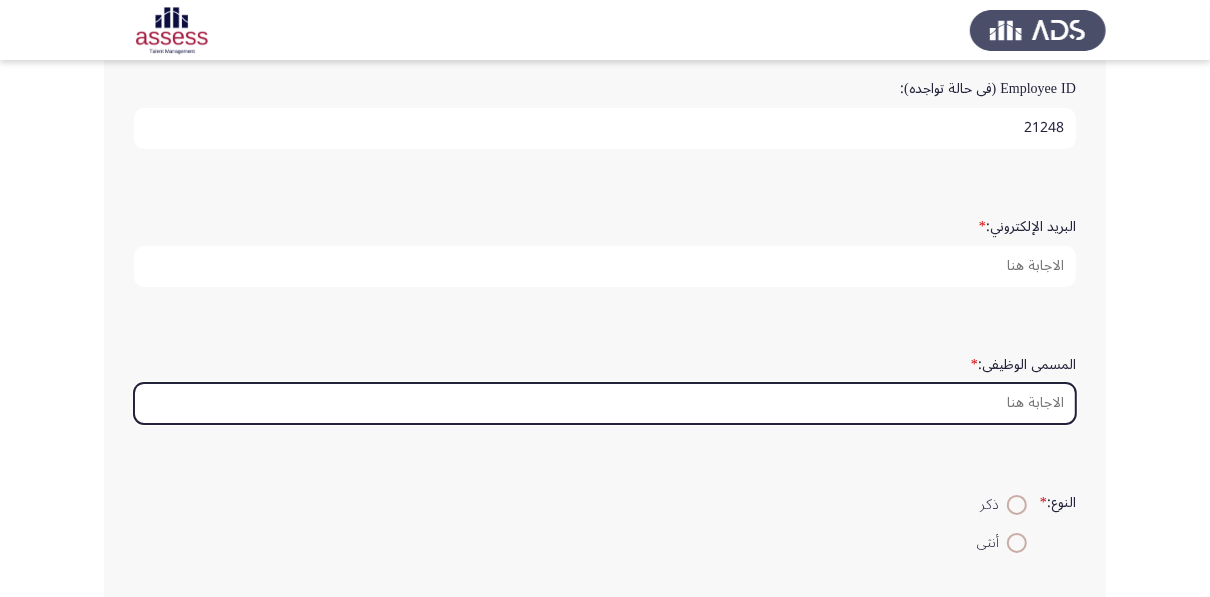 click on "المسمى الوظيفى:   *" at bounding box center (605, 403) 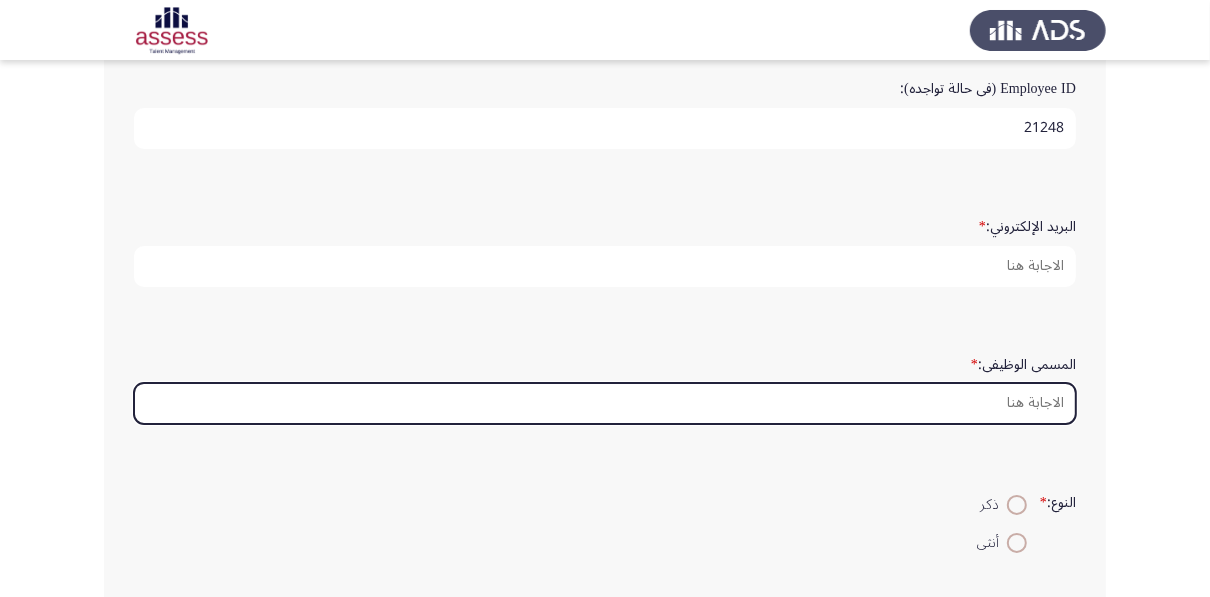 click on "المسمى الوظيفى:   *" at bounding box center [605, 403] 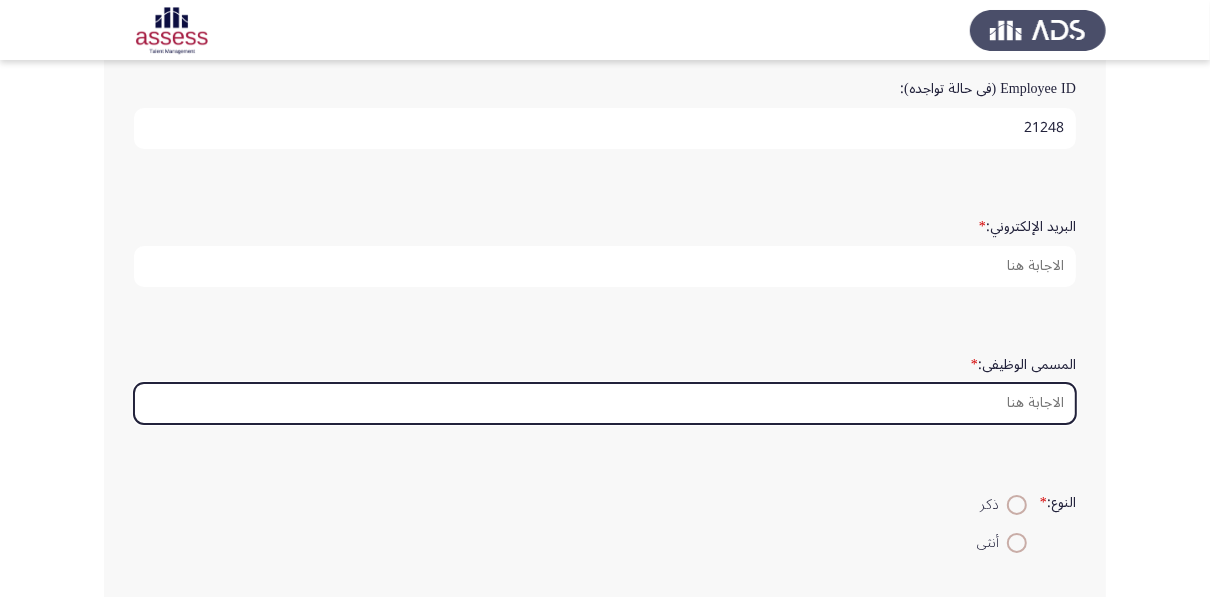 paste on "Regions General Supervisor & Hajj and [GEOGRAPHIC_DATA]" 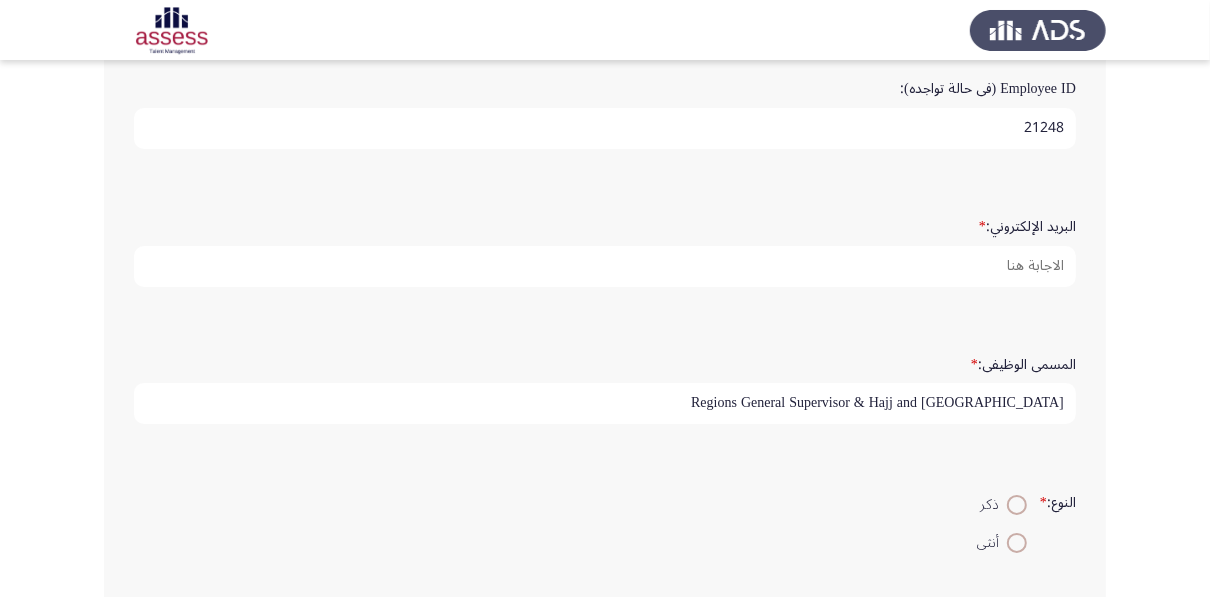 type on "Regions General Supervisor & Hajj and [GEOGRAPHIC_DATA]" 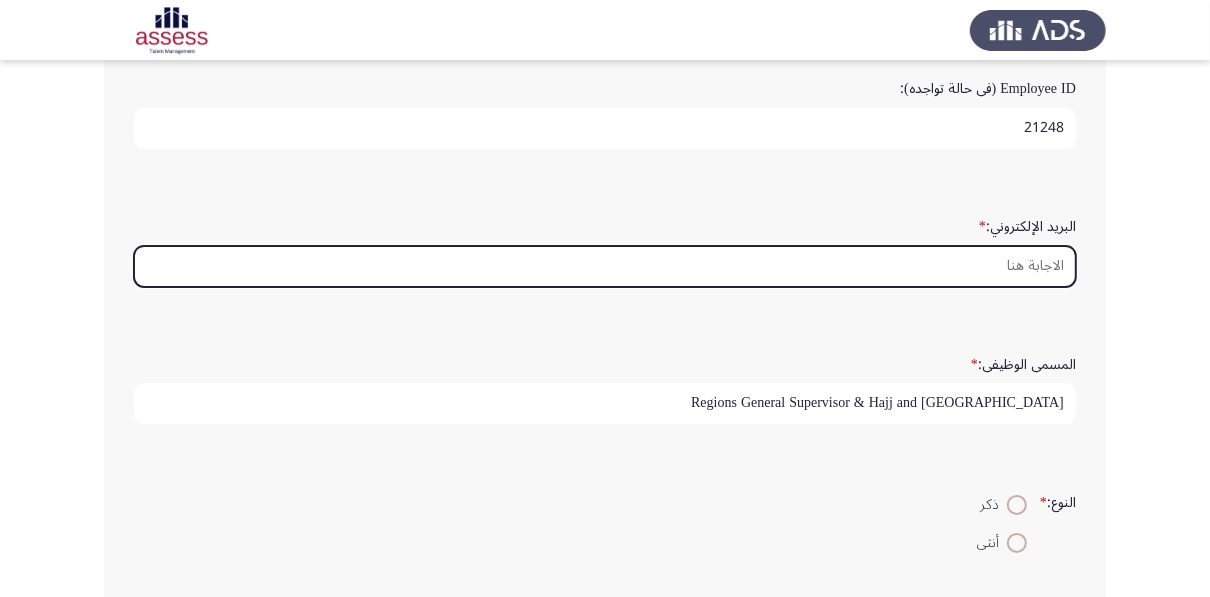 click on "البريد الإلكتروني:   *" at bounding box center [605, 266] 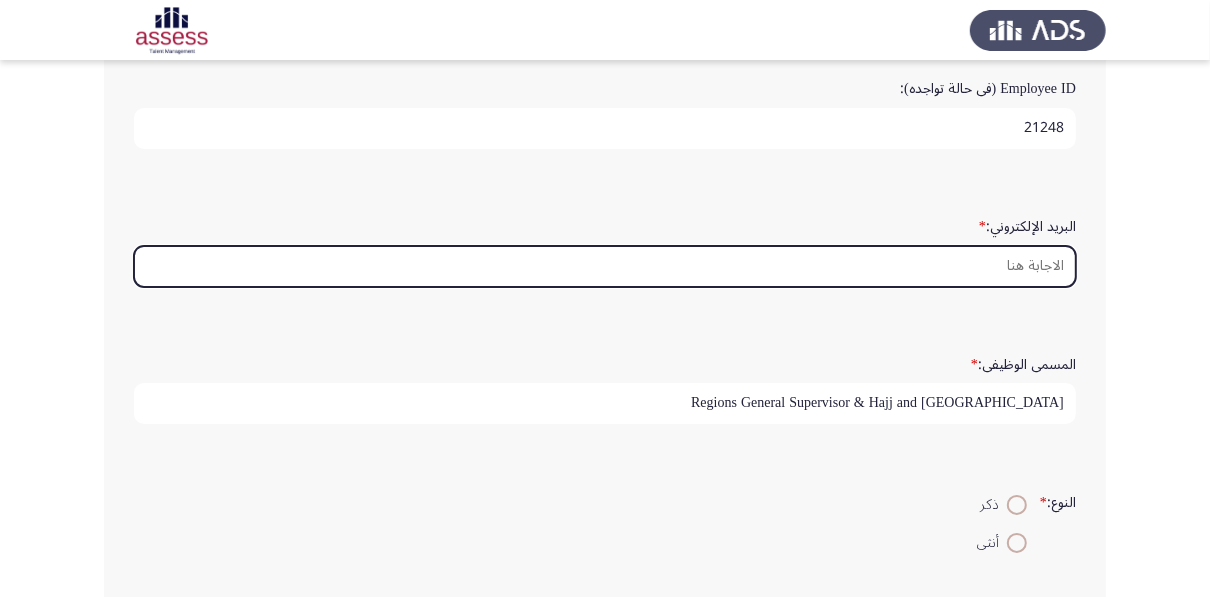 paste on "[EMAIL_ADDRESS][DOMAIN_NAME]" 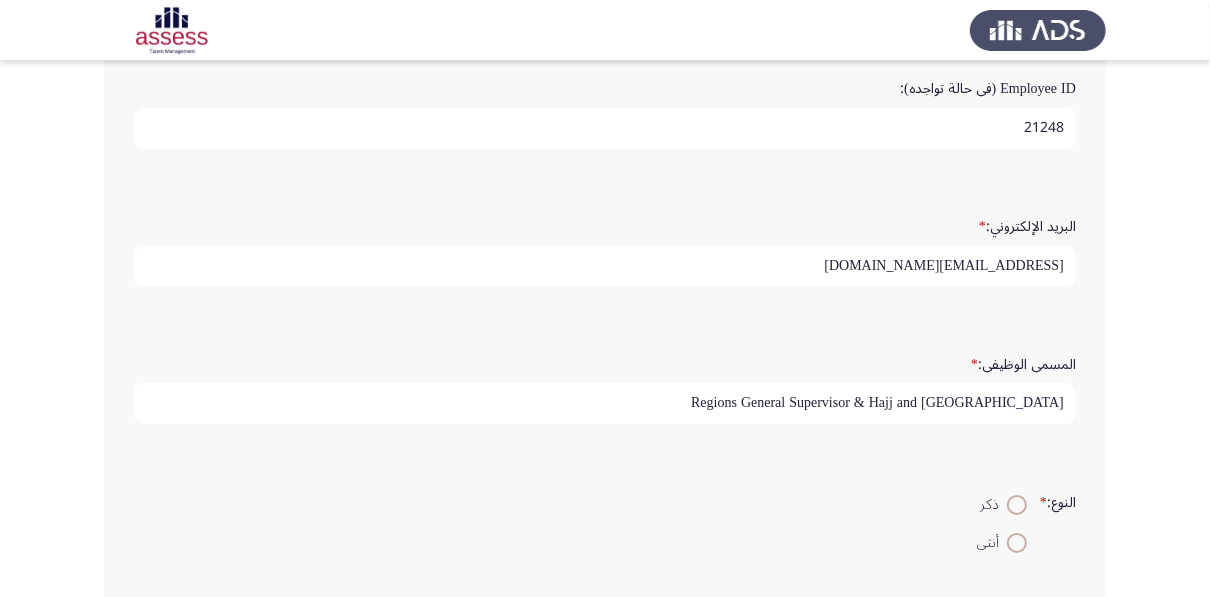 type on "[EMAIL_ADDRESS][DOMAIN_NAME]" 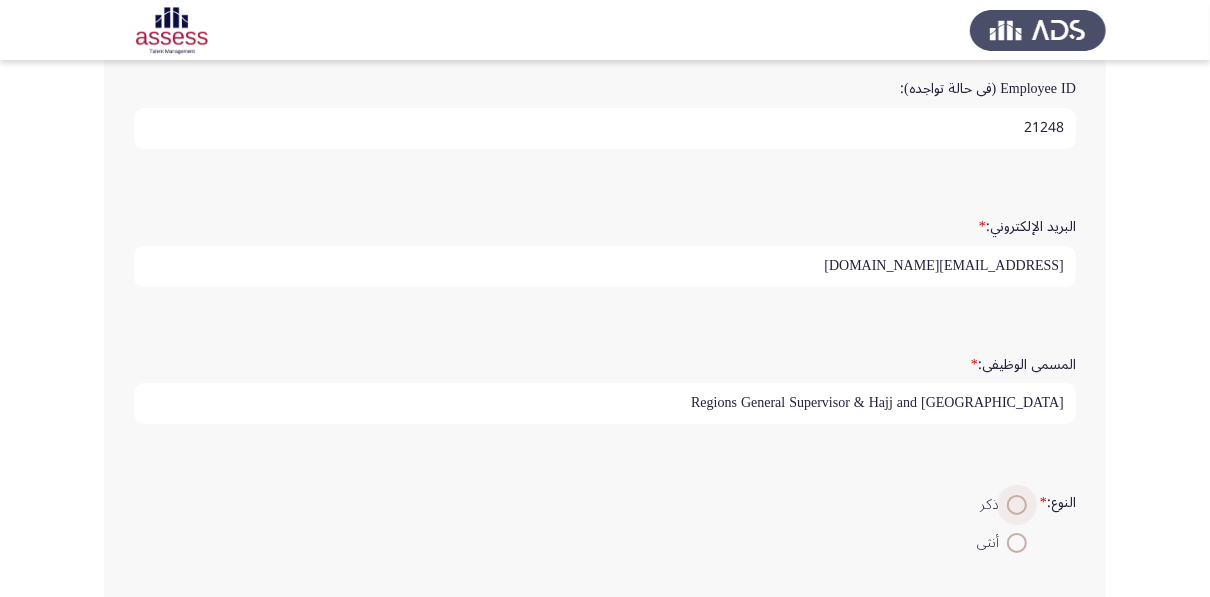 click at bounding box center (1017, 505) 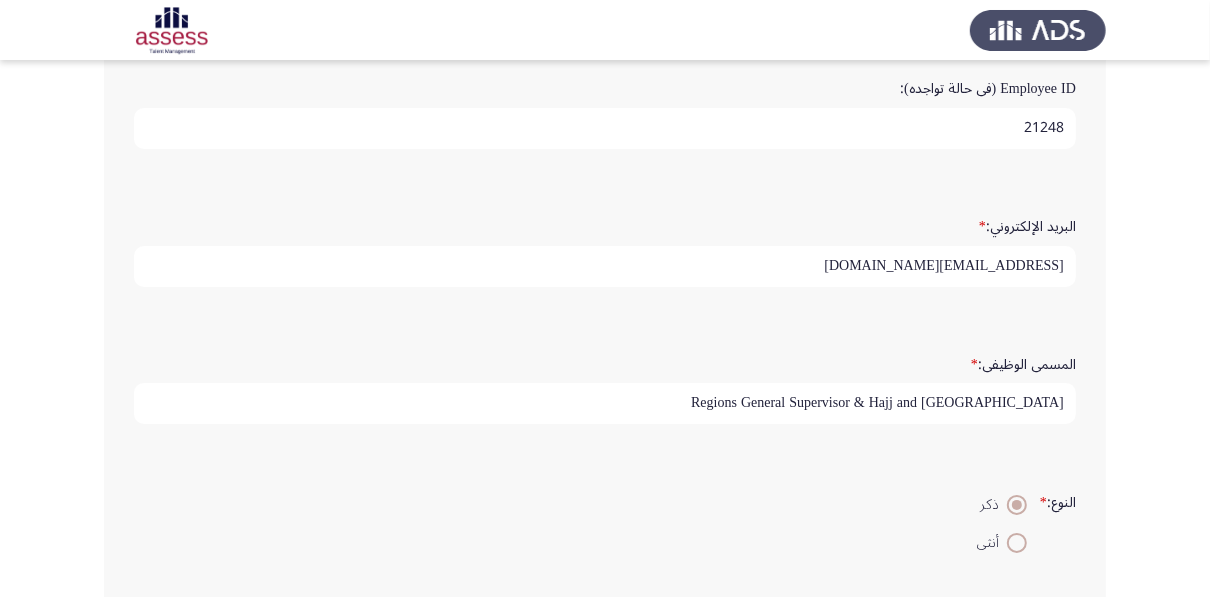 scroll, scrollTop: 628, scrollLeft: 0, axis: vertical 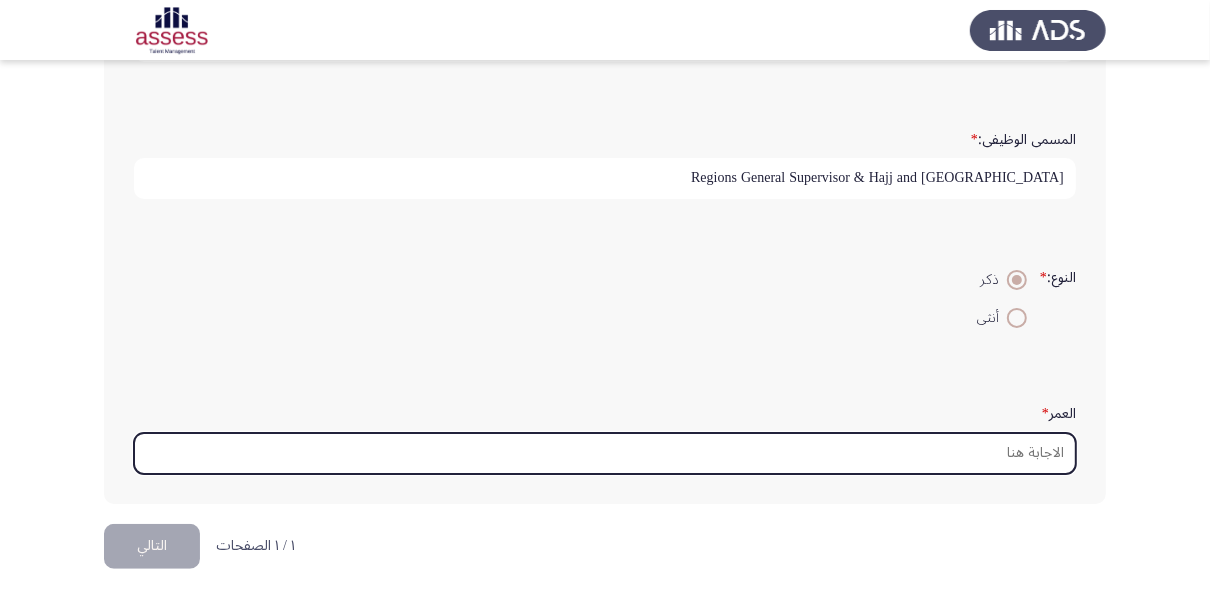 click on "العمر   *" at bounding box center (605, 453) 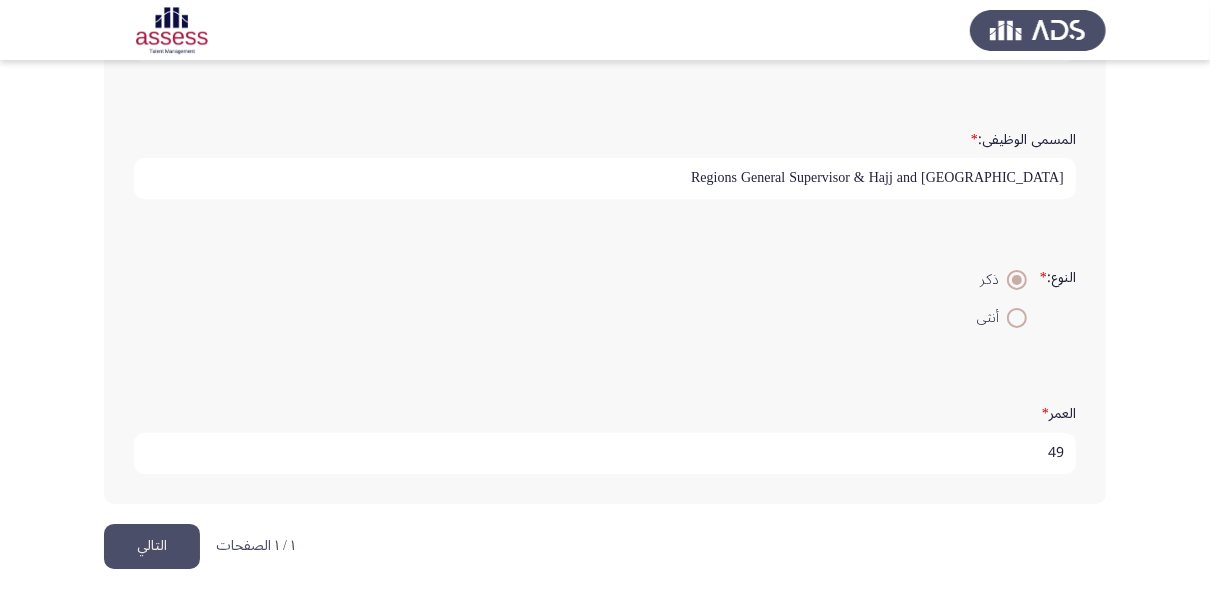 type on "49" 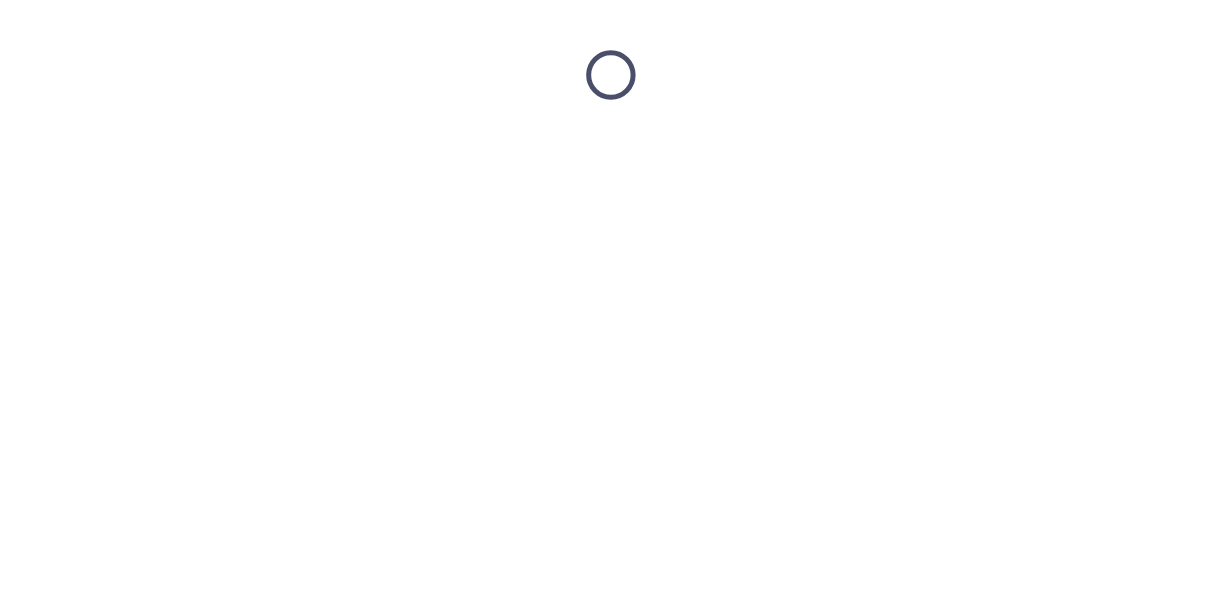 scroll, scrollTop: 0, scrollLeft: 0, axis: both 